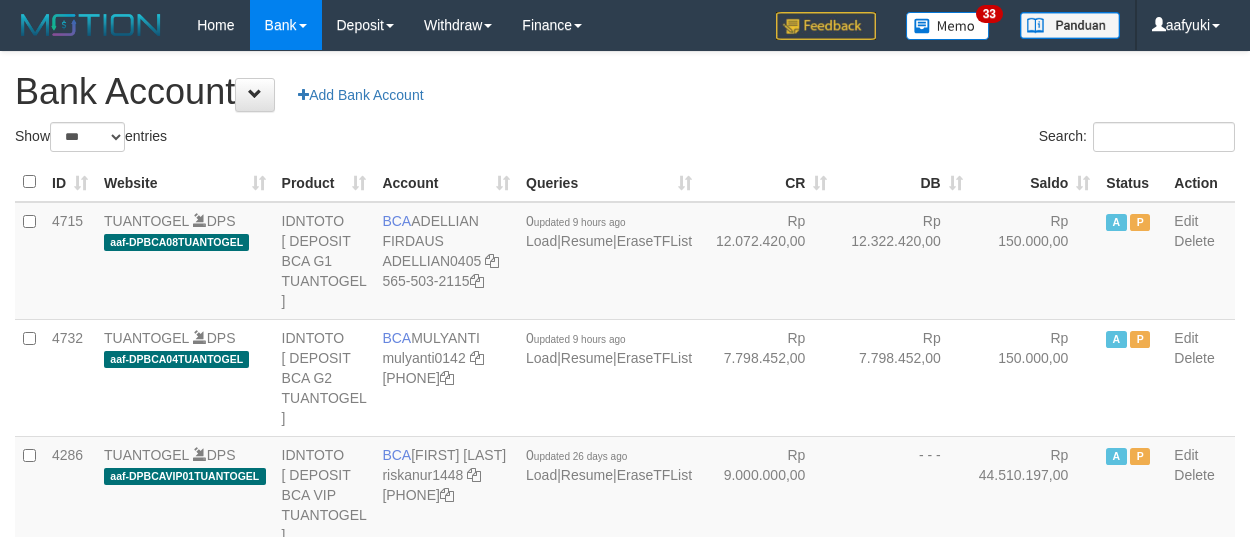 select on "***" 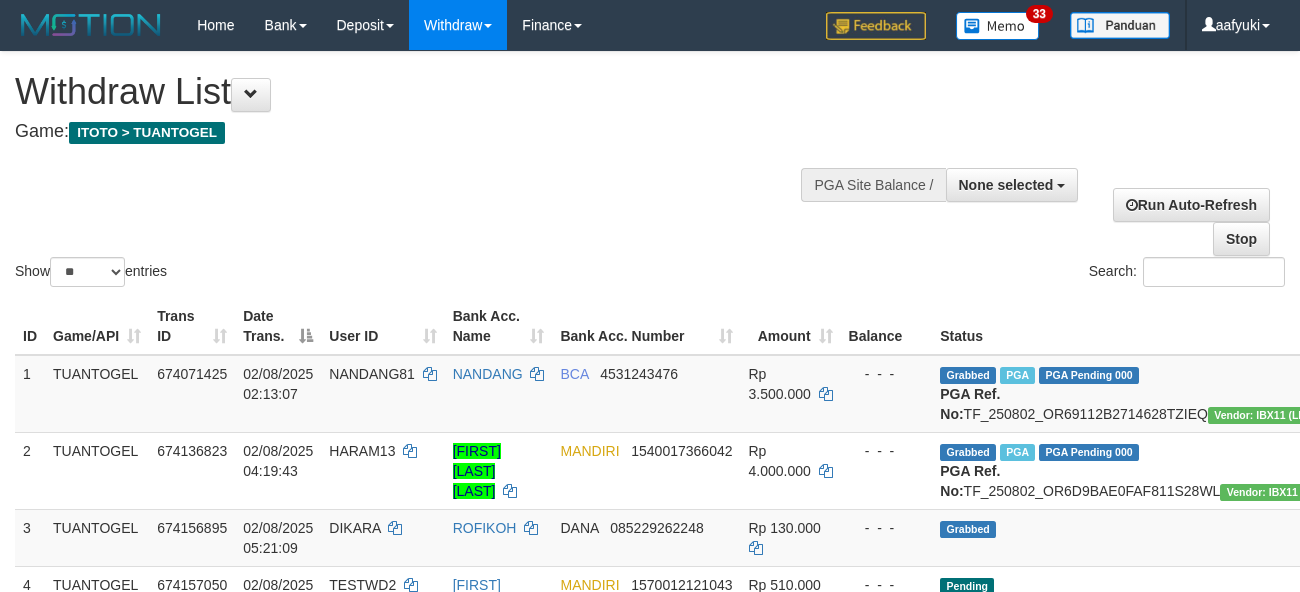 select 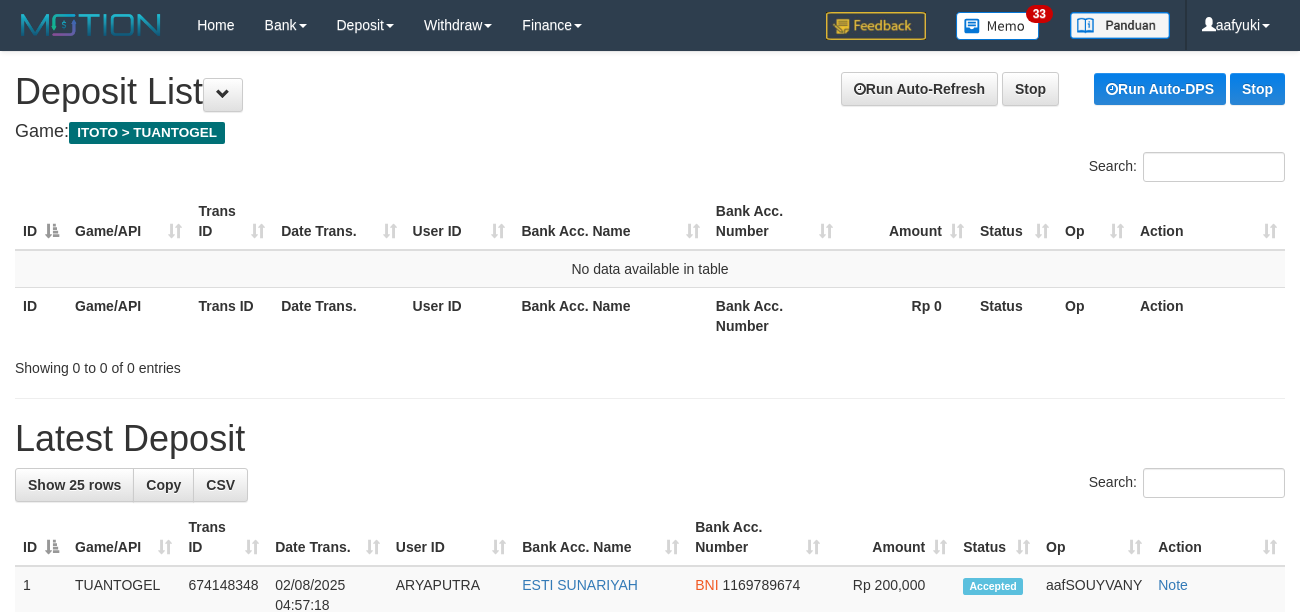 scroll, scrollTop: 0, scrollLeft: 0, axis: both 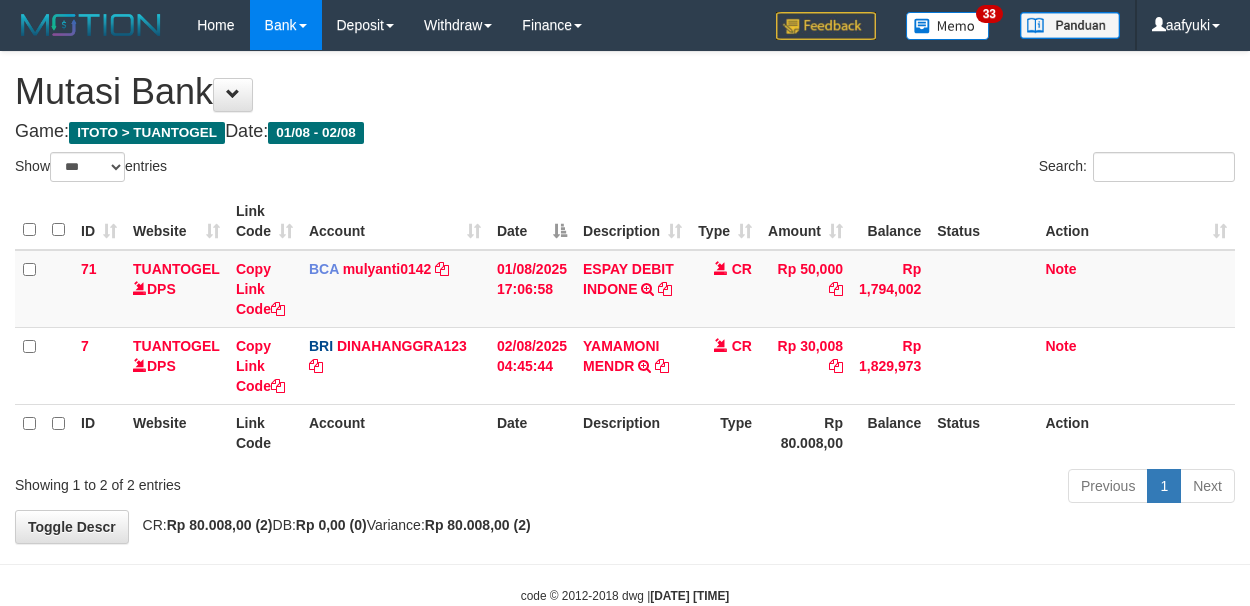 select on "***" 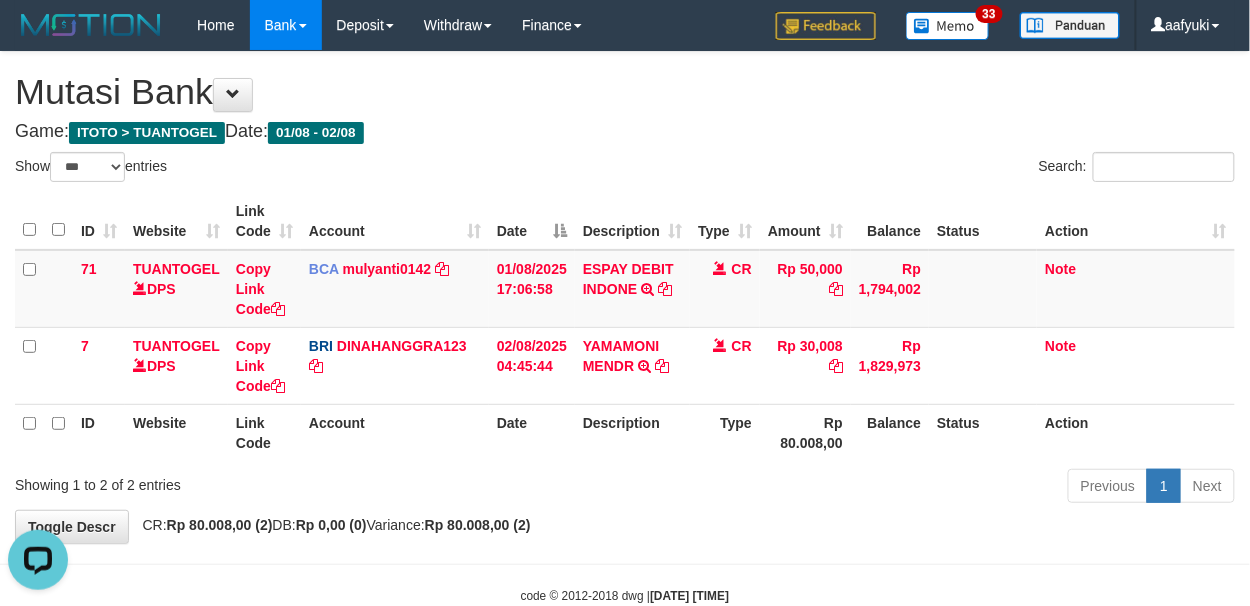 scroll, scrollTop: 0, scrollLeft: 0, axis: both 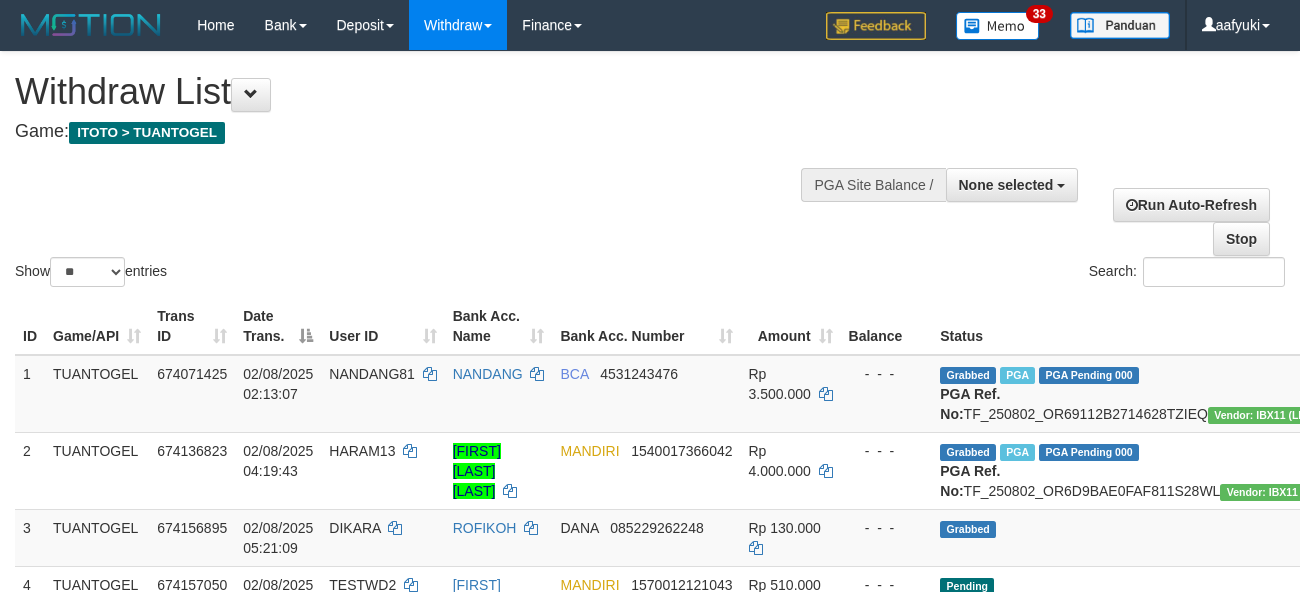 select 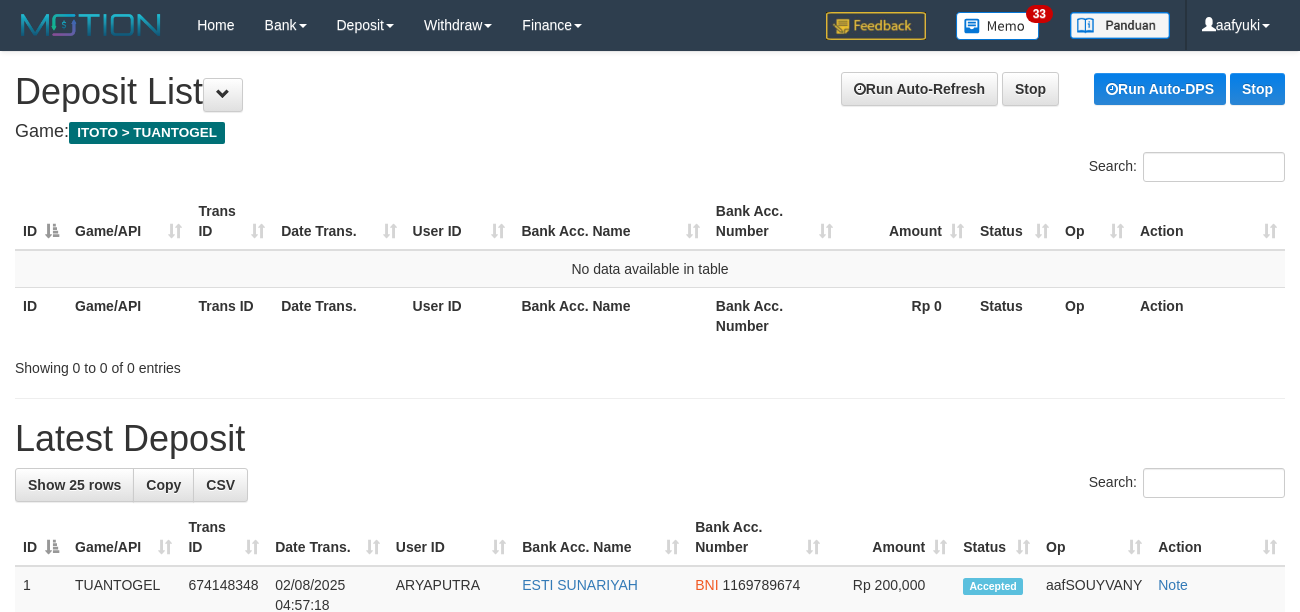 scroll, scrollTop: 0, scrollLeft: 0, axis: both 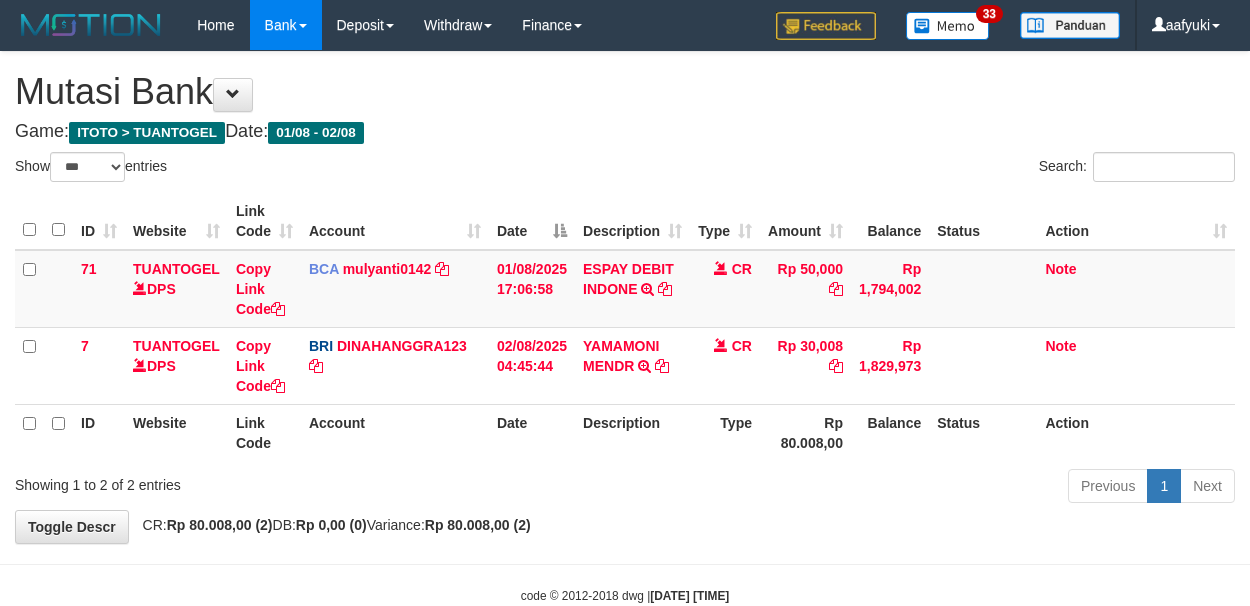 select on "***" 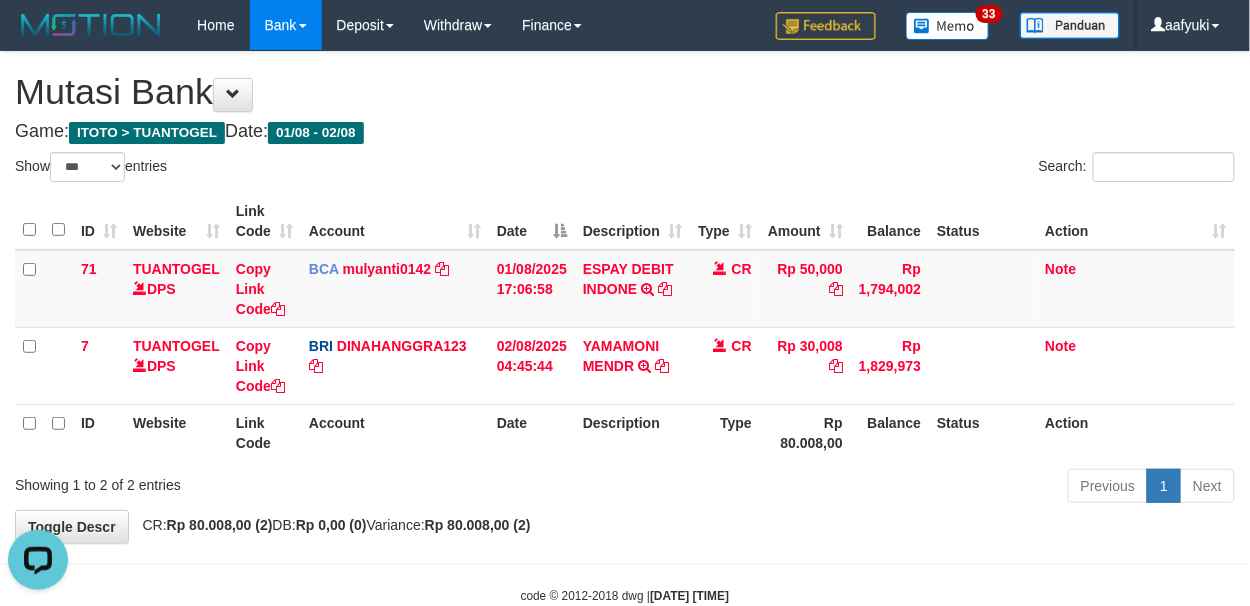 scroll, scrollTop: 0, scrollLeft: 0, axis: both 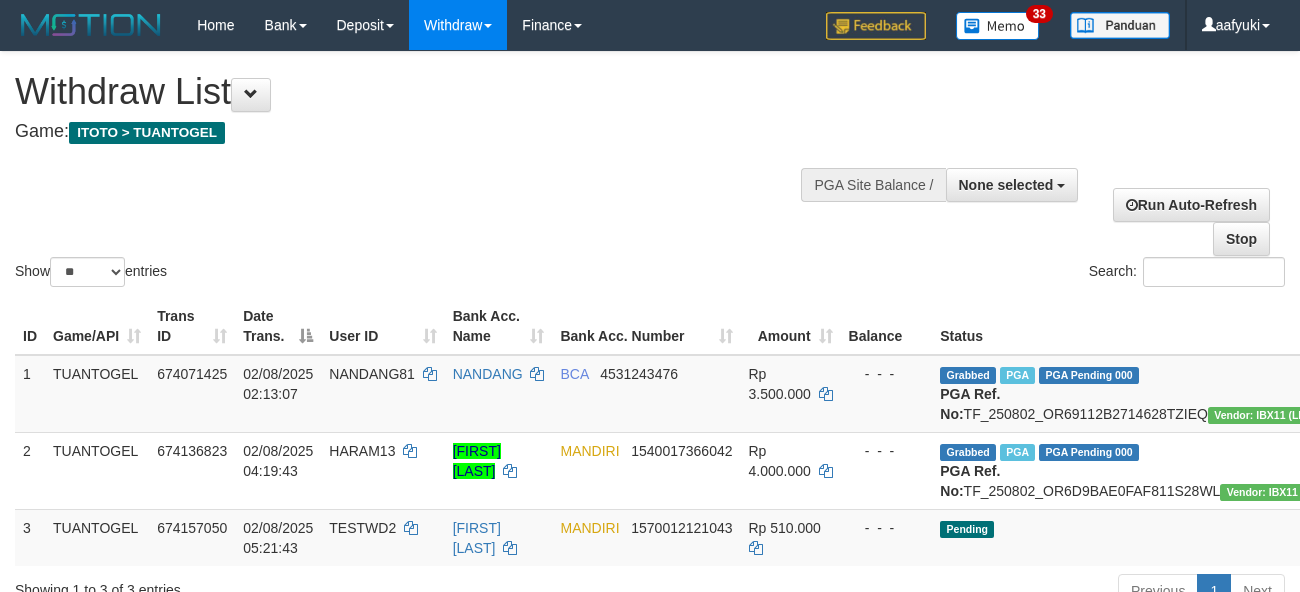 select 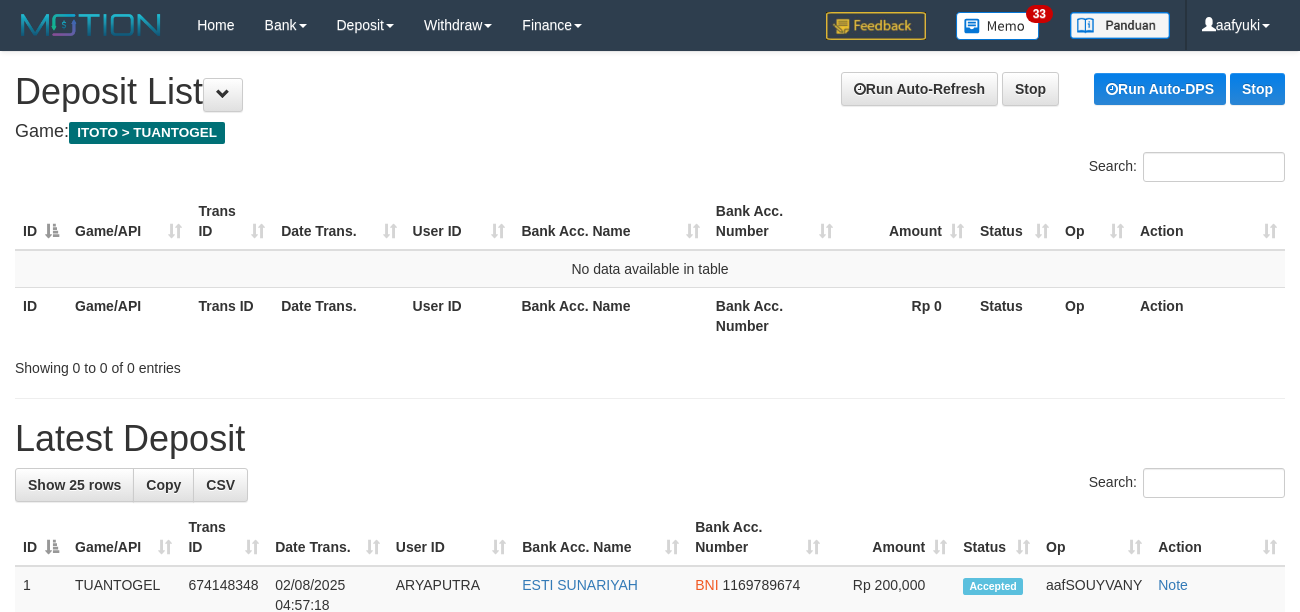 scroll, scrollTop: 0, scrollLeft: 0, axis: both 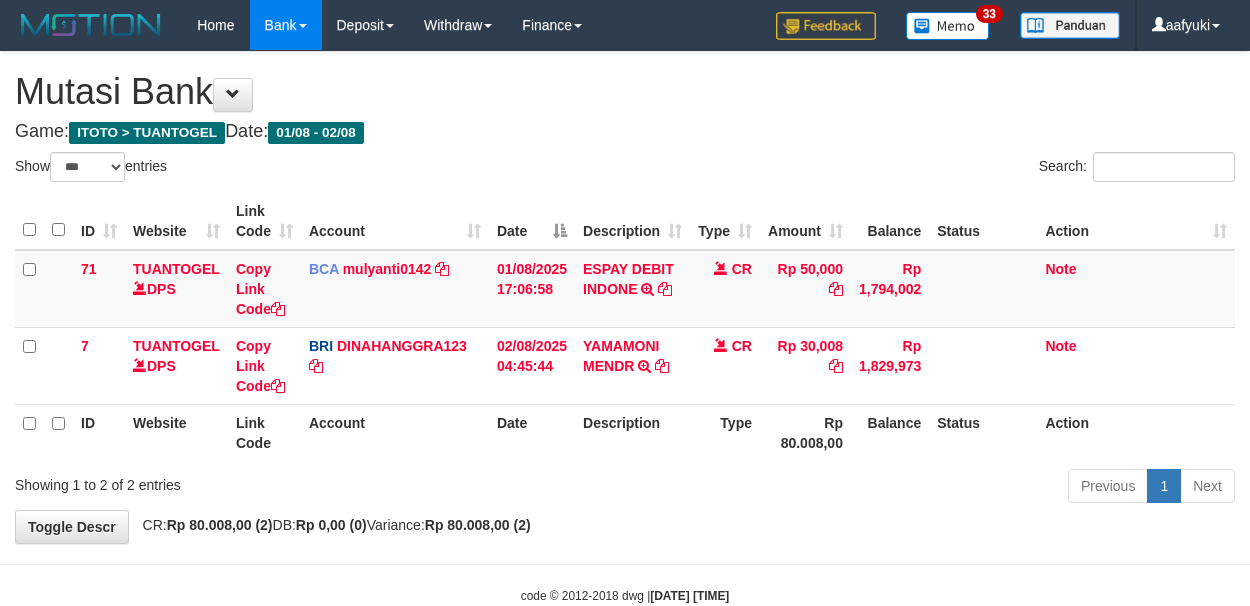 select on "***" 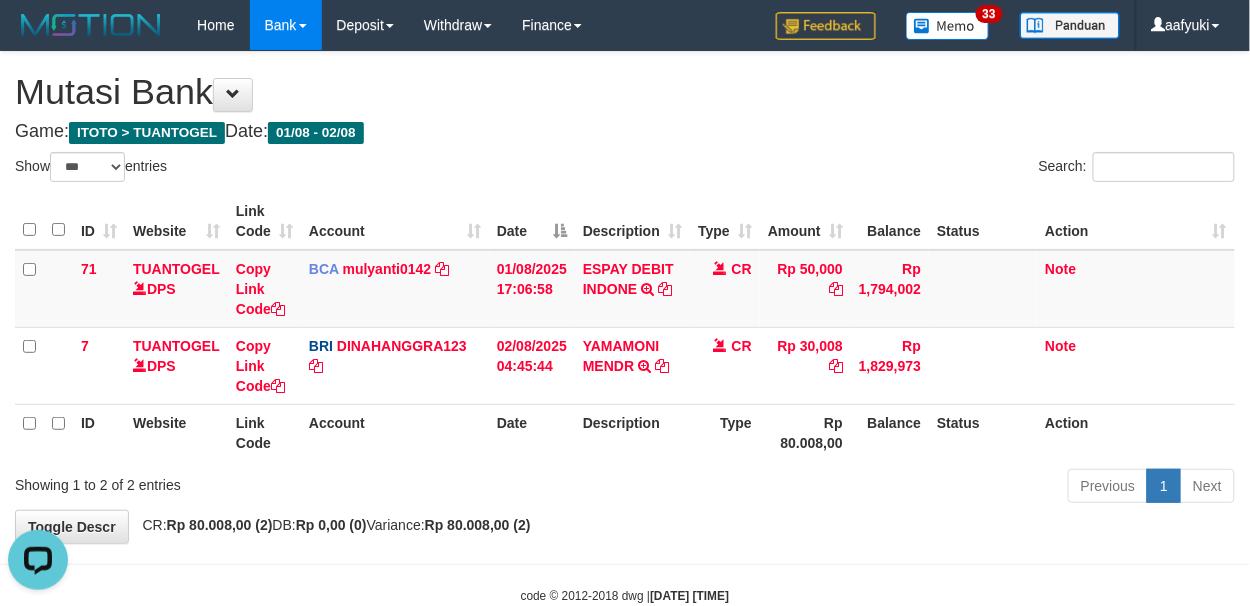 scroll, scrollTop: 0, scrollLeft: 0, axis: both 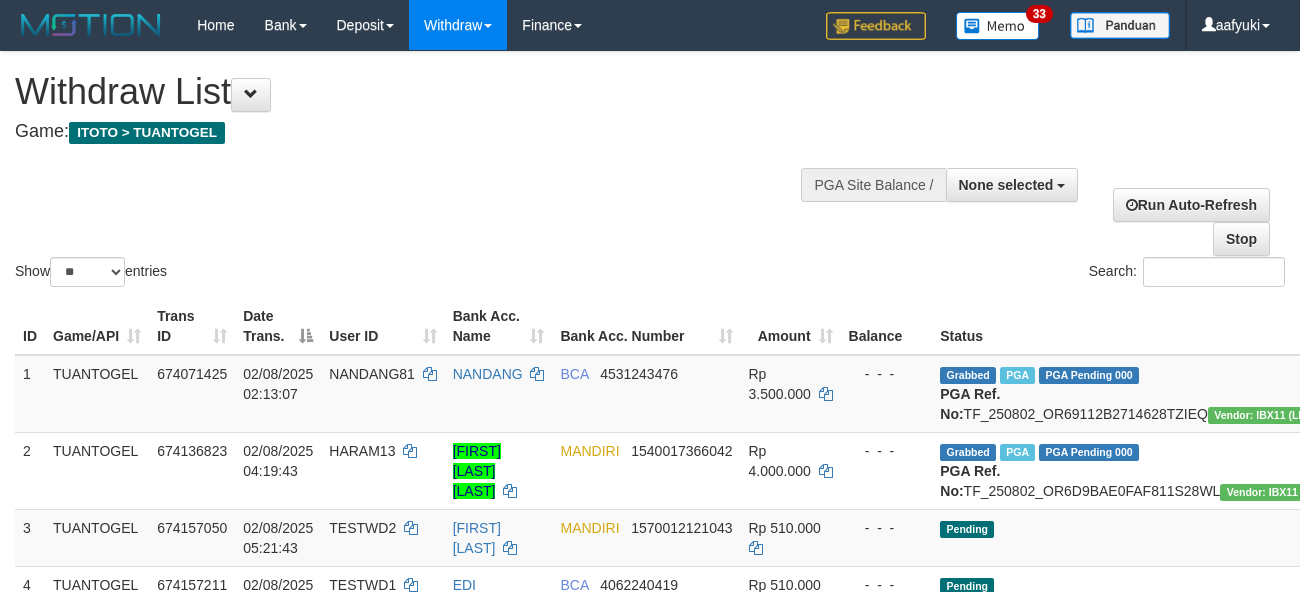 select 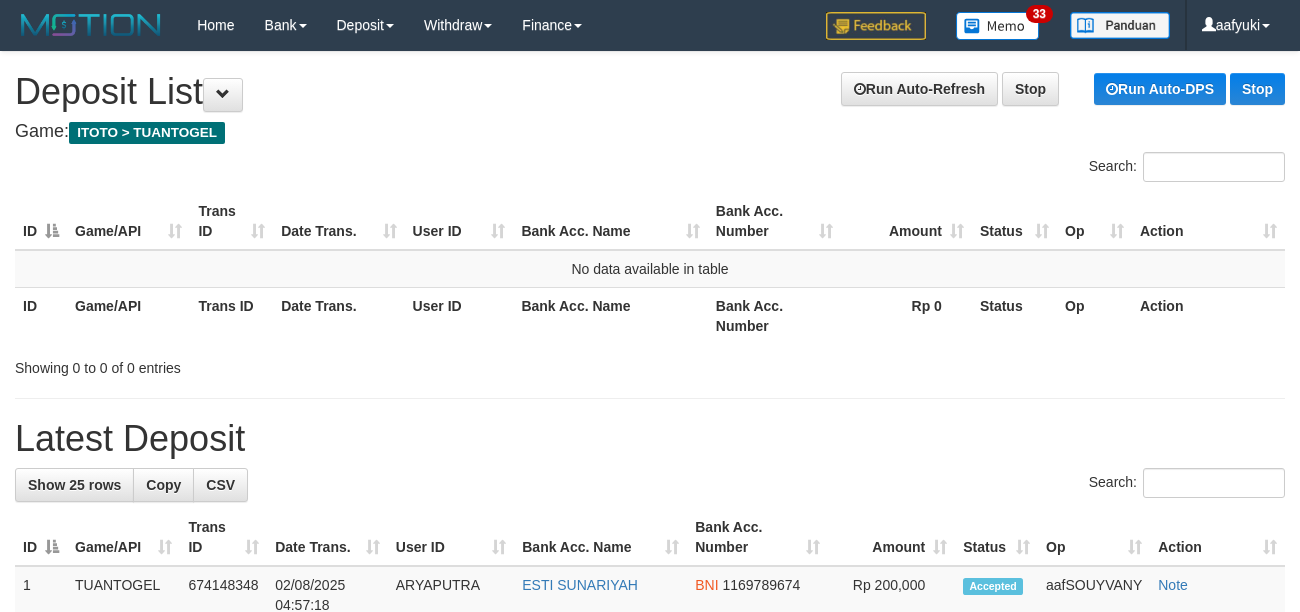 scroll, scrollTop: 0, scrollLeft: 0, axis: both 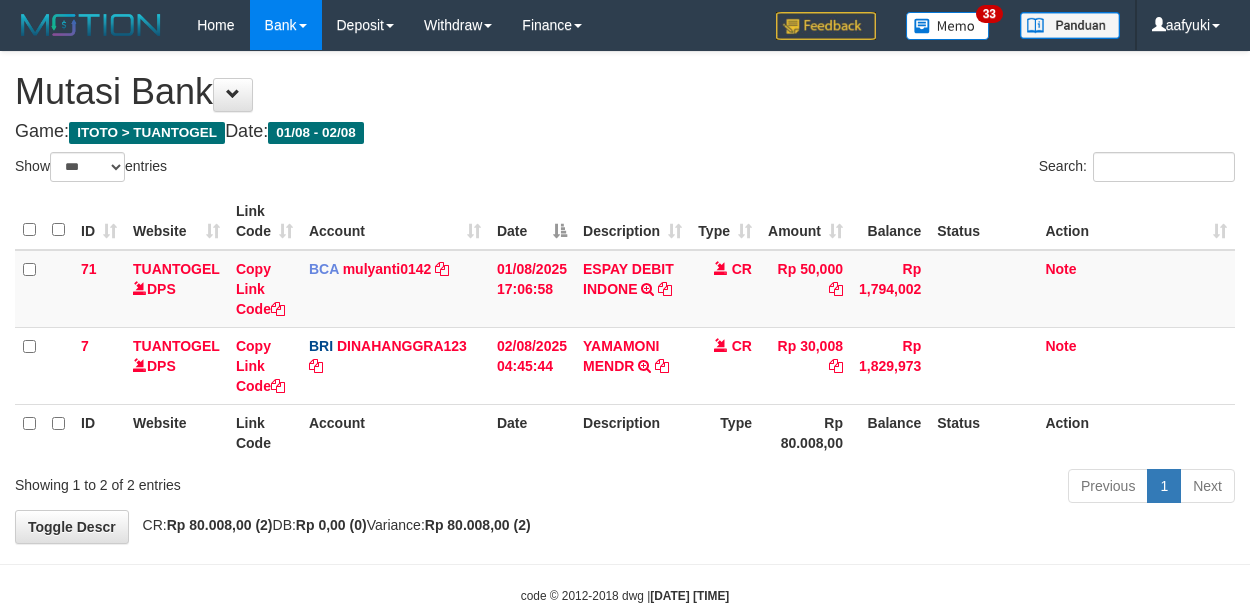 select on "***" 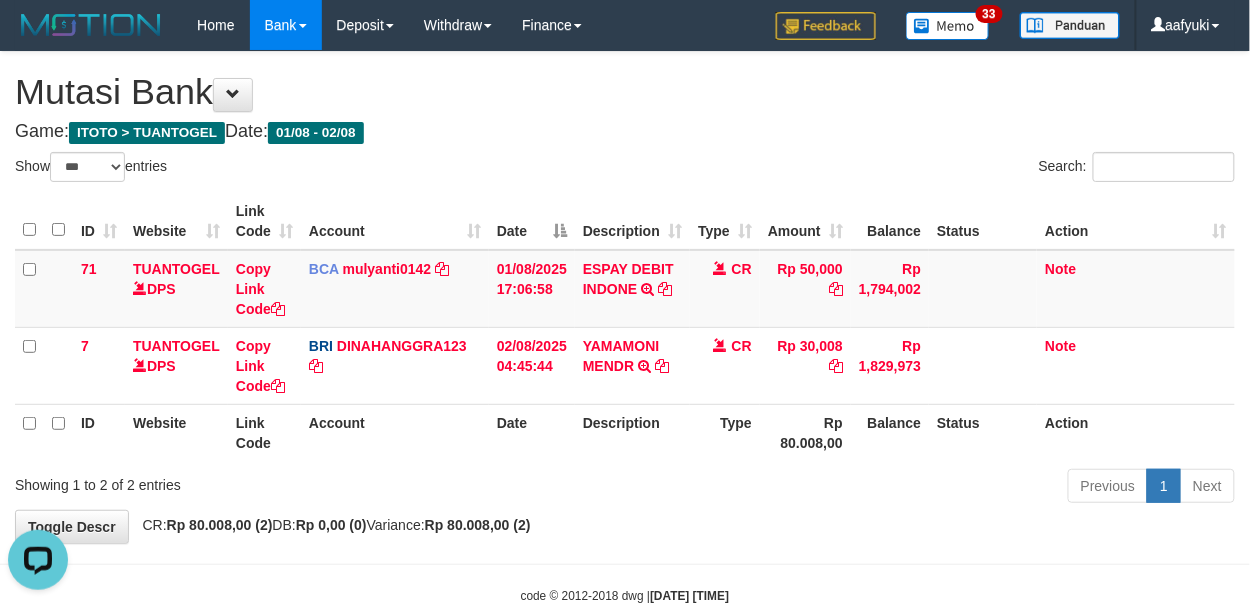 scroll, scrollTop: 0, scrollLeft: 0, axis: both 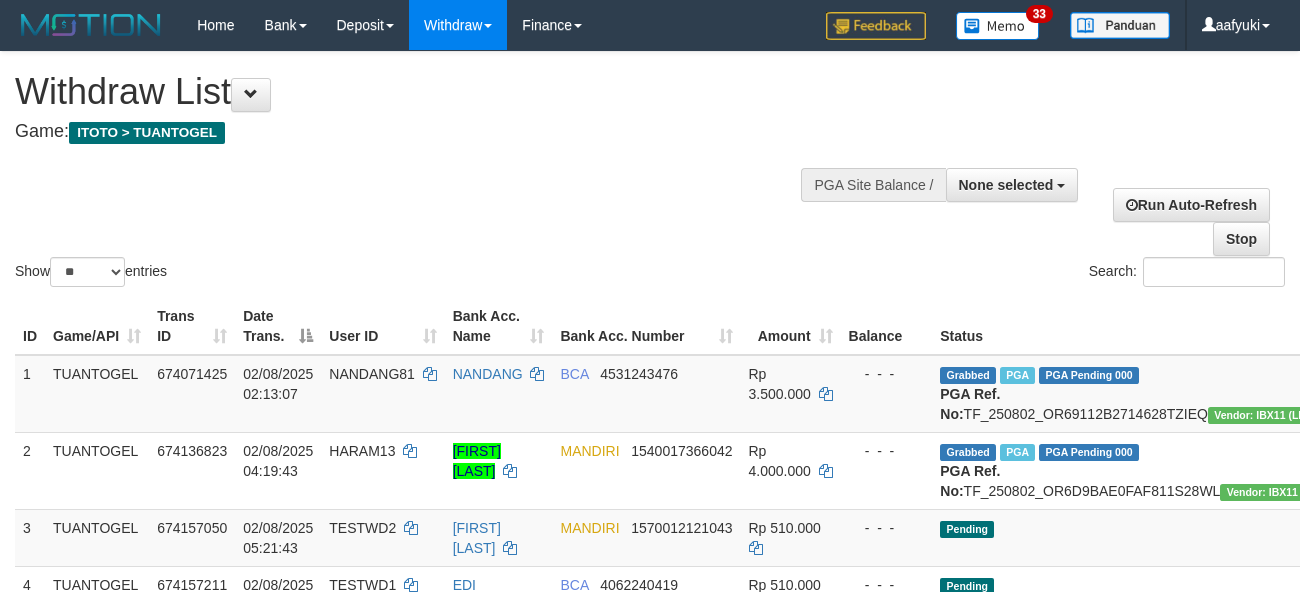 select 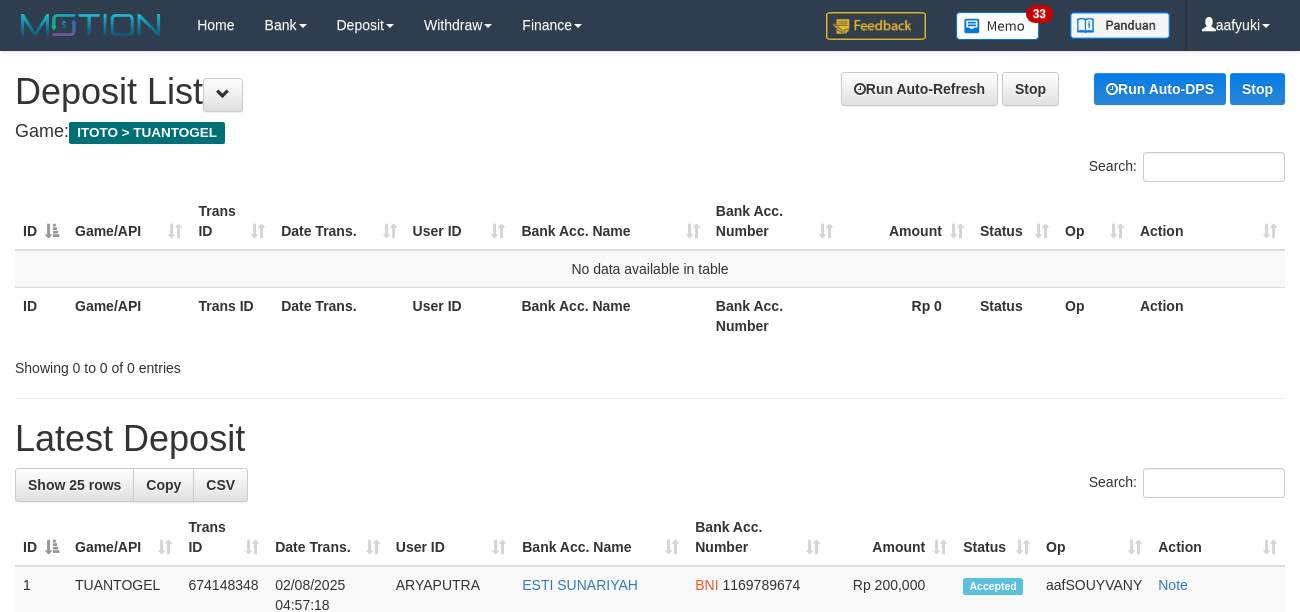 scroll, scrollTop: 0, scrollLeft: 0, axis: both 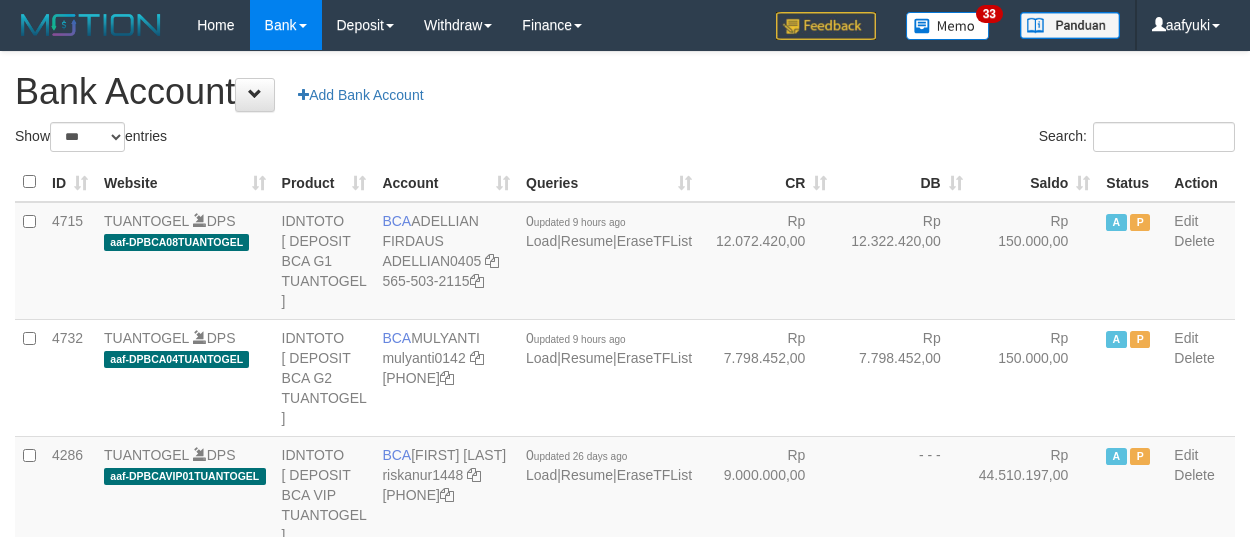 select on "***" 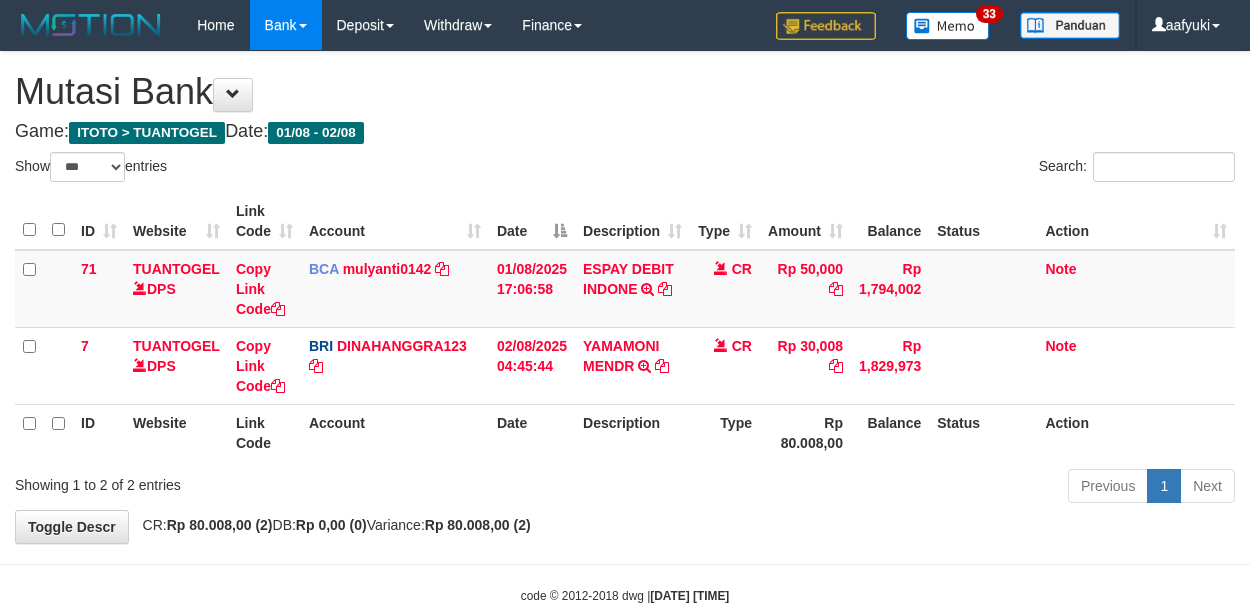 select on "***" 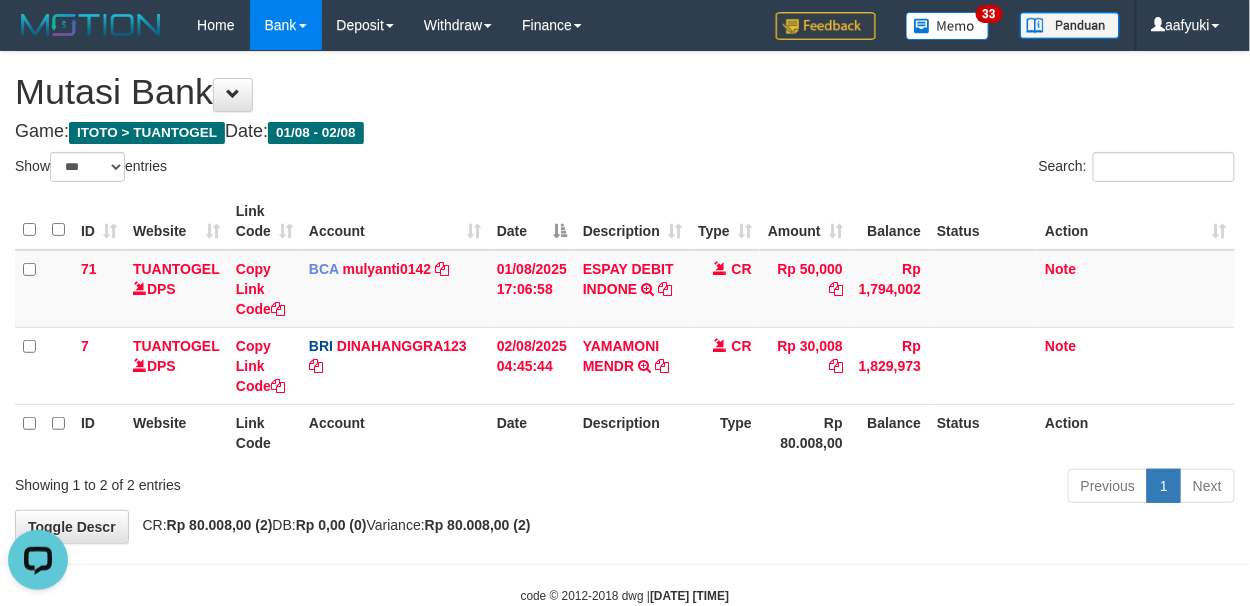 scroll, scrollTop: 0, scrollLeft: 0, axis: both 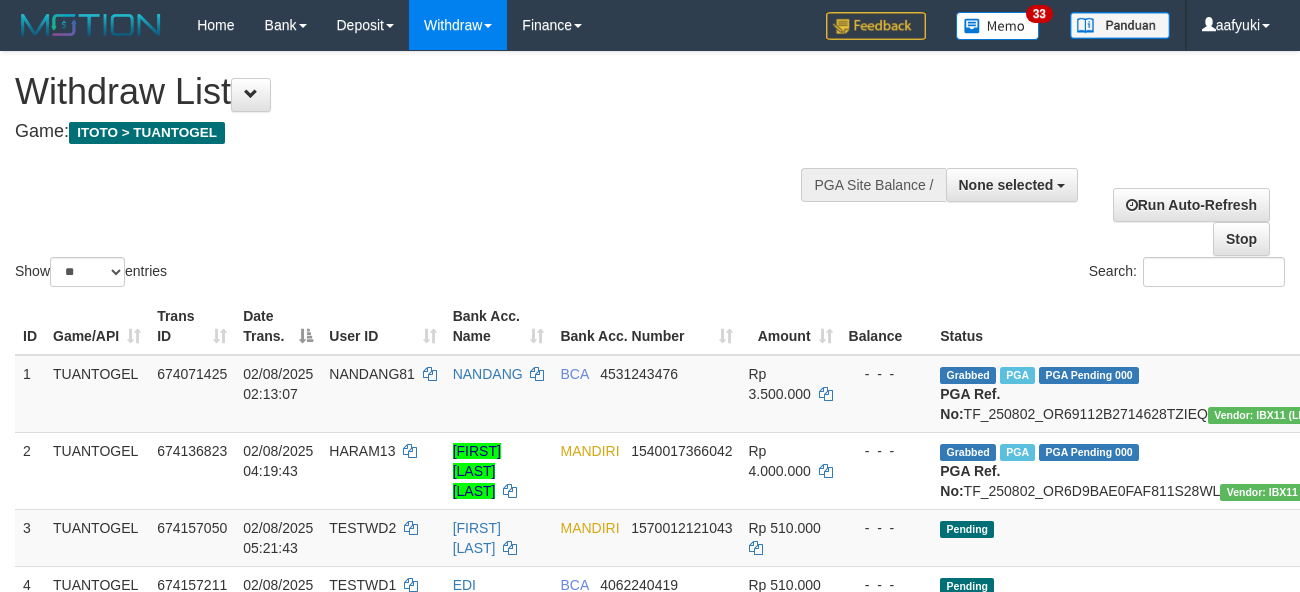 select 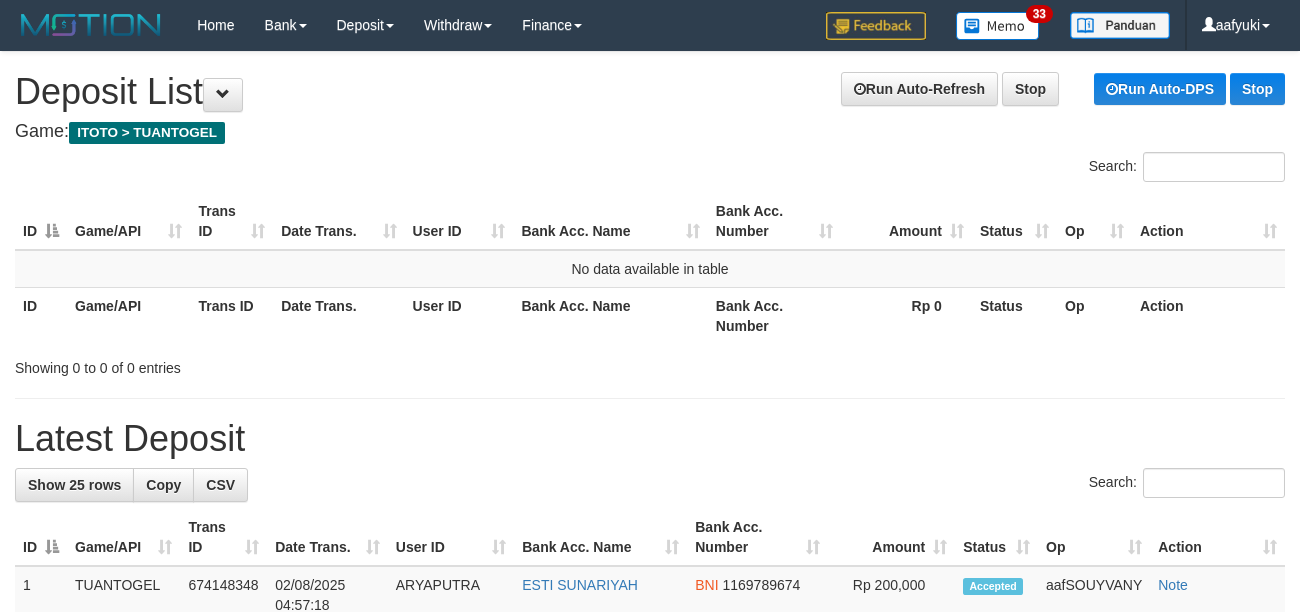 scroll, scrollTop: 0, scrollLeft: 0, axis: both 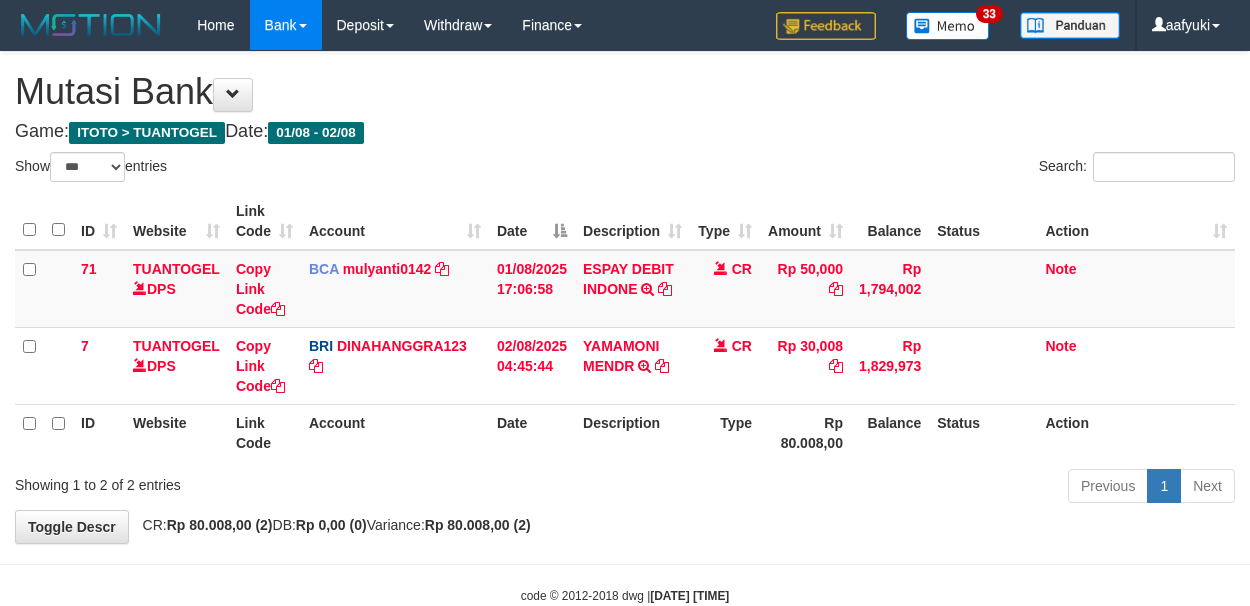 select on "***" 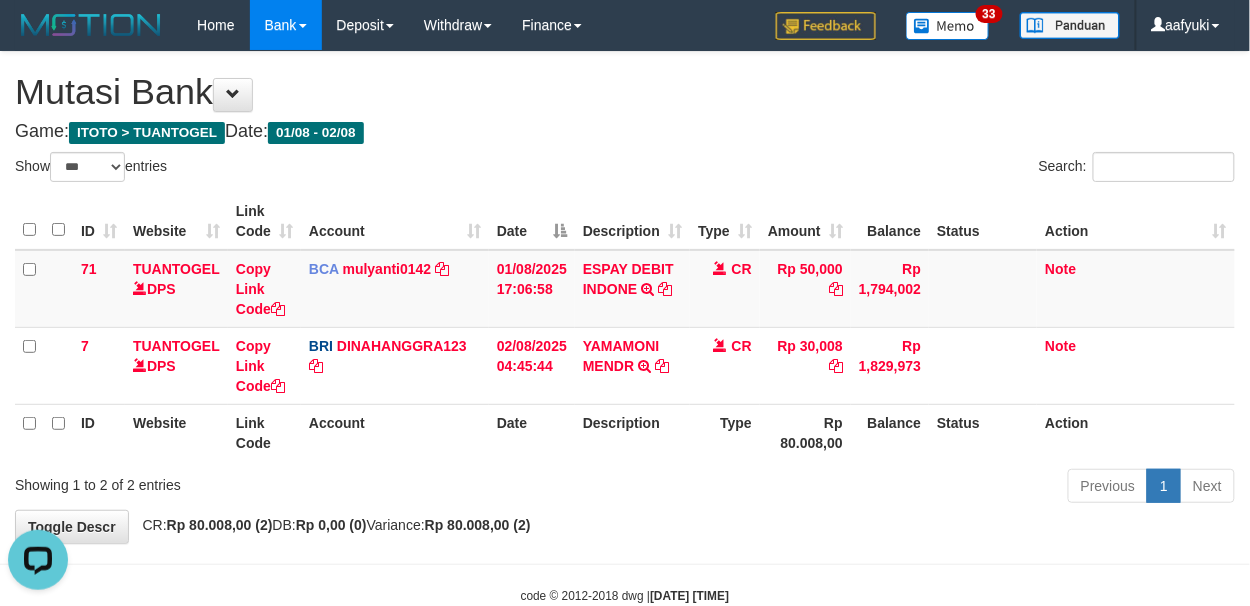 scroll, scrollTop: 0, scrollLeft: 0, axis: both 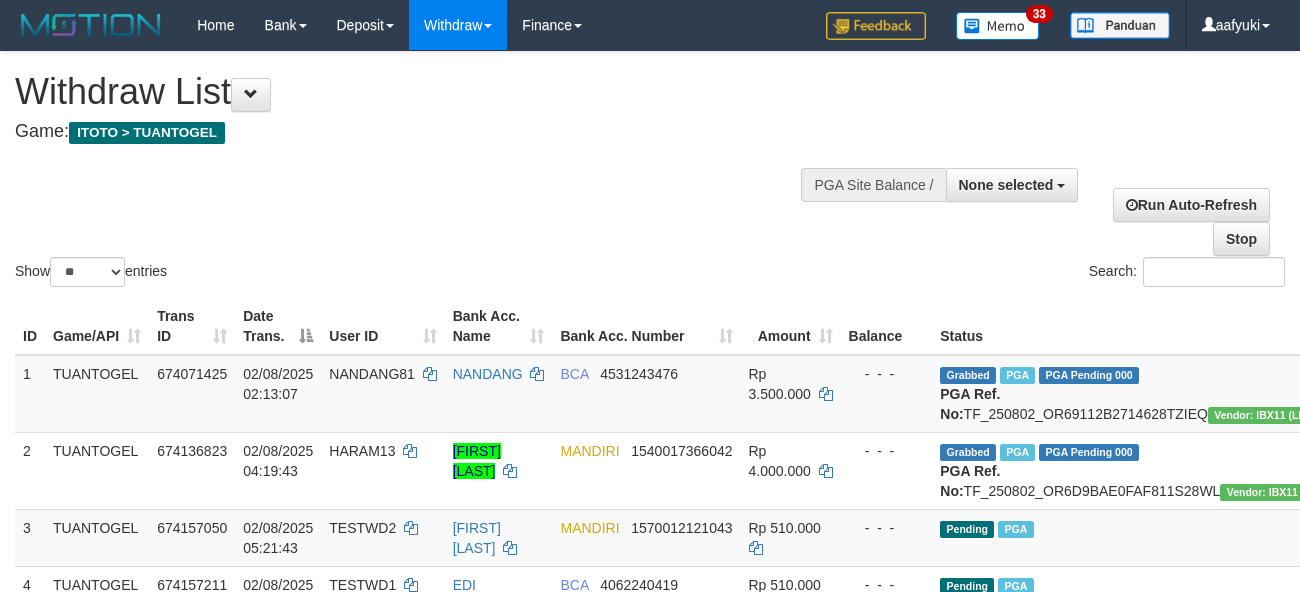 select 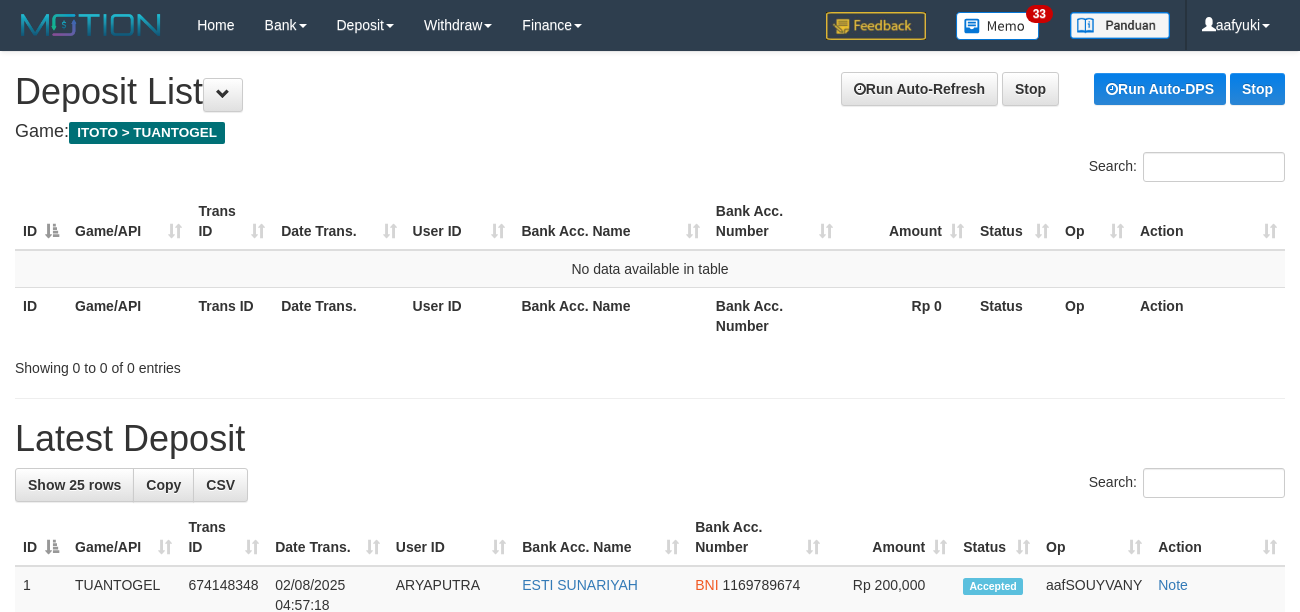 scroll, scrollTop: 0, scrollLeft: 0, axis: both 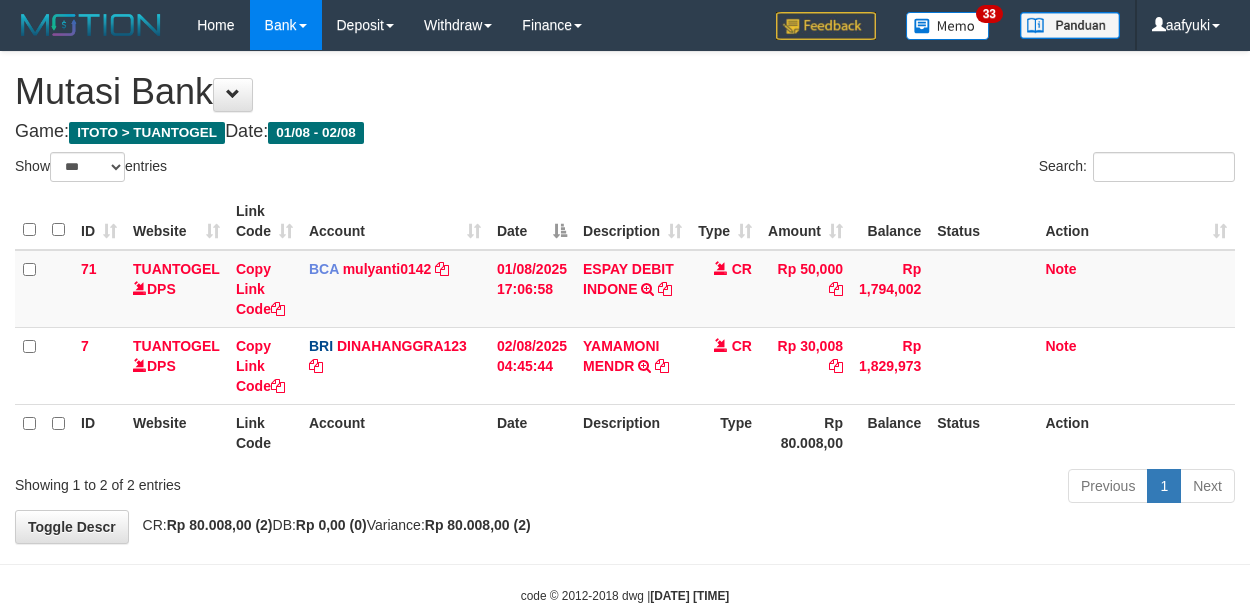 select on "***" 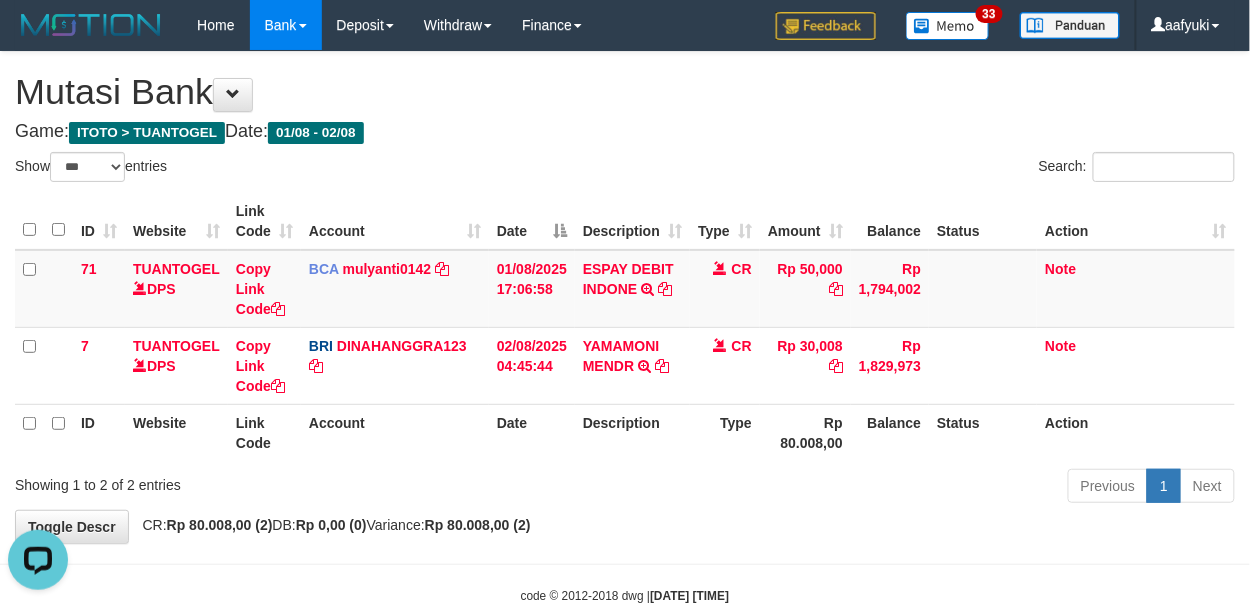 scroll, scrollTop: 0, scrollLeft: 0, axis: both 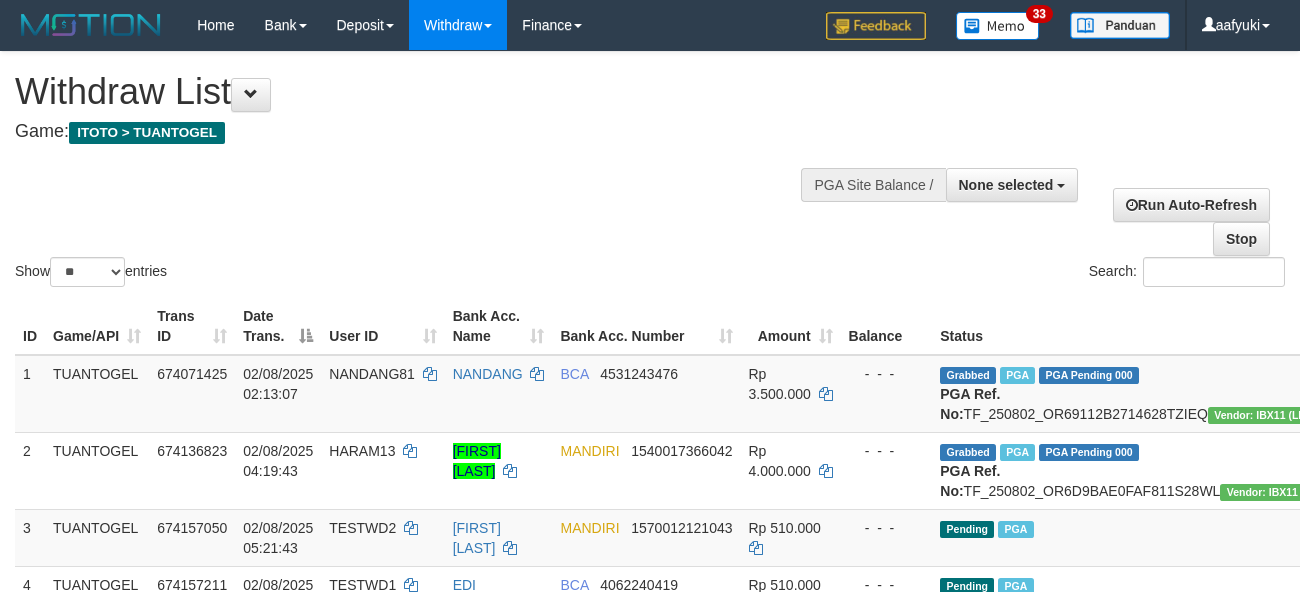select 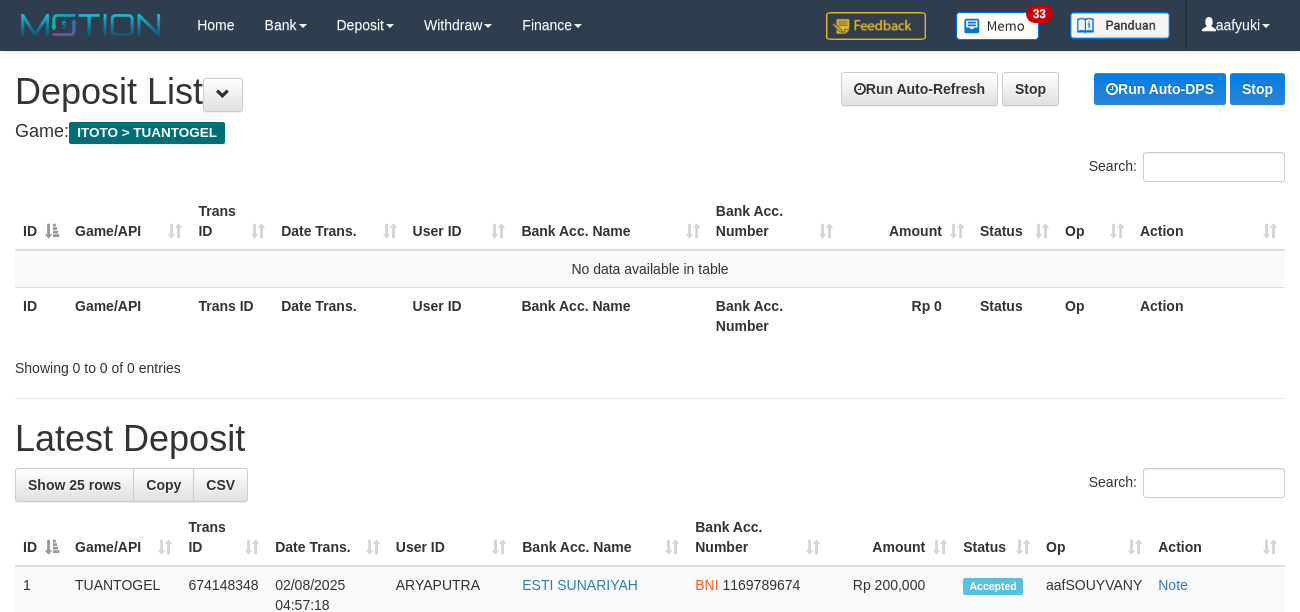 scroll, scrollTop: 0, scrollLeft: 0, axis: both 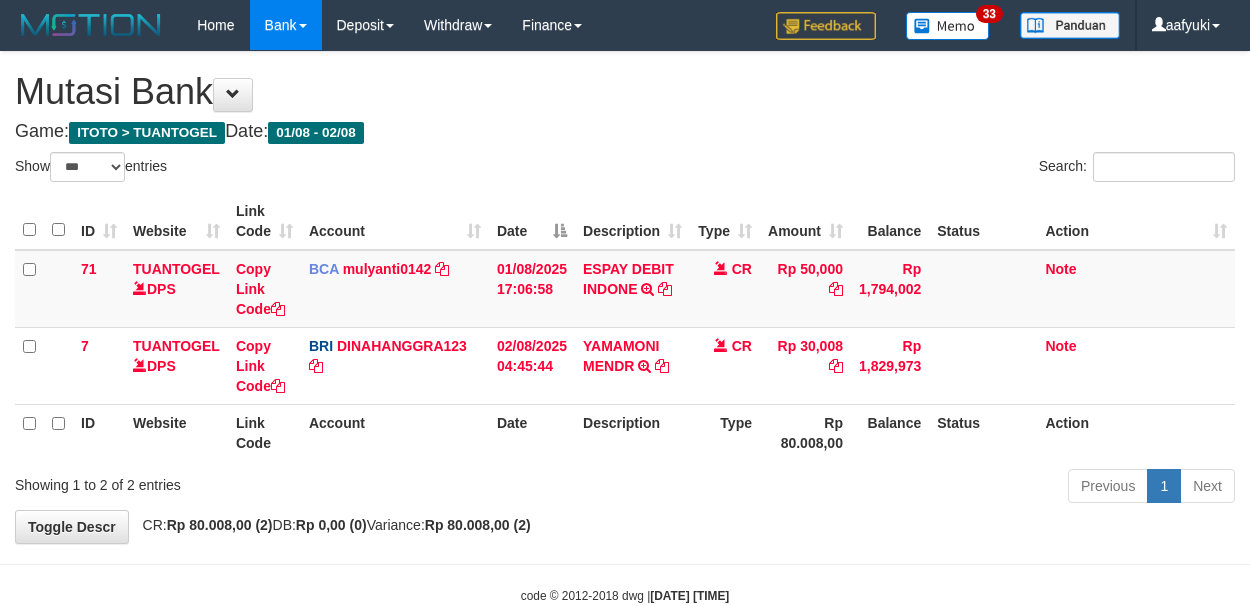 select on "***" 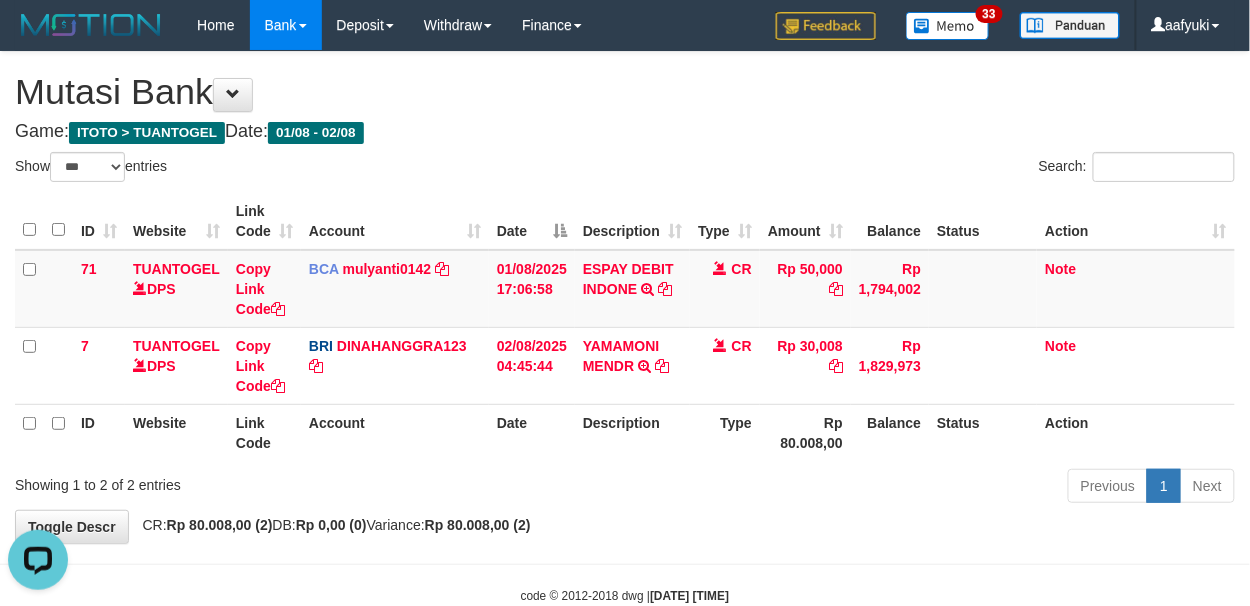 scroll, scrollTop: 0, scrollLeft: 0, axis: both 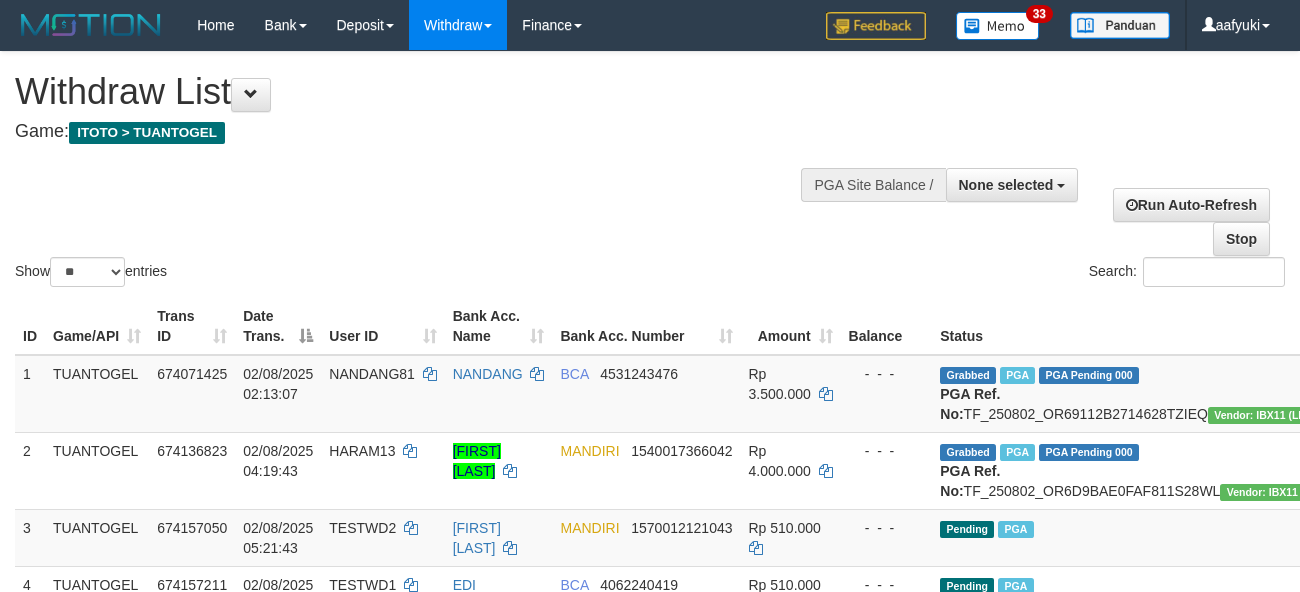select 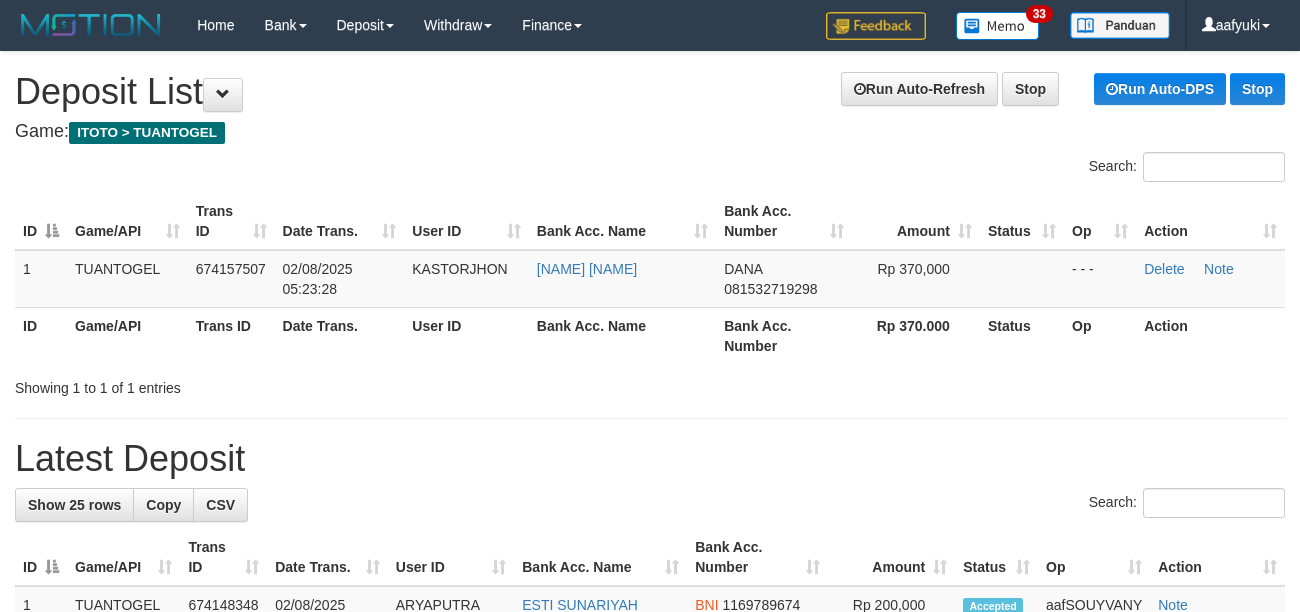scroll, scrollTop: 0, scrollLeft: 0, axis: both 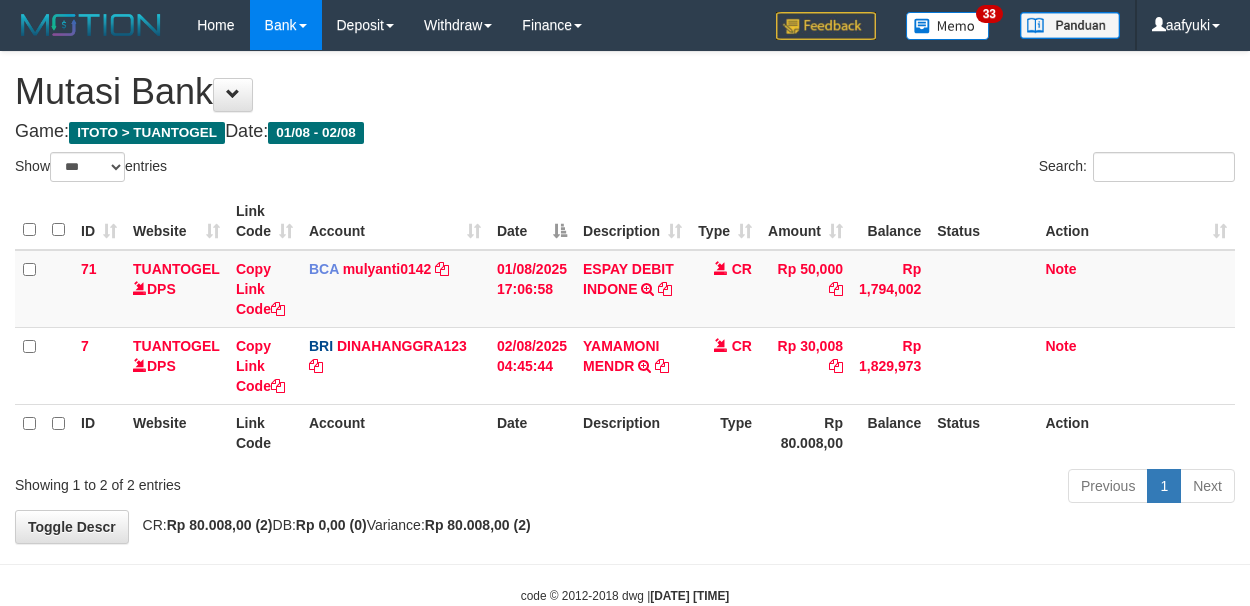 select on "***" 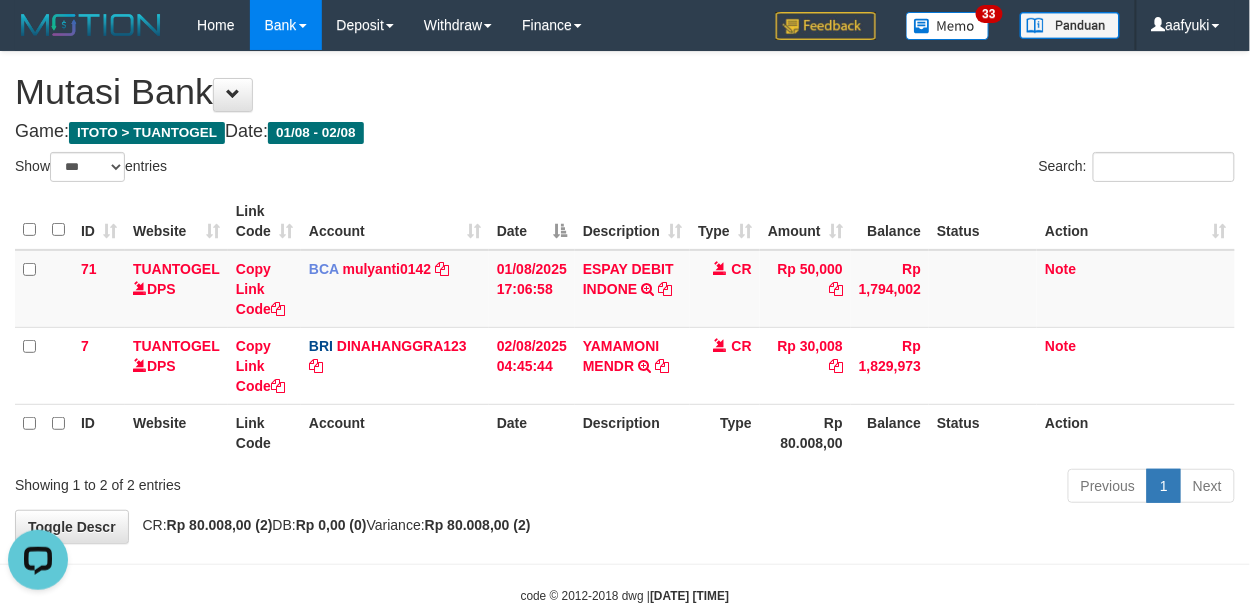 scroll, scrollTop: 0, scrollLeft: 0, axis: both 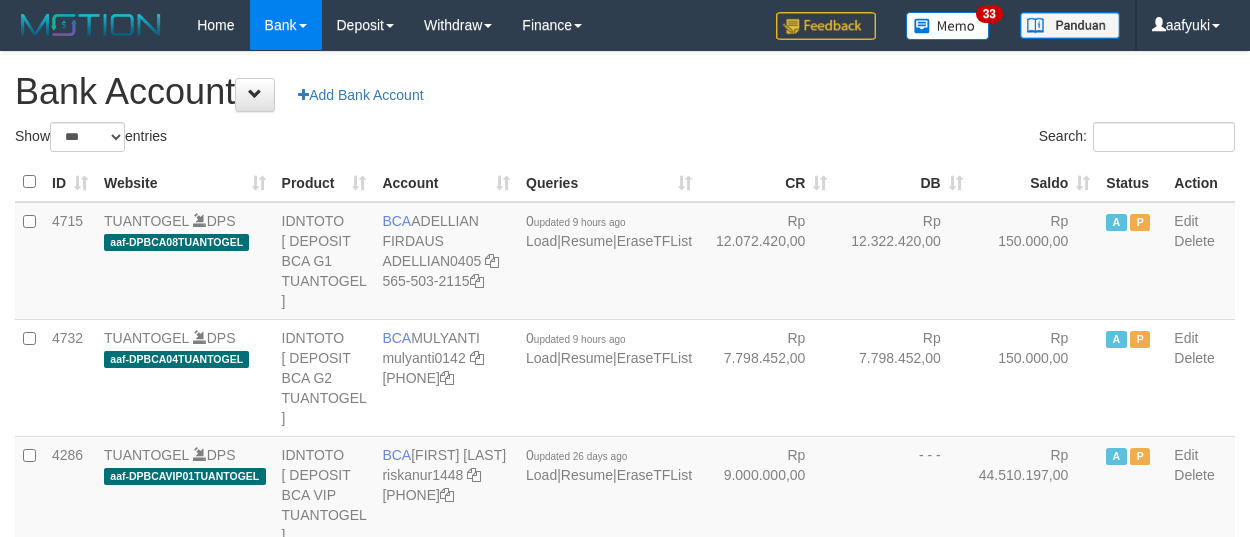 select on "***" 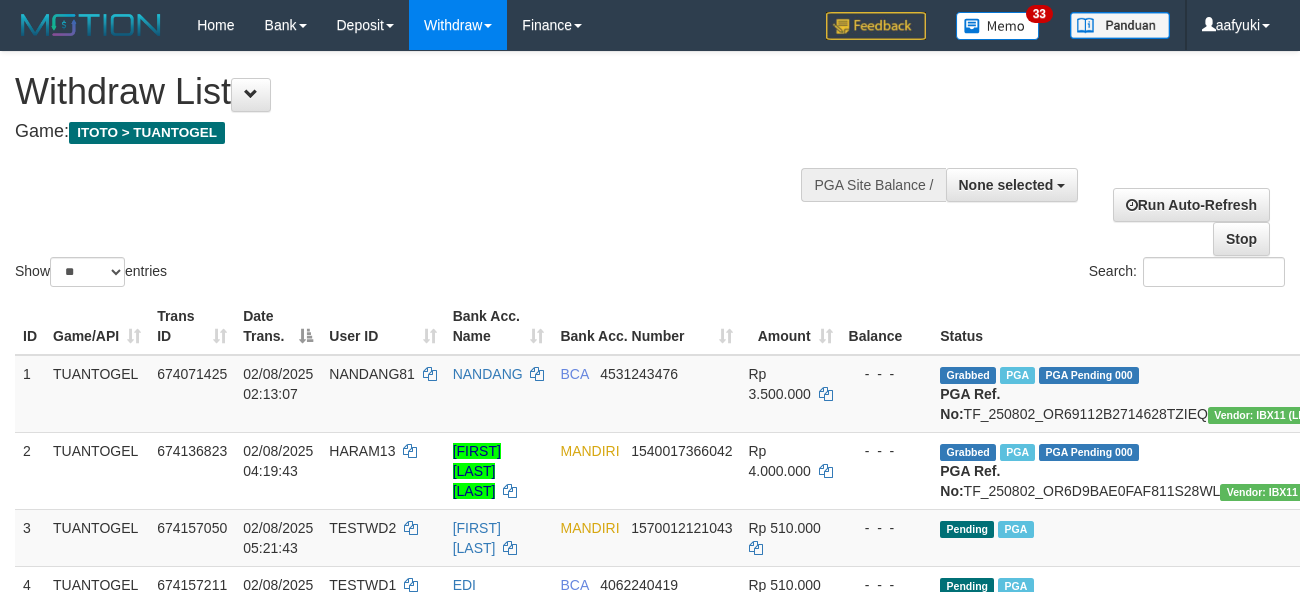 select 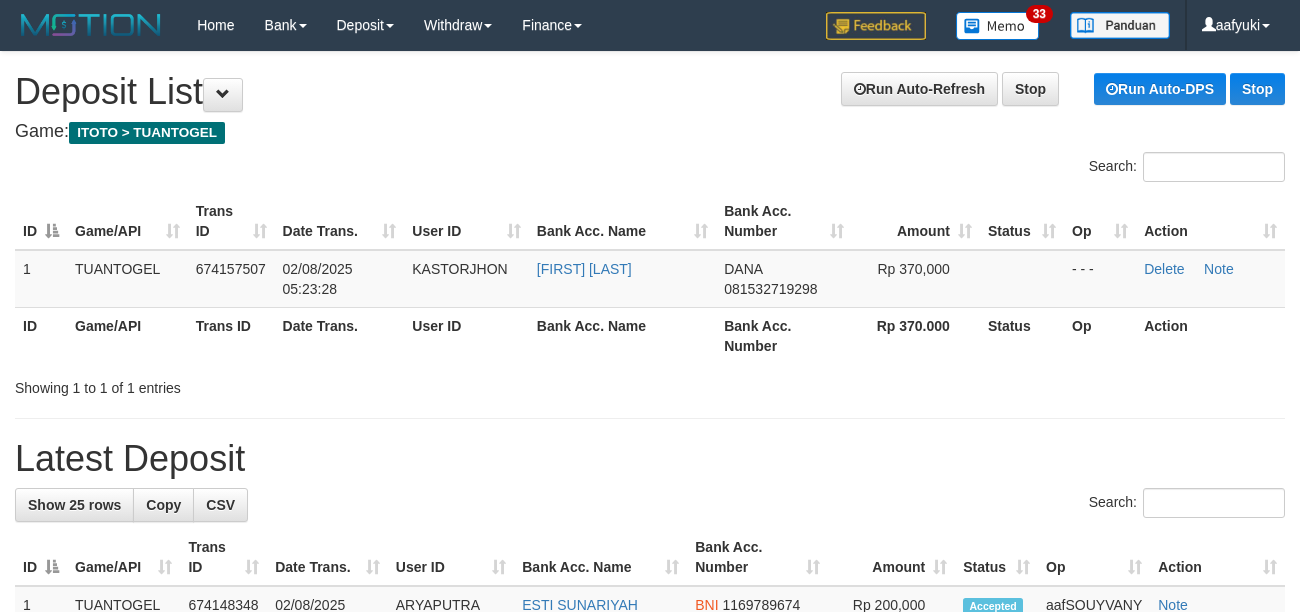 scroll, scrollTop: 0, scrollLeft: 0, axis: both 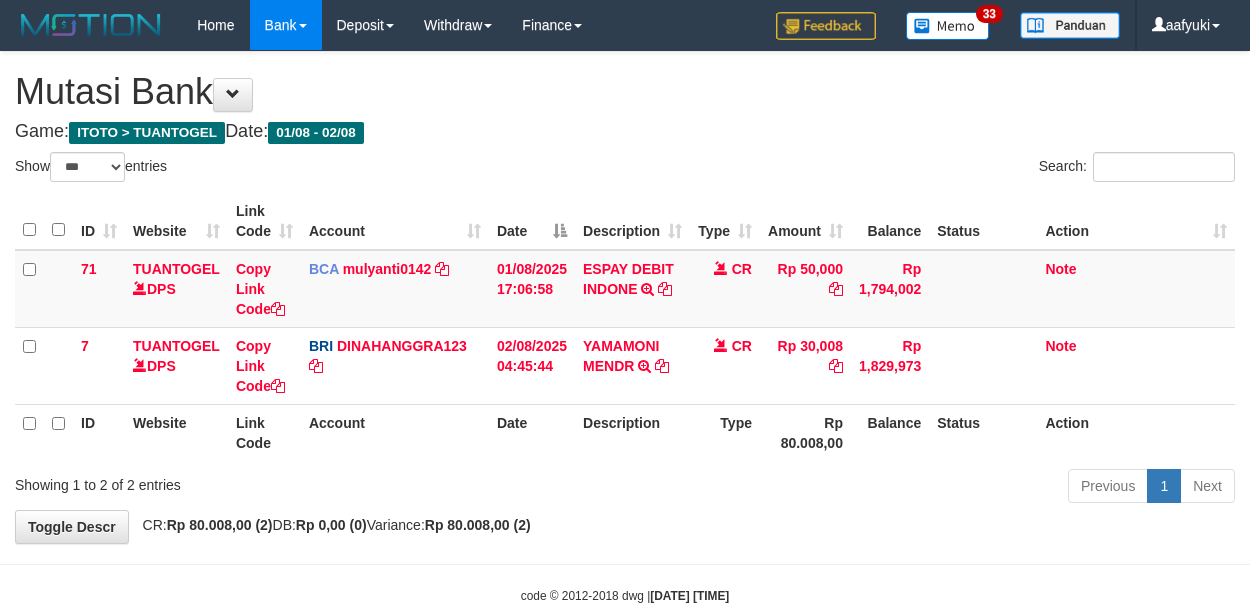 select on "***" 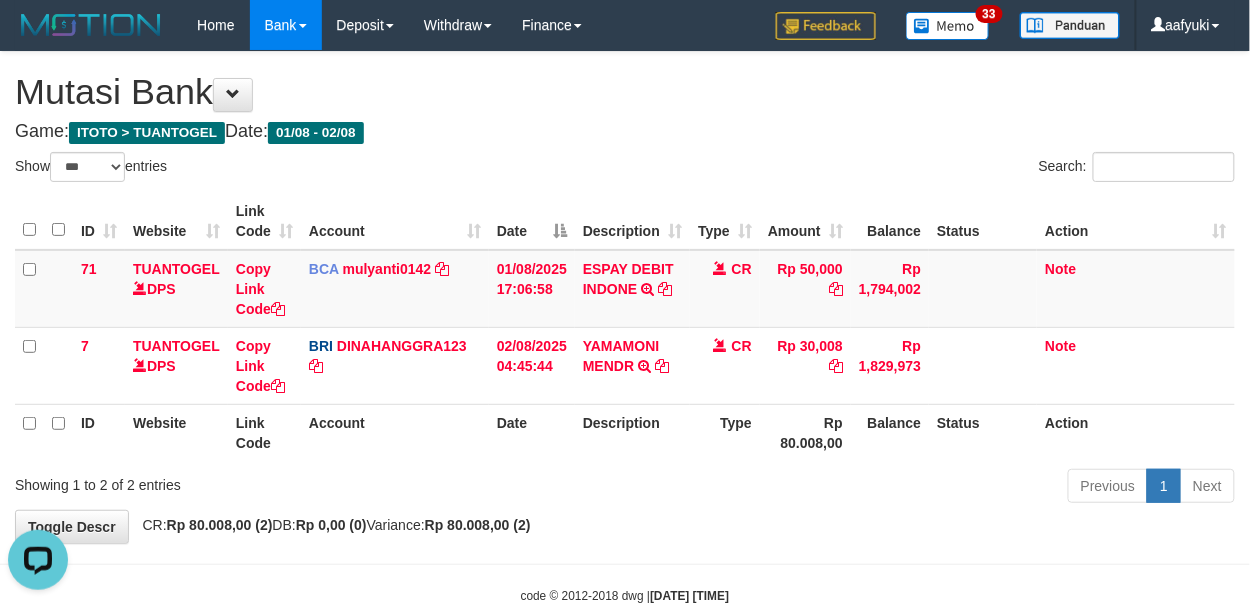scroll, scrollTop: 0, scrollLeft: 0, axis: both 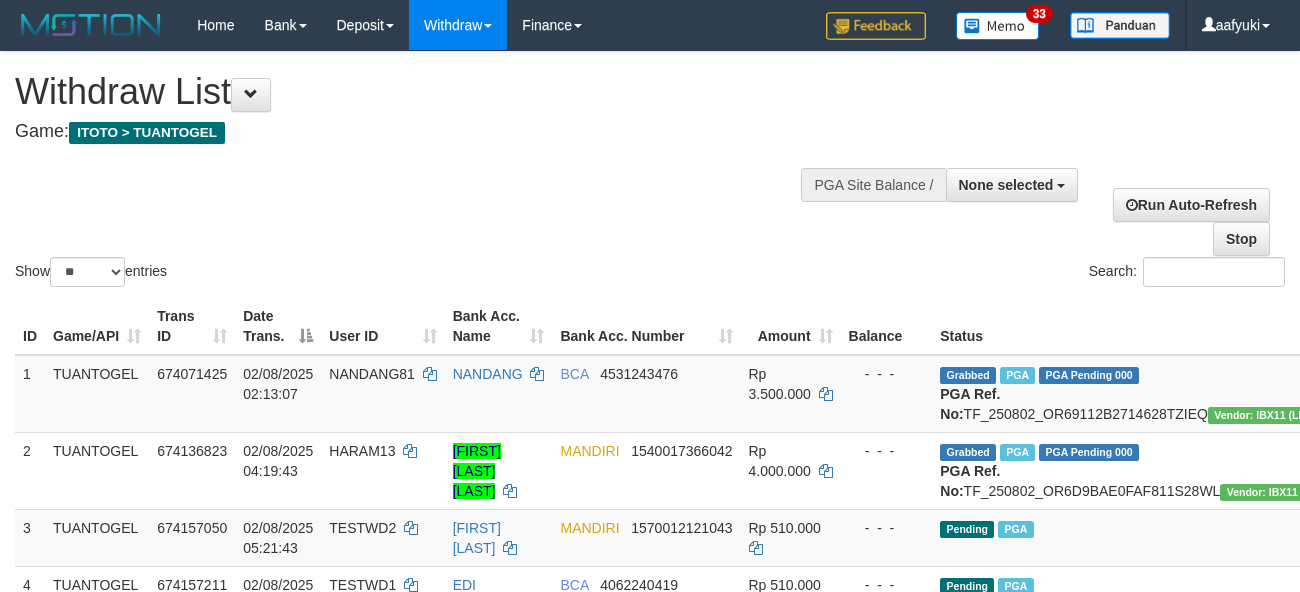 select 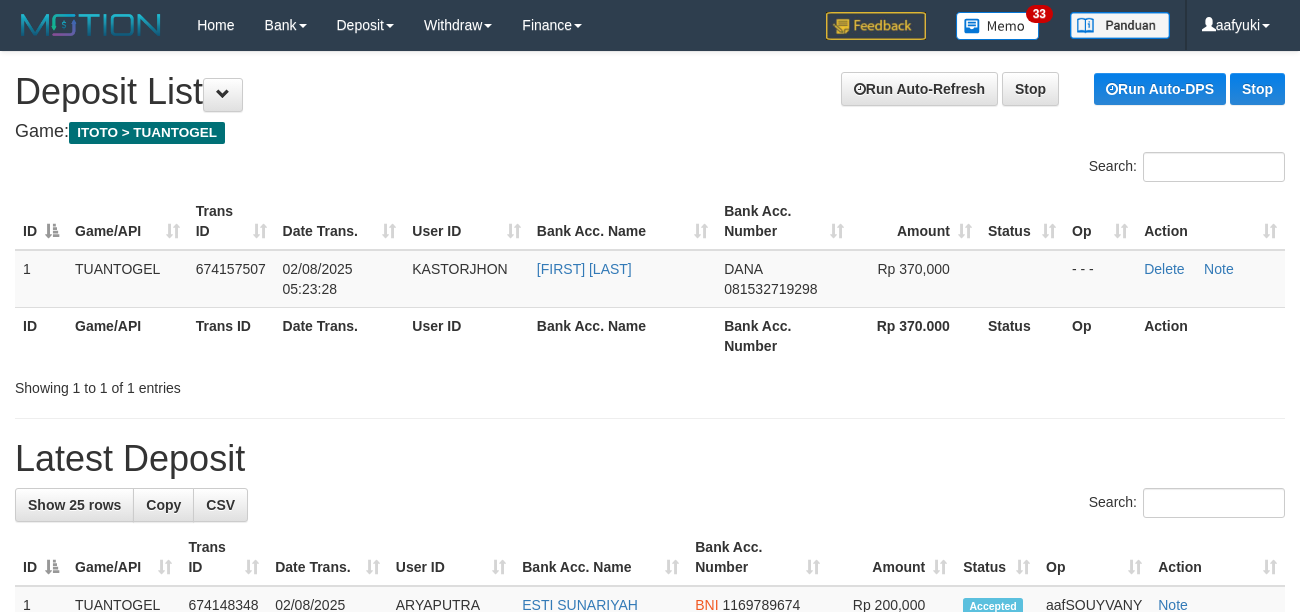 scroll, scrollTop: 0, scrollLeft: 0, axis: both 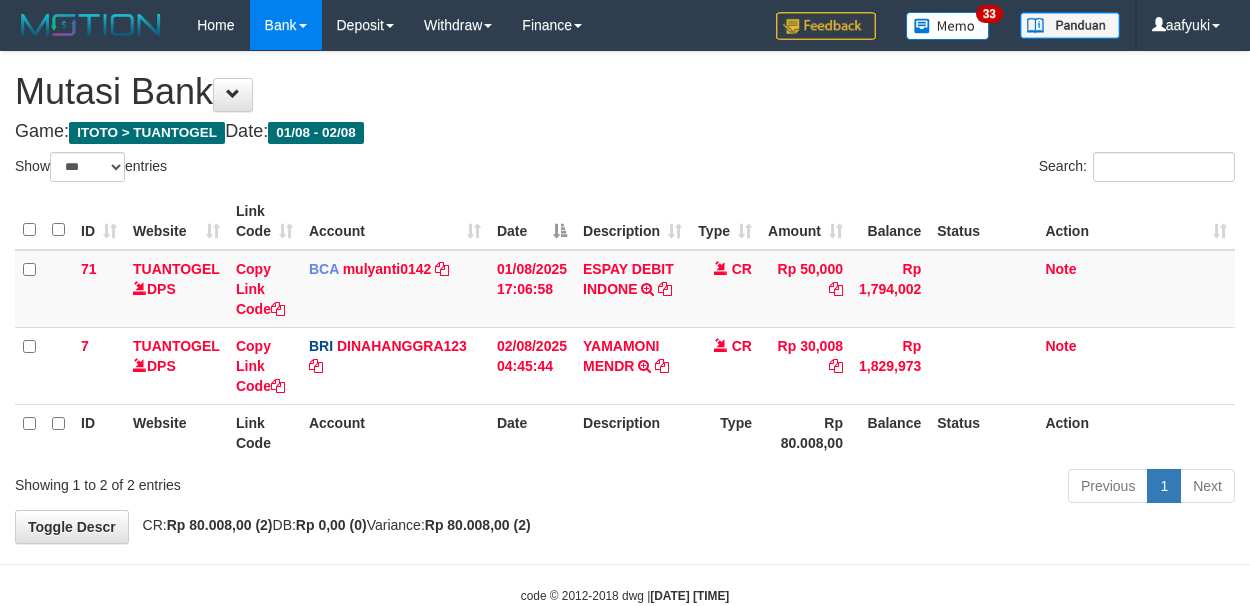 select on "***" 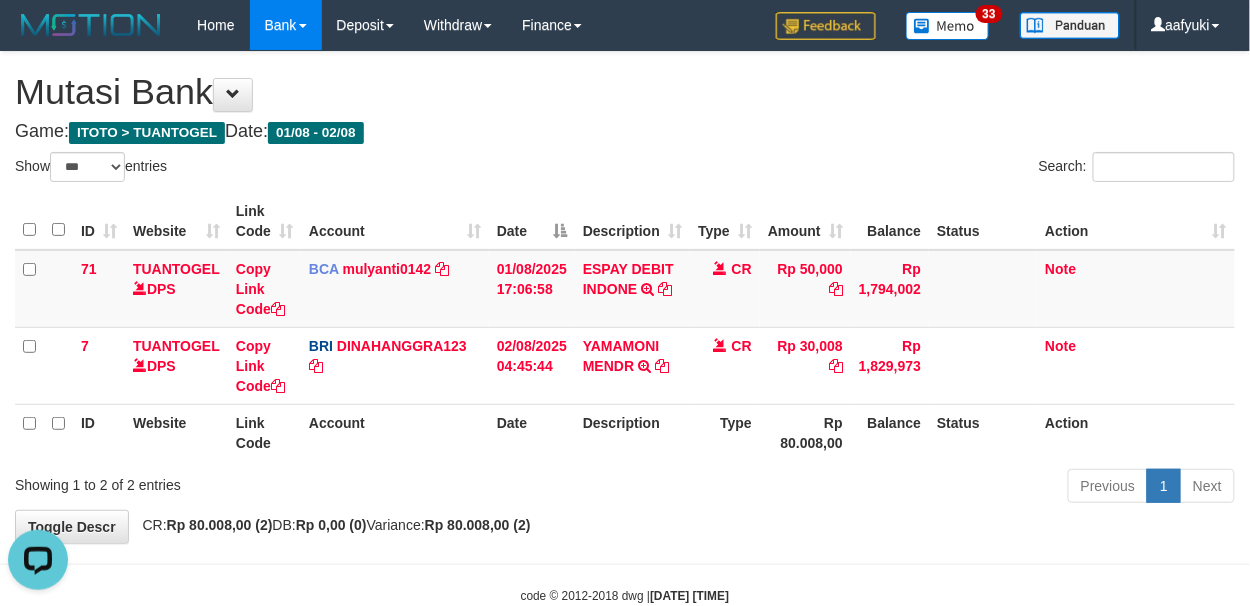scroll, scrollTop: 0, scrollLeft: 0, axis: both 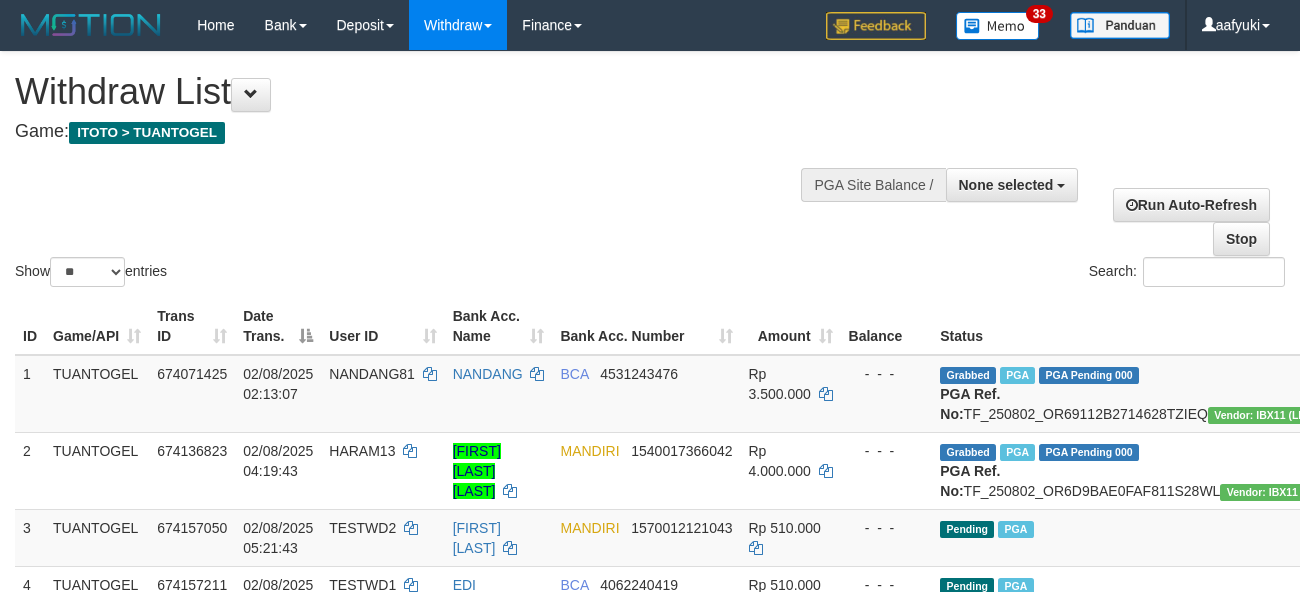 select 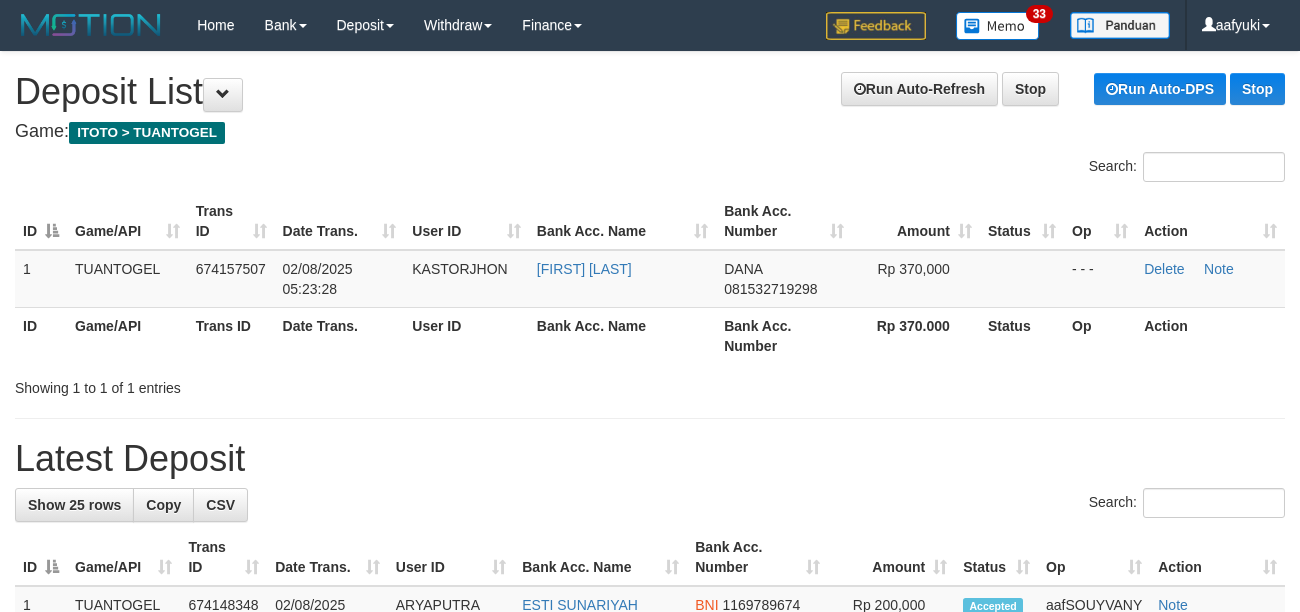 scroll, scrollTop: 0, scrollLeft: 0, axis: both 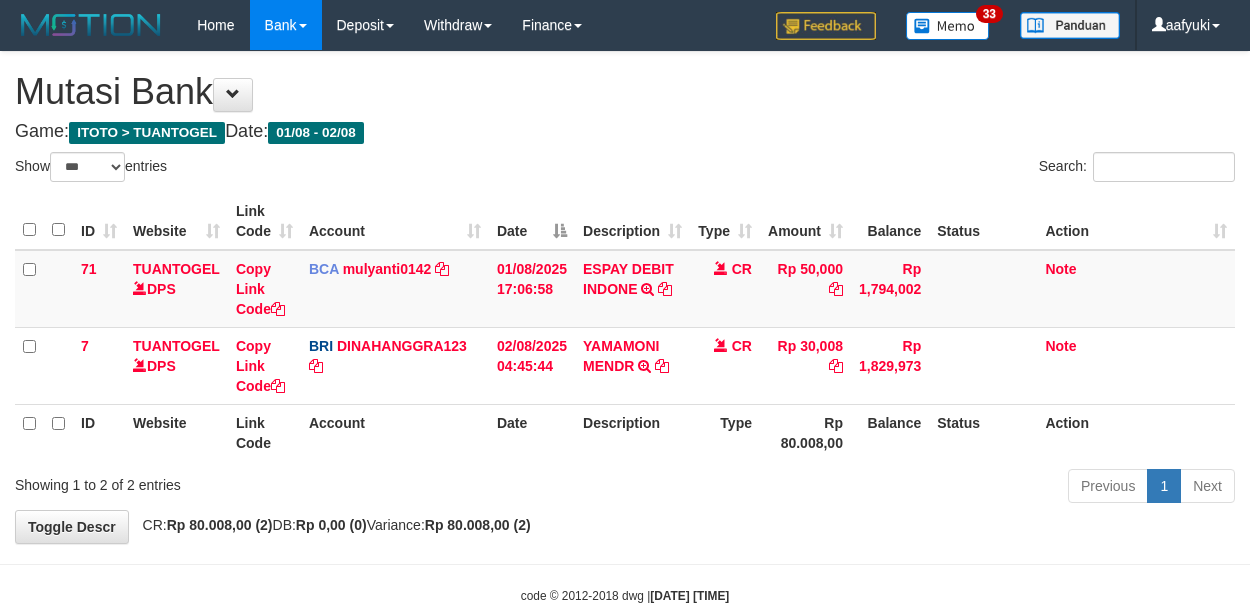 select on "***" 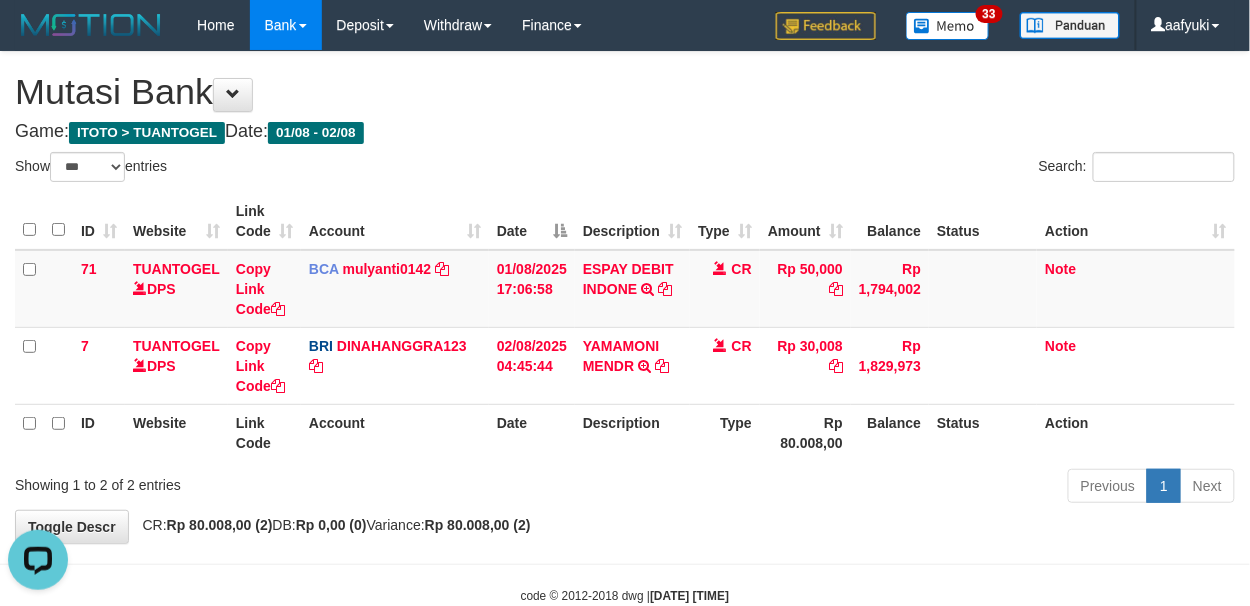scroll, scrollTop: 0, scrollLeft: 0, axis: both 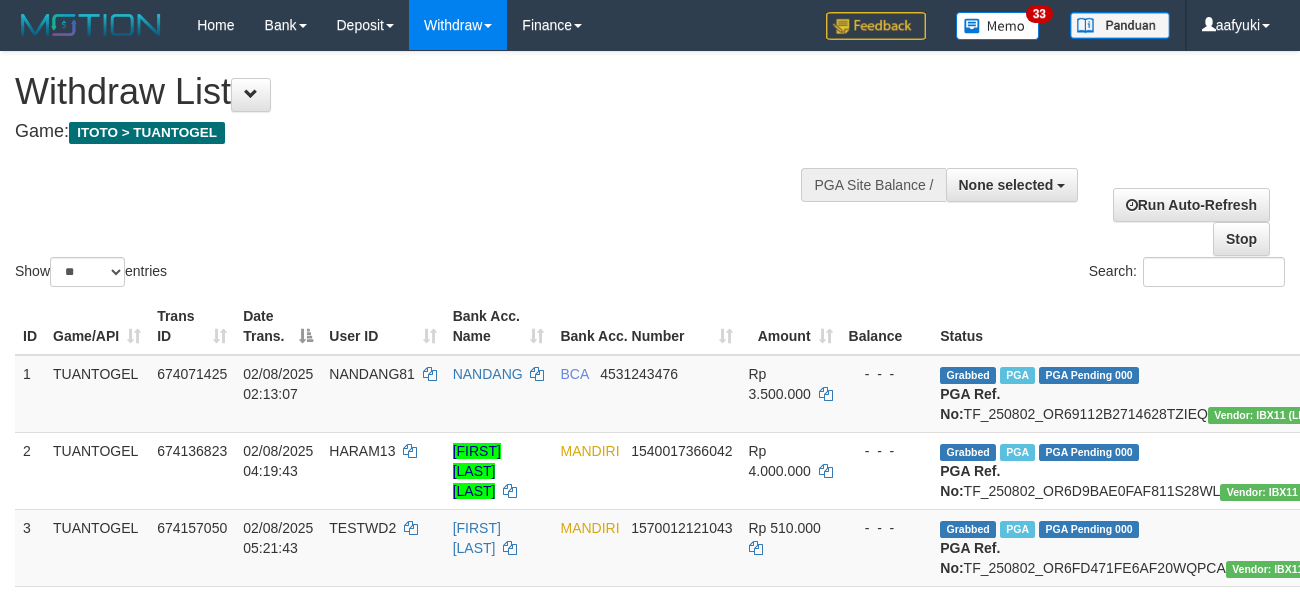 select 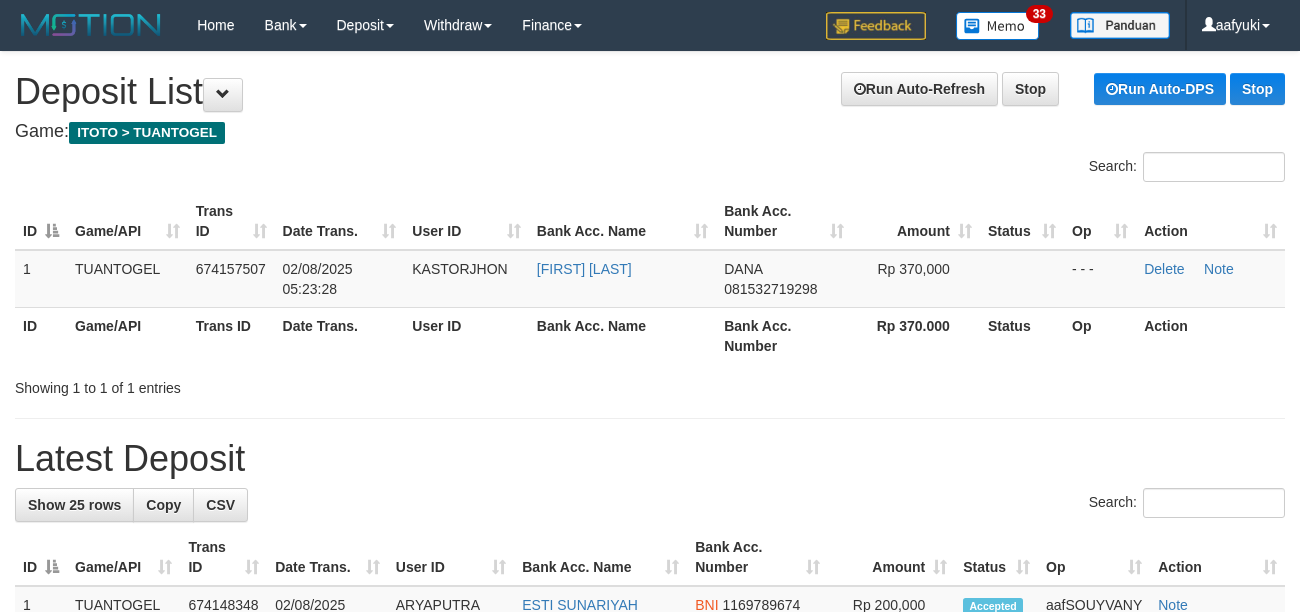 scroll, scrollTop: 0, scrollLeft: 0, axis: both 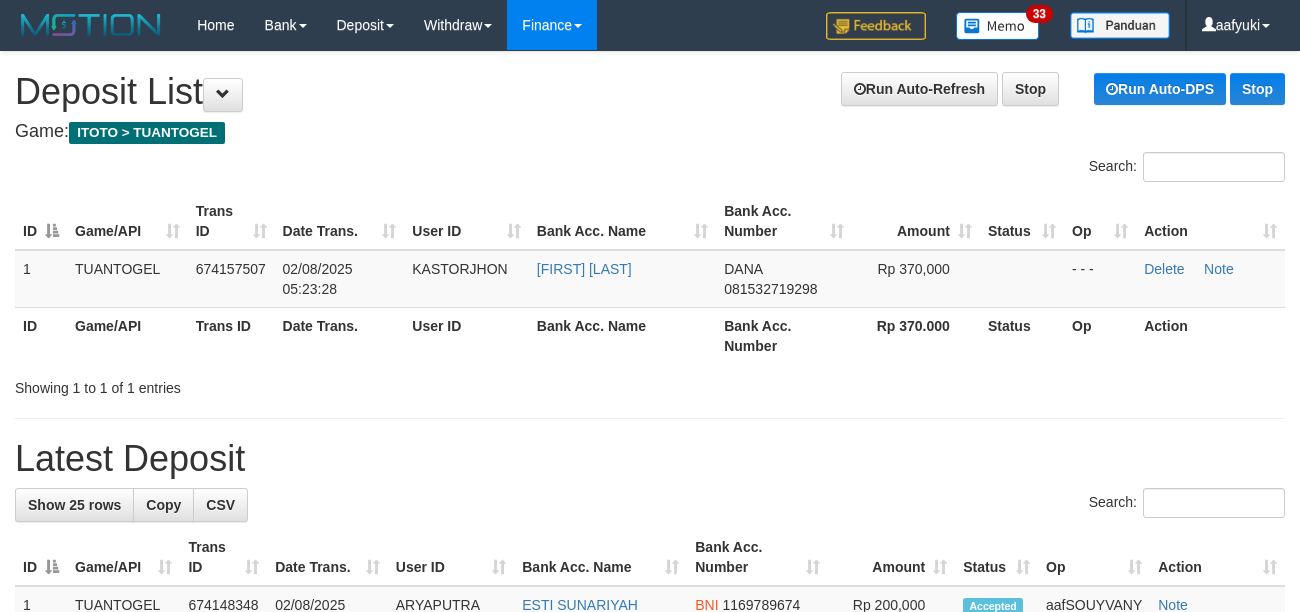 drag, startPoint x: 497, startPoint y: 158, endPoint x: 581, endPoint y: 30, distance: 153.10127 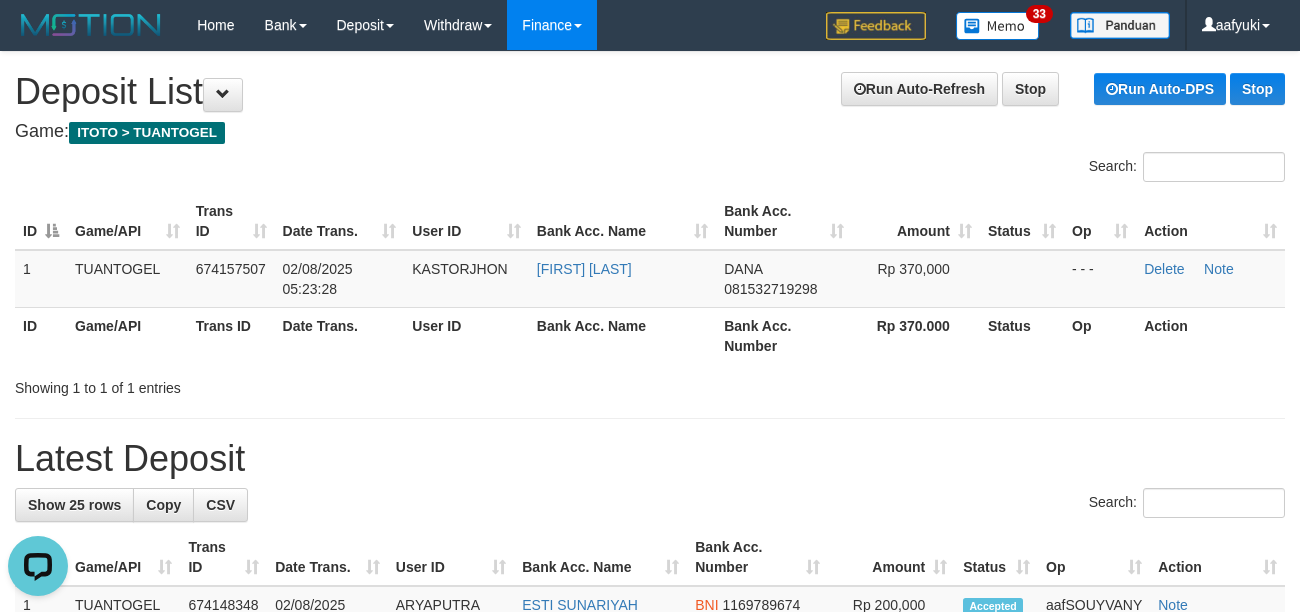 scroll, scrollTop: 0, scrollLeft: 0, axis: both 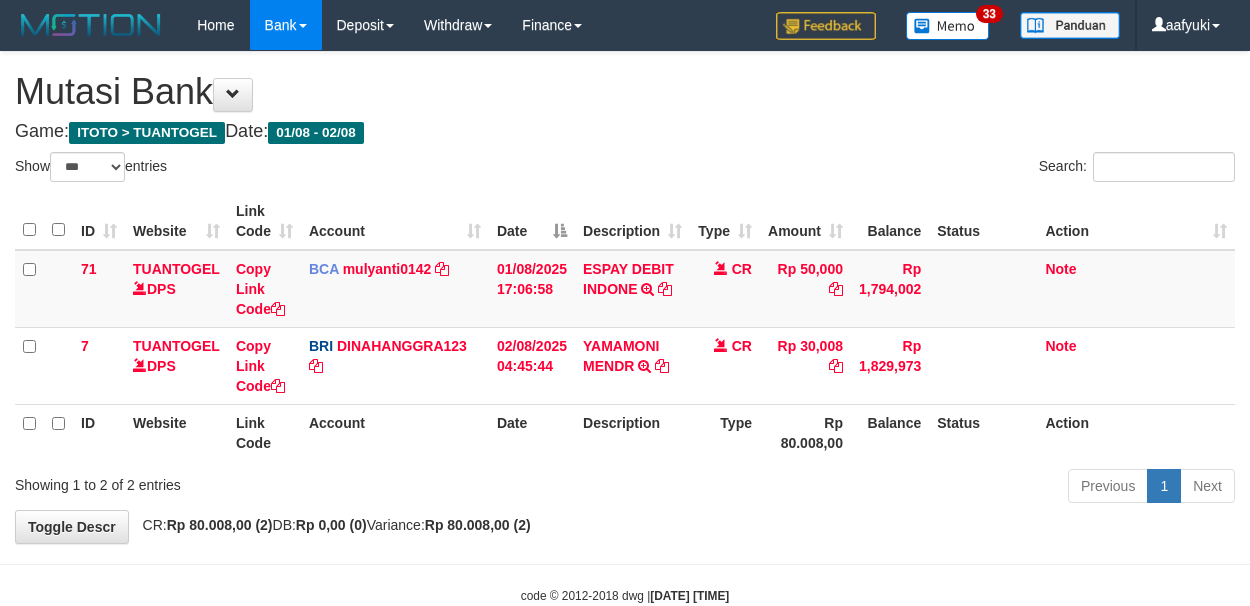 select on "***" 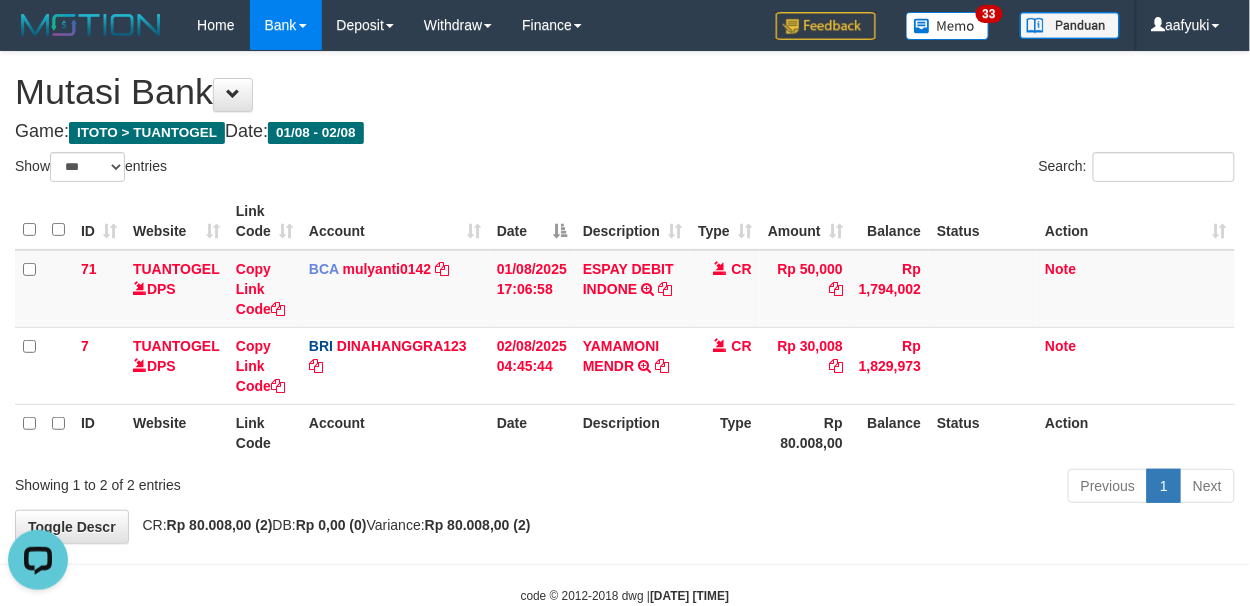 scroll, scrollTop: 0, scrollLeft: 0, axis: both 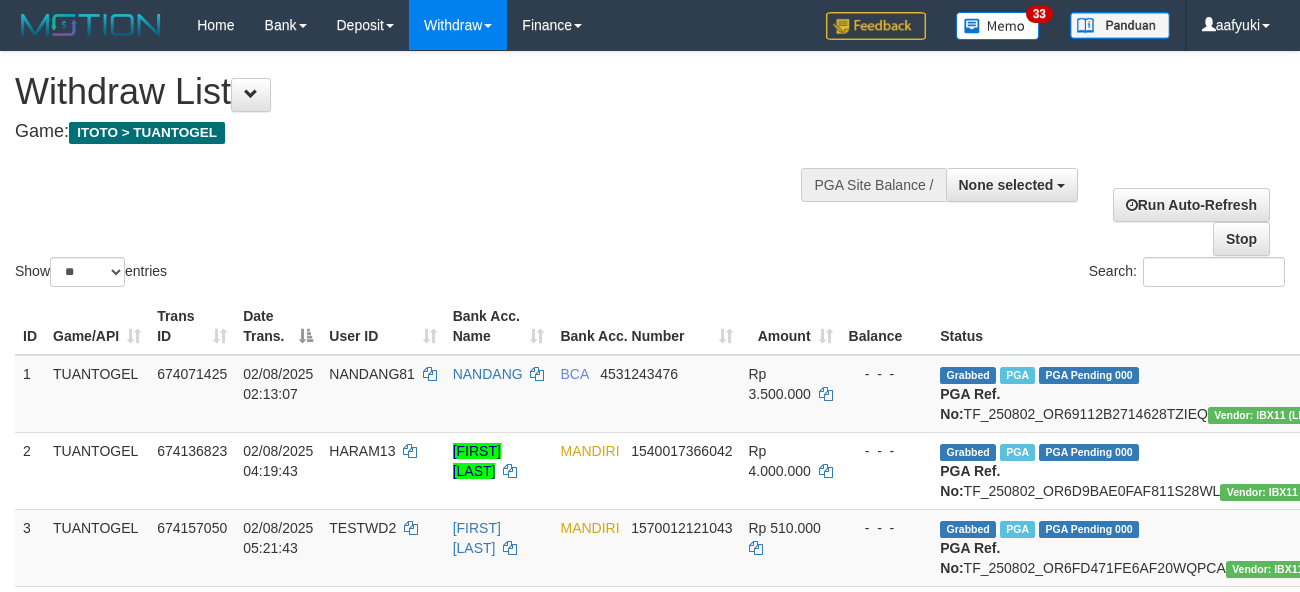 select 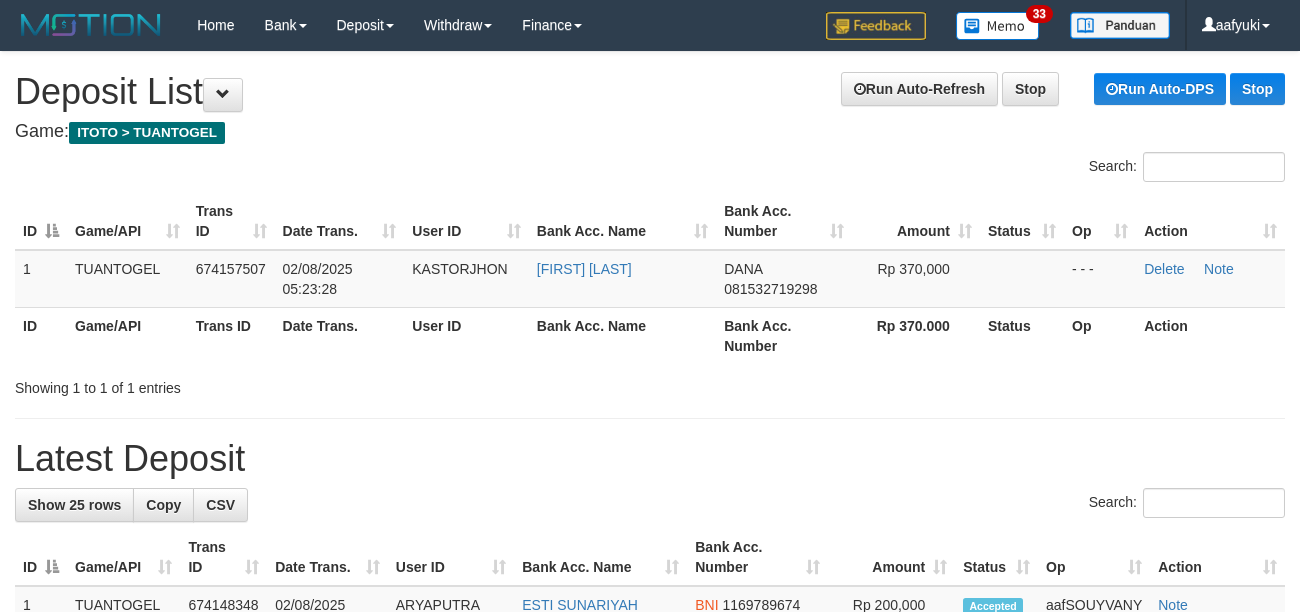 scroll, scrollTop: 0, scrollLeft: 0, axis: both 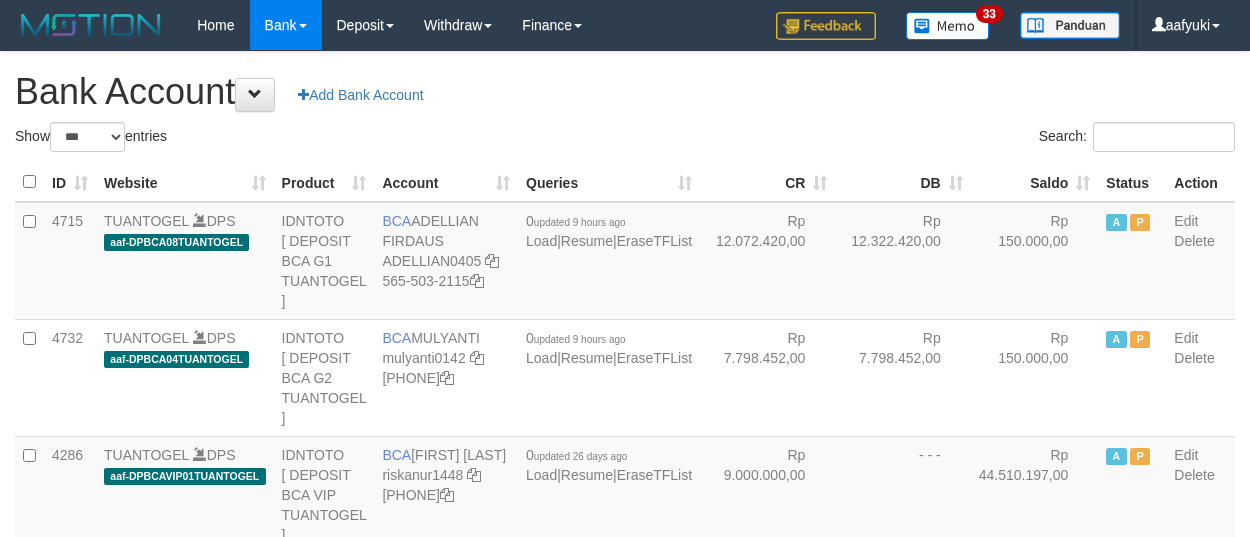 select on "***" 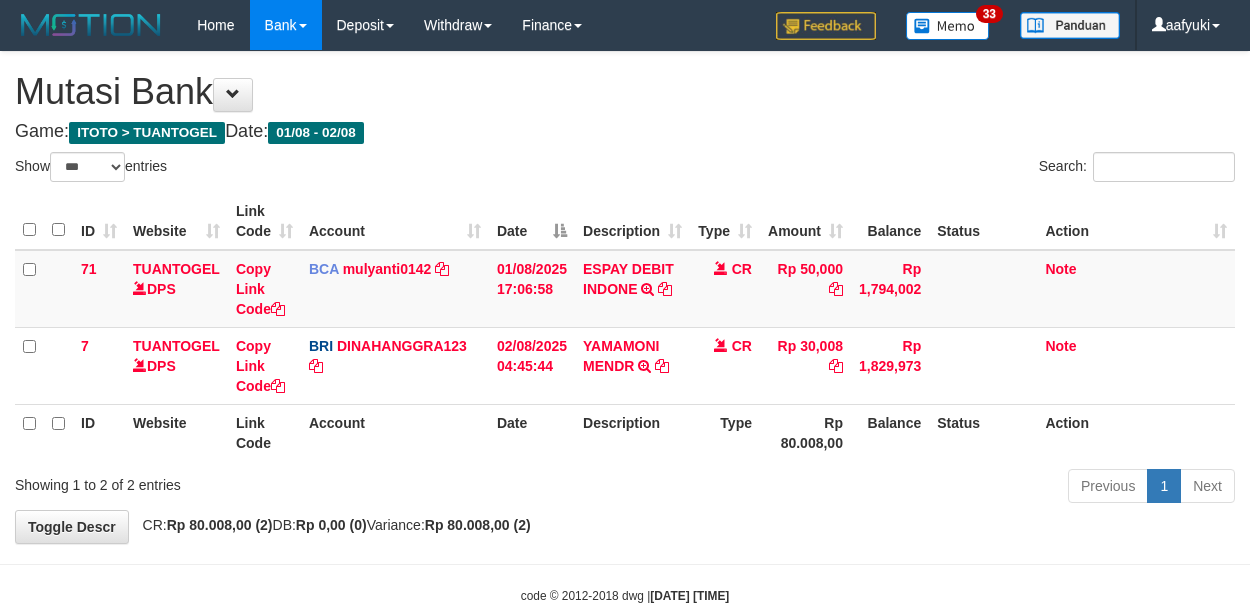 select on "***" 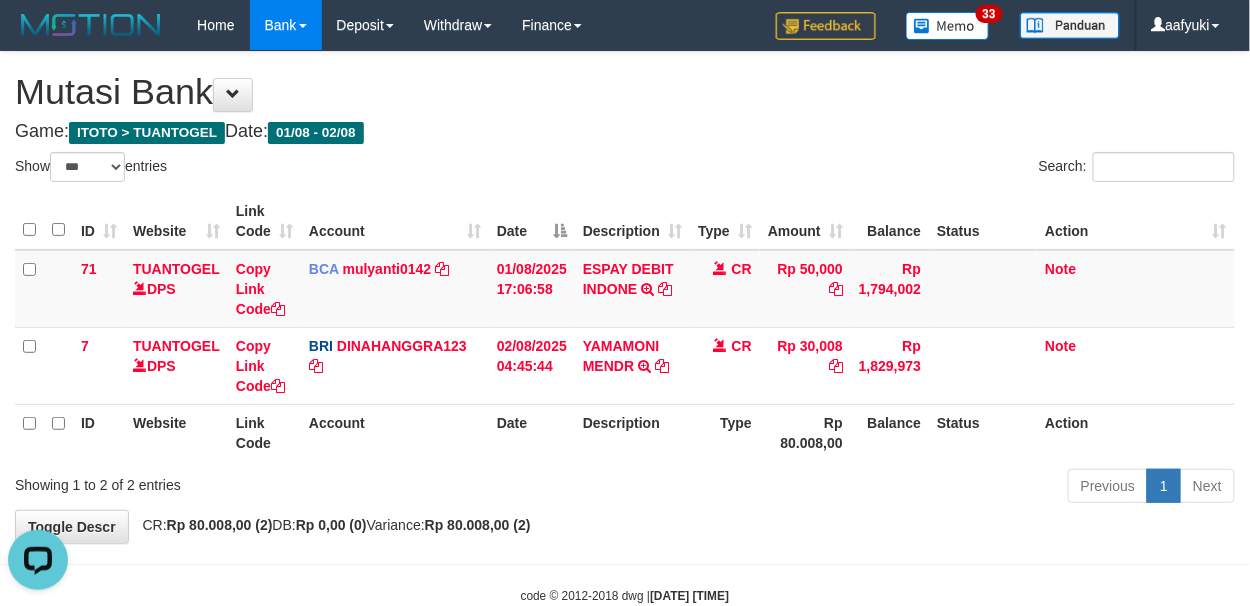 scroll, scrollTop: 0, scrollLeft: 0, axis: both 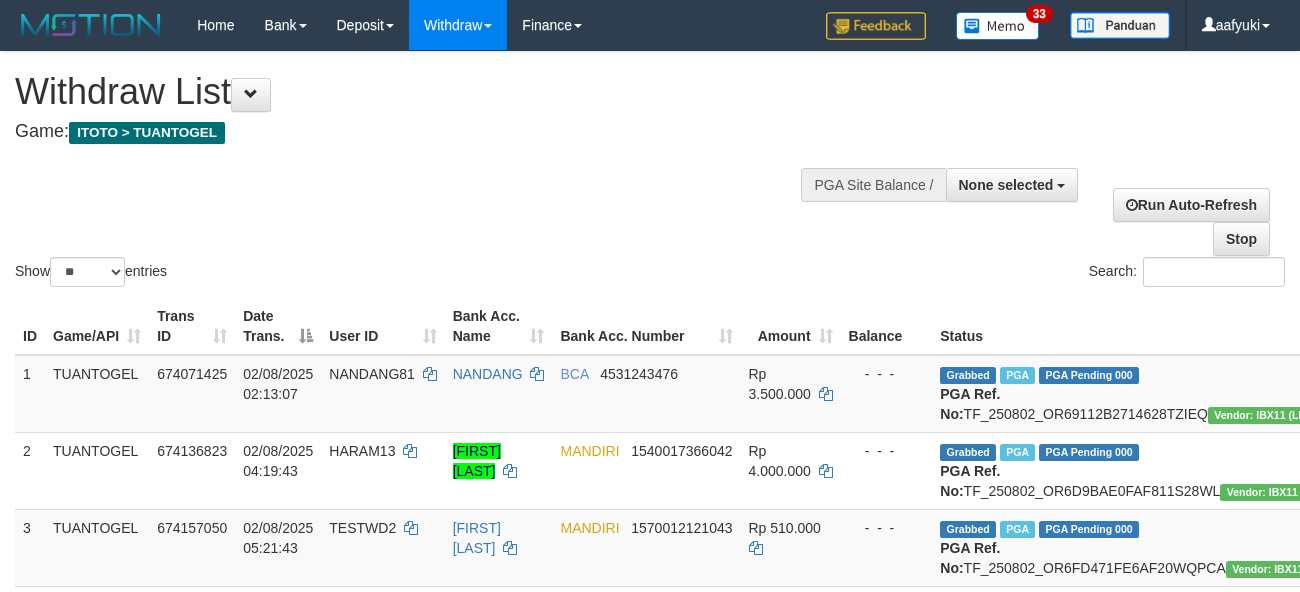 select 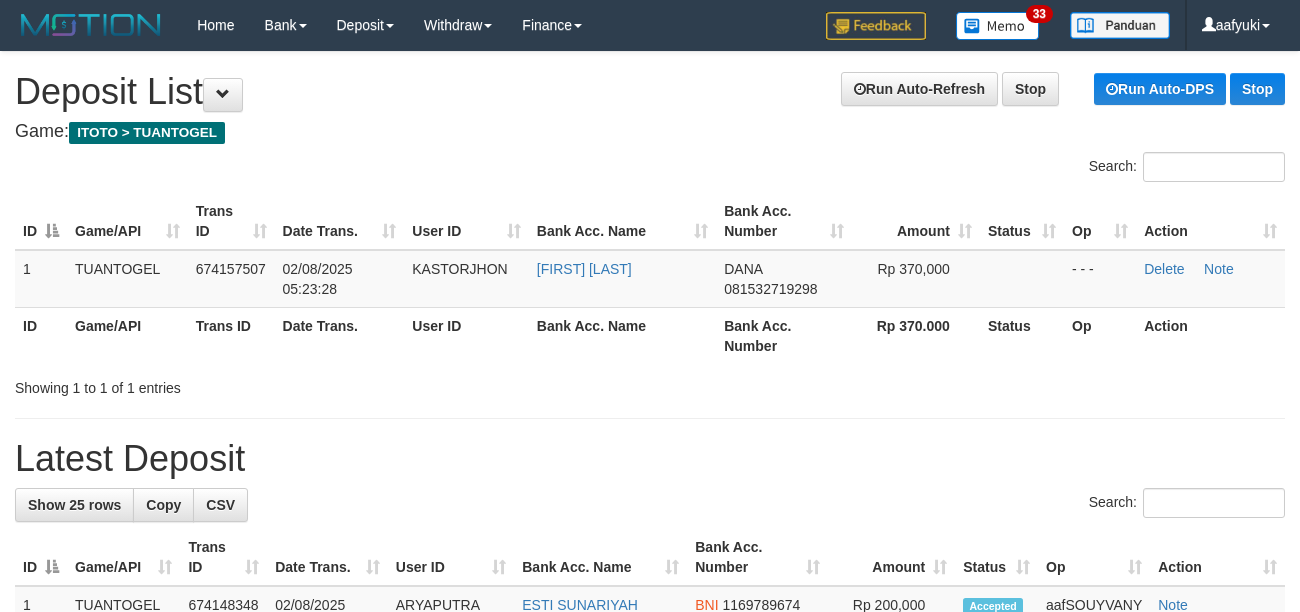 scroll, scrollTop: 0, scrollLeft: 0, axis: both 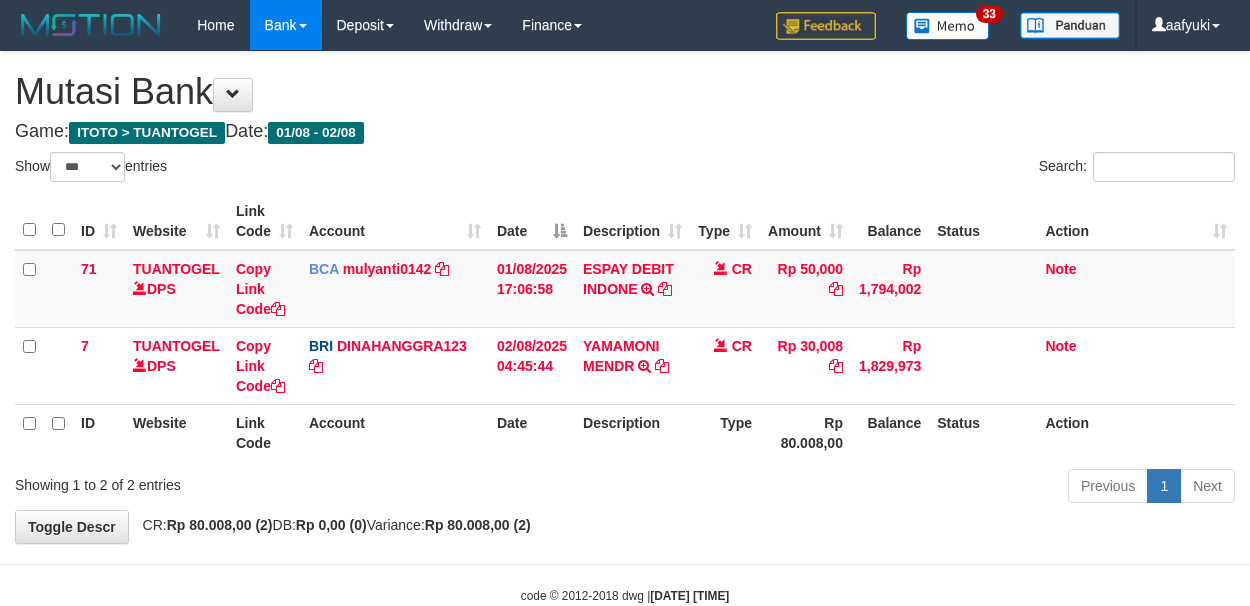 select on "***" 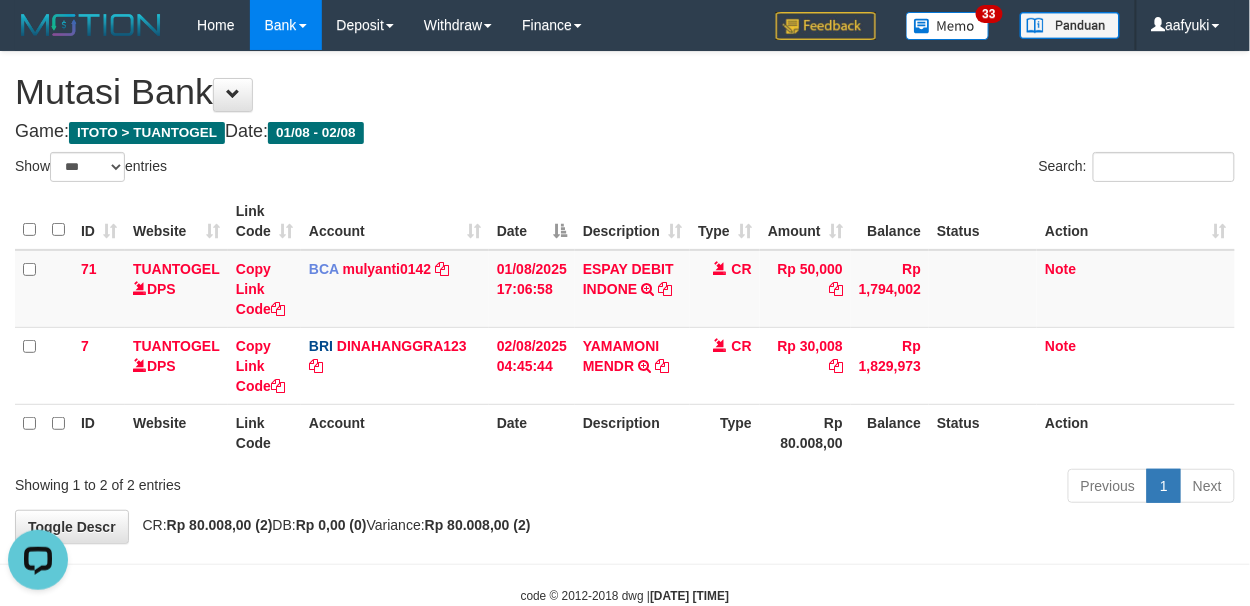 scroll, scrollTop: 0, scrollLeft: 0, axis: both 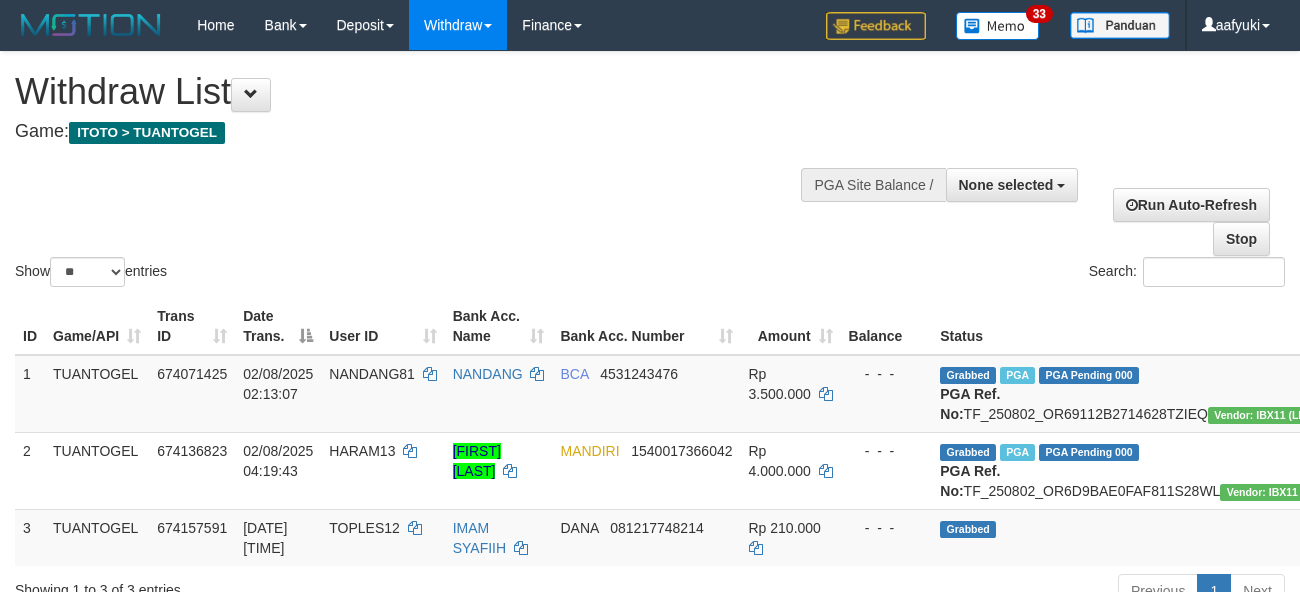 select 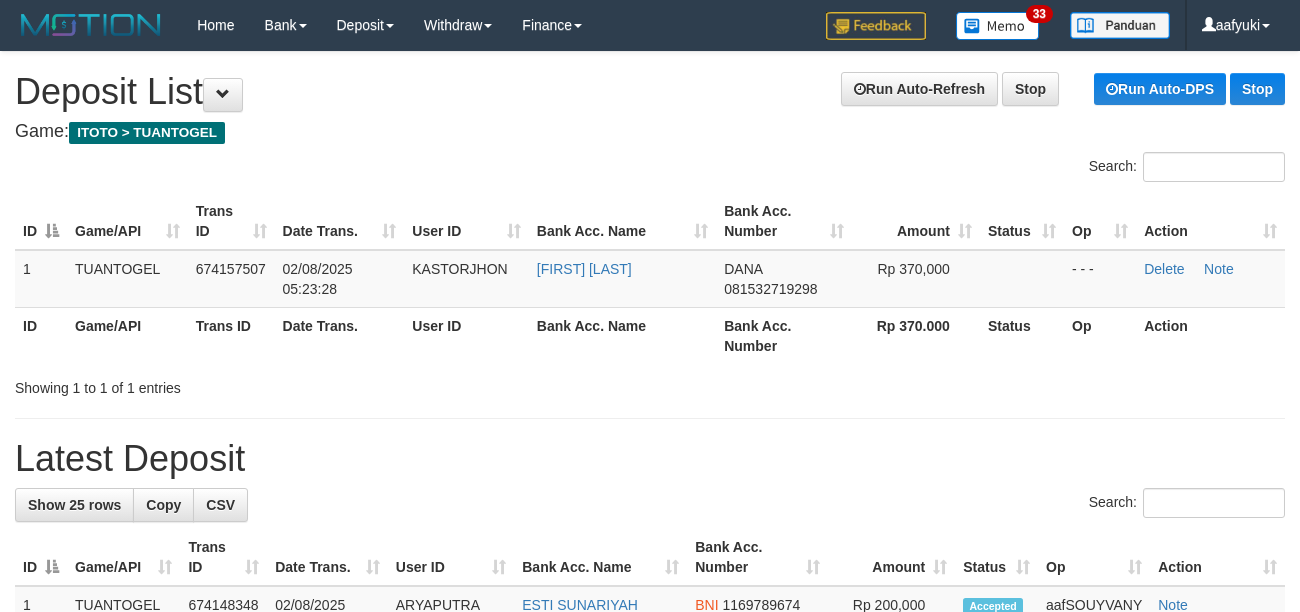 scroll, scrollTop: 0, scrollLeft: 0, axis: both 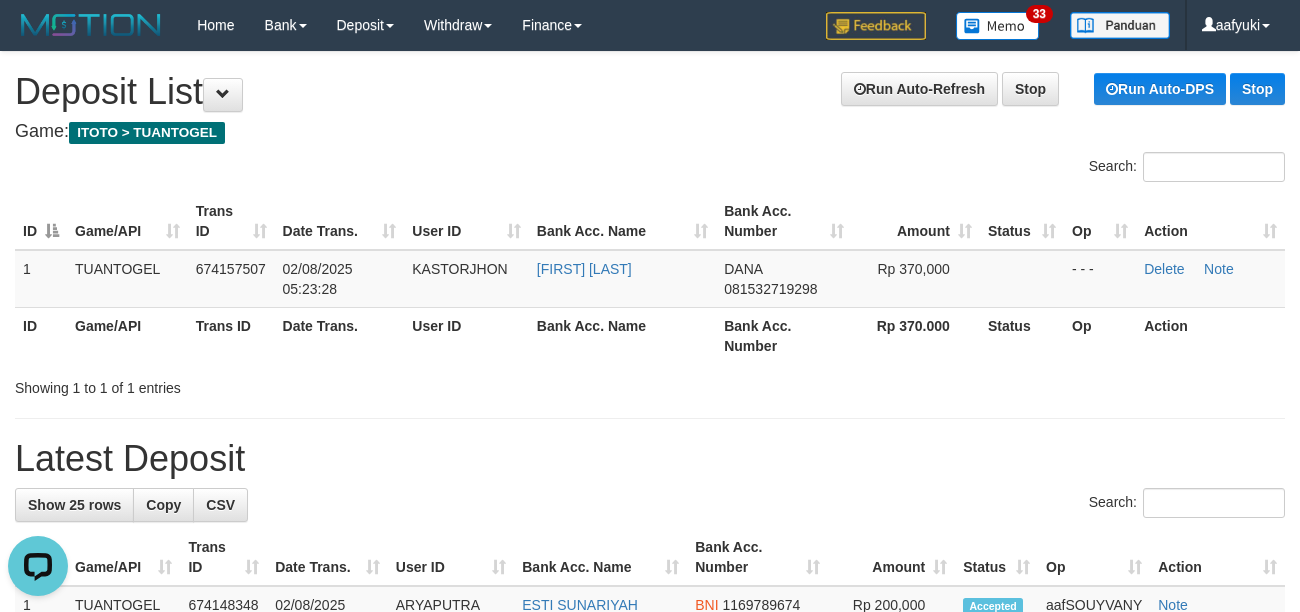 click on "Game:   ITOTO > TUANTOGEL" at bounding box center (650, 132) 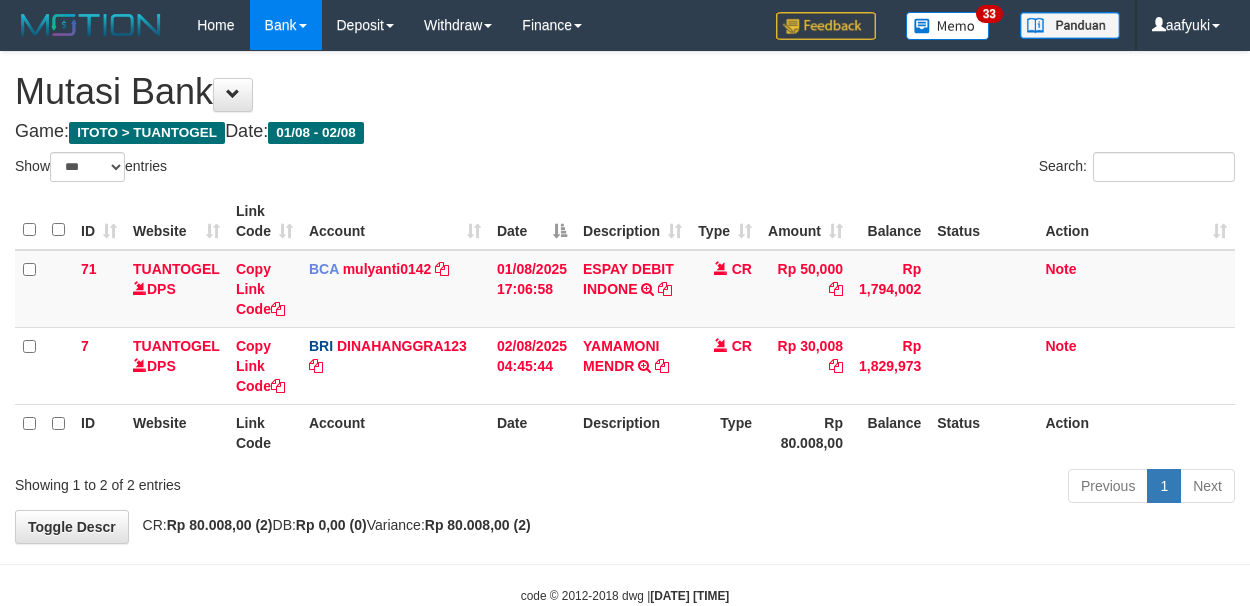 select on "***" 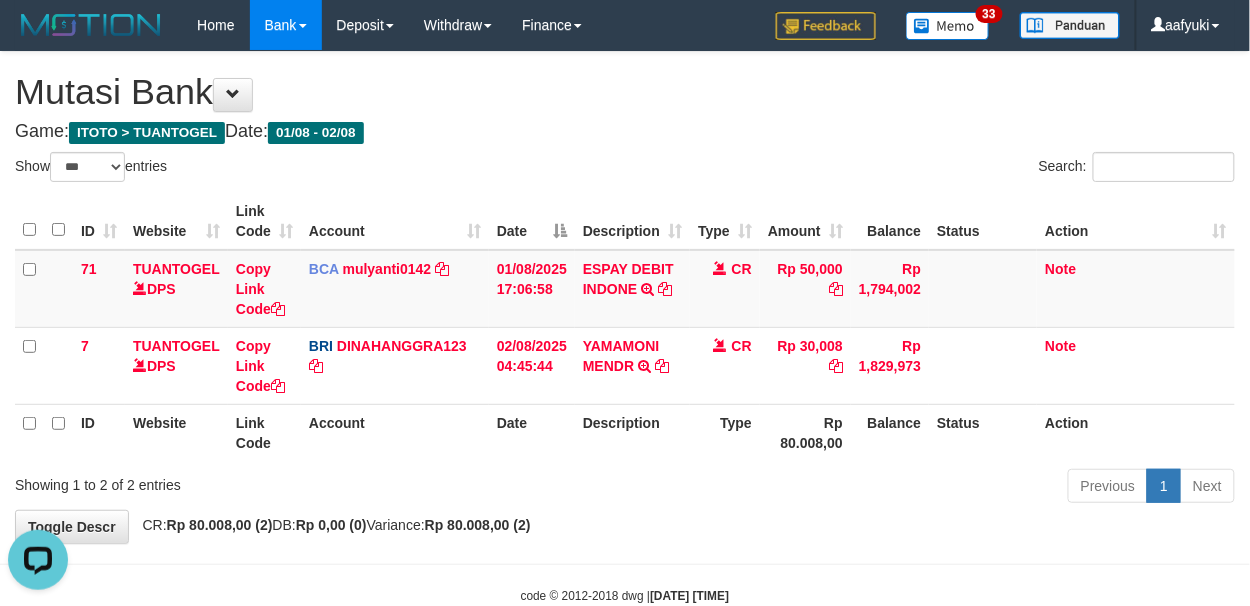 scroll, scrollTop: 0, scrollLeft: 0, axis: both 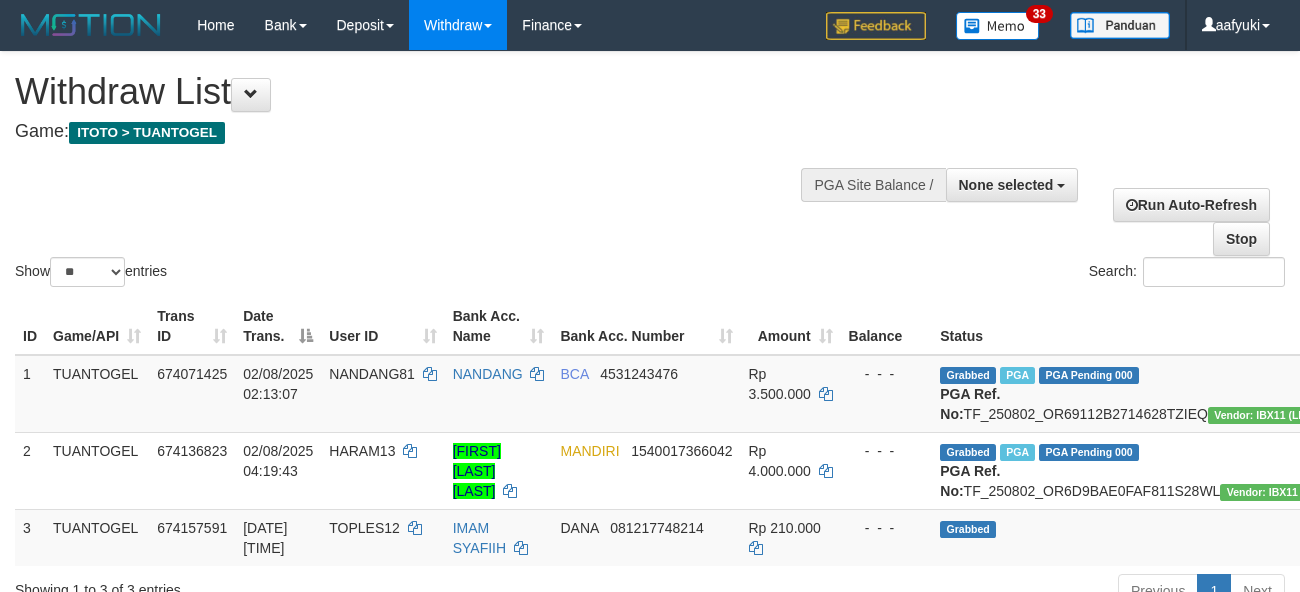 select 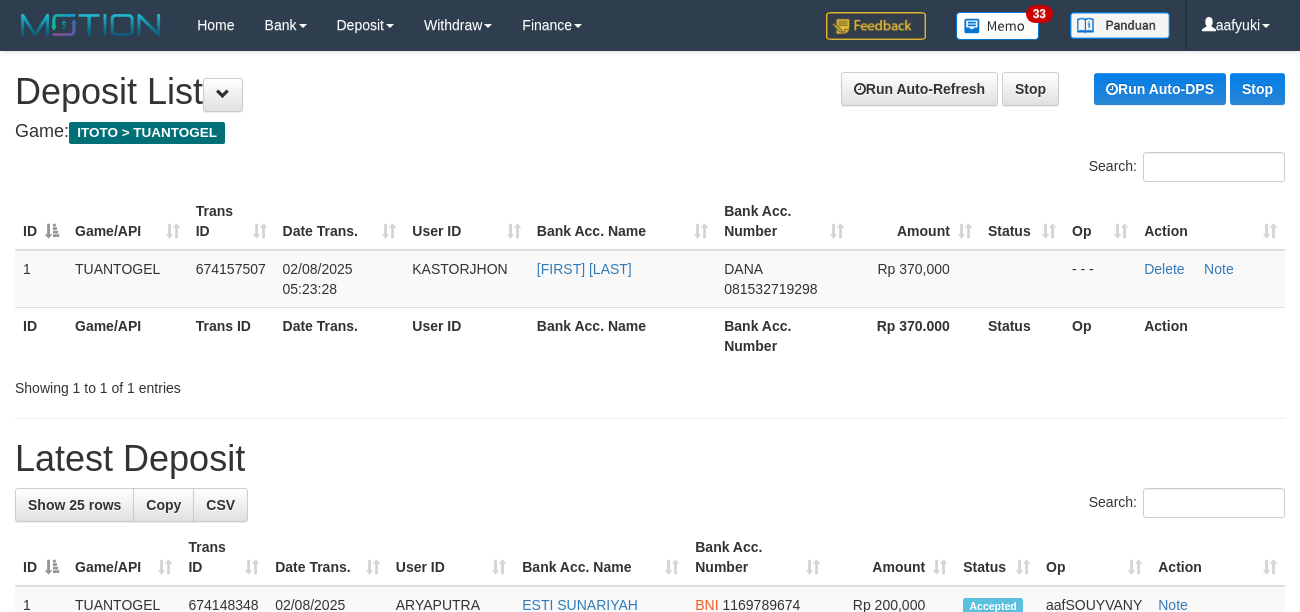 scroll, scrollTop: 0, scrollLeft: 0, axis: both 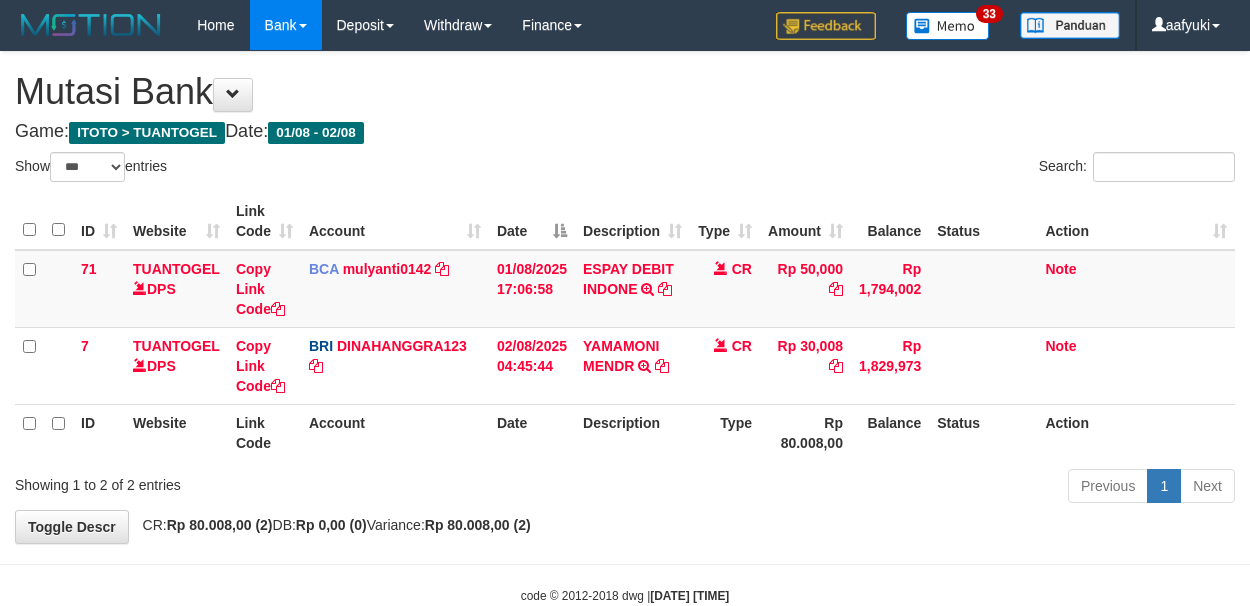 select on "***" 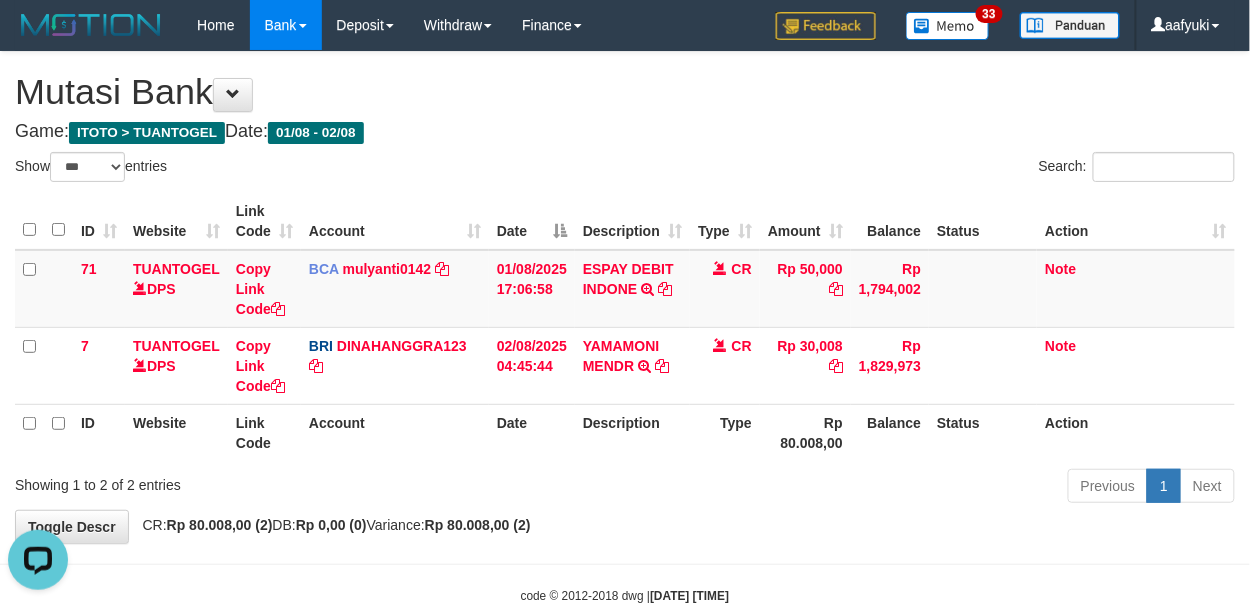 scroll, scrollTop: 0, scrollLeft: 0, axis: both 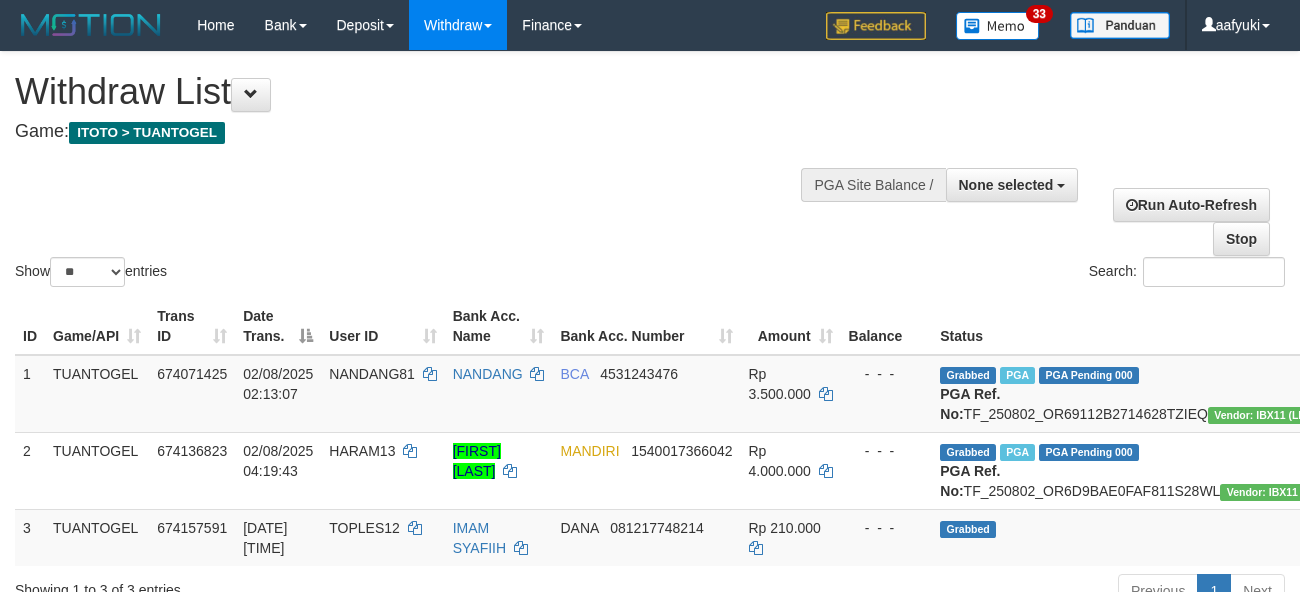select 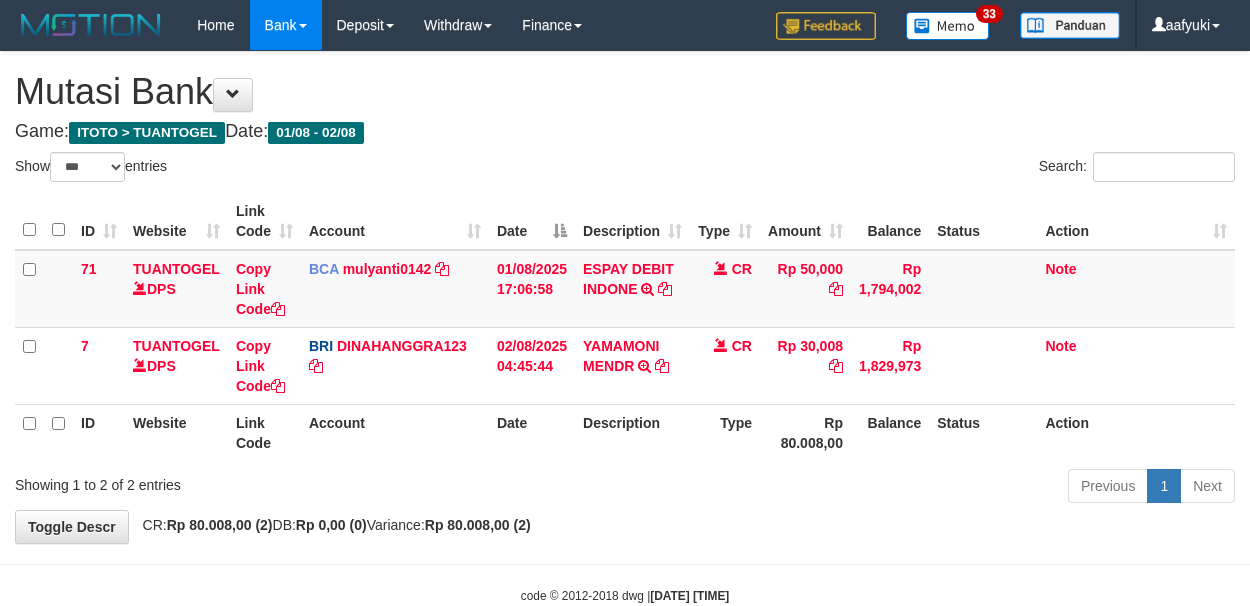 select on "***" 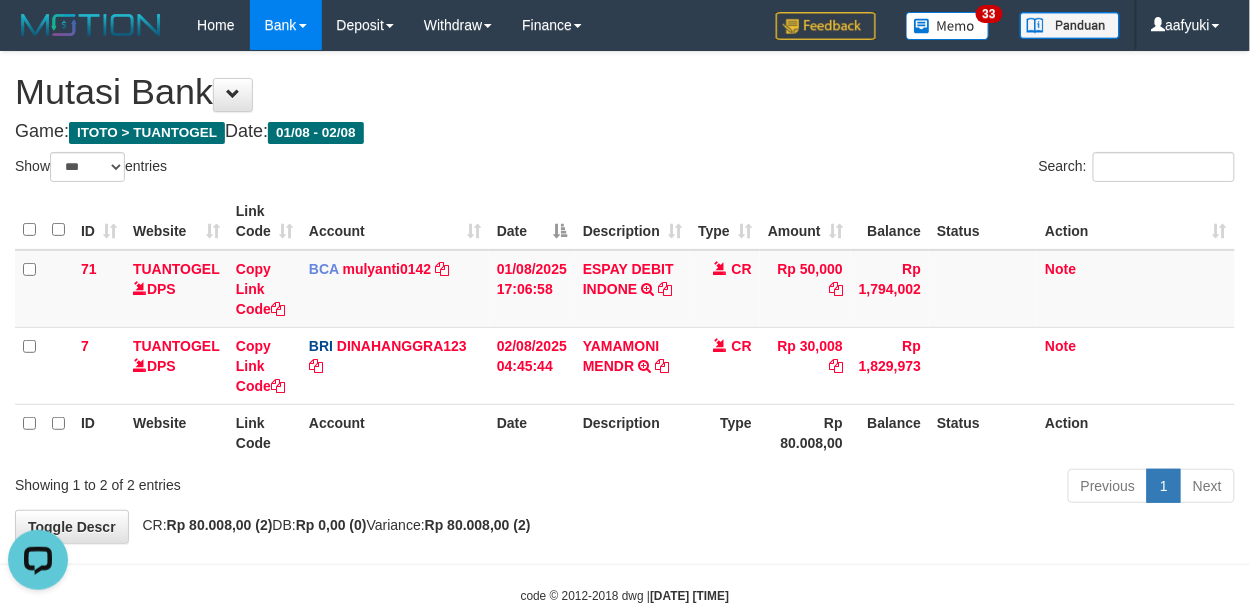 scroll, scrollTop: 0, scrollLeft: 0, axis: both 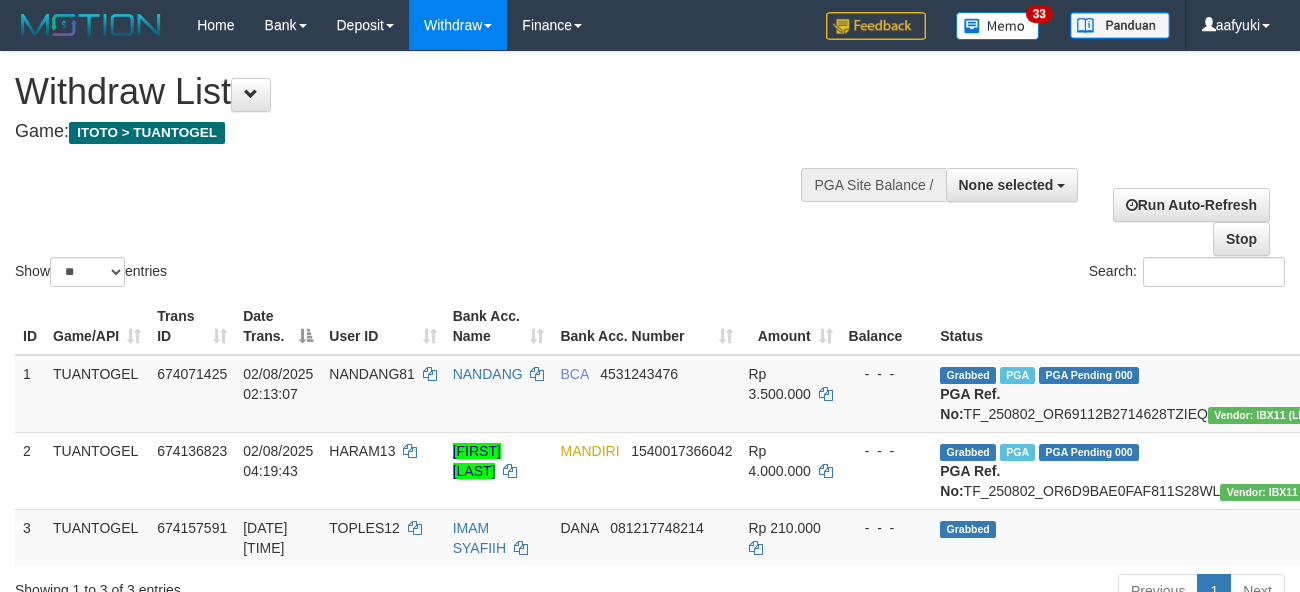 select 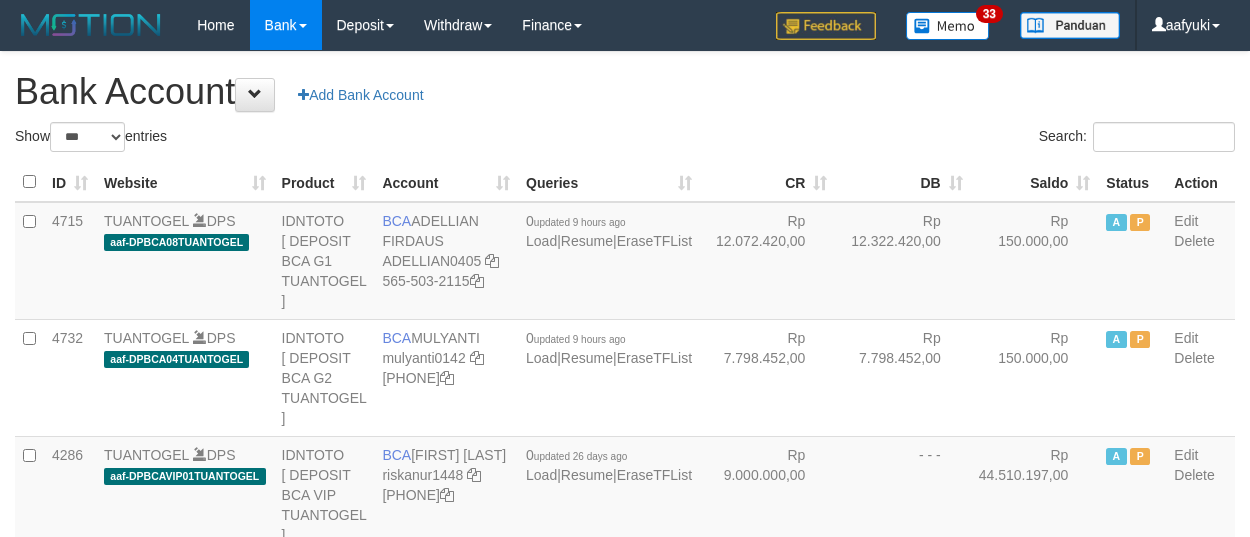 select on "***" 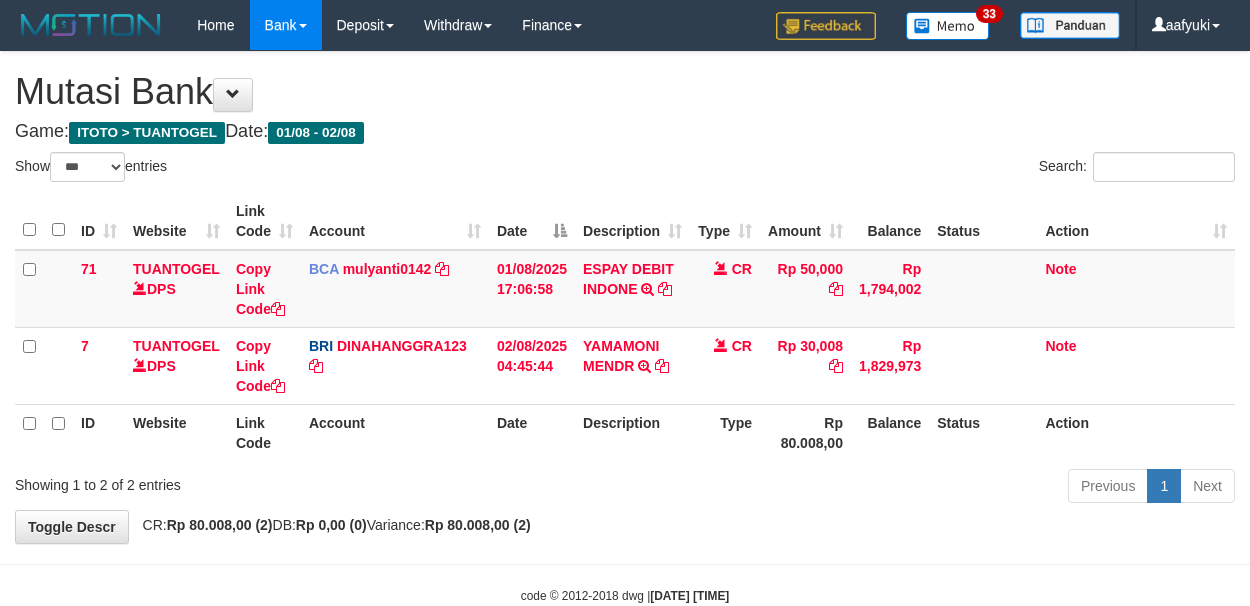 select on "***" 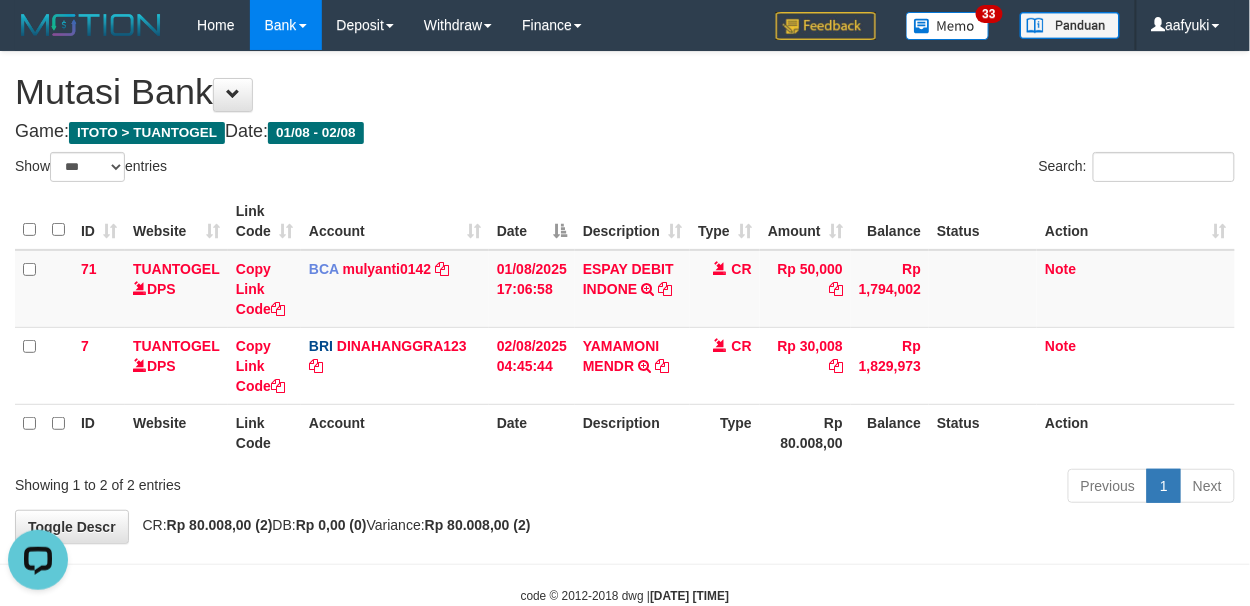 scroll, scrollTop: 0, scrollLeft: 0, axis: both 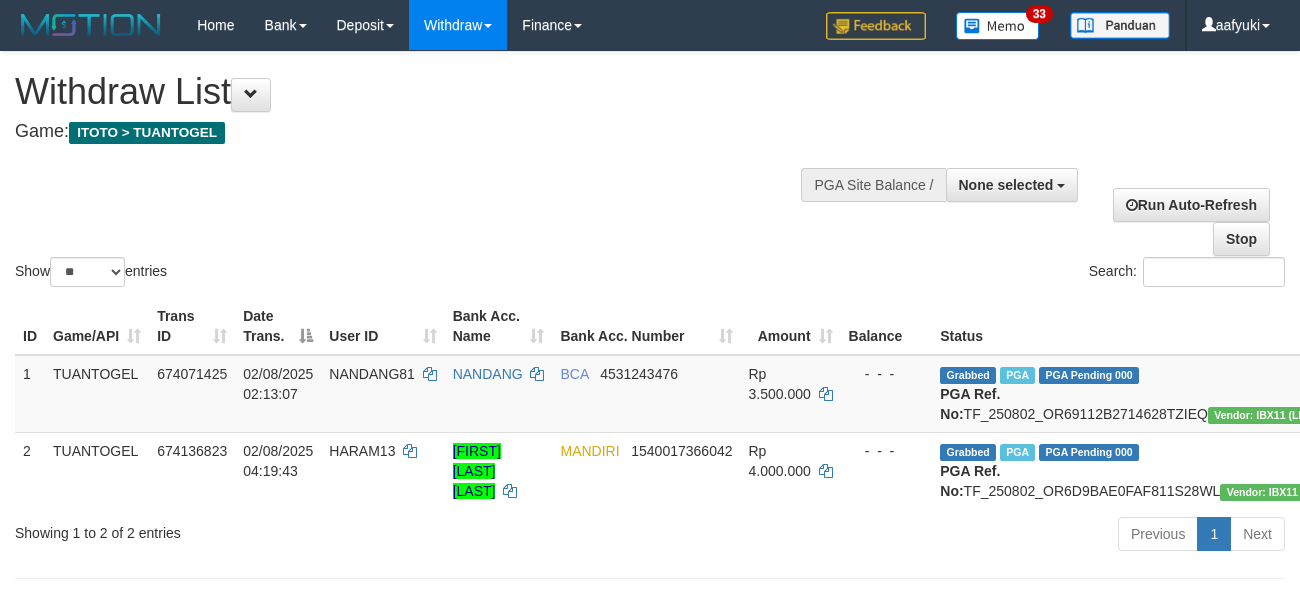 select 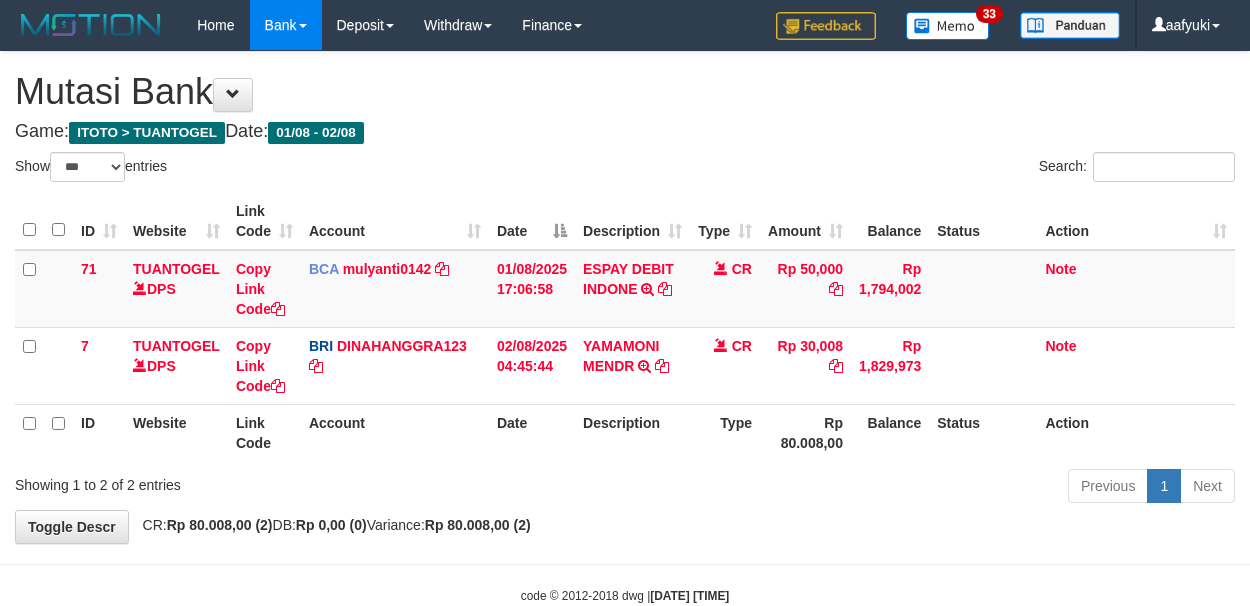 select on "***" 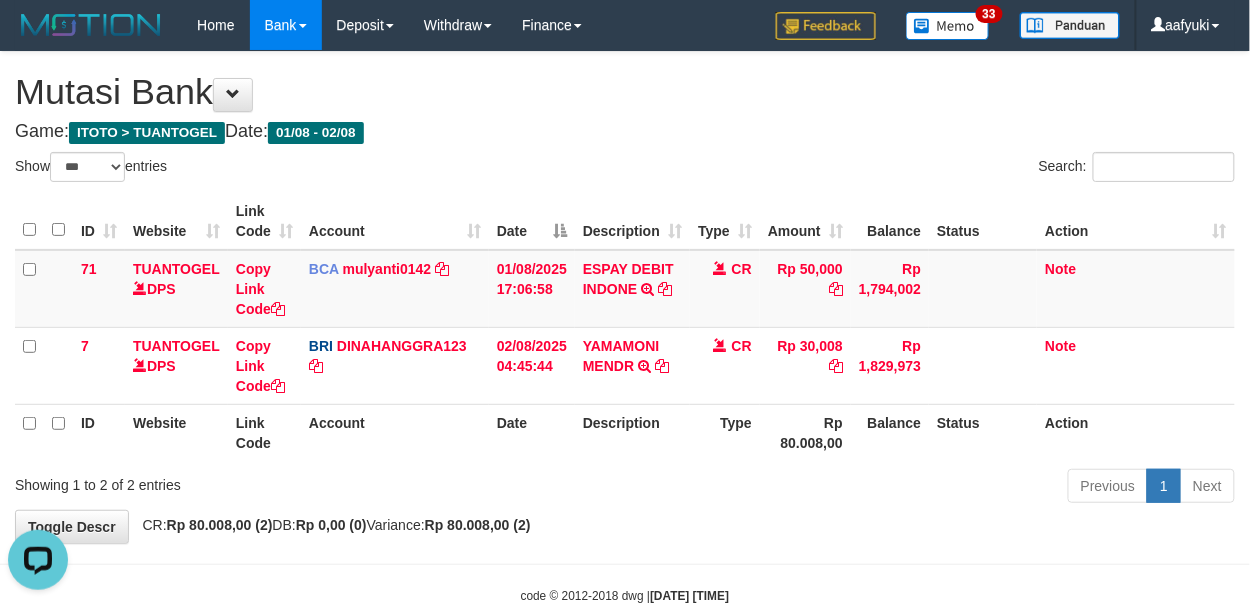 scroll, scrollTop: 0, scrollLeft: 0, axis: both 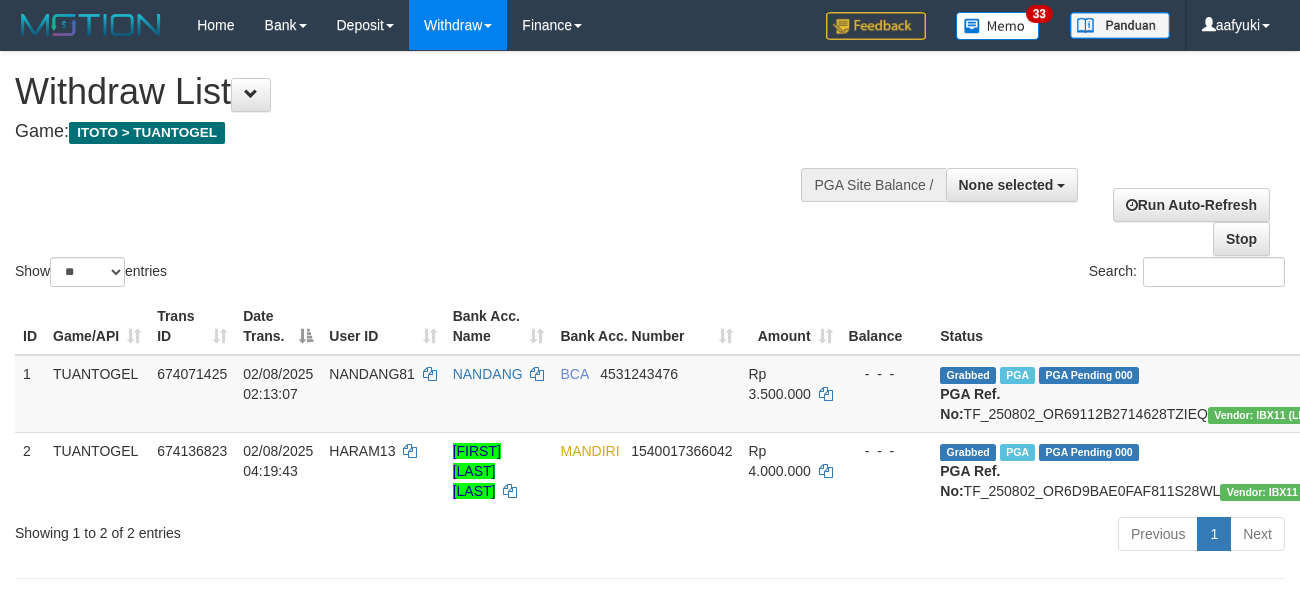 select 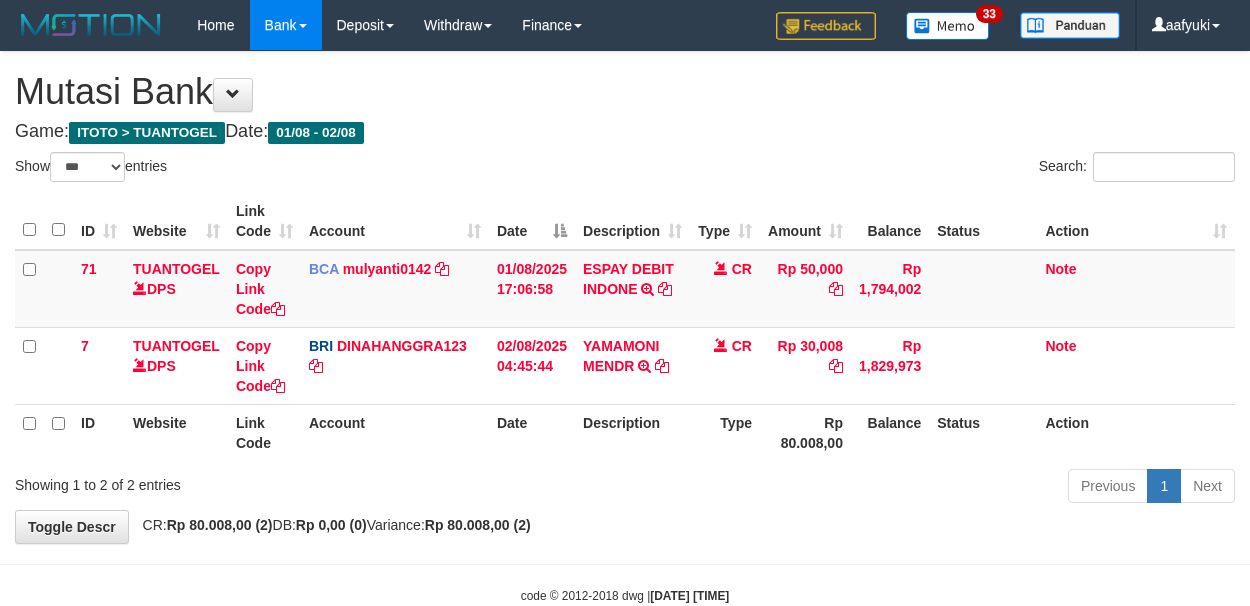 select on "***" 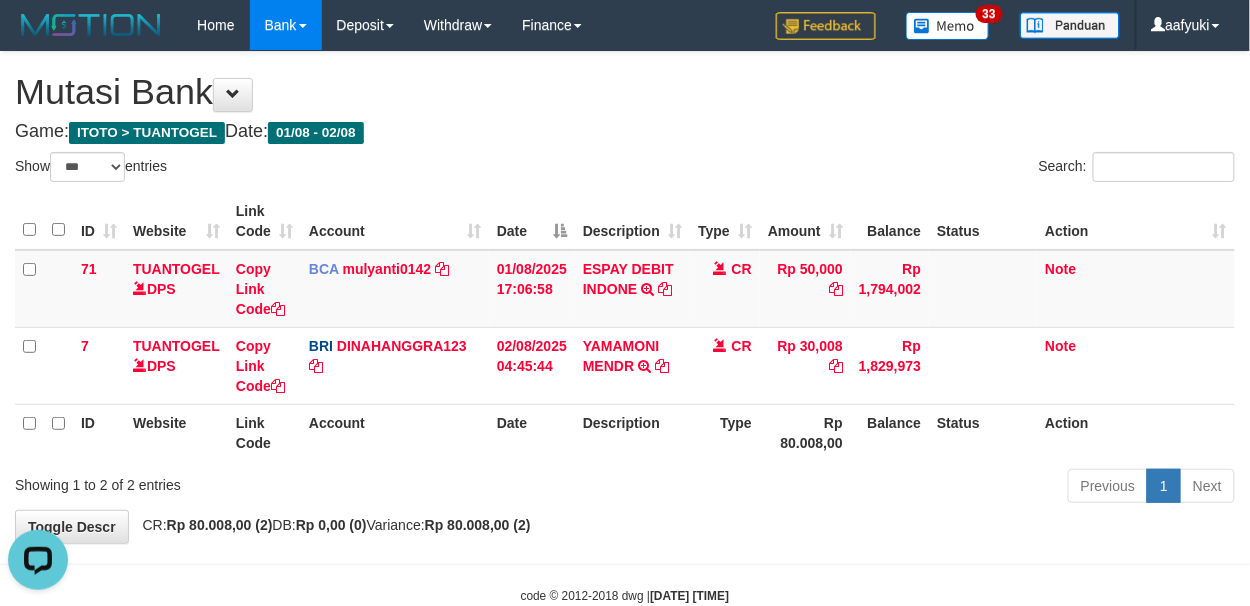 scroll, scrollTop: 0, scrollLeft: 0, axis: both 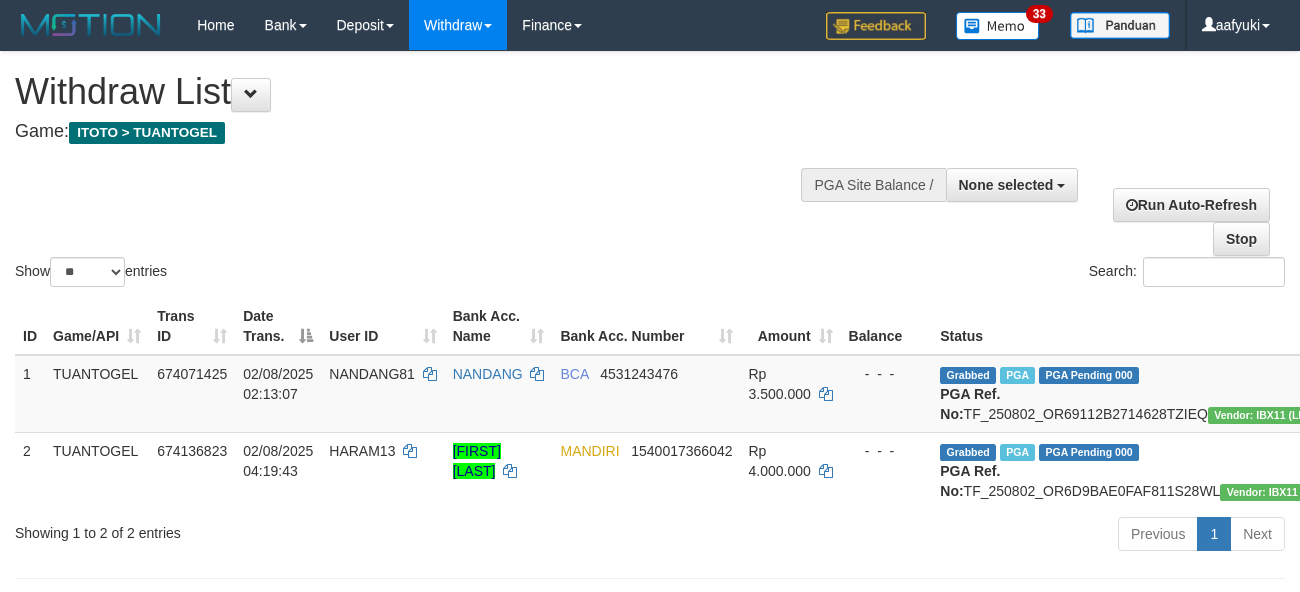 select 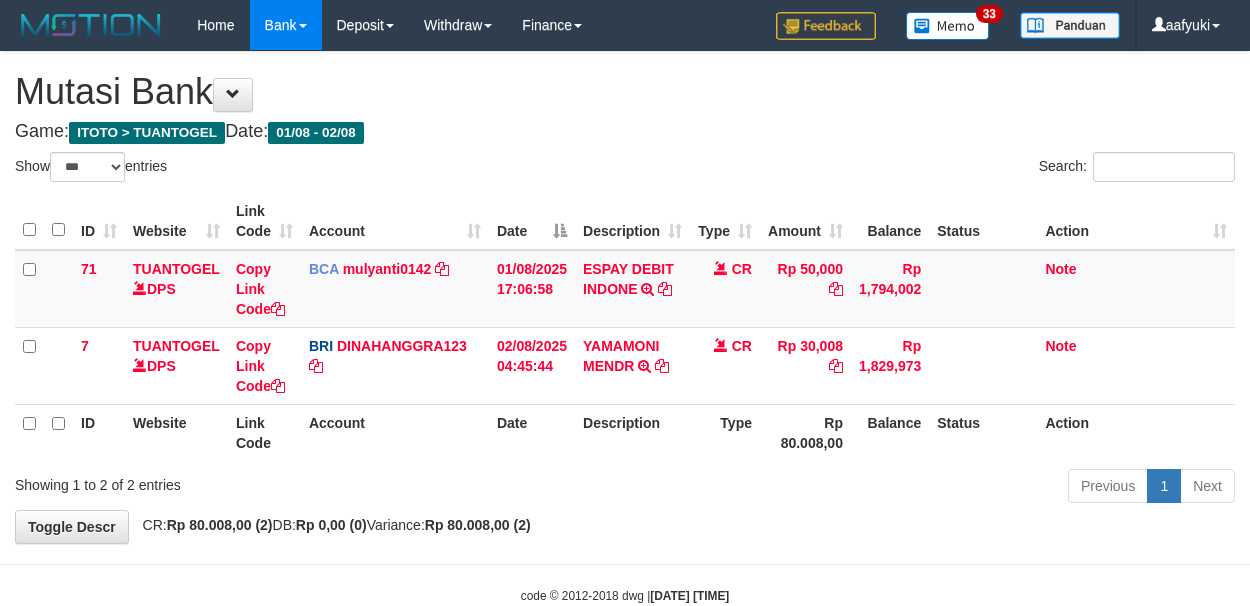 select on "***" 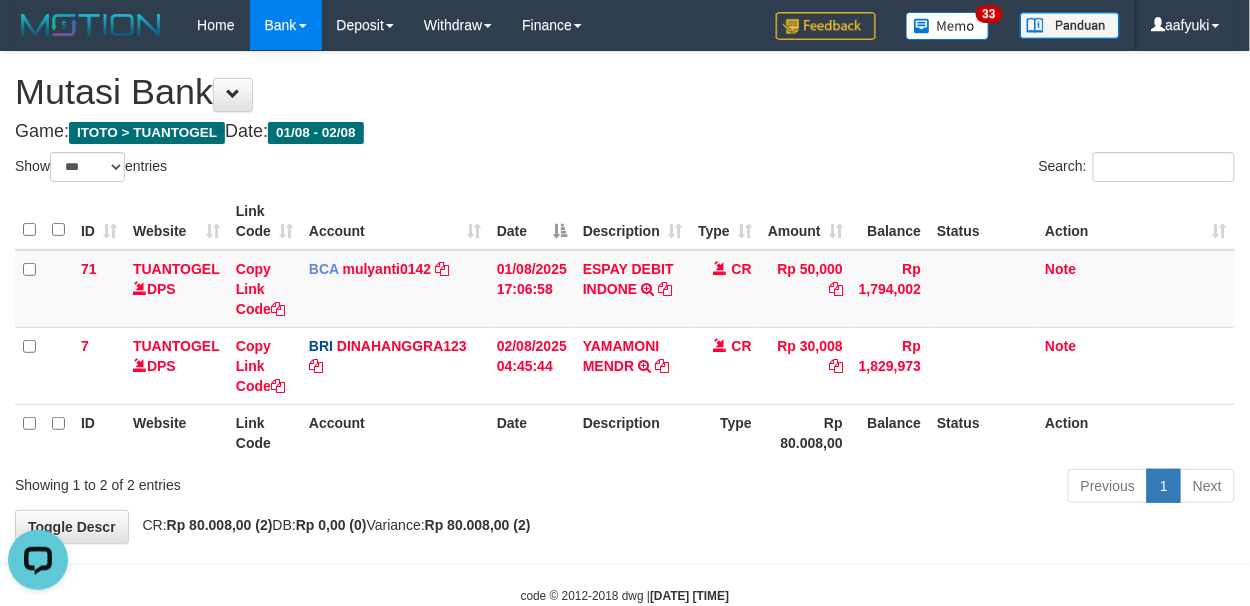 scroll, scrollTop: 0, scrollLeft: 0, axis: both 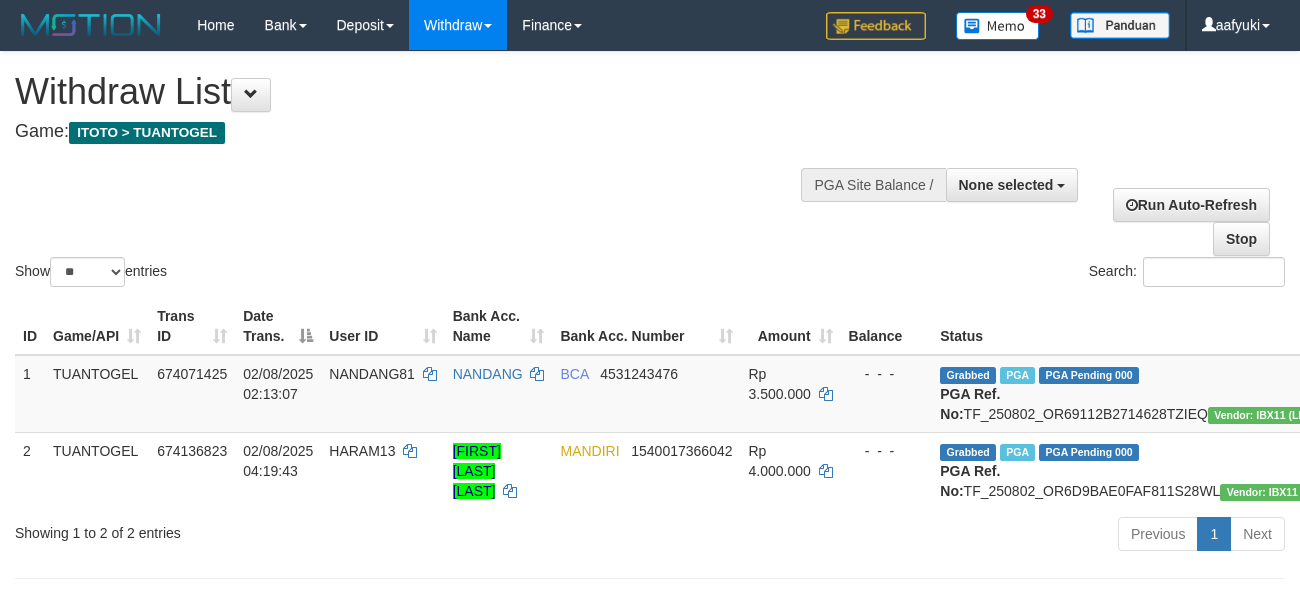 select 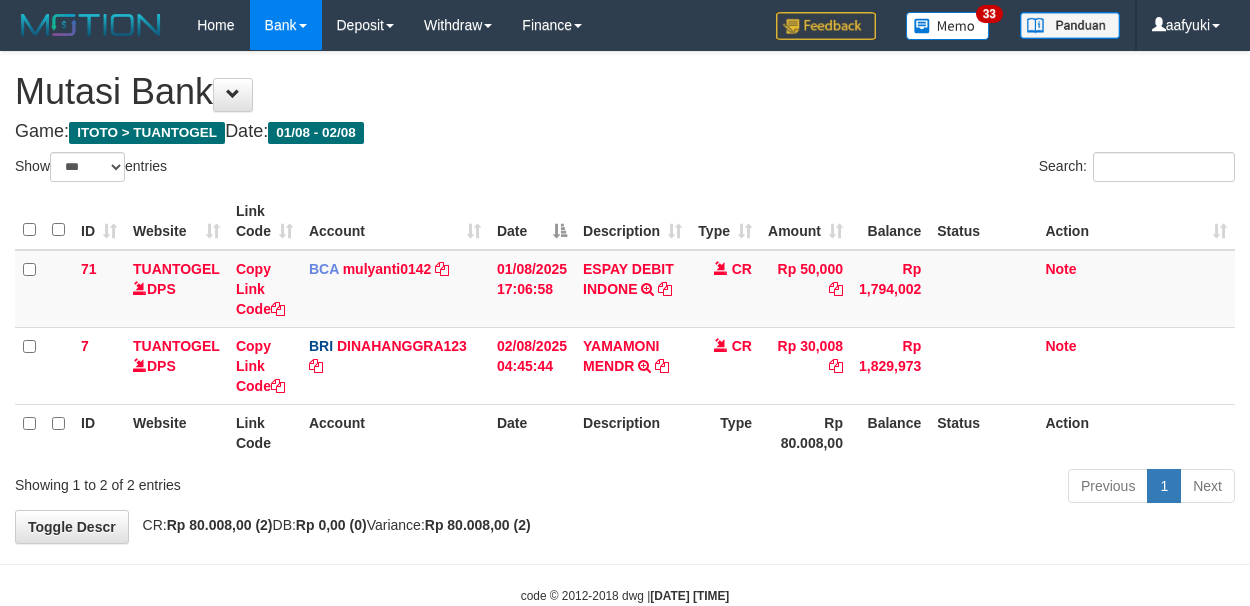 select on "***" 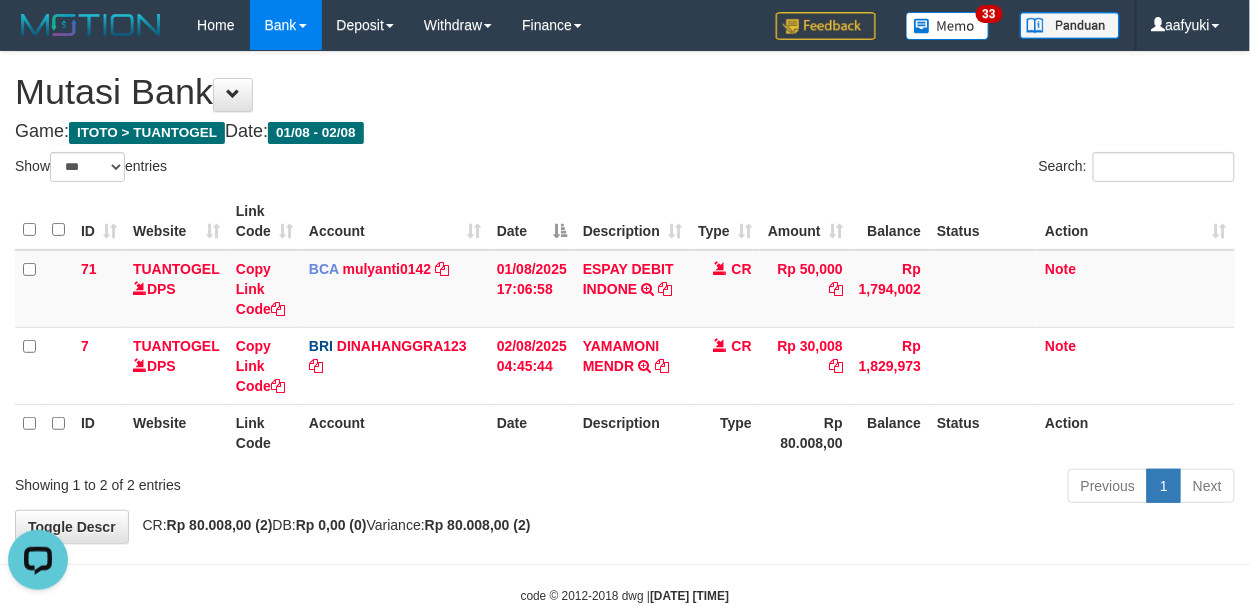scroll, scrollTop: 0, scrollLeft: 0, axis: both 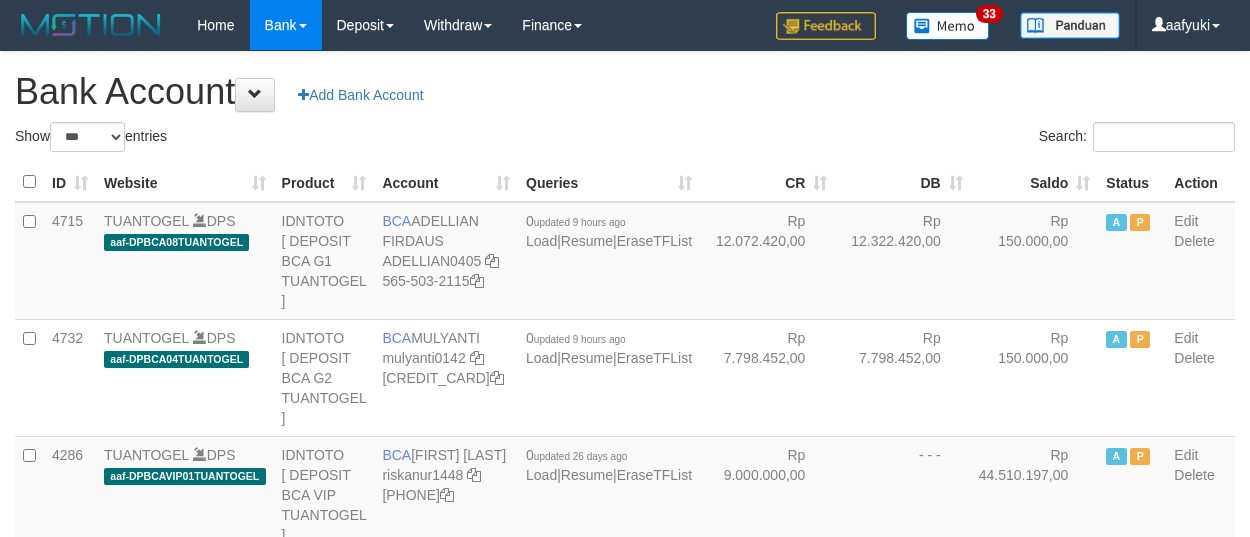 select on "***" 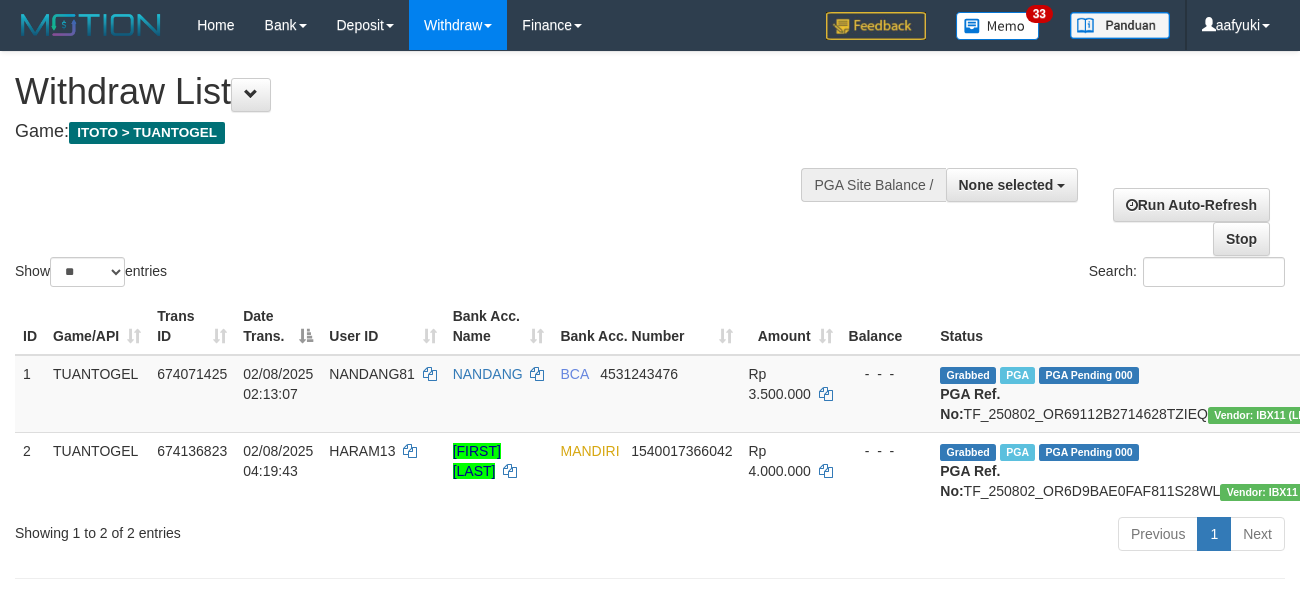 select 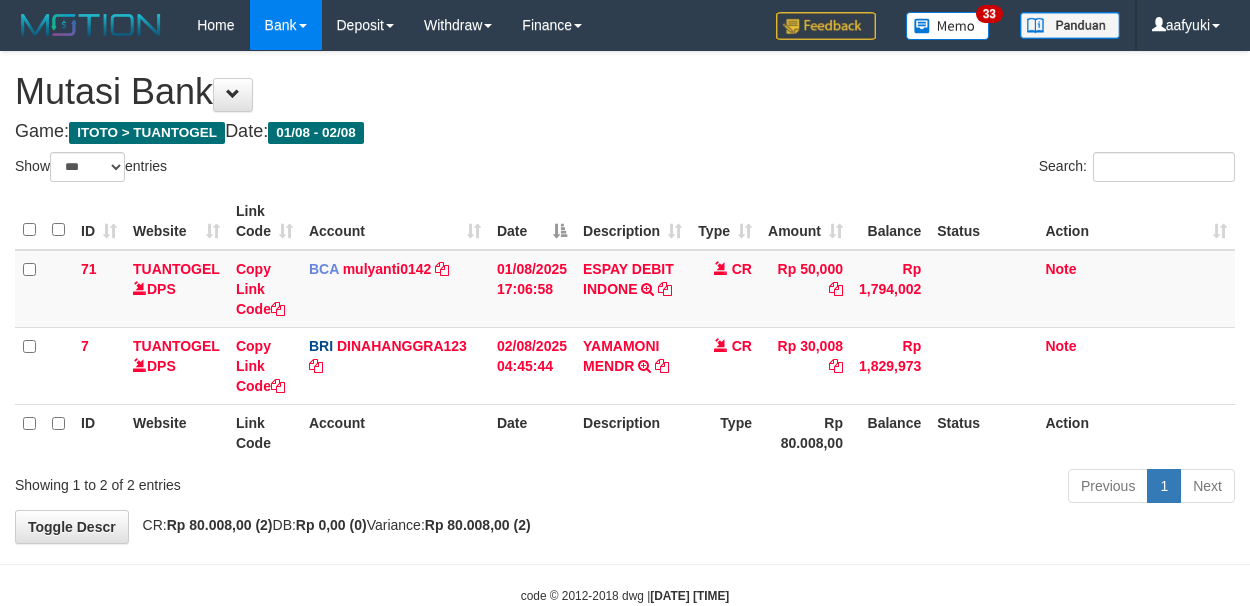 select on "***" 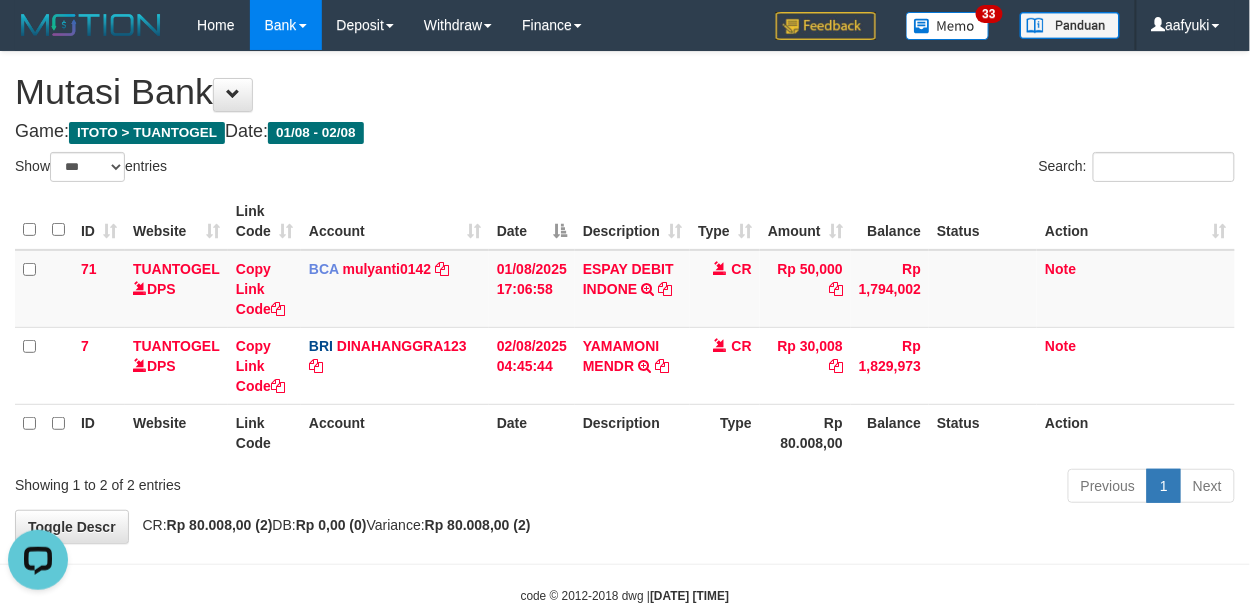 scroll, scrollTop: 0, scrollLeft: 0, axis: both 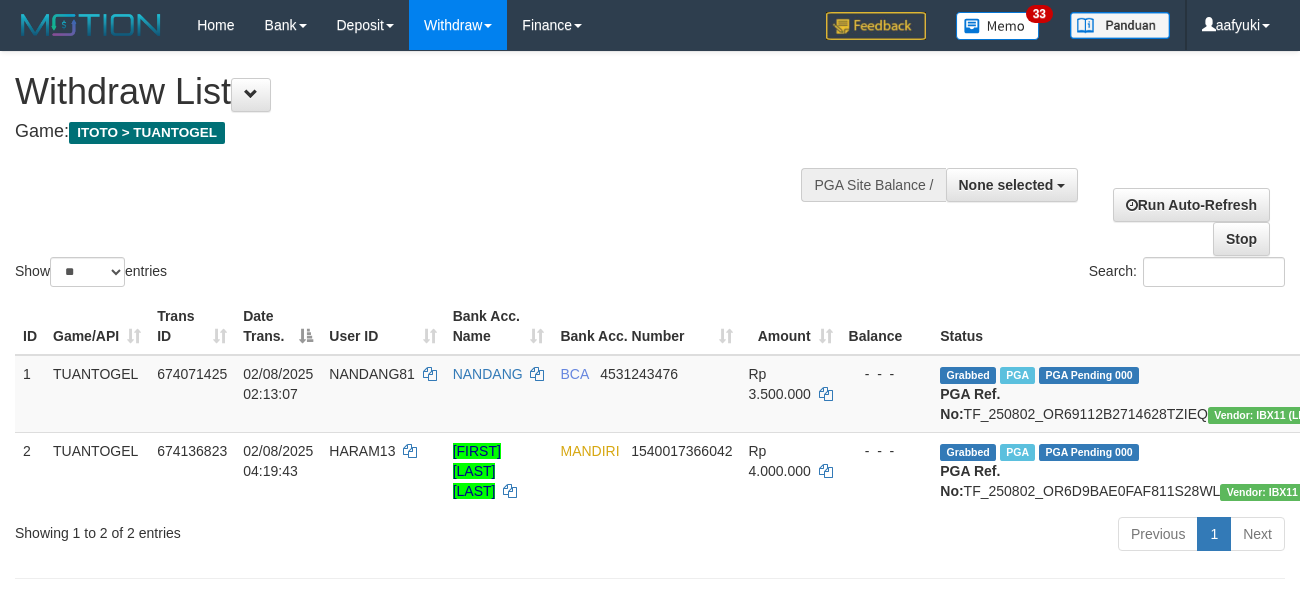 select 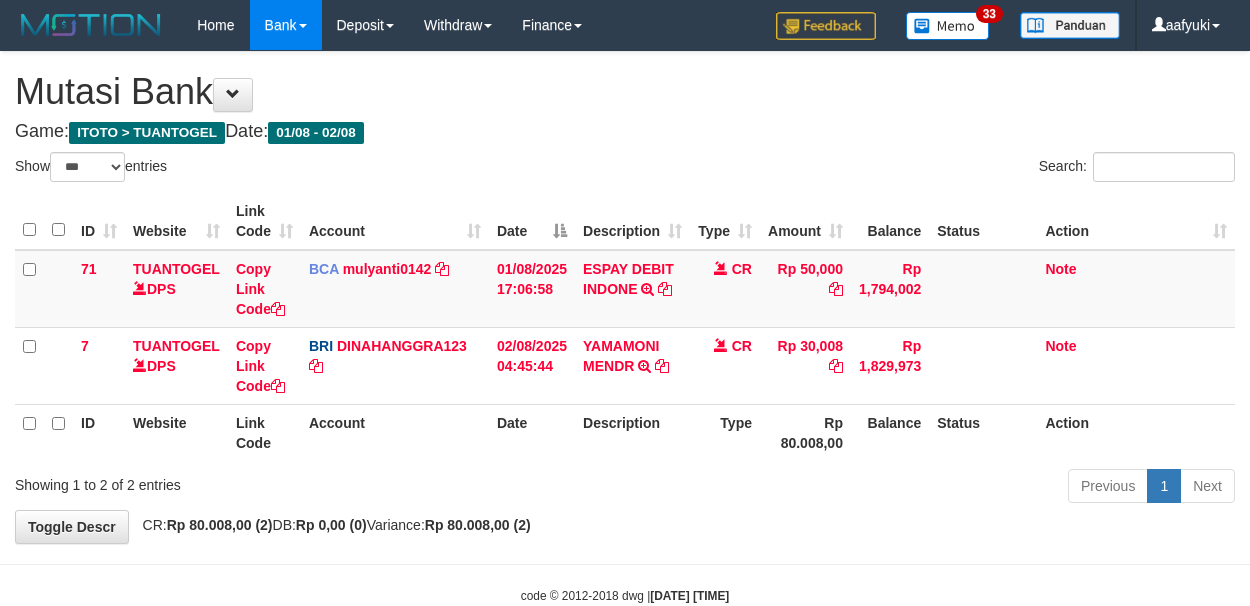 select on "***" 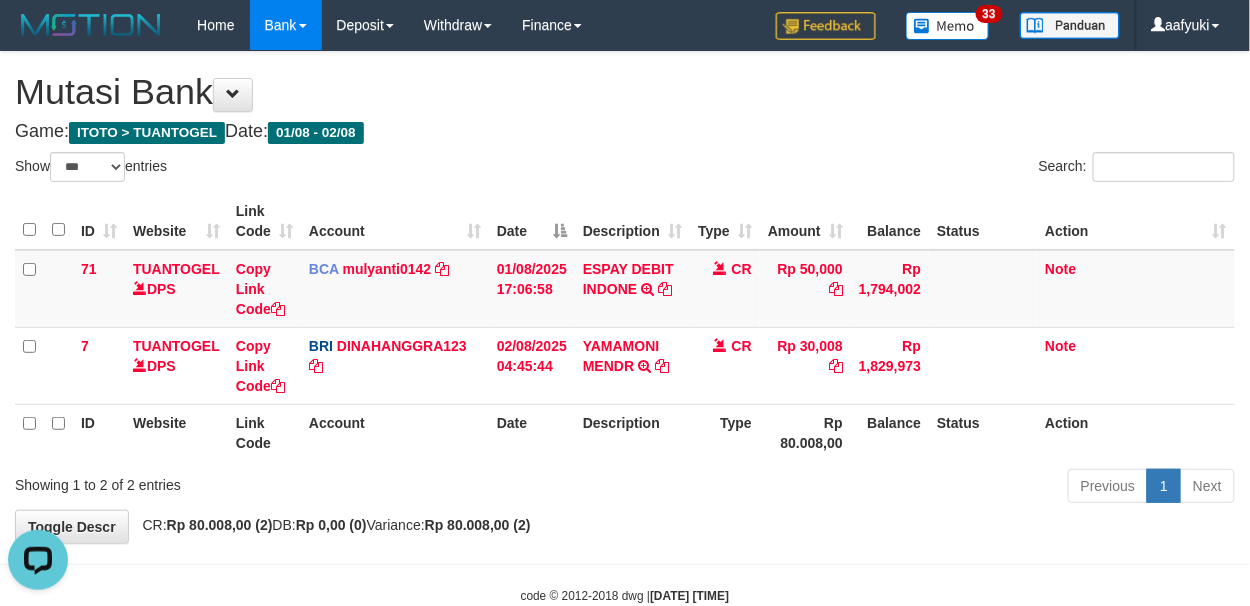 scroll, scrollTop: 0, scrollLeft: 0, axis: both 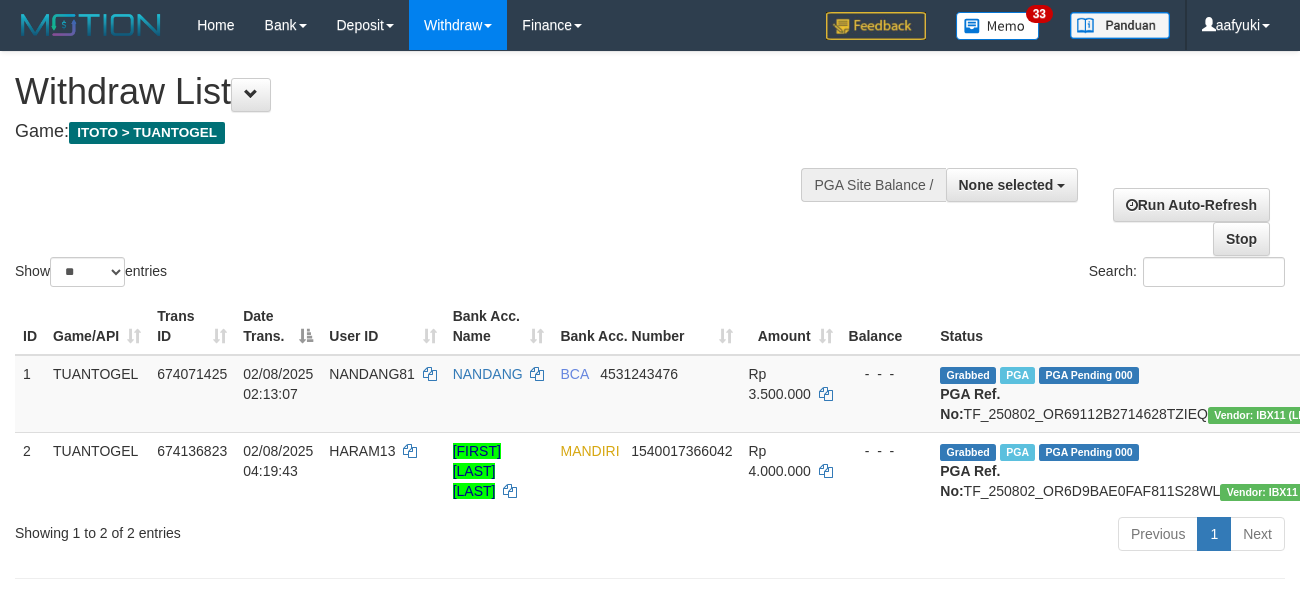 select 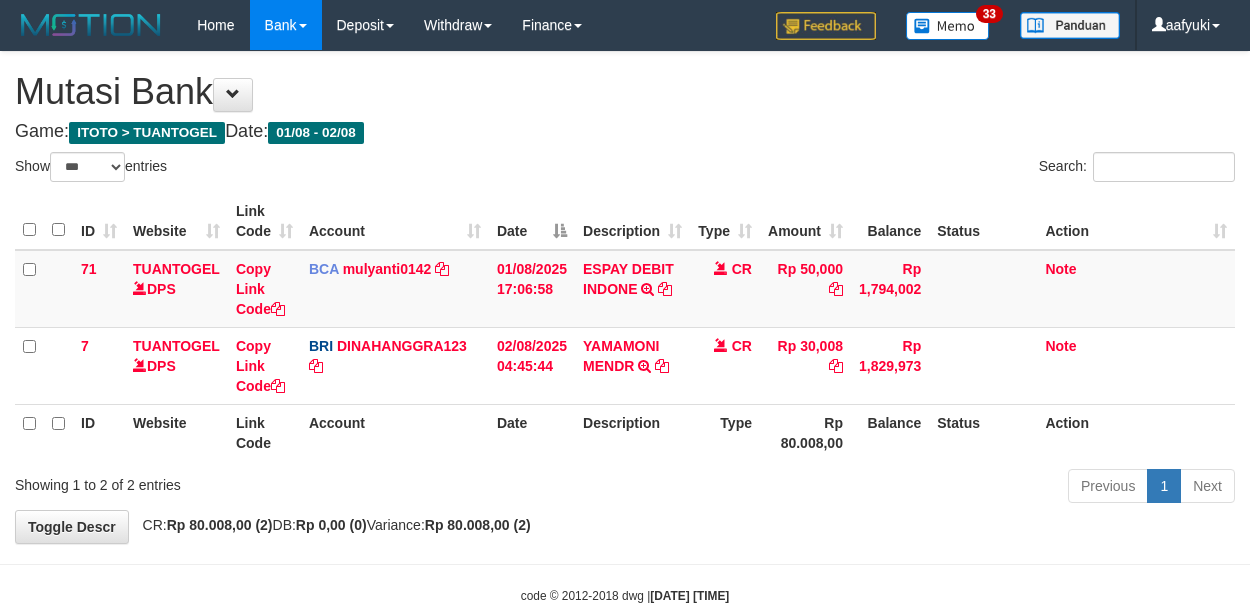 select on "***" 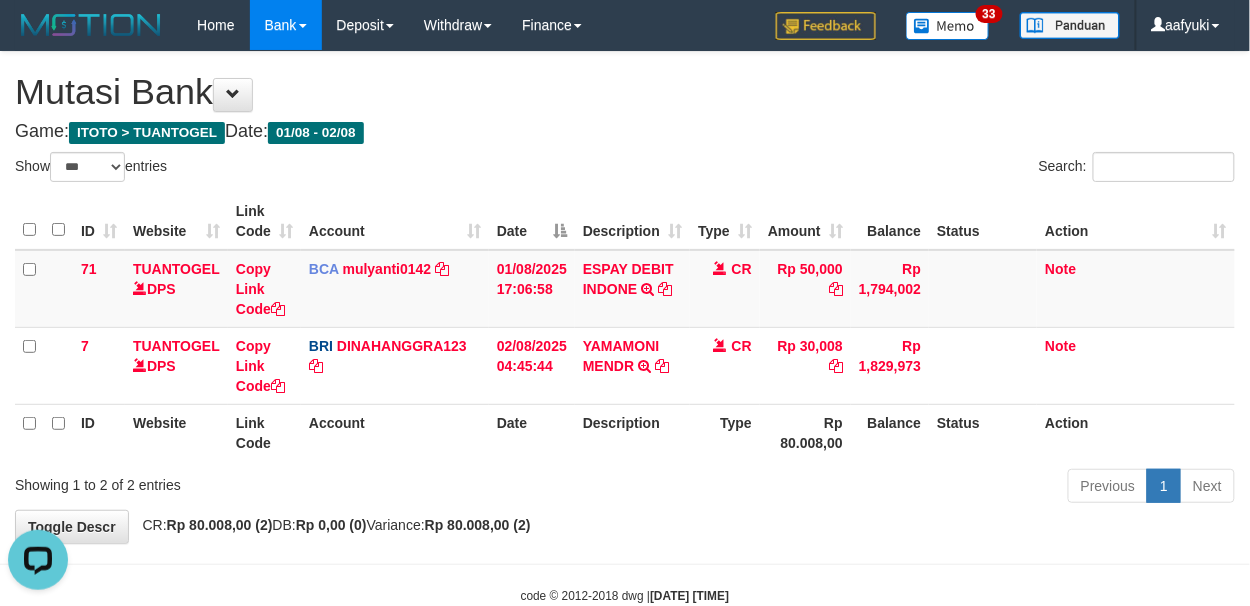 scroll, scrollTop: 0, scrollLeft: 0, axis: both 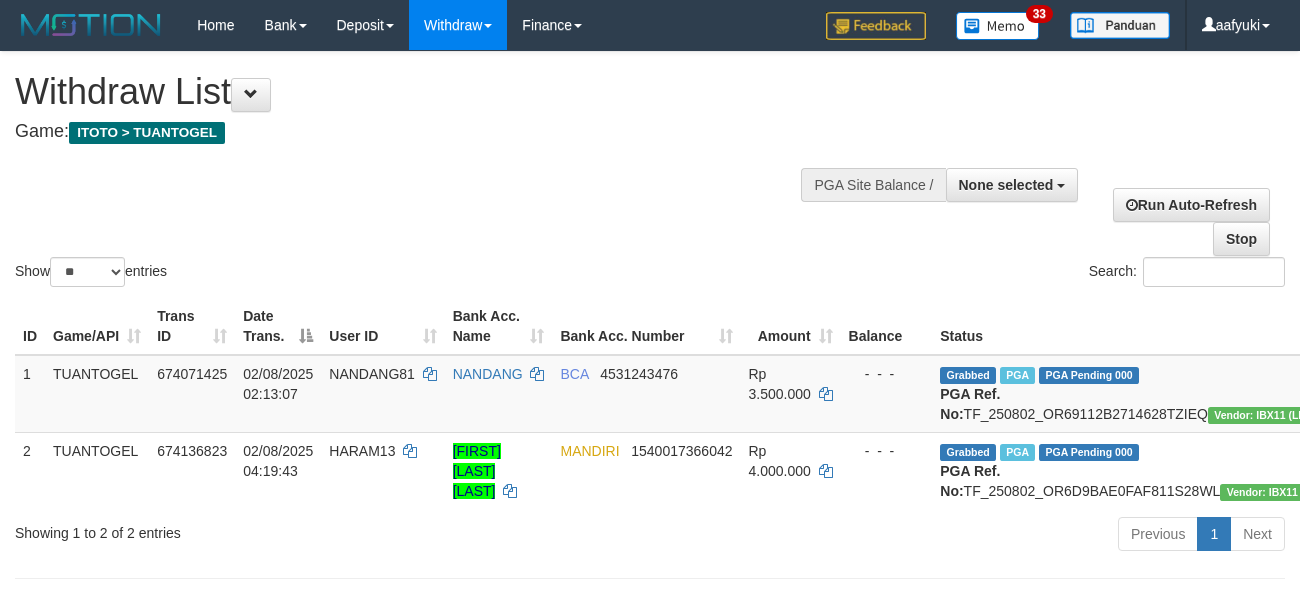 select 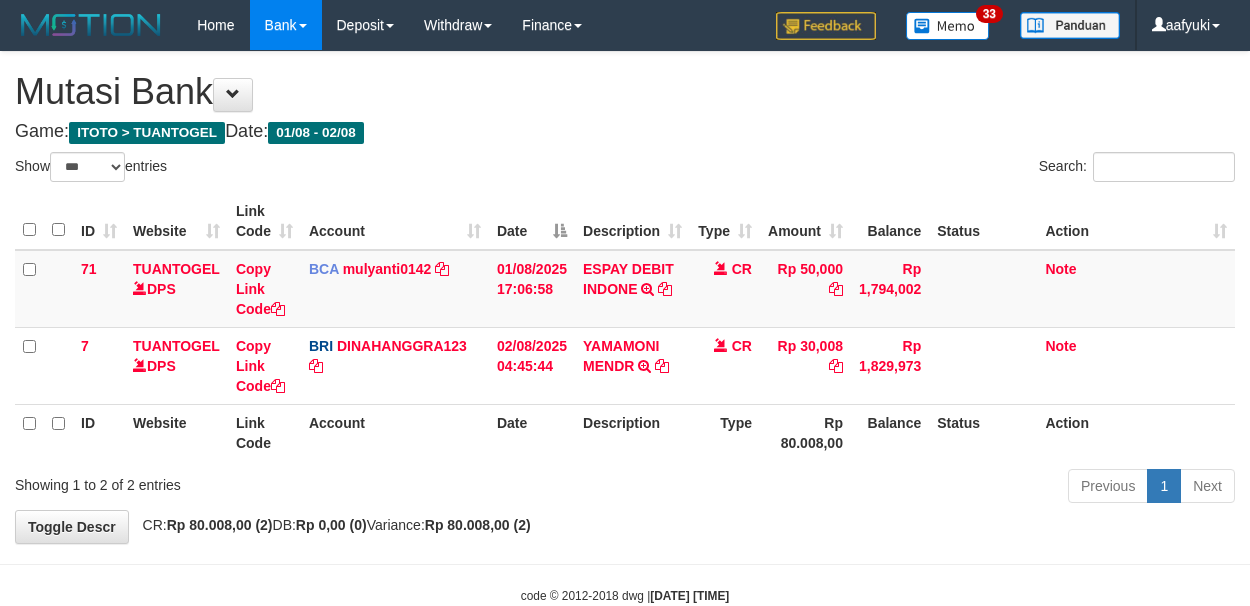 select on "***" 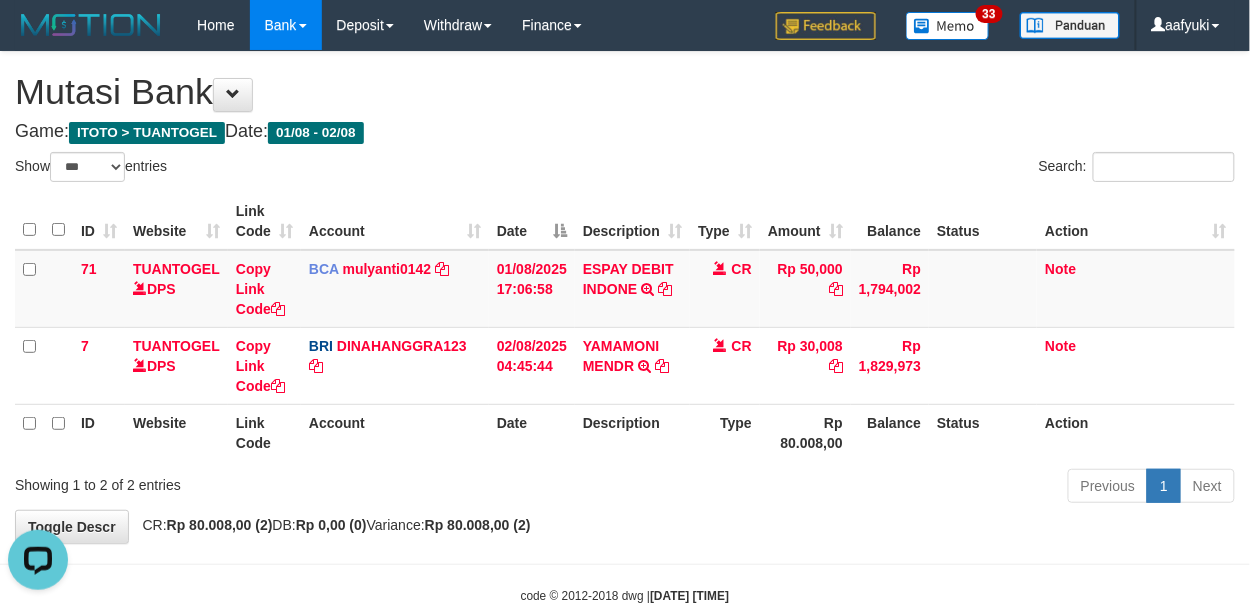 scroll, scrollTop: 0, scrollLeft: 0, axis: both 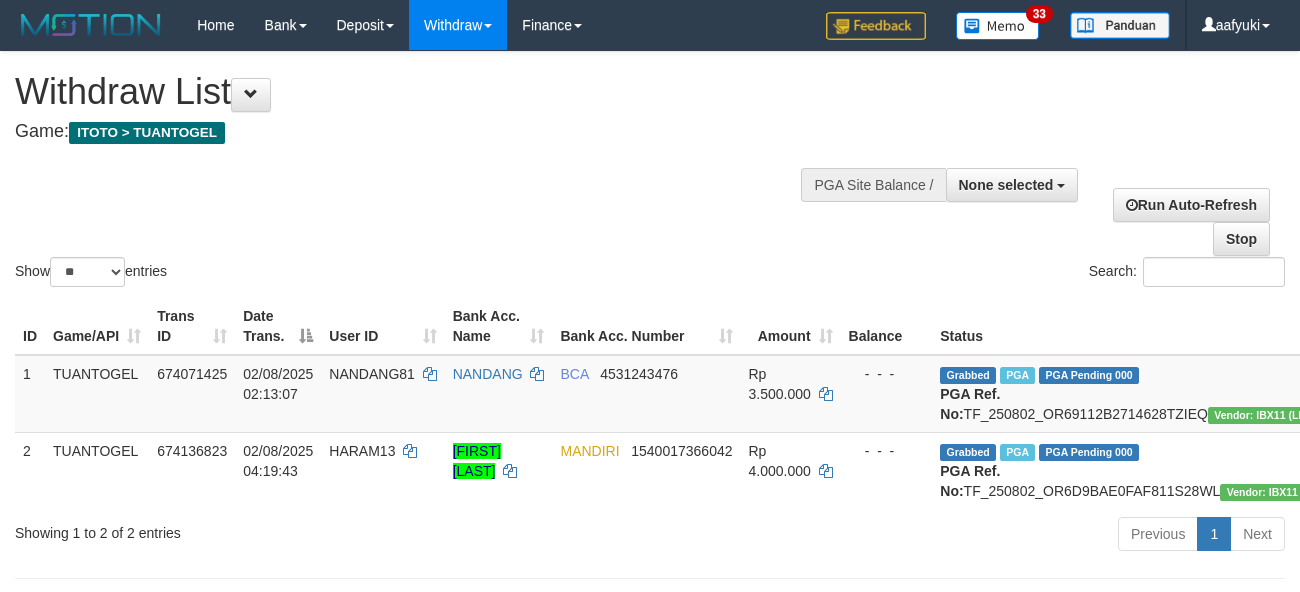 select 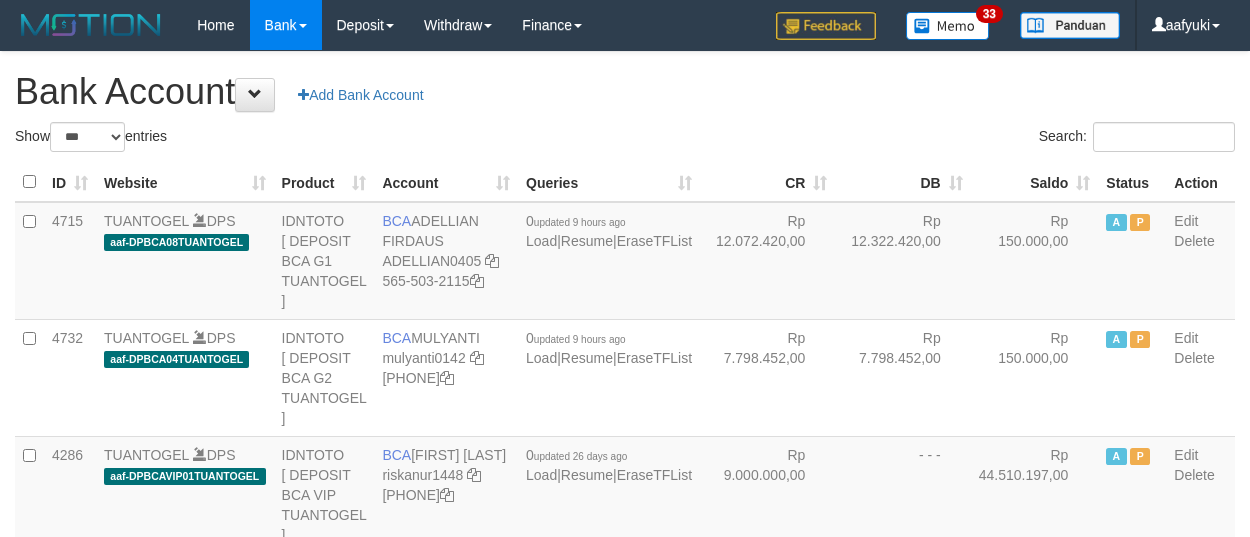 select on "***" 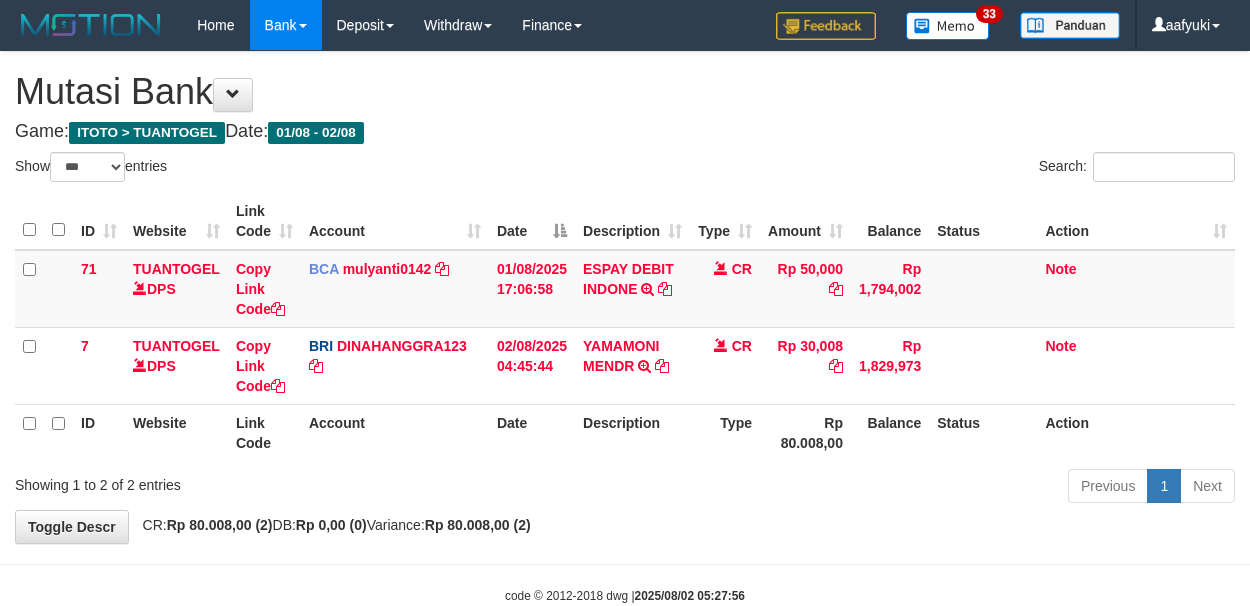 select on "***" 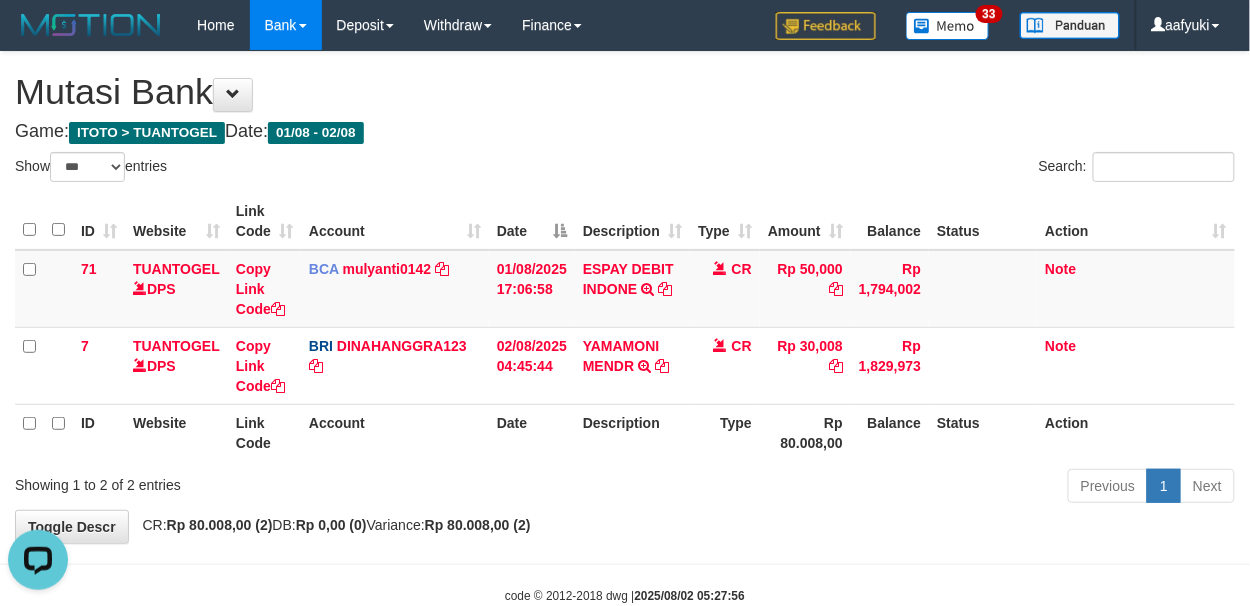 scroll, scrollTop: 0, scrollLeft: 0, axis: both 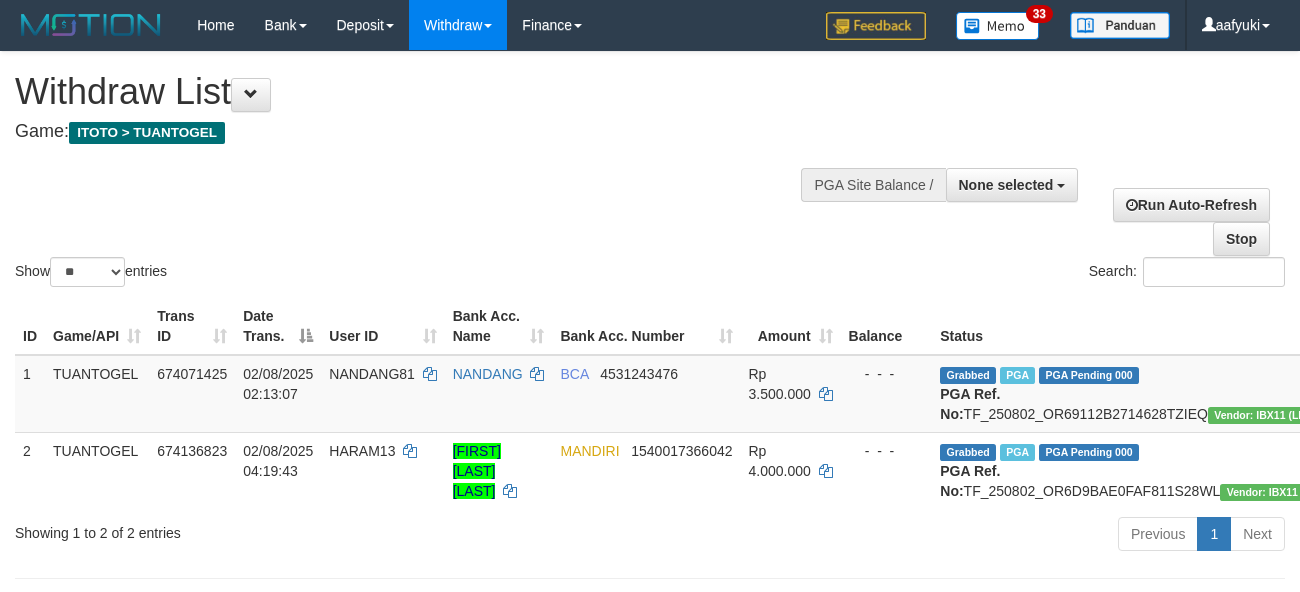 select 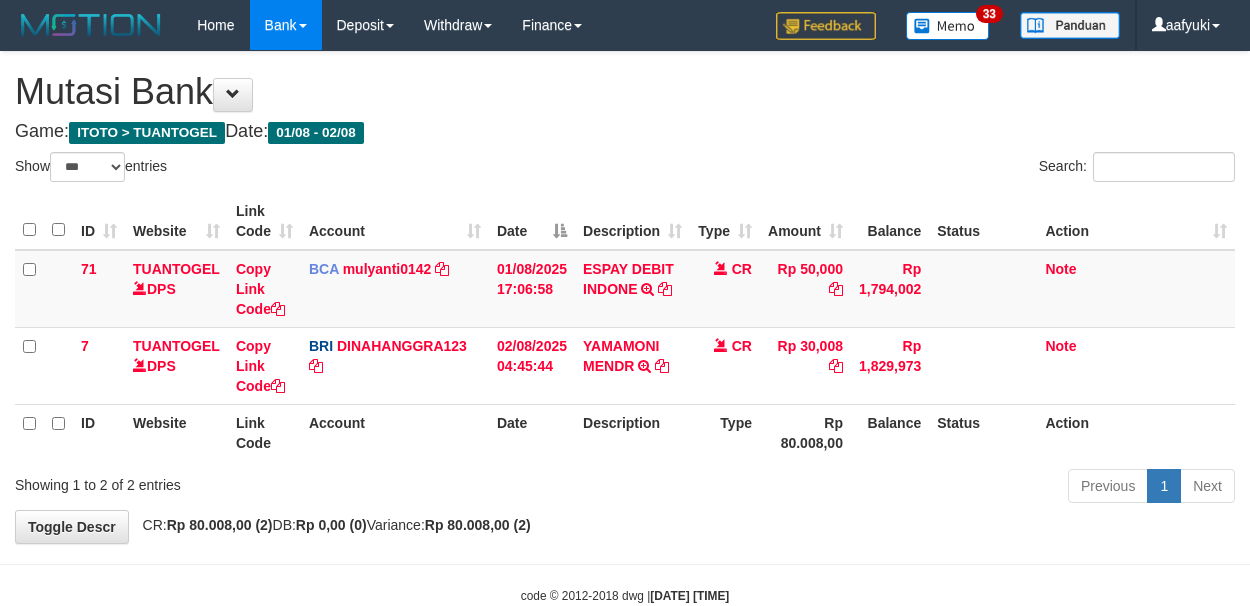 select on "***" 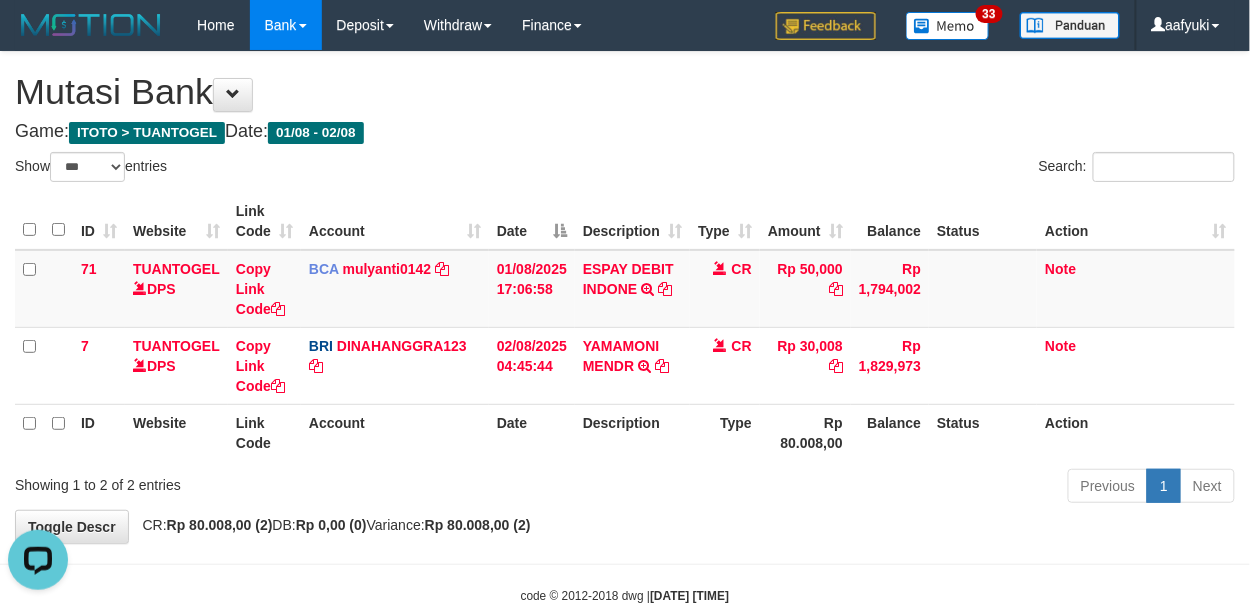 scroll, scrollTop: 0, scrollLeft: 0, axis: both 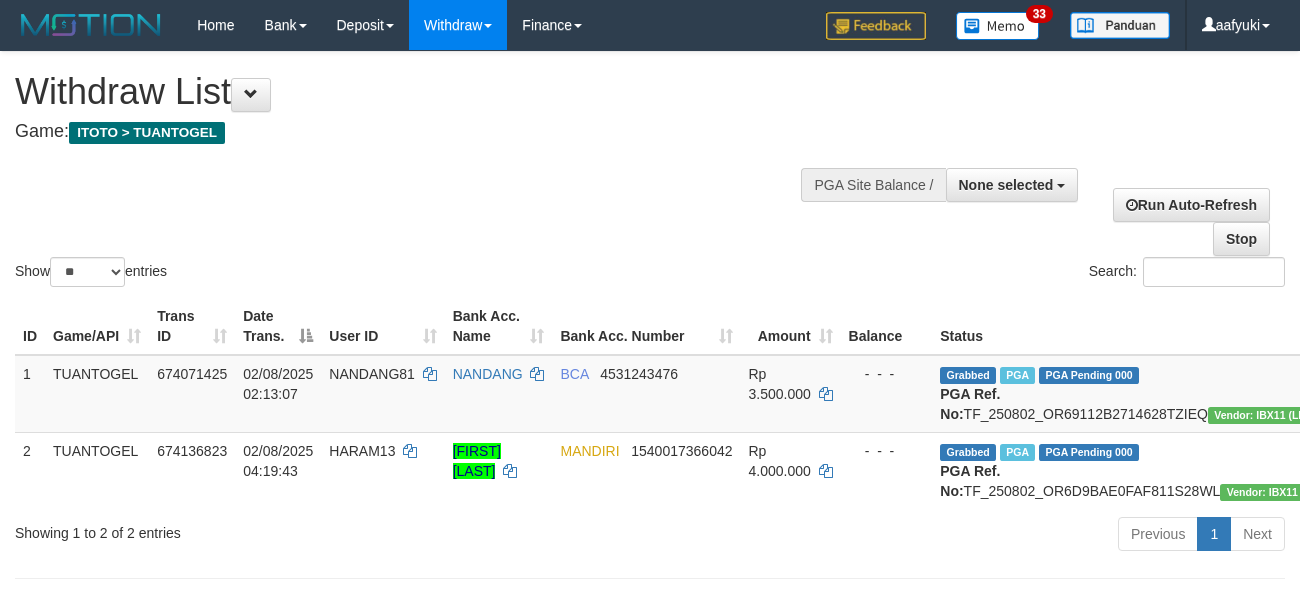 select 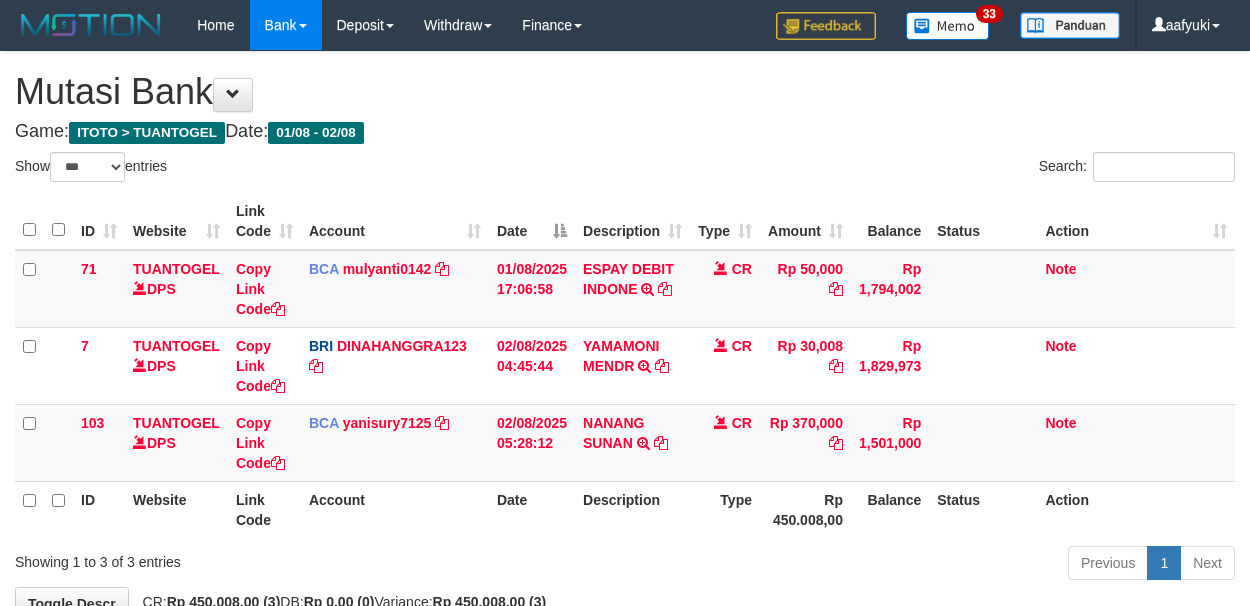 select on "***" 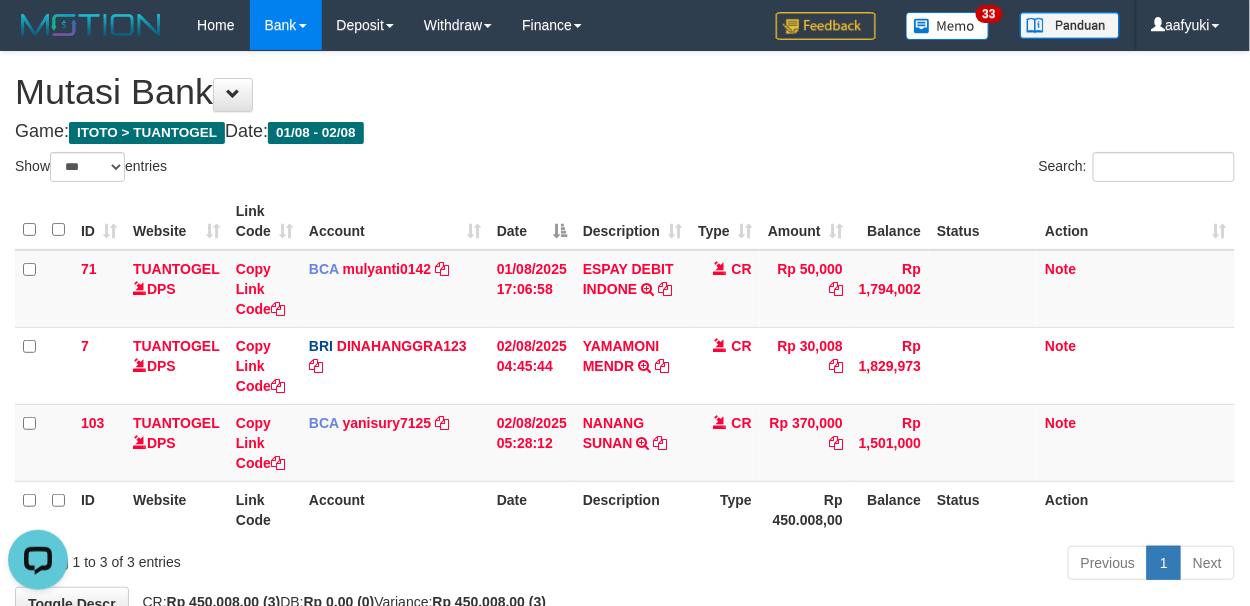 scroll, scrollTop: 0, scrollLeft: 0, axis: both 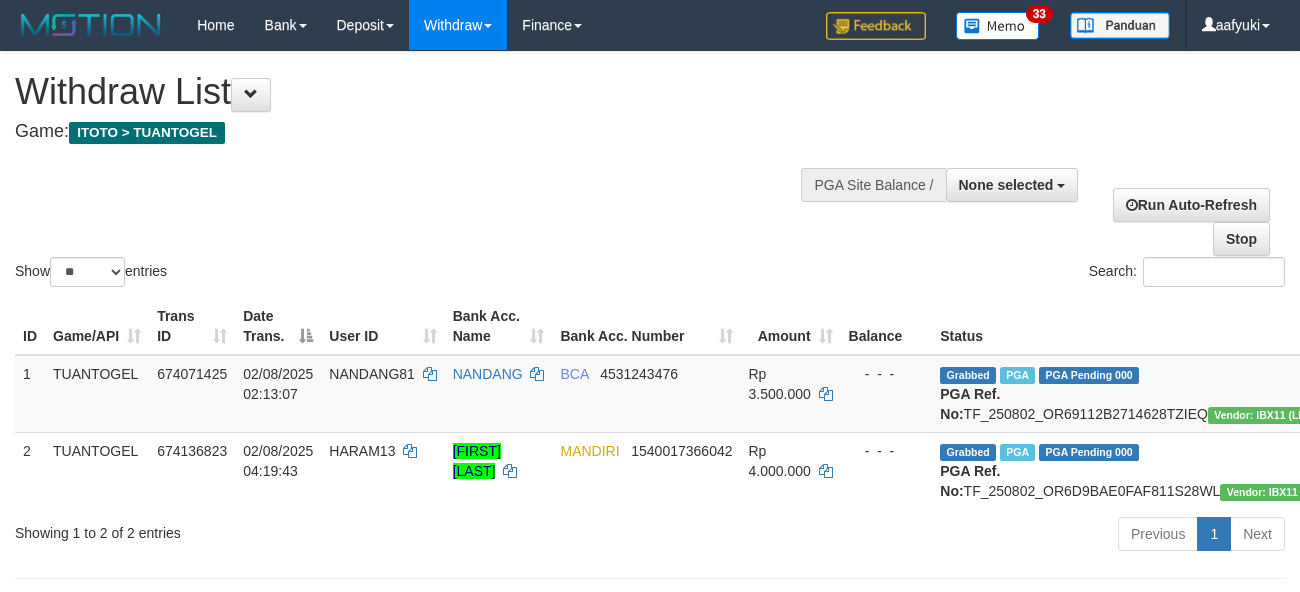 select 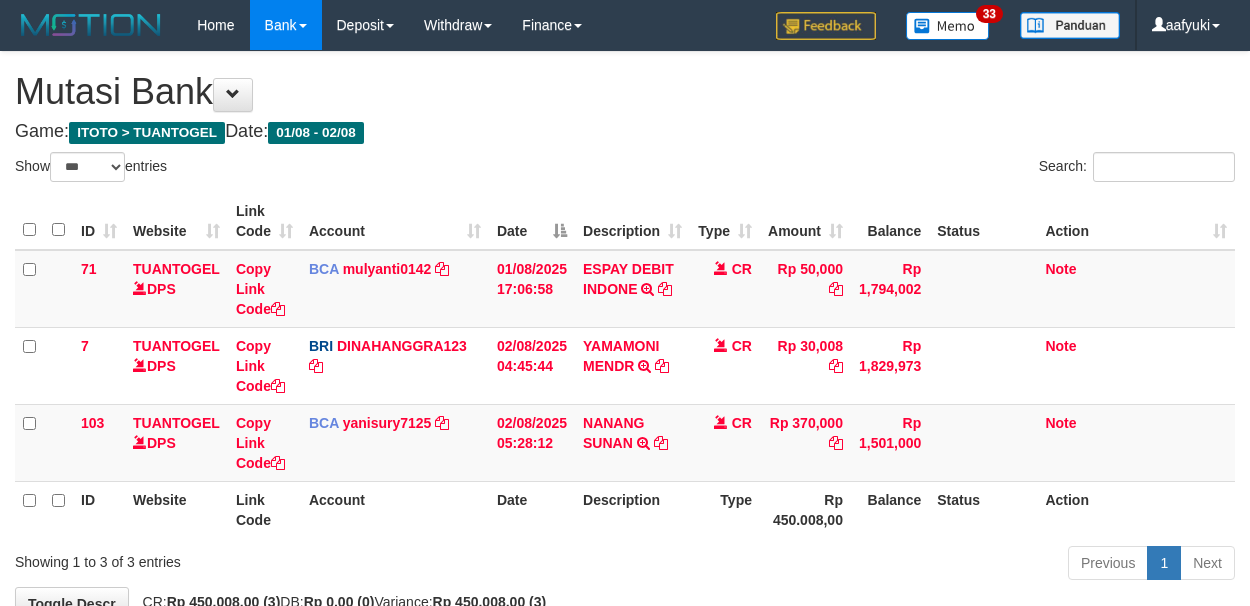 select on "***" 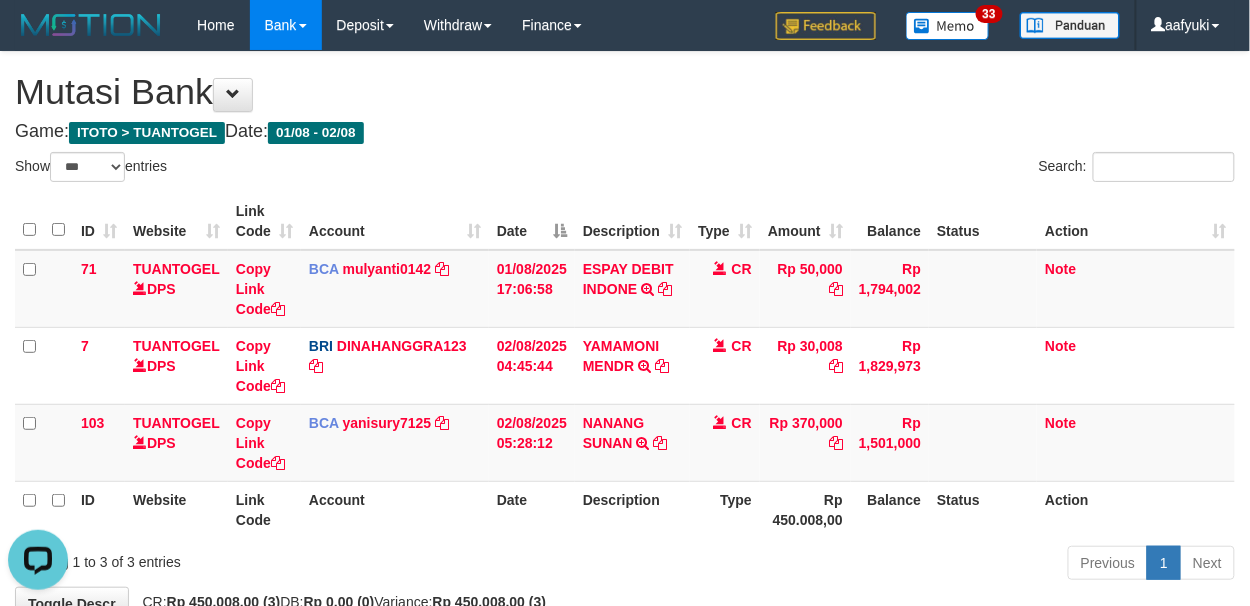scroll, scrollTop: 0, scrollLeft: 0, axis: both 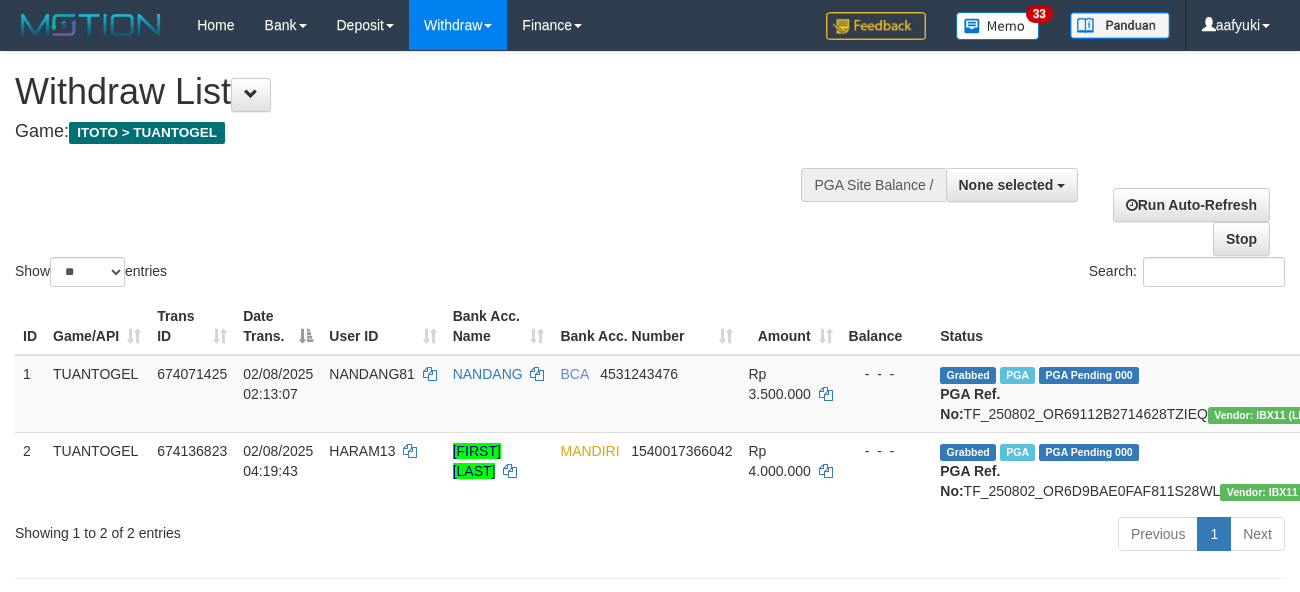 select 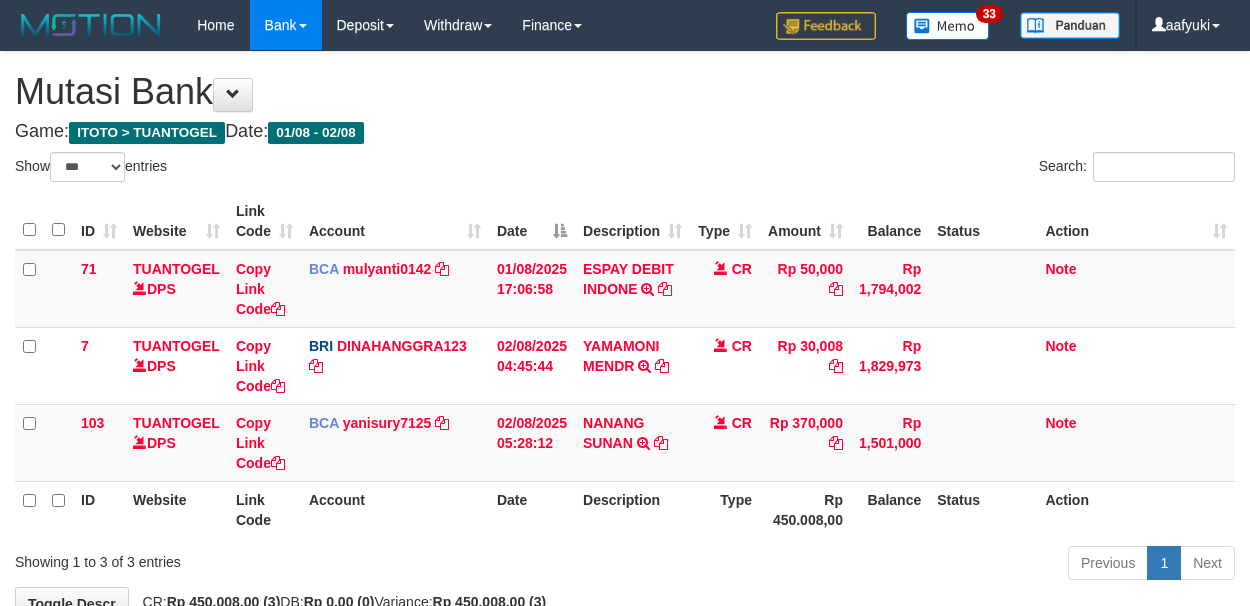 select on "***" 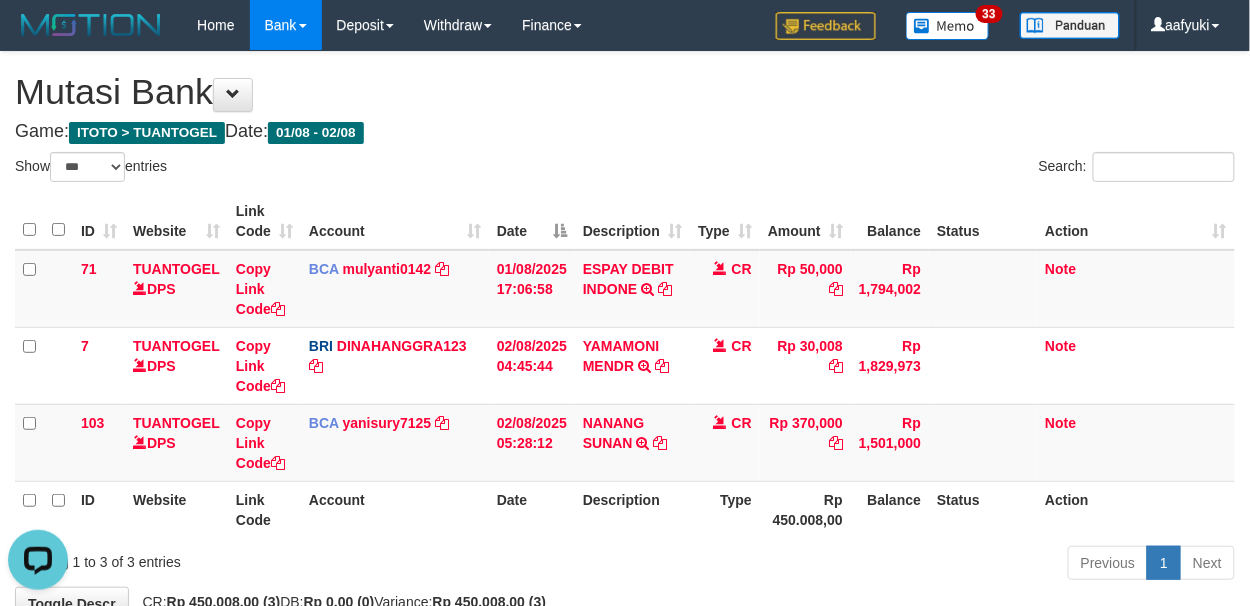 scroll, scrollTop: 0, scrollLeft: 0, axis: both 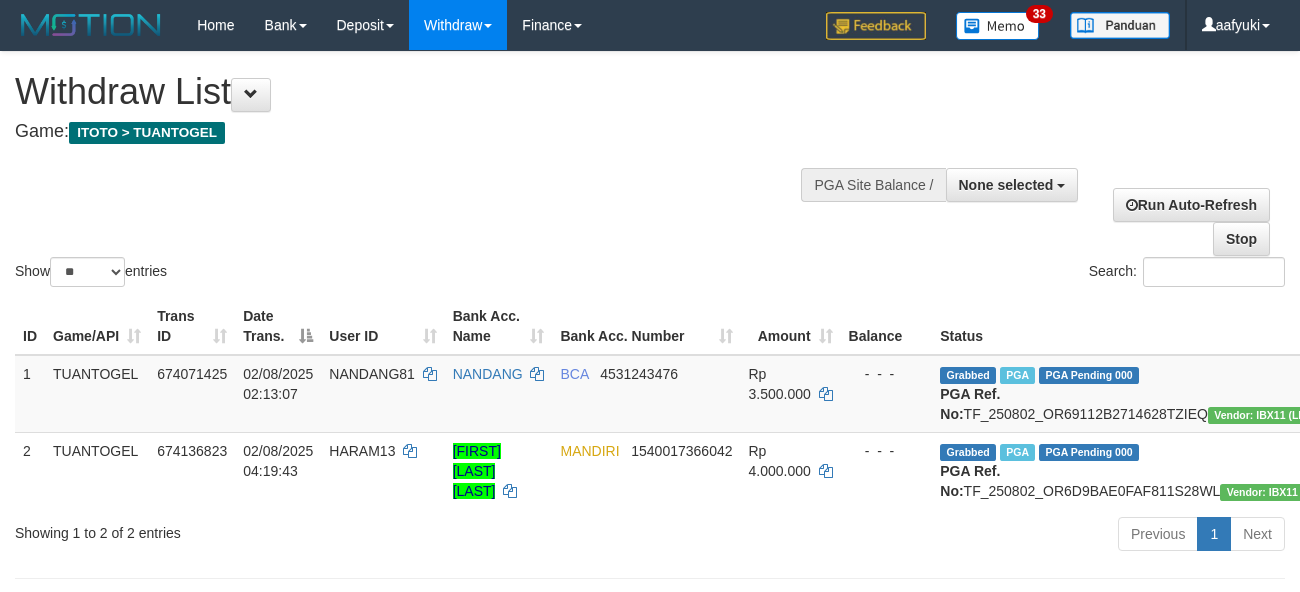 select 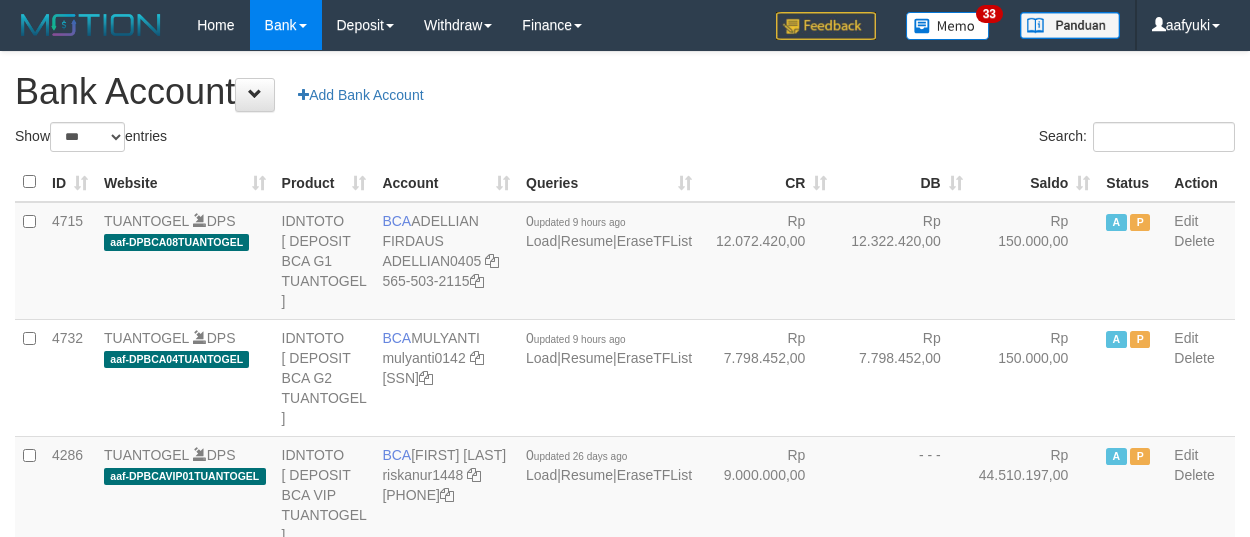 select on "***" 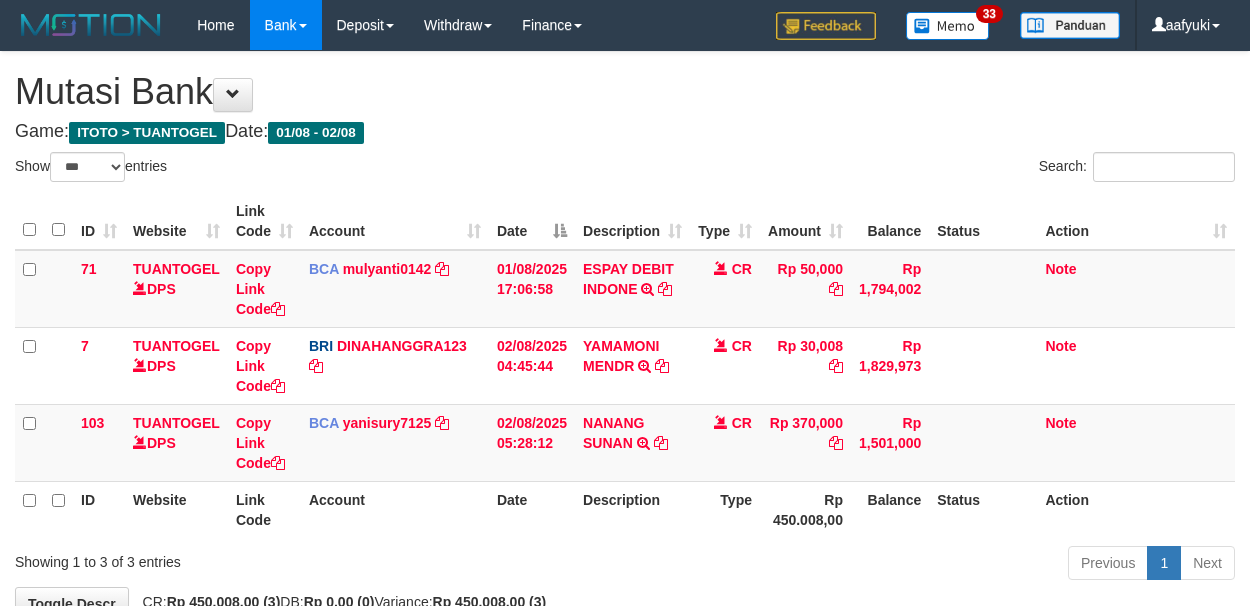 select on "***" 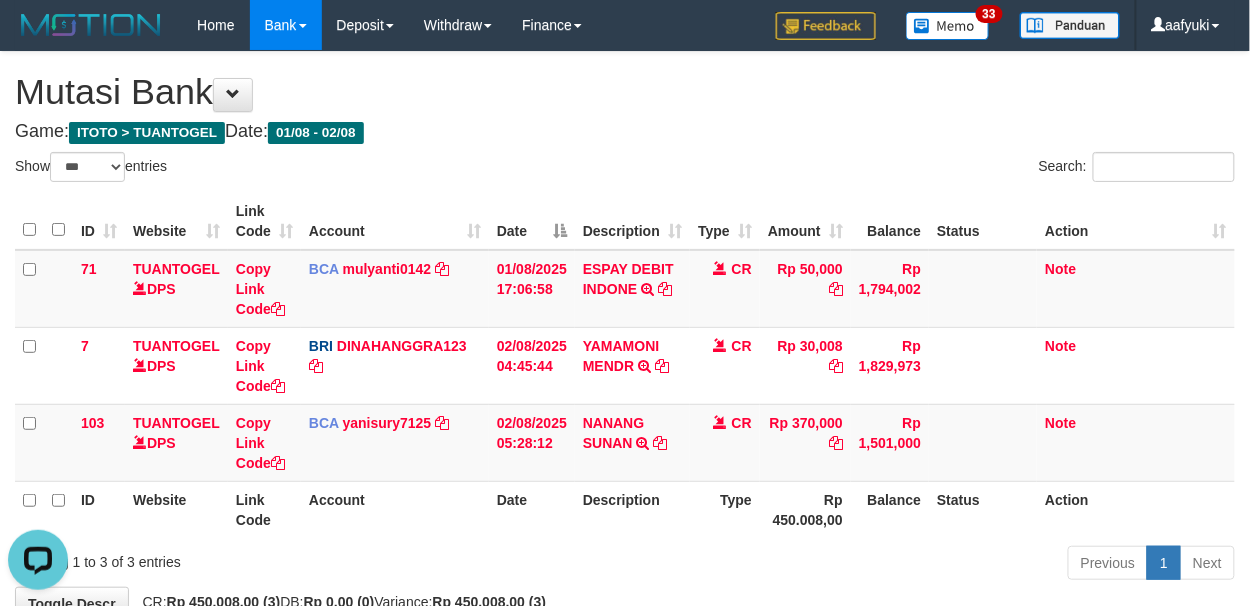 scroll, scrollTop: 0, scrollLeft: 0, axis: both 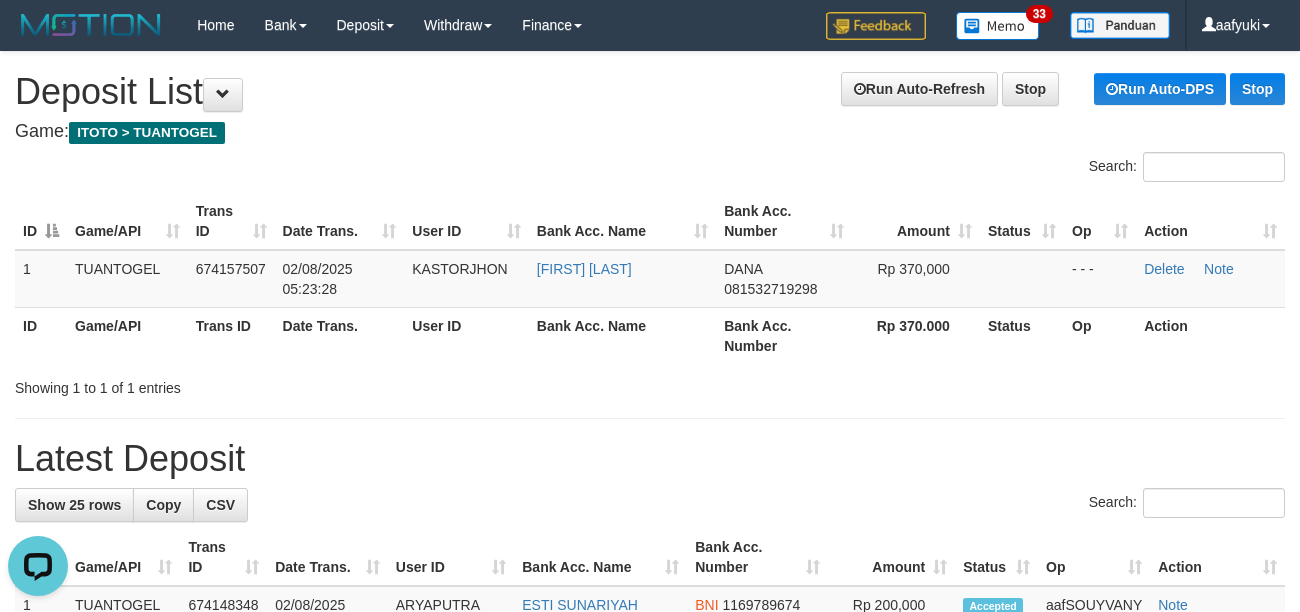 click on "Showing 1 to 1 of 1 entries" at bounding box center (650, 384) 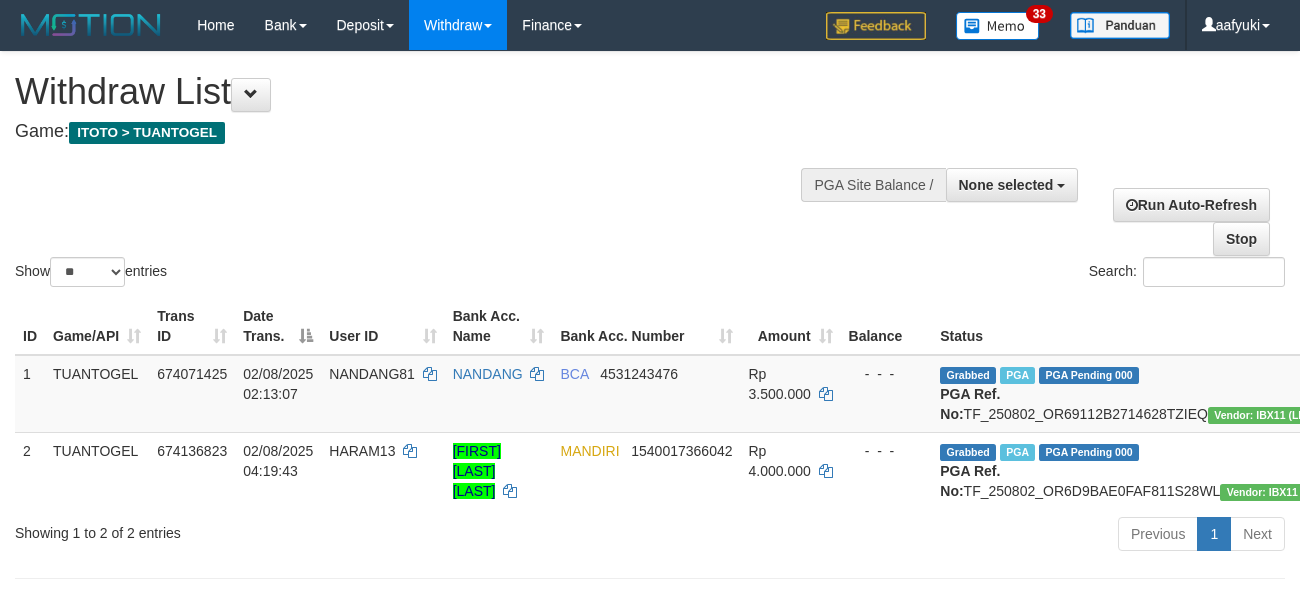 select 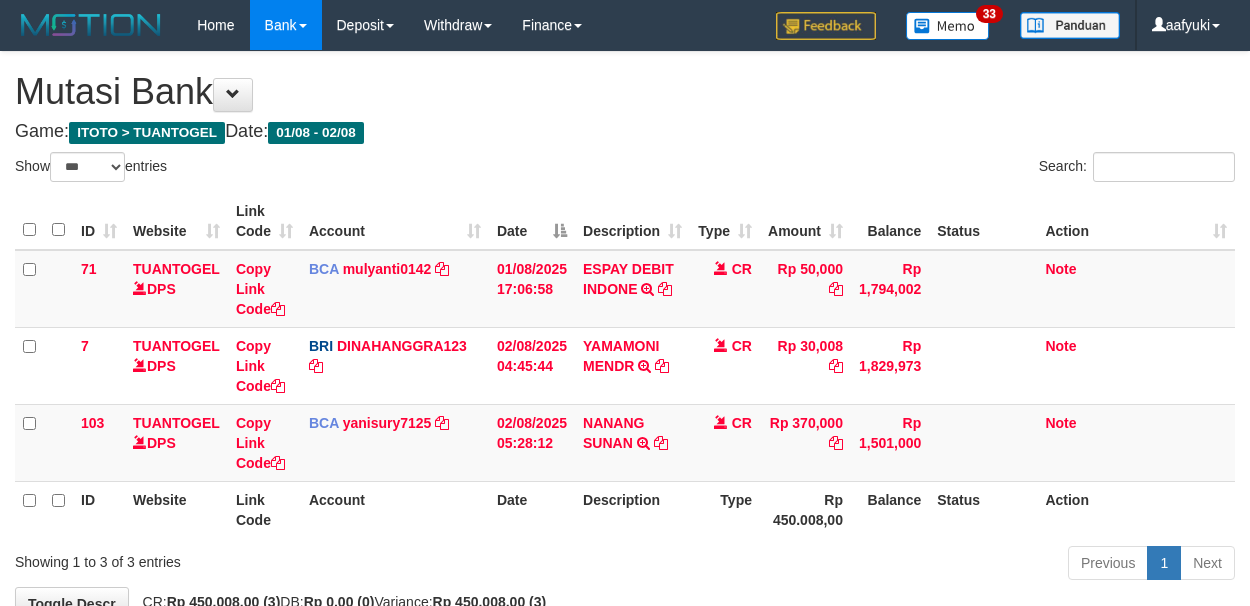 select on "***" 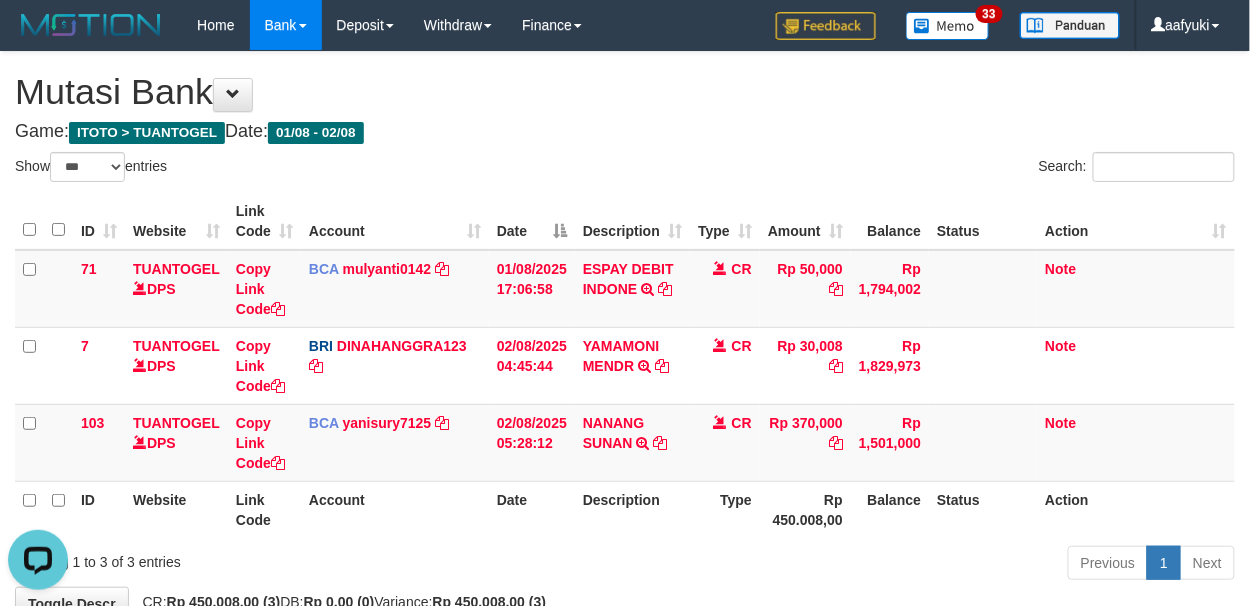 scroll, scrollTop: 0, scrollLeft: 0, axis: both 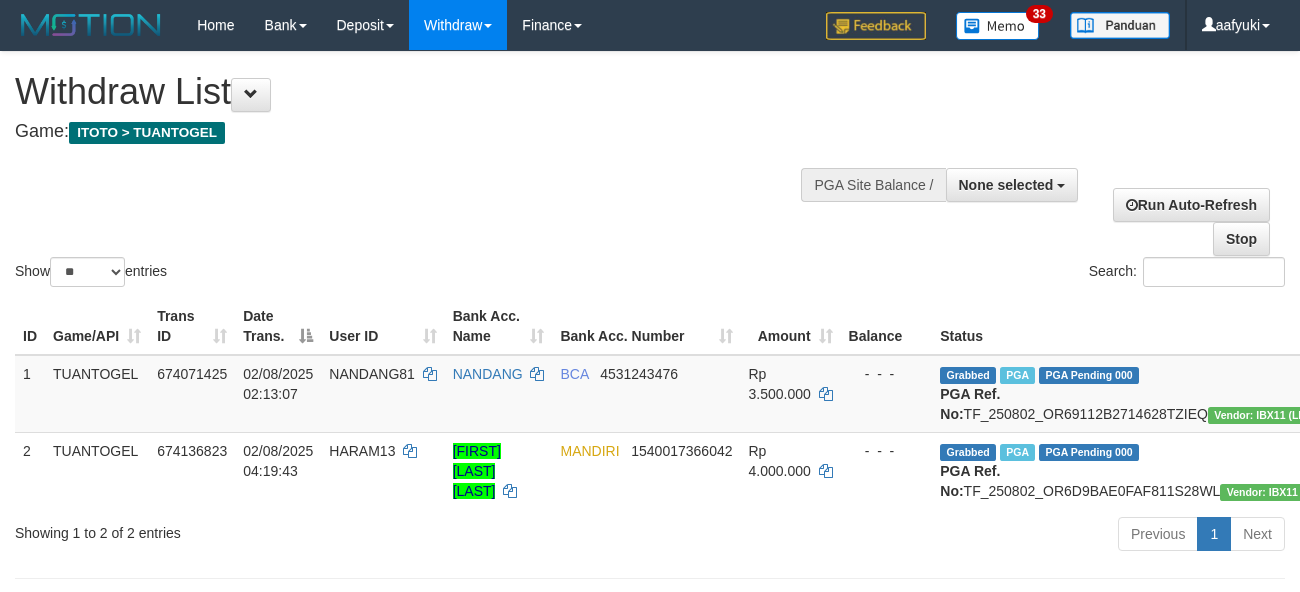 select 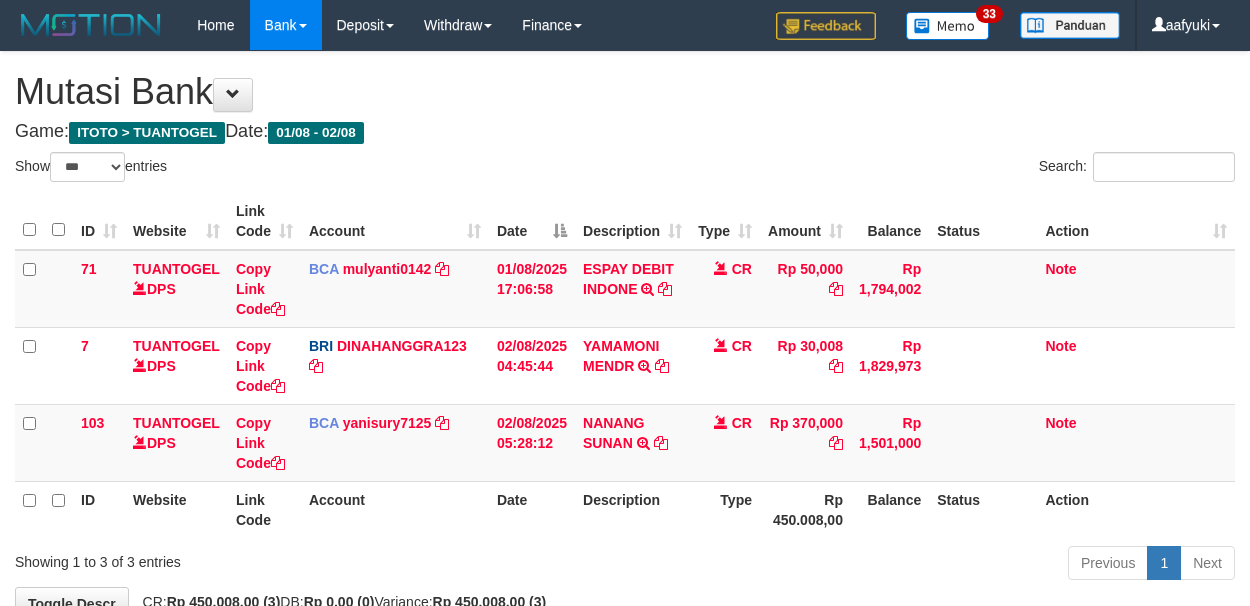 select on "***" 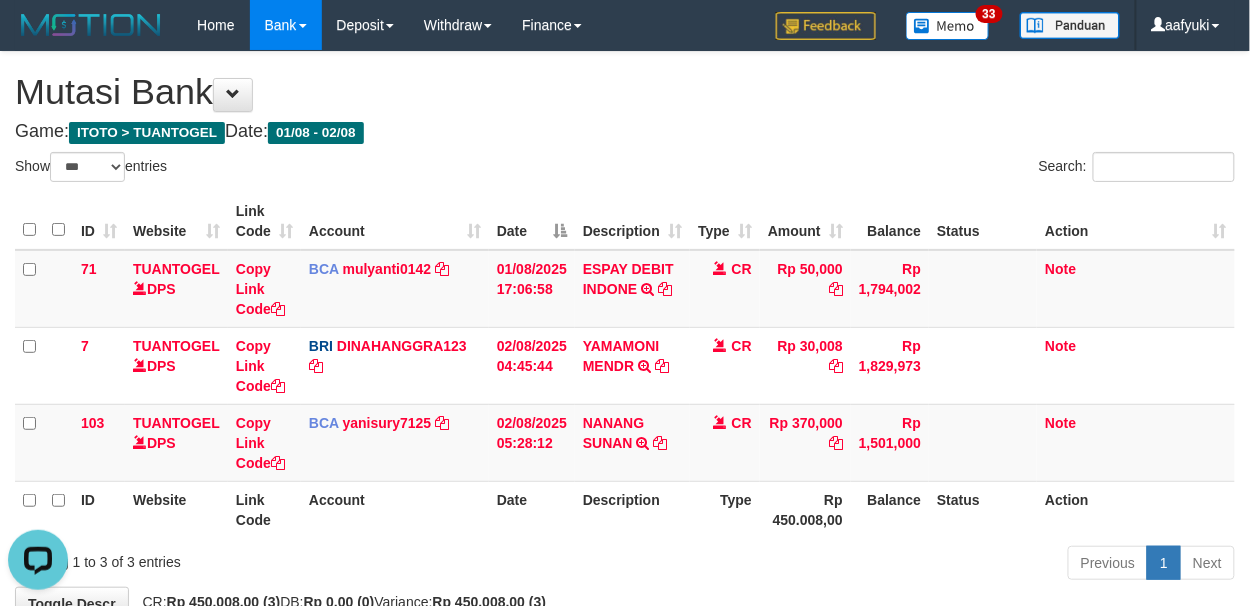 scroll, scrollTop: 0, scrollLeft: 0, axis: both 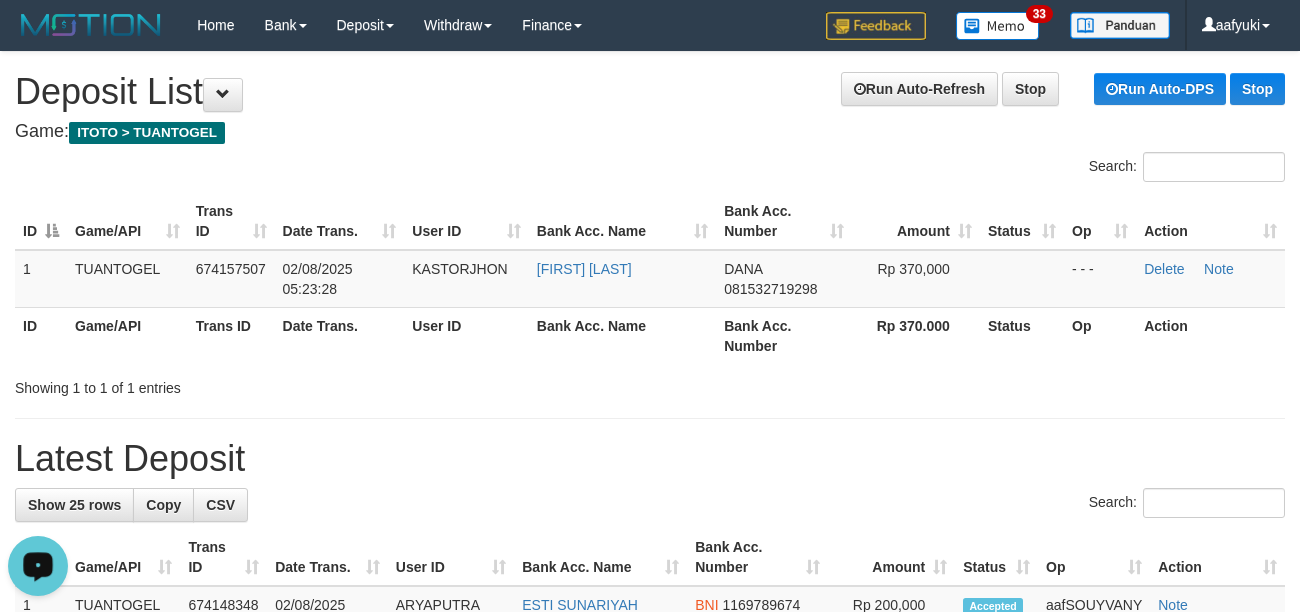 click on "Latest Deposit" at bounding box center (650, 459) 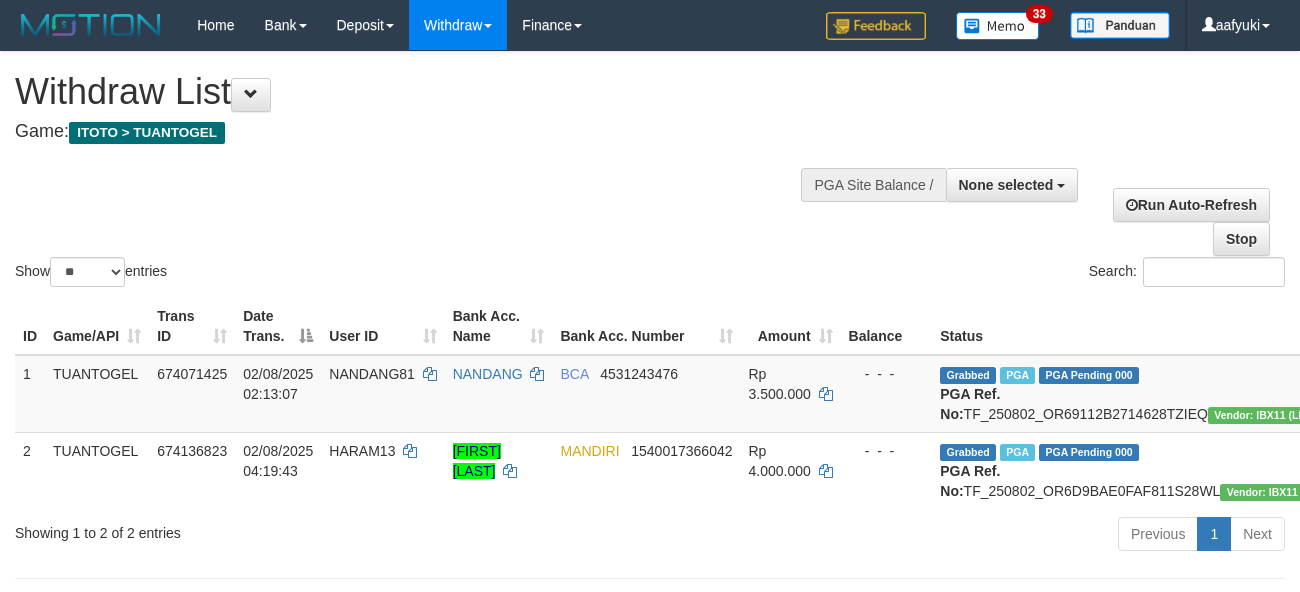 select 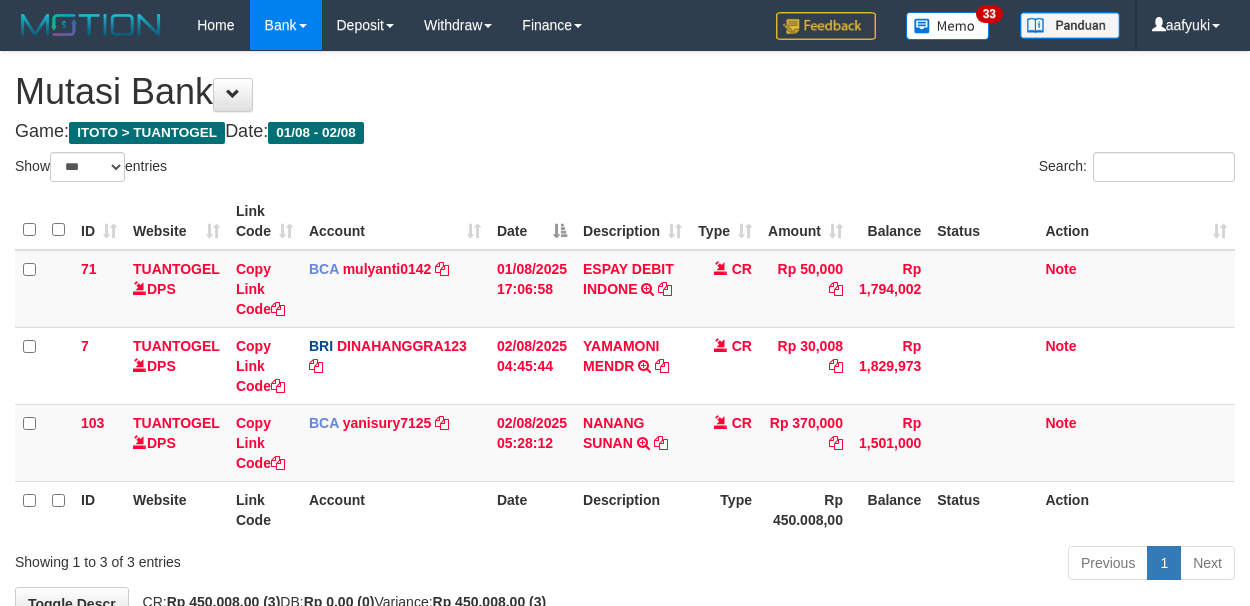 select on "***" 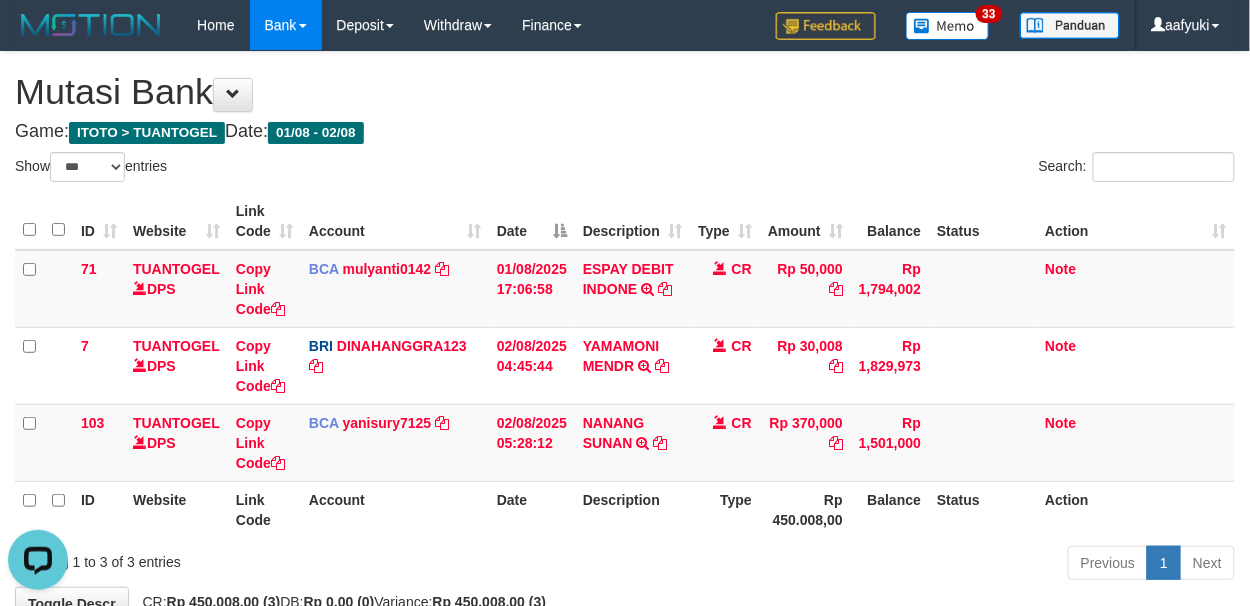 scroll, scrollTop: 0, scrollLeft: 0, axis: both 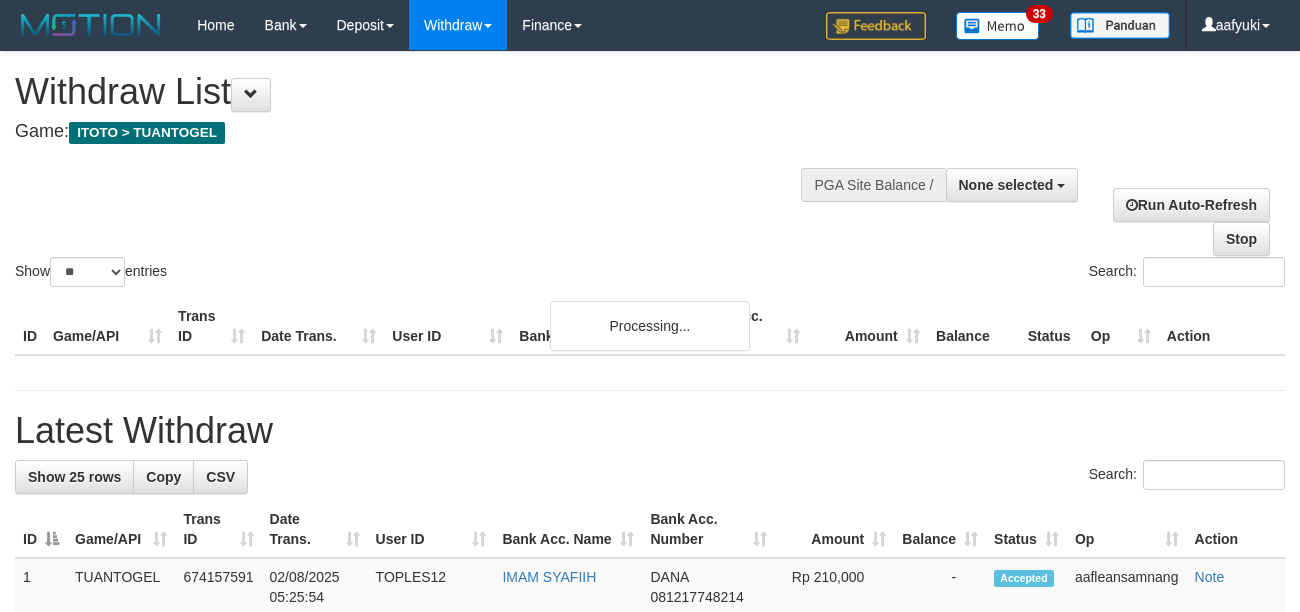 select 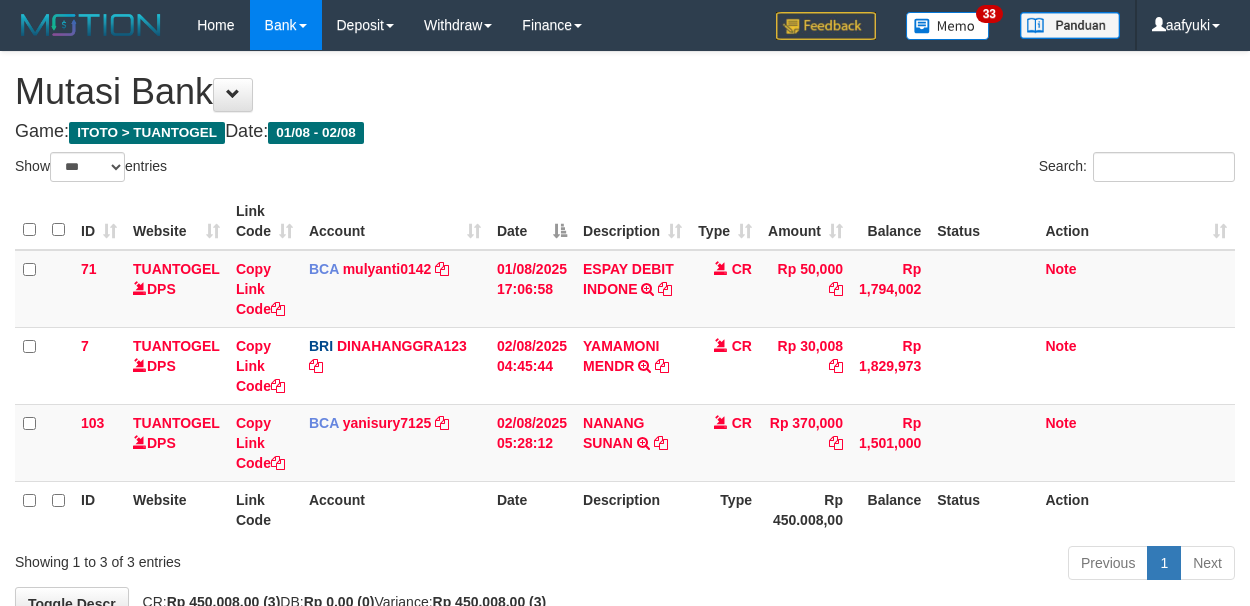 select on "***" 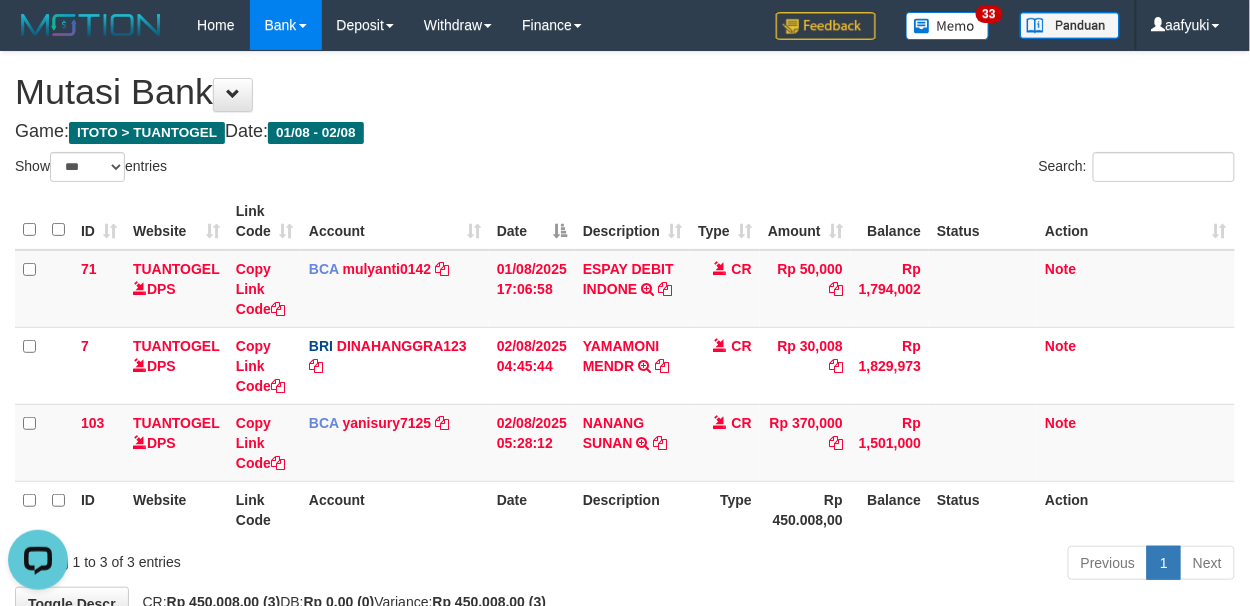 scroll, scrollTop: 0, scrollLeft: 0, axis: both 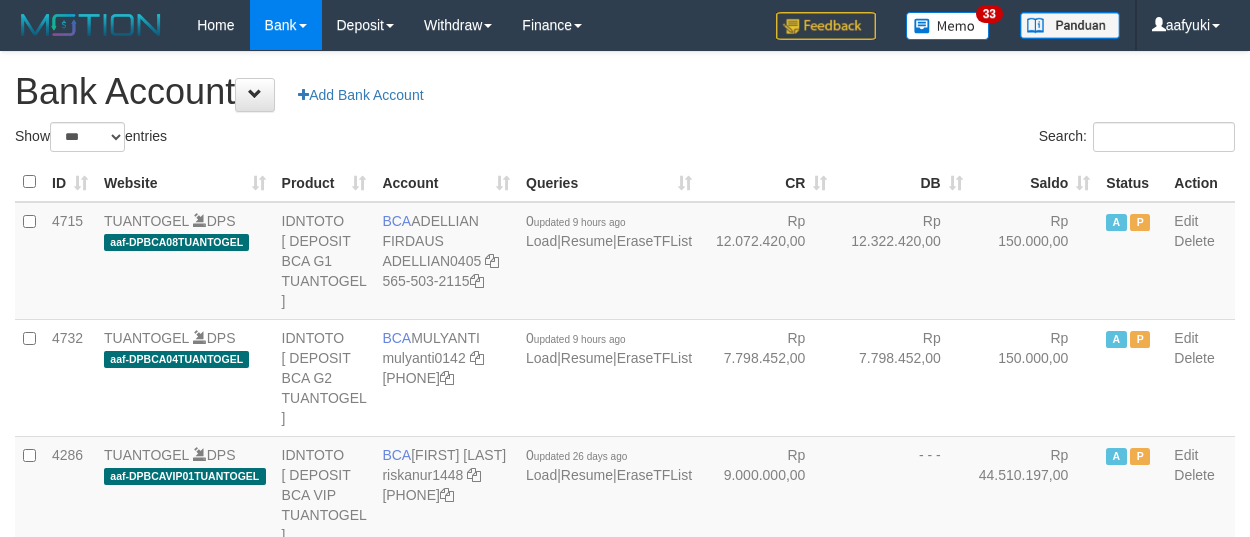 select on "***" 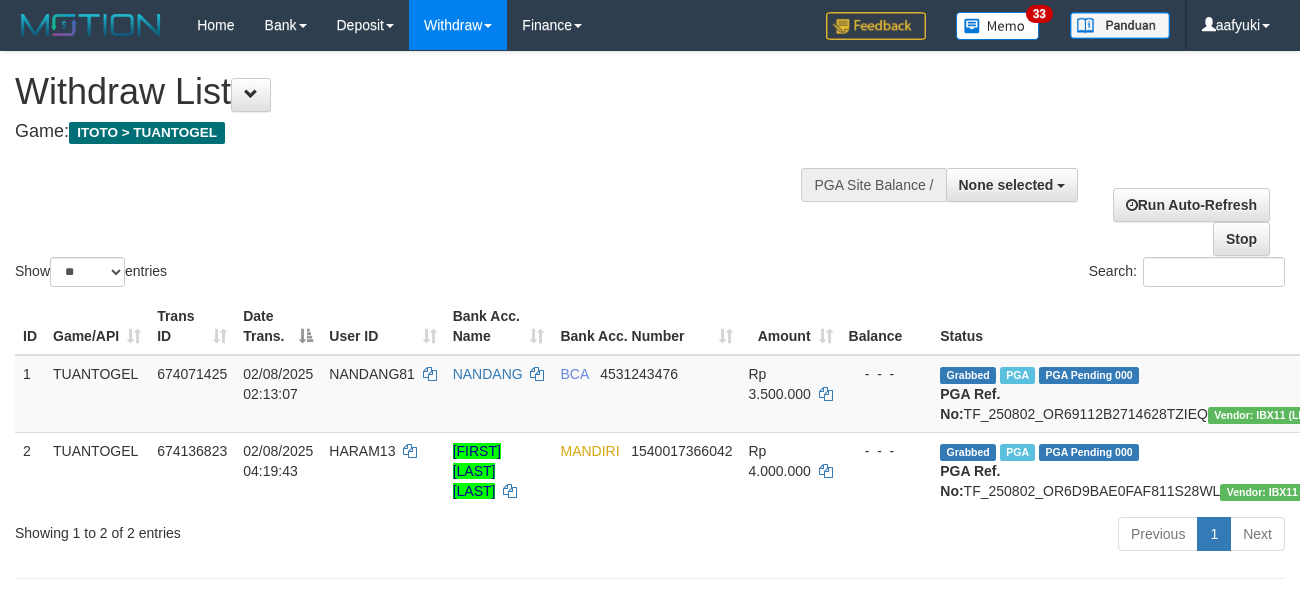 select 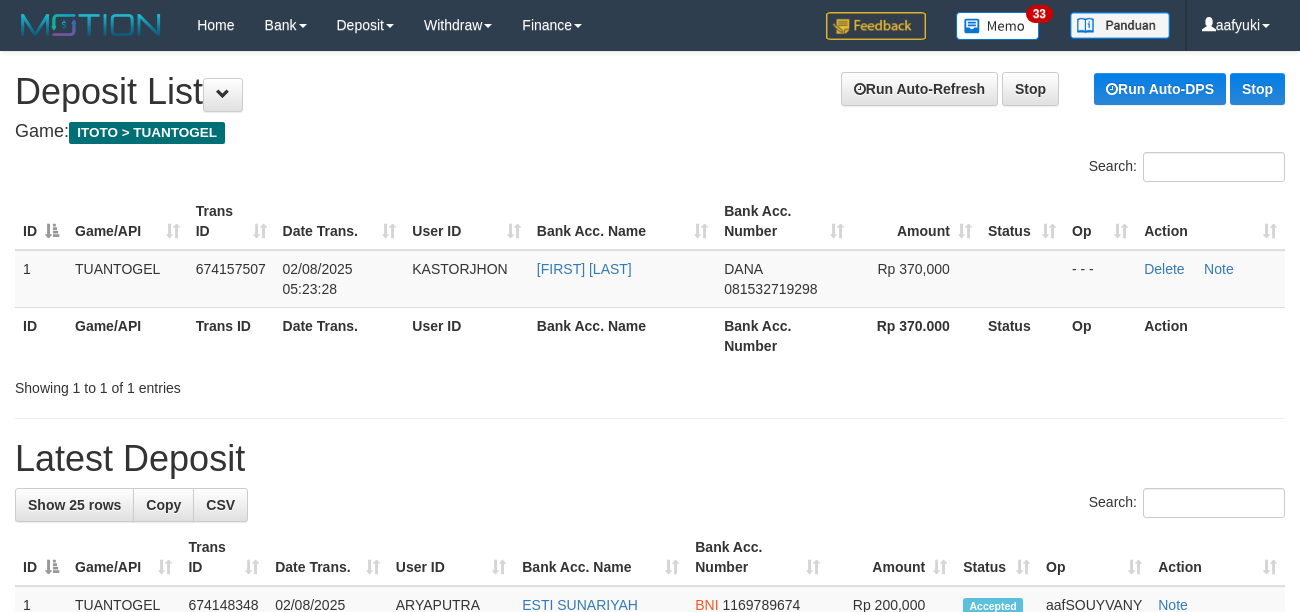 scroll, scrollTop: 0, scrollLeft: 0, axis: both 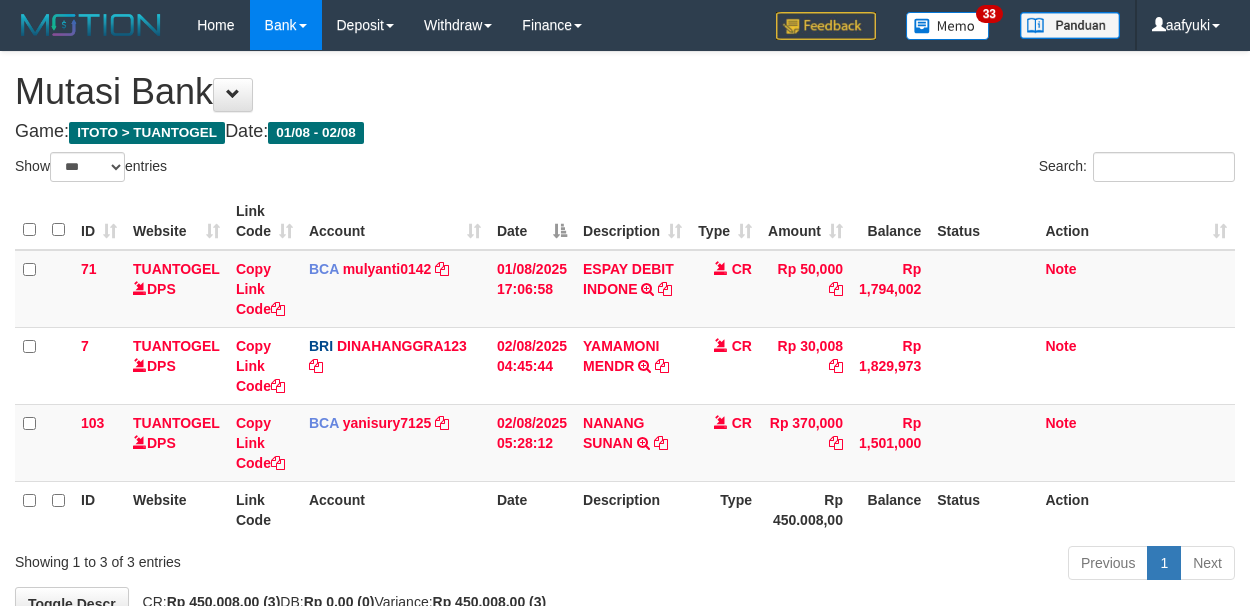 select on "***" 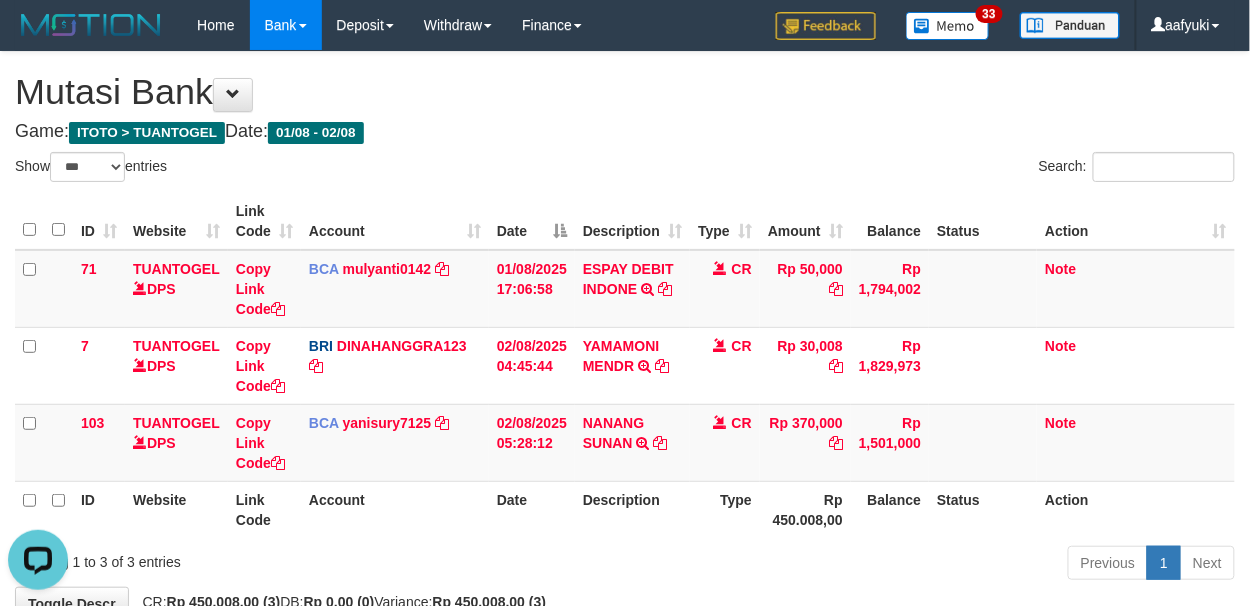 scroll, scrollTop: 0, scrollLeft: 0, axis: both 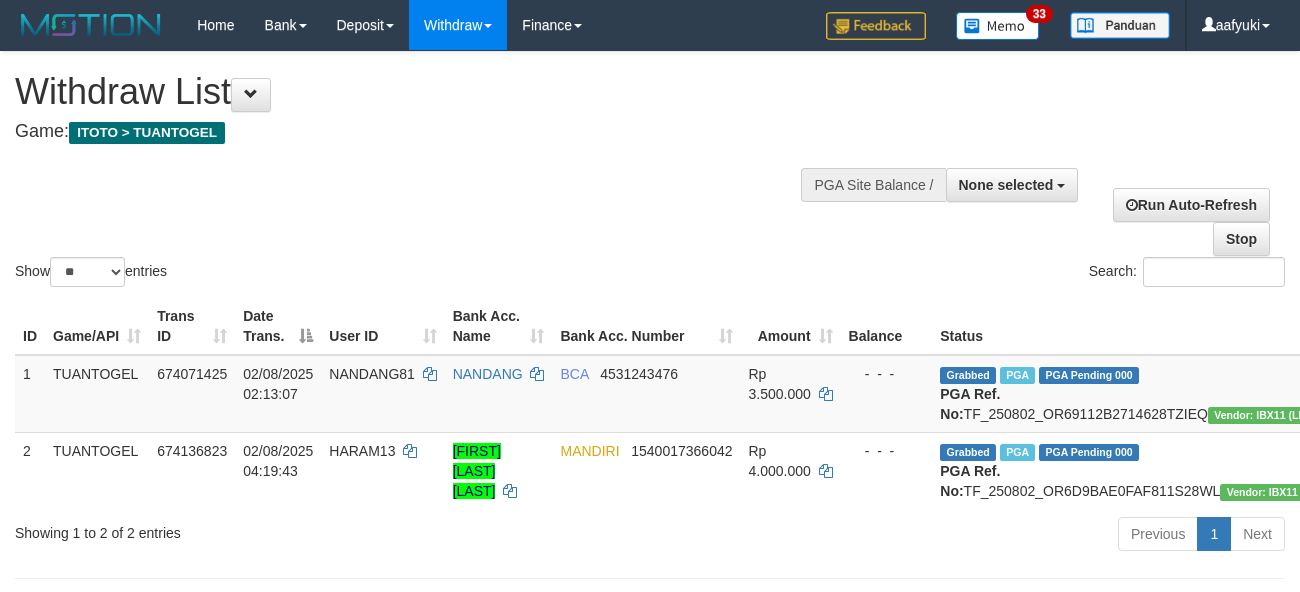 select 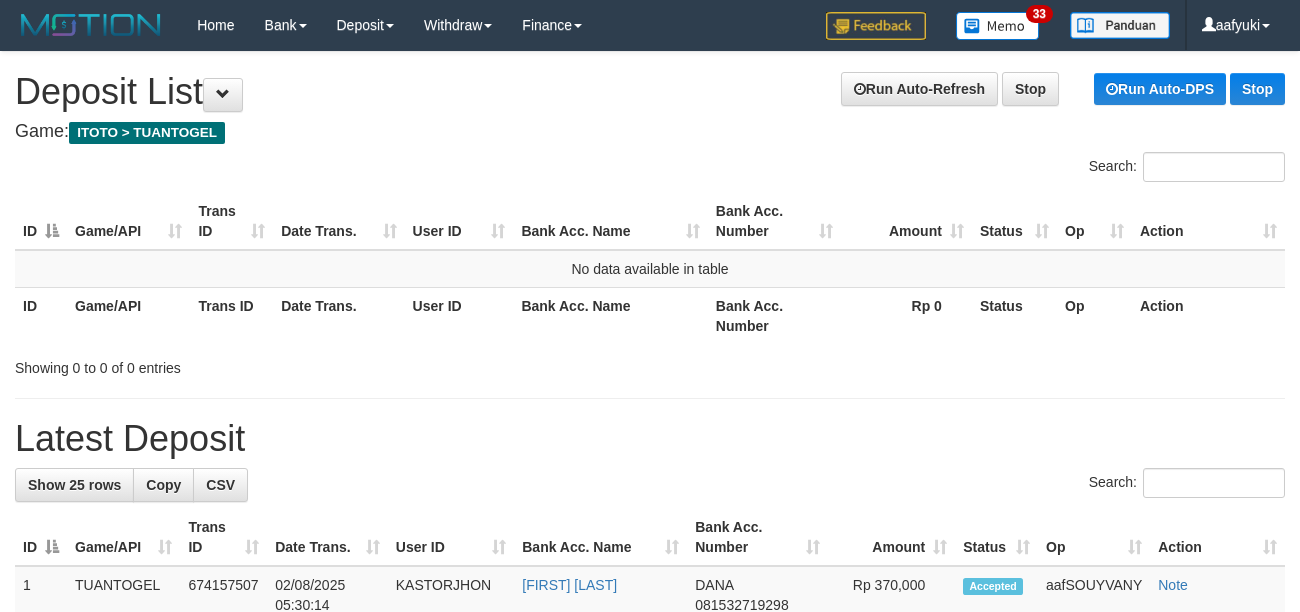 scroll, scrollTop: 0, scrollLeft: 0, axis: both 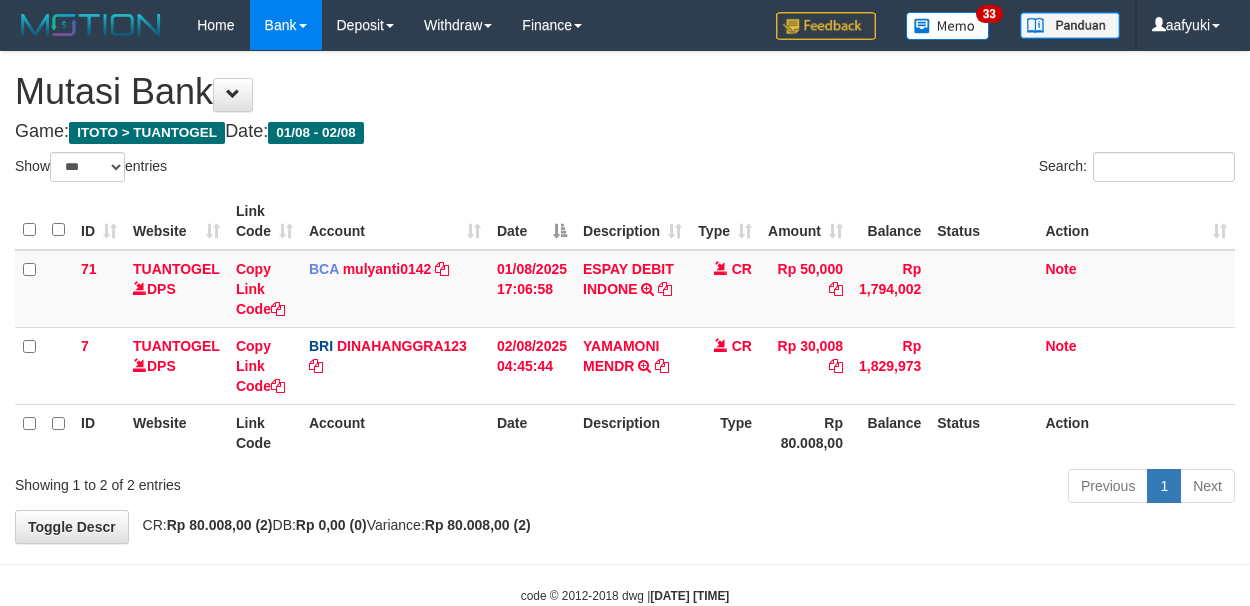 select on "***" 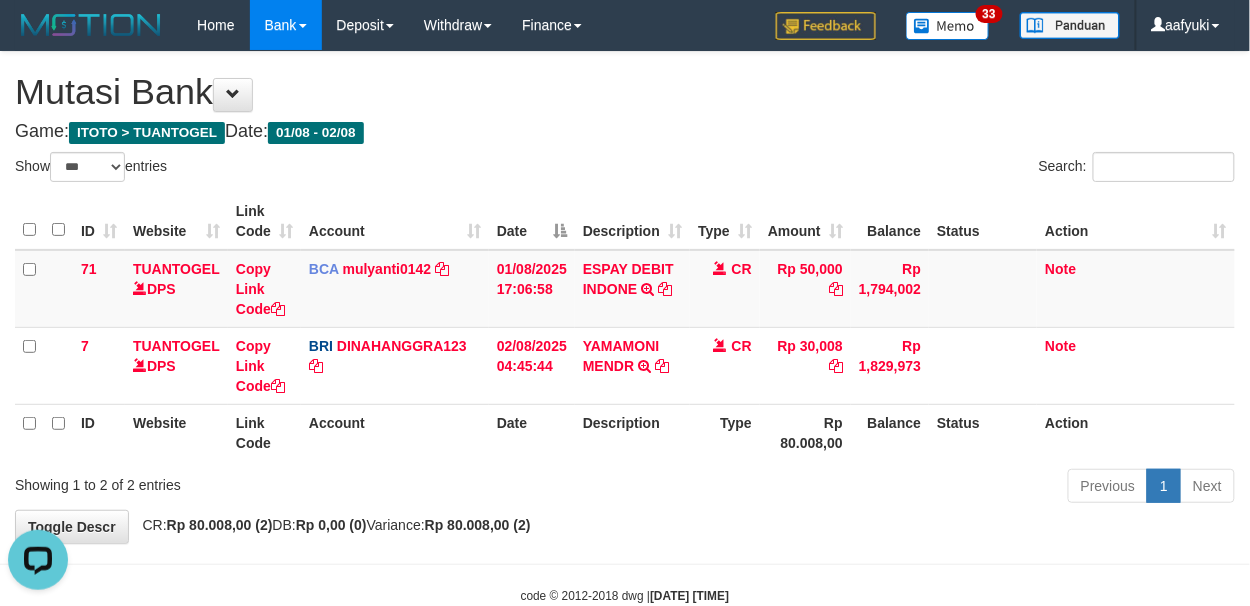 scroll, scrollTop: 0, scrollLeft: 0, axis: both 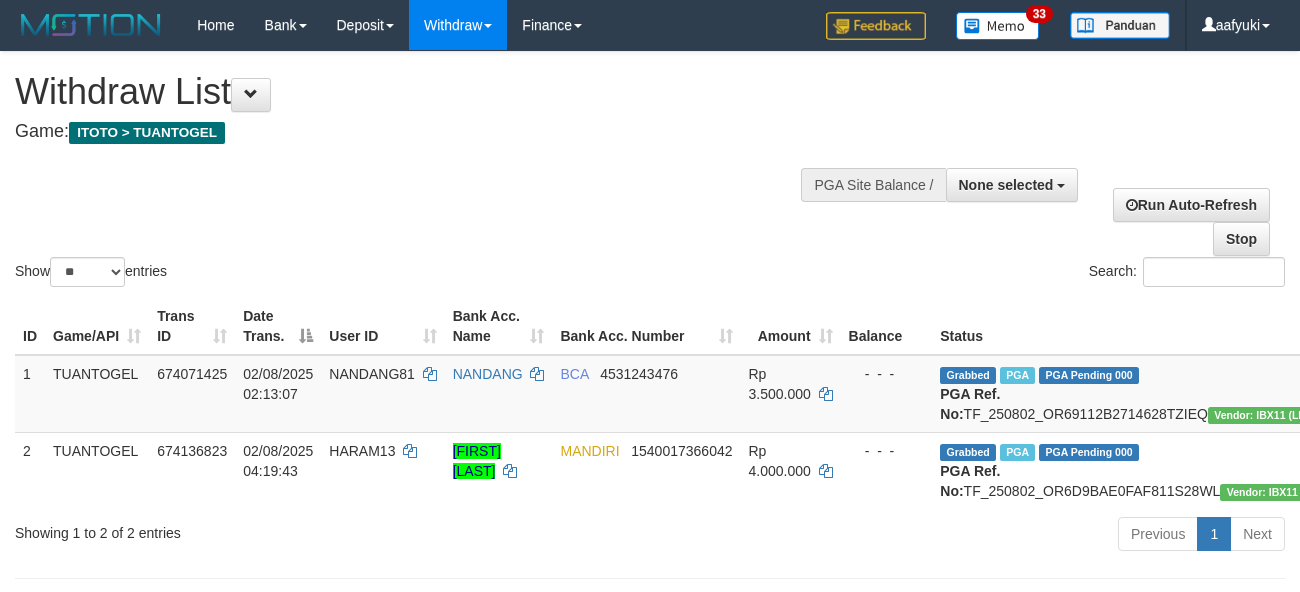 select 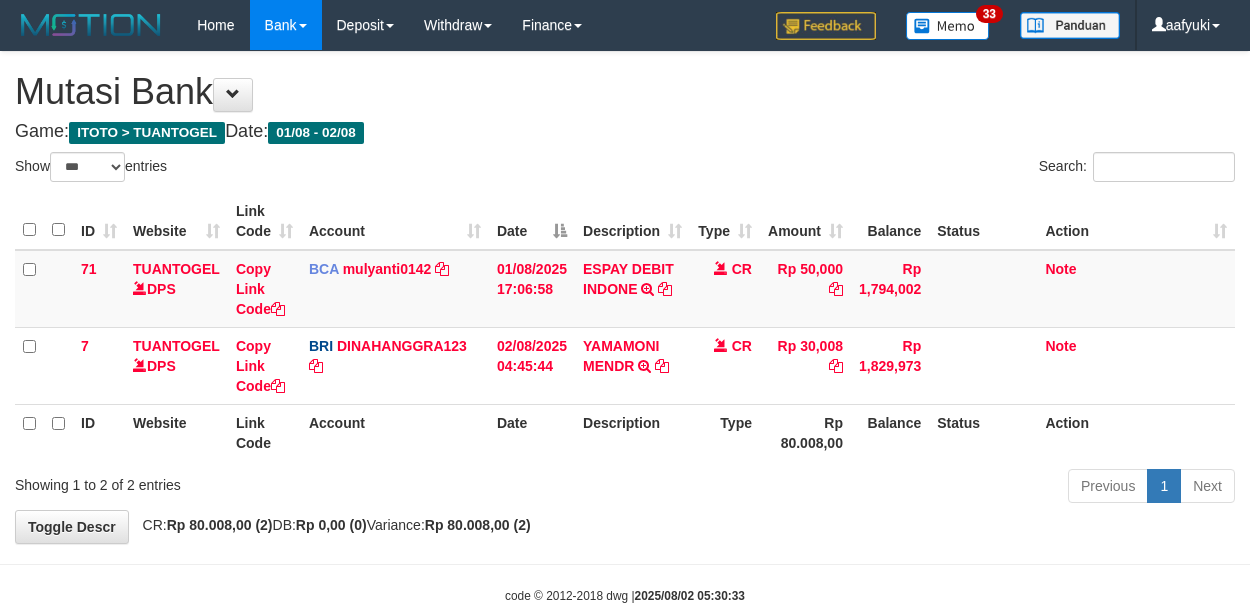 select on "***" 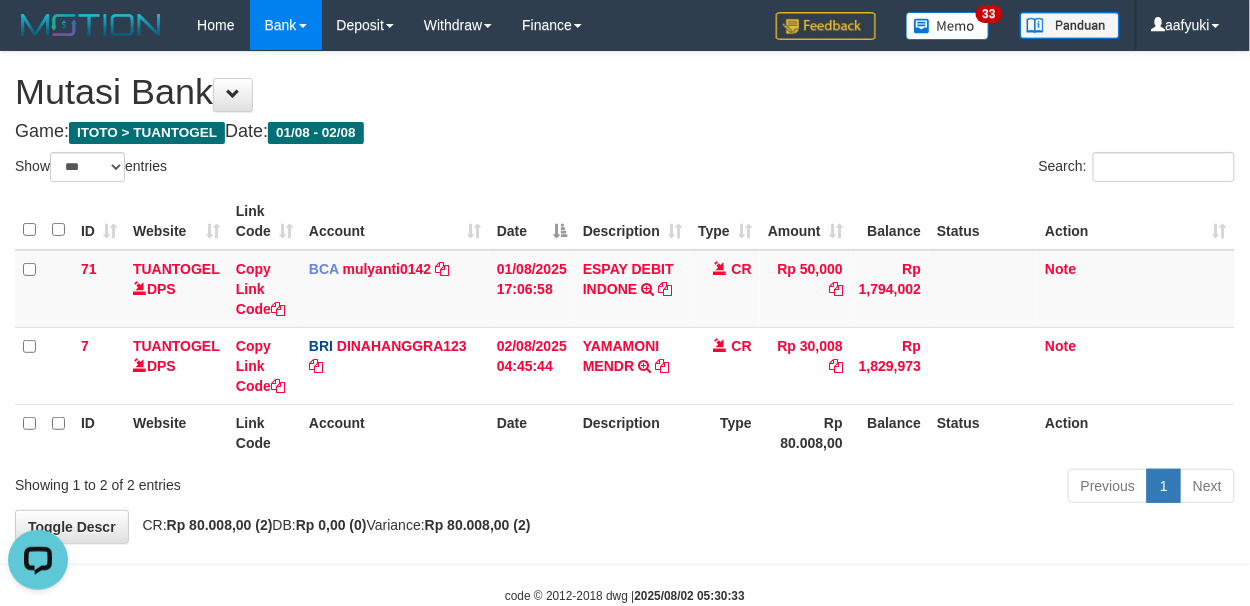 scroll, scrollTop: 0, scrollLeft: 0, axis: both 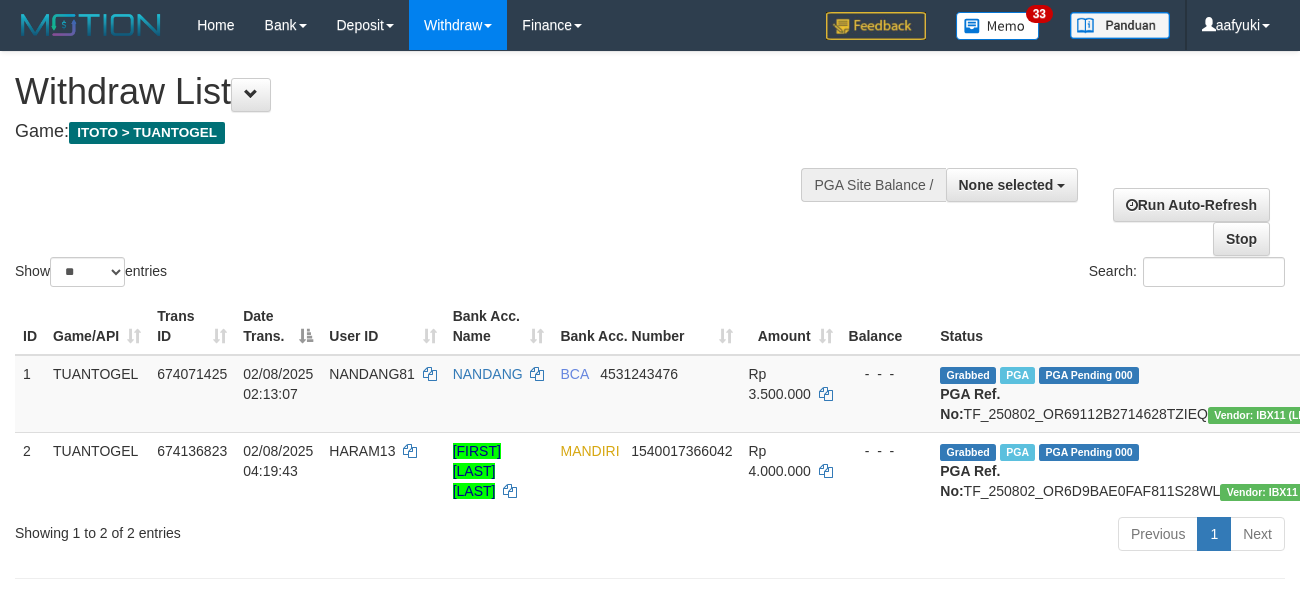 select 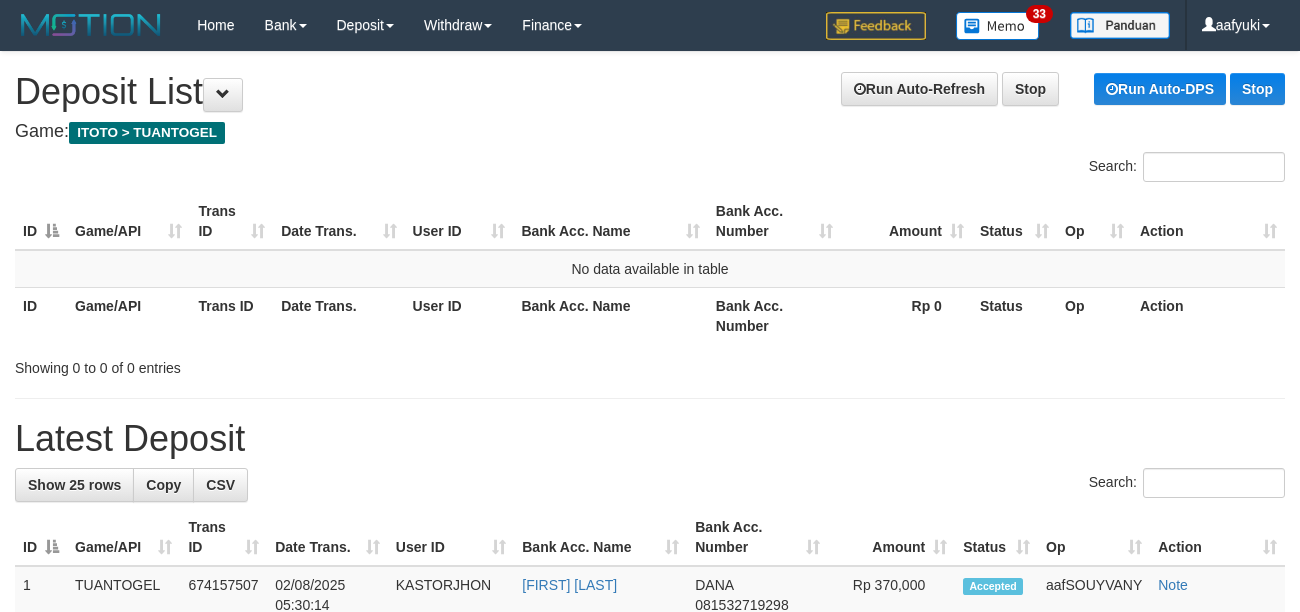 scroll, scrollTop: 0, scrollLeft: 0, axis: both 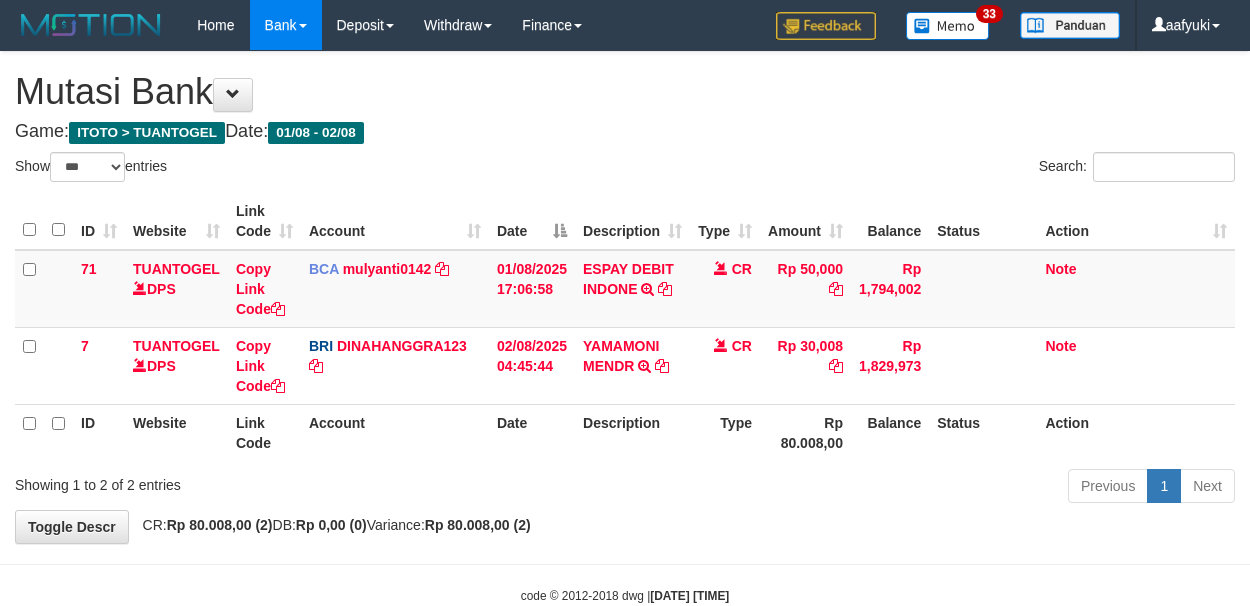 select on "***" 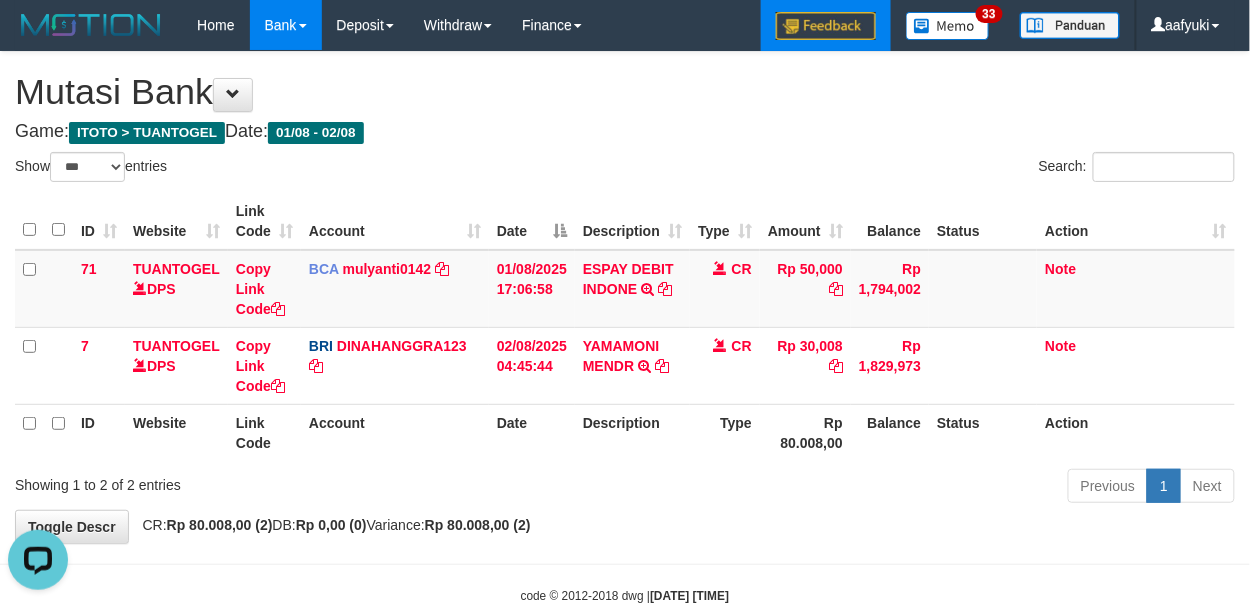 scroll, scrollTop: 0, scrollLeft: 0, axis: both 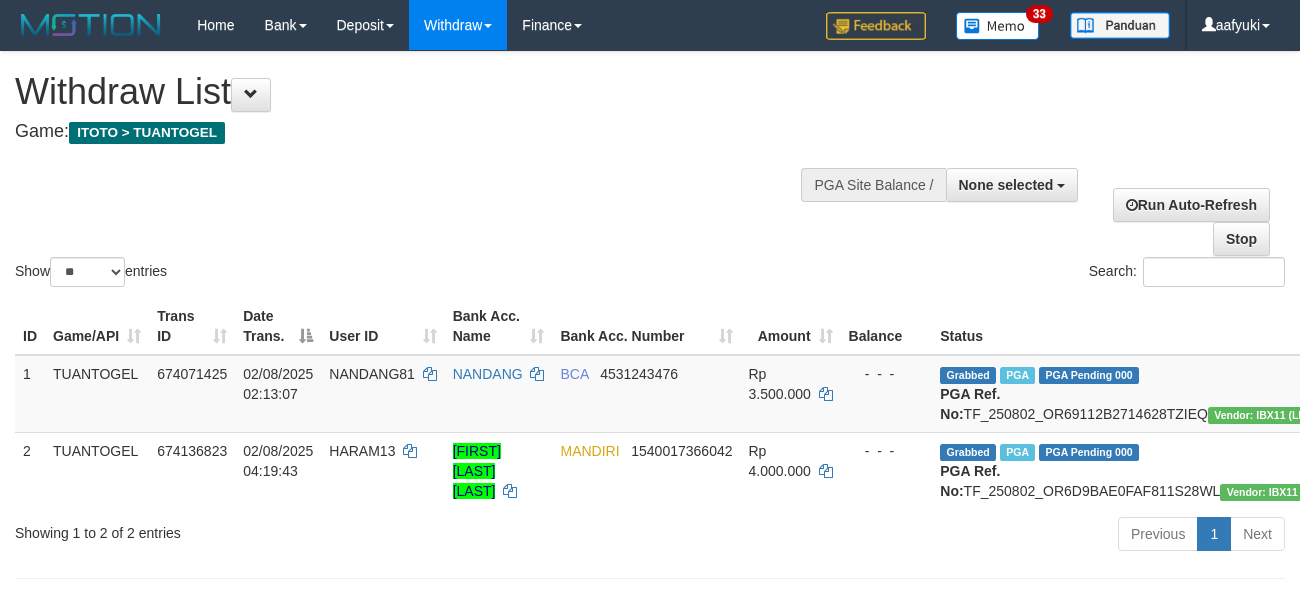 select 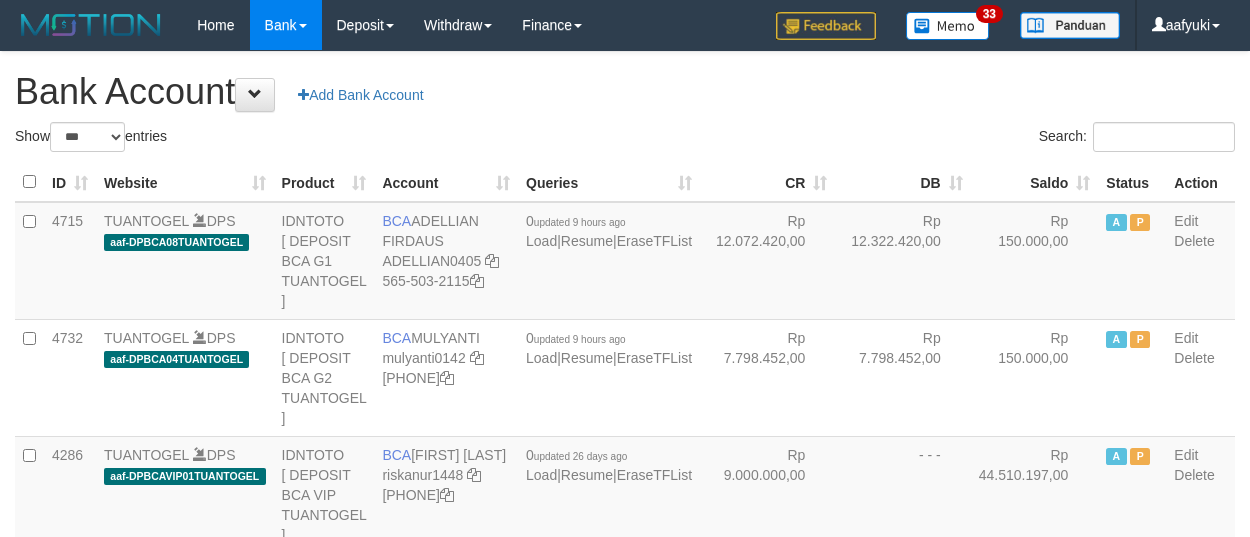 select on "***" 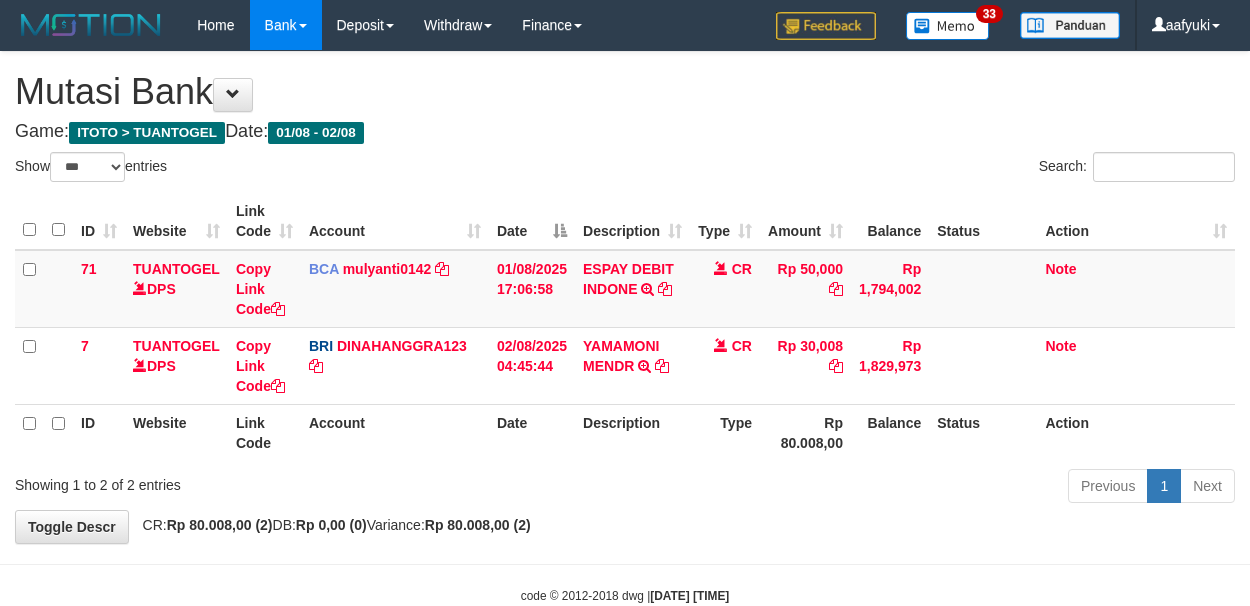 select on "***" 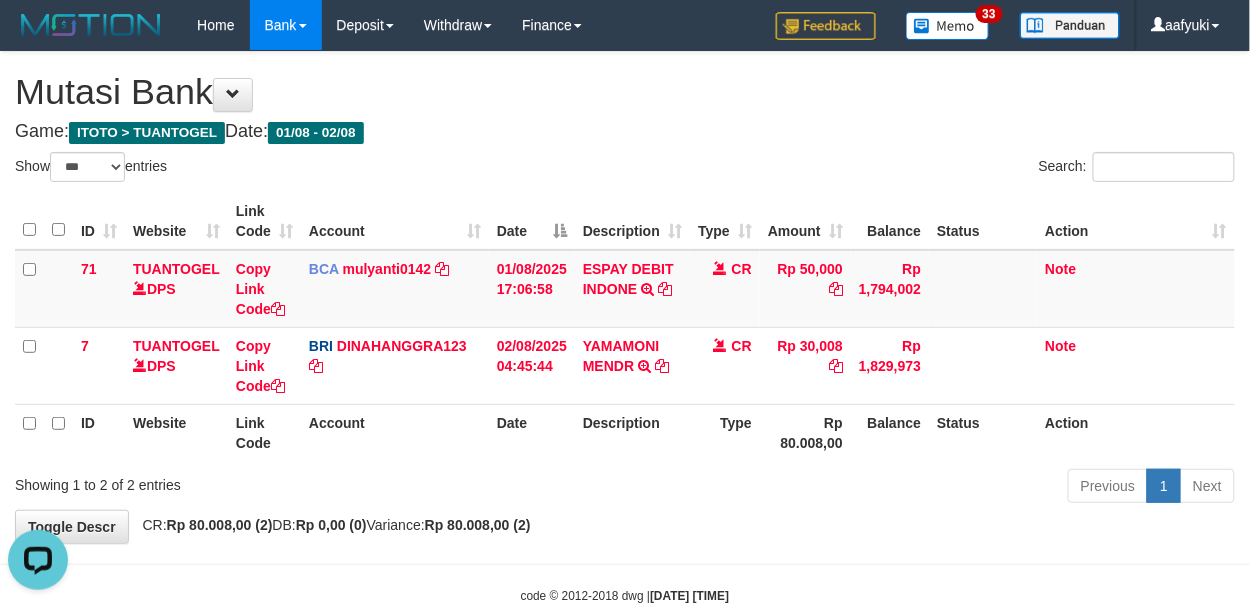 scroll, scrollTop: 0, scrollLeft: 0, axis: both 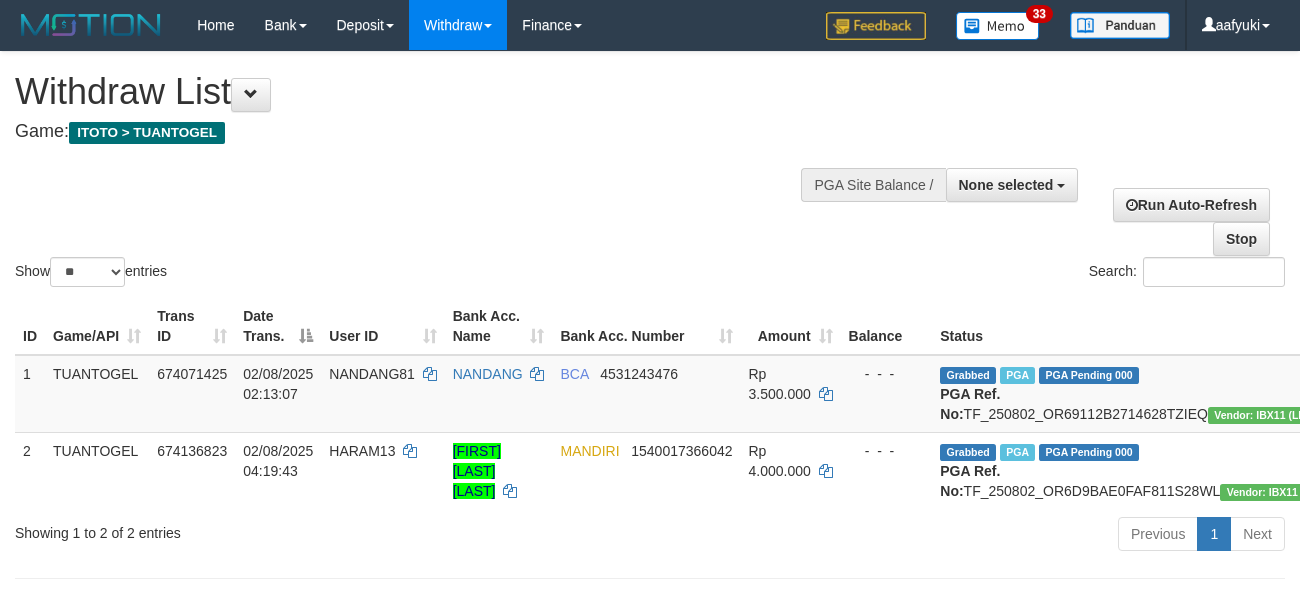 select 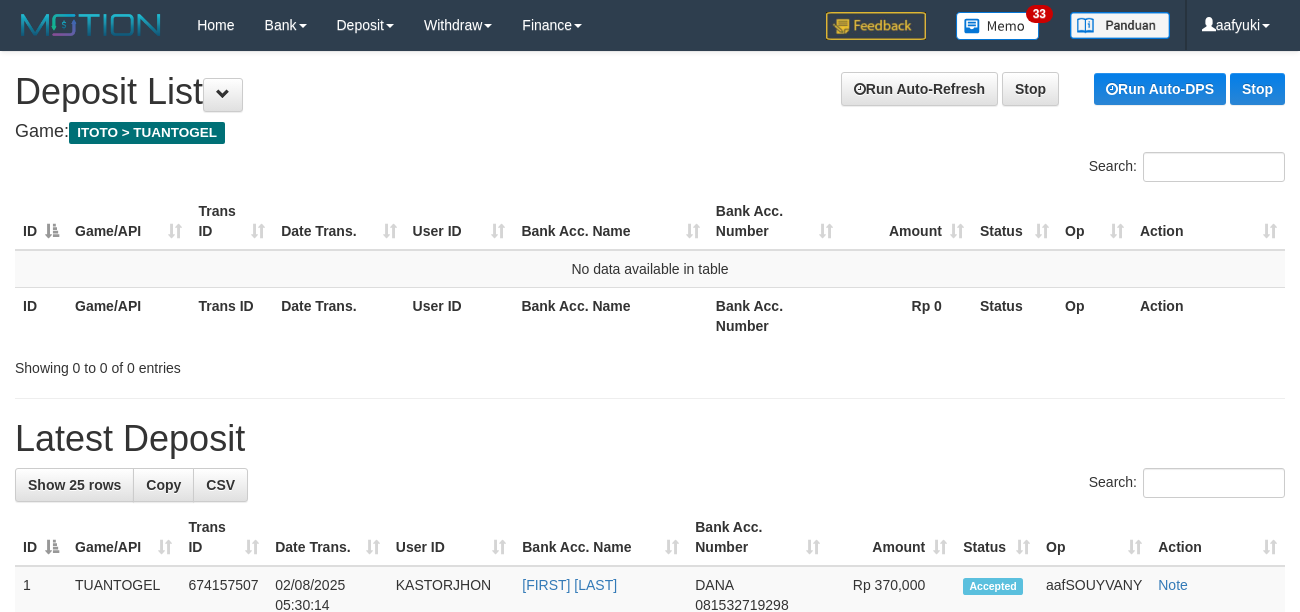 scroll, scrollTop: 0, scrollLeft: 0, axis: both 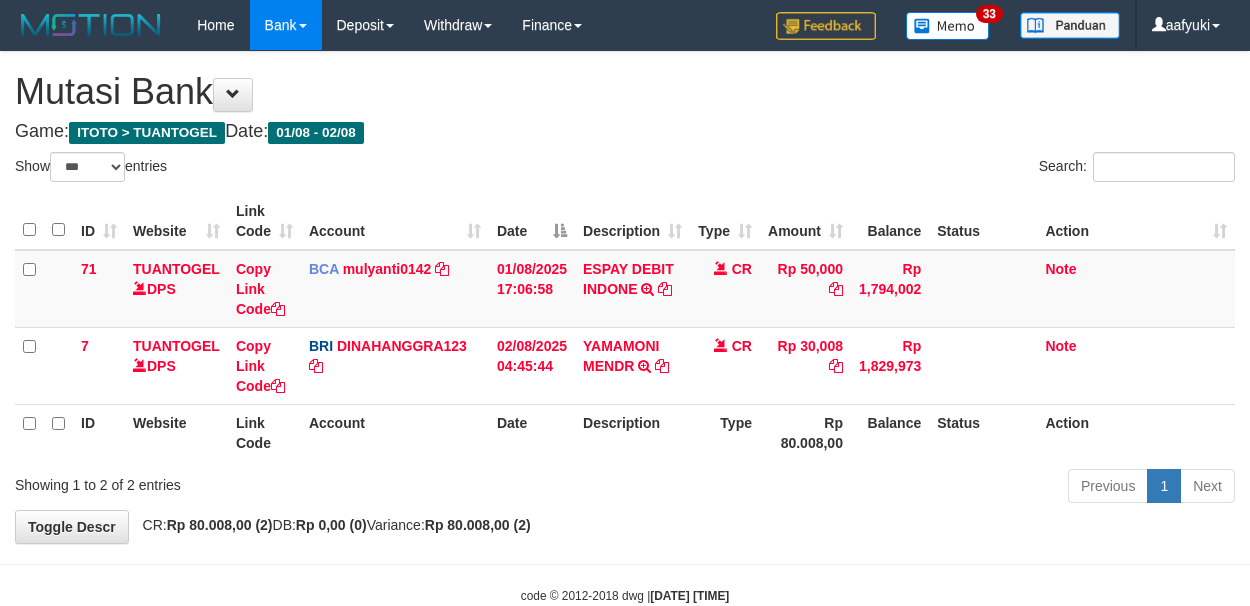 select on "***" 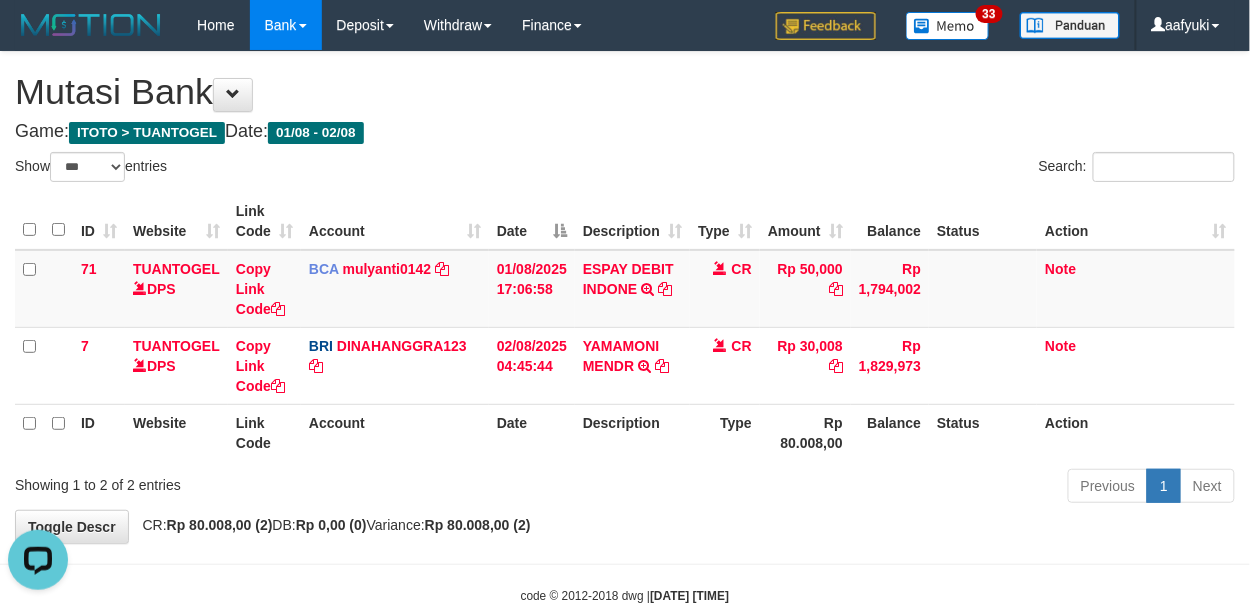 scroll, scrollTop: 0, scrollLeft: 0, axis: both 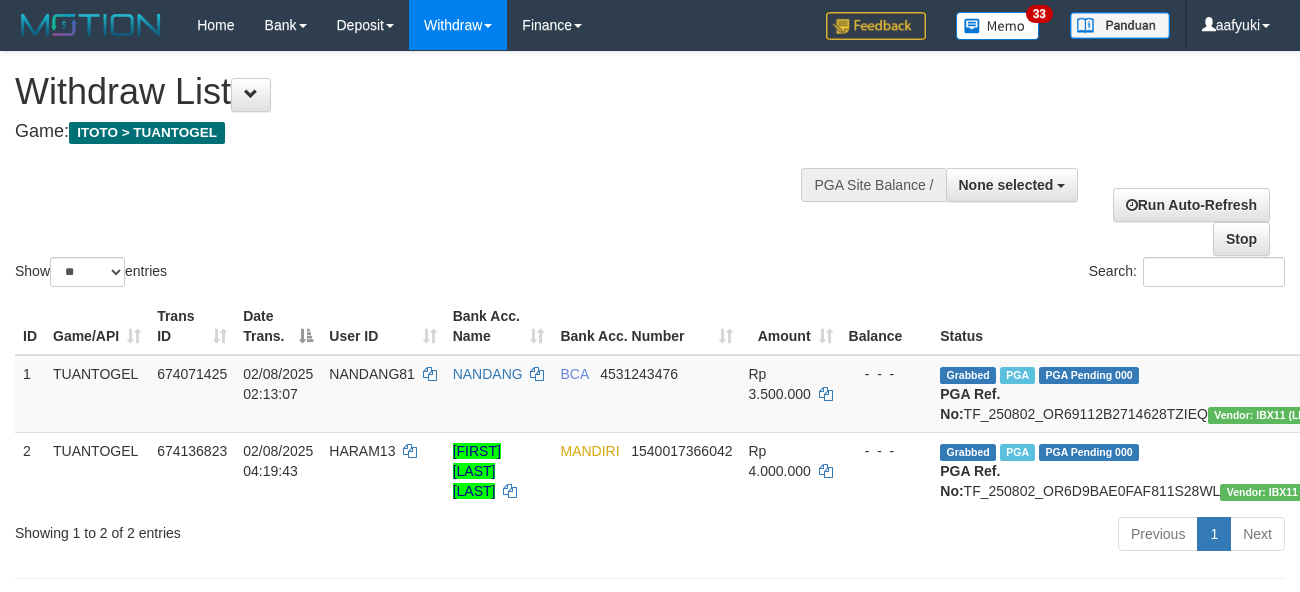 select 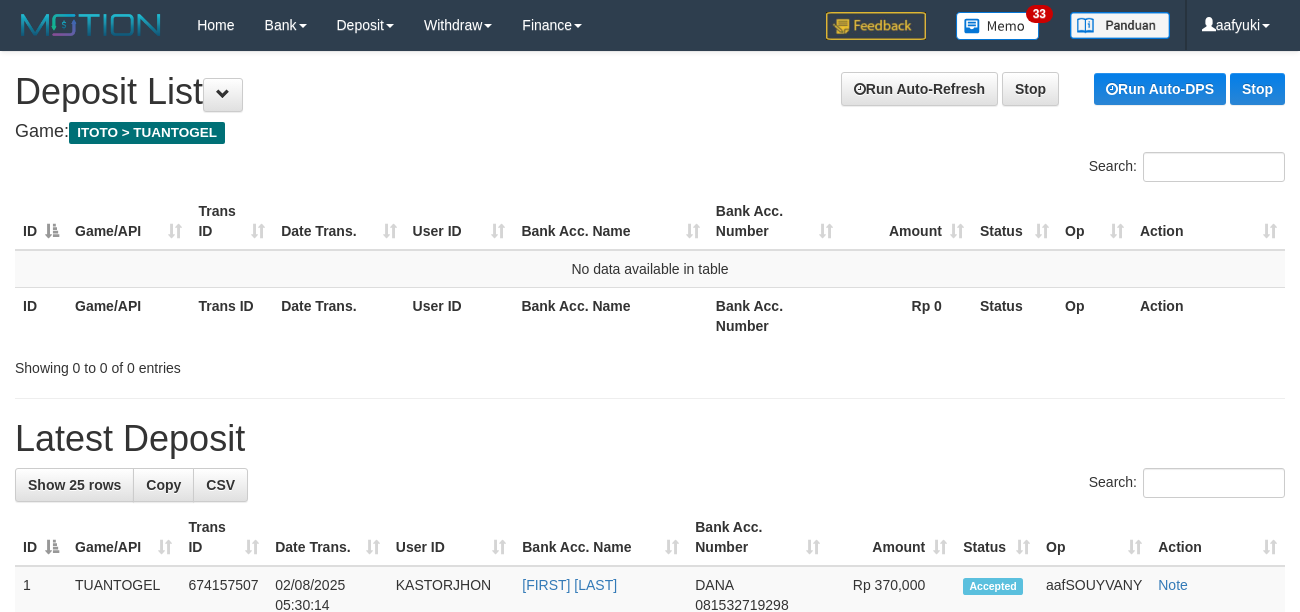 scroll, scrollTop: 0, scrollLeft: 0, axis: both 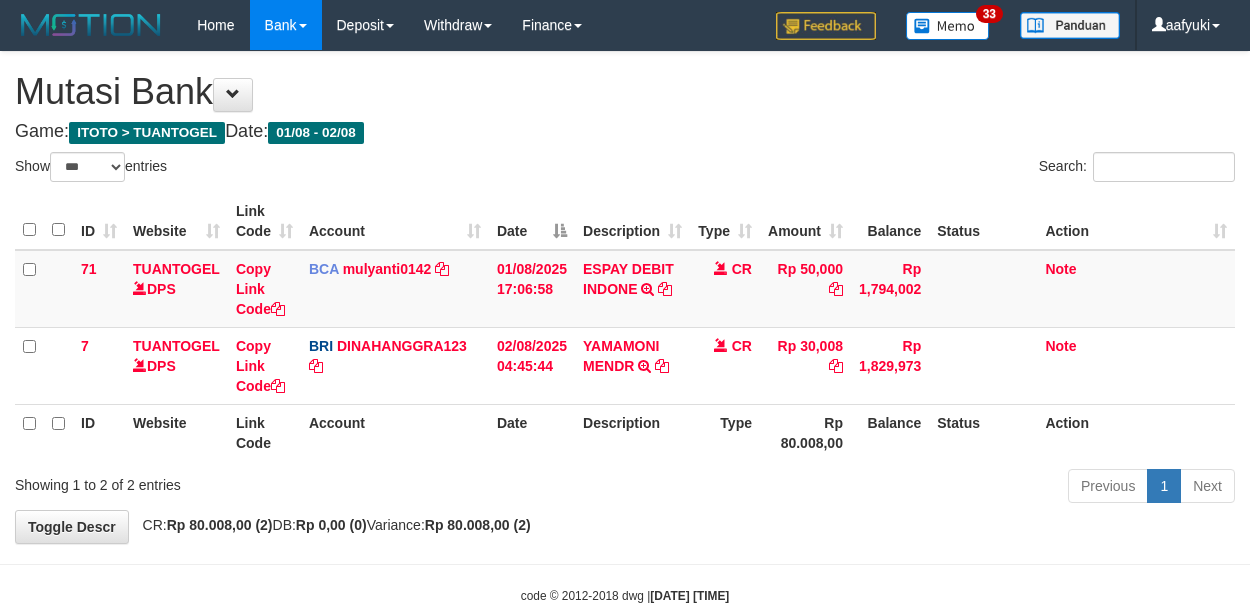 select on "***" 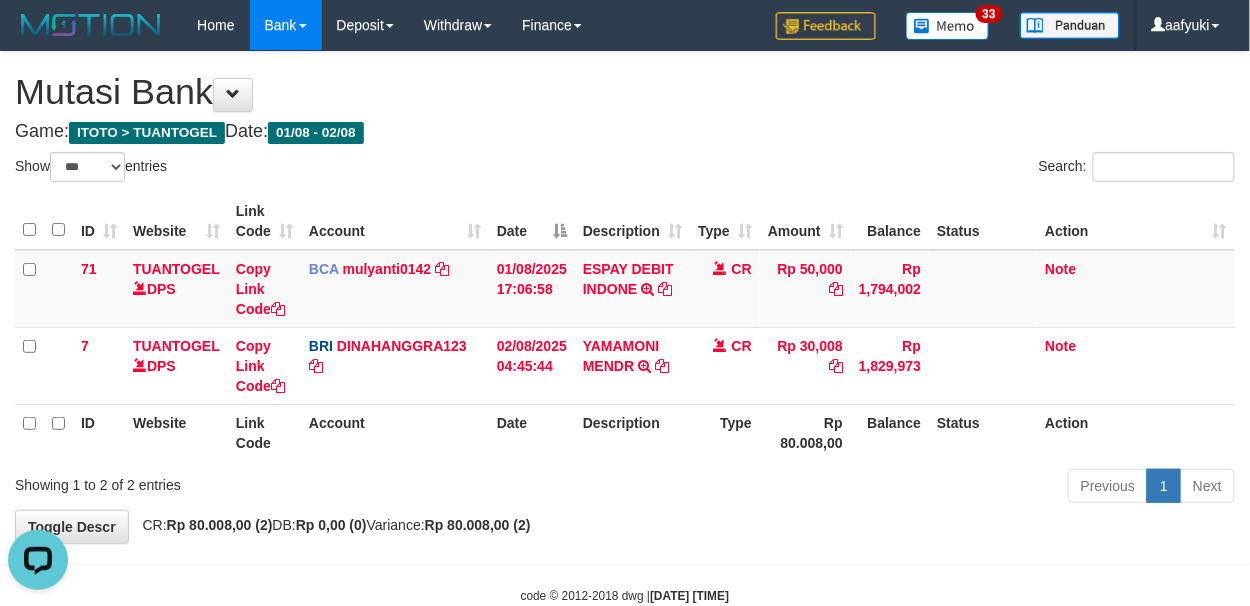 scroll, scrollTop: 0, scrollLeft: 0, axis: both 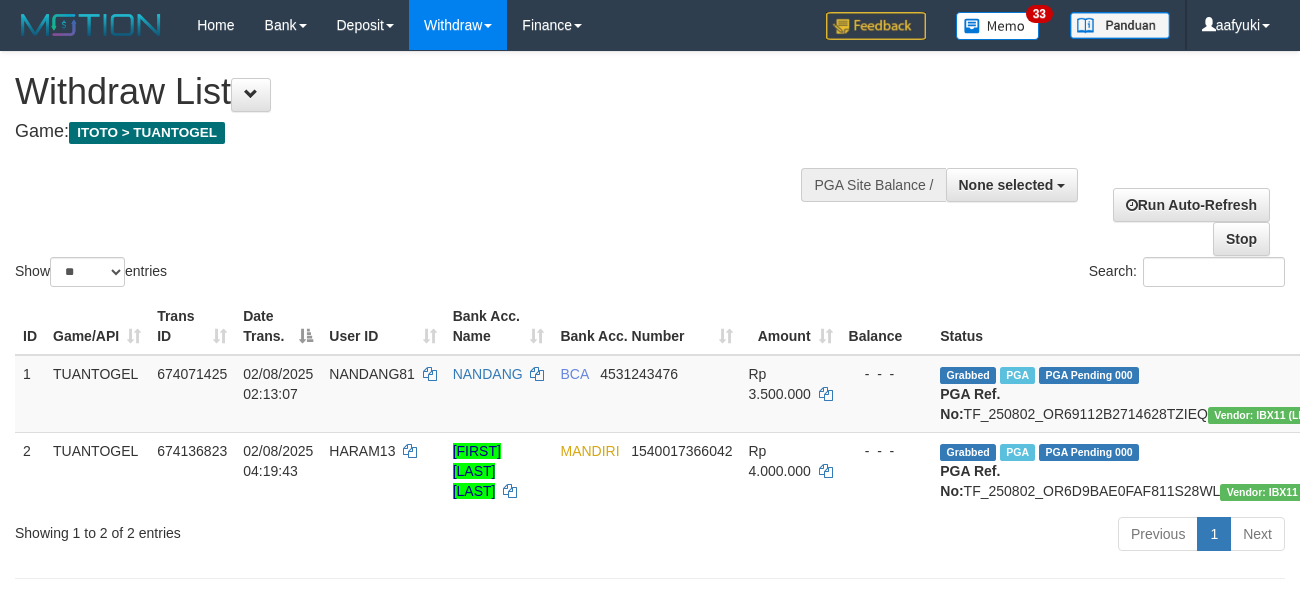 select 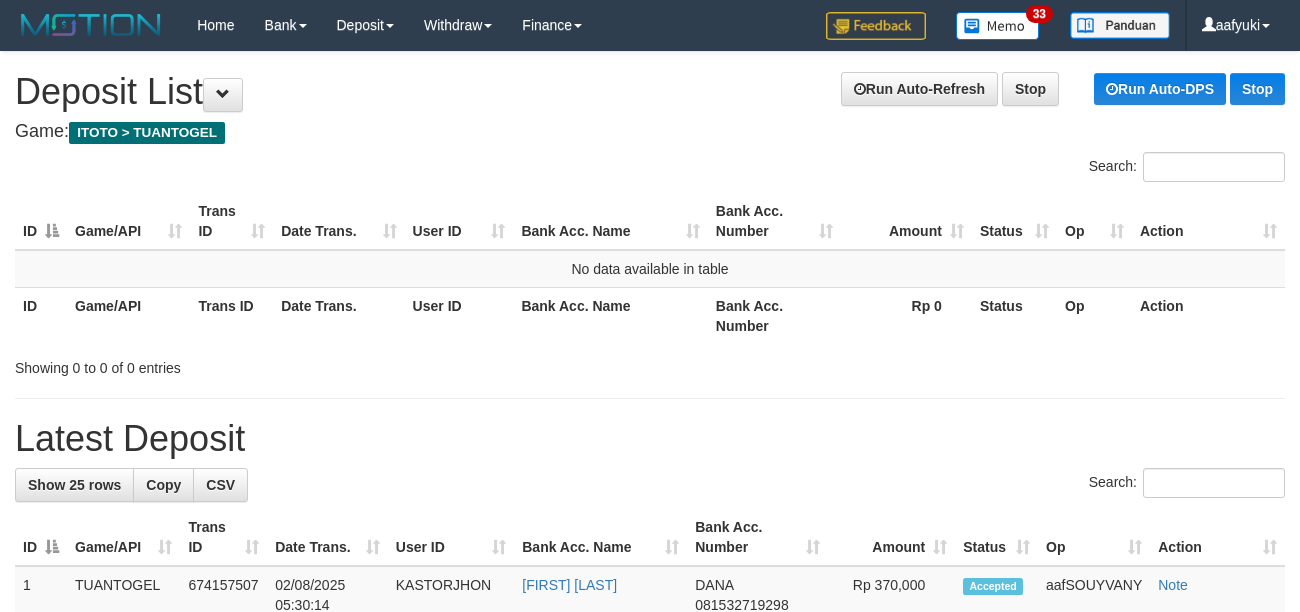 scroll, scrollTop: 0, scrollLeft: 0, axis: both 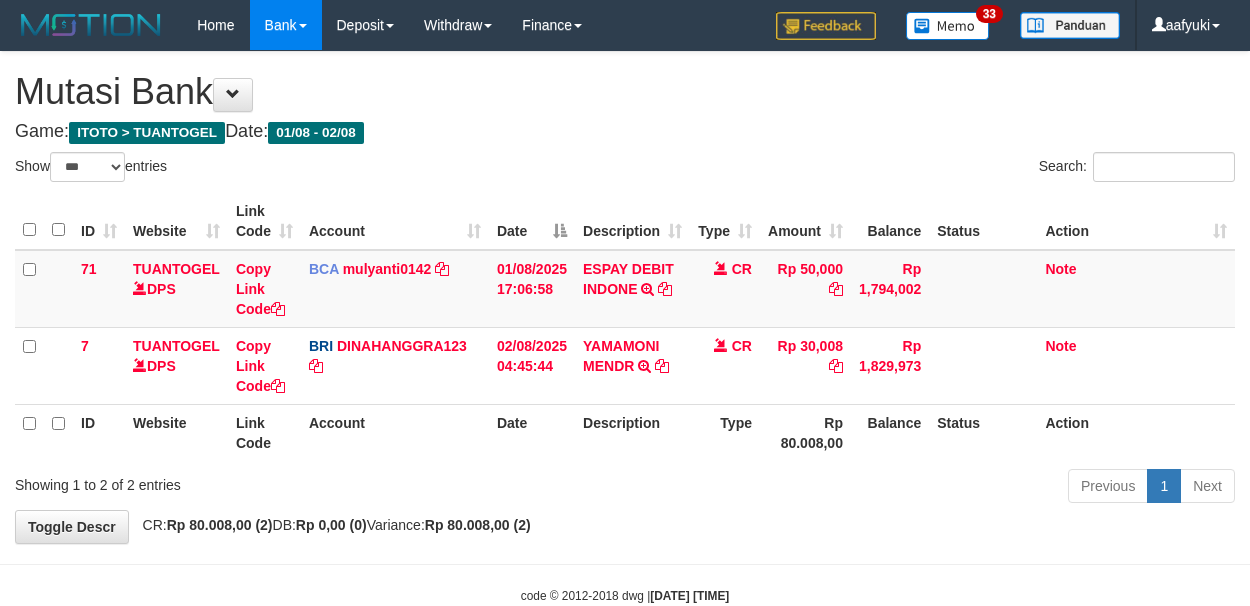 select on "***" 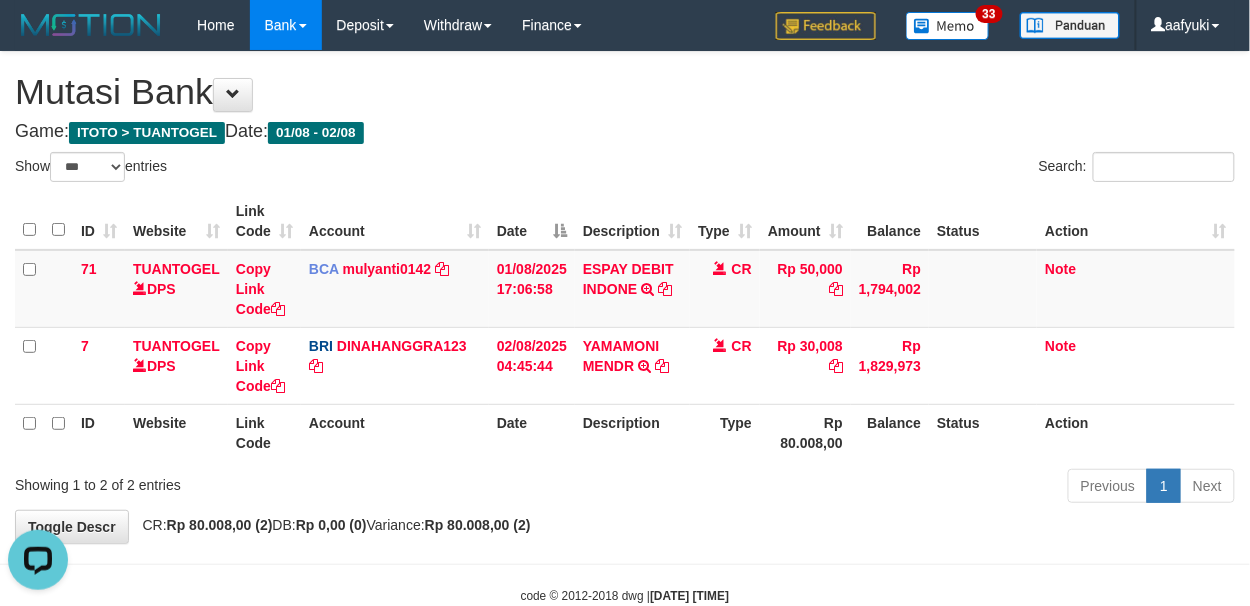 scroll, scrollTop: 0, scrollLeft: 0, axis: both 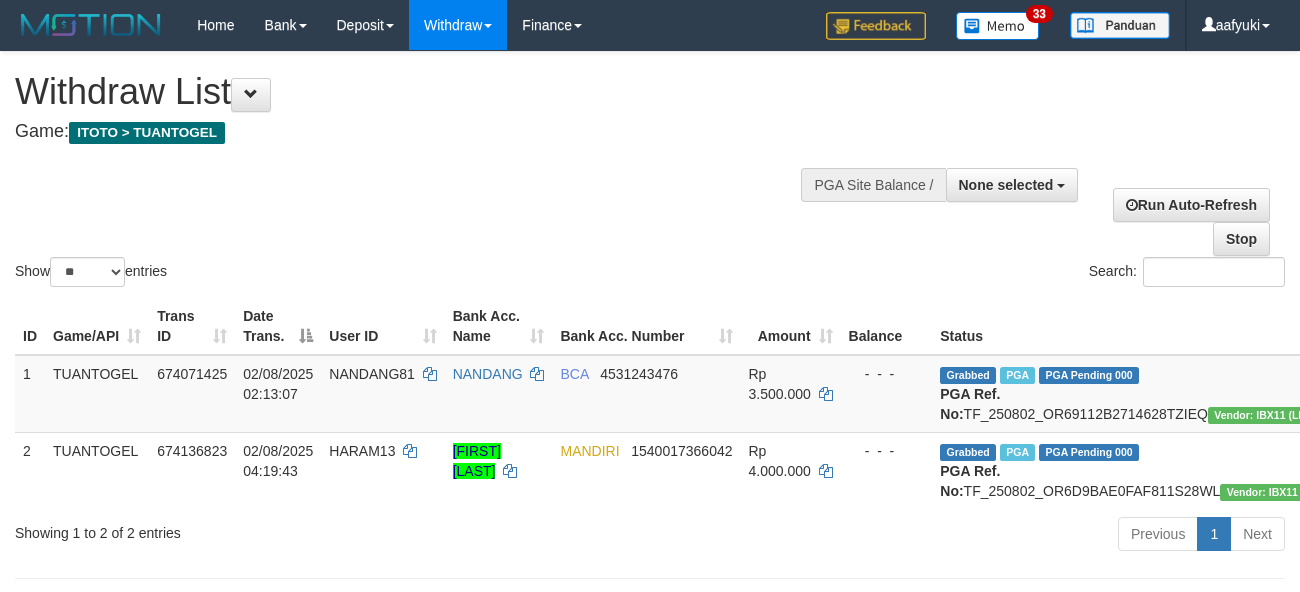 select 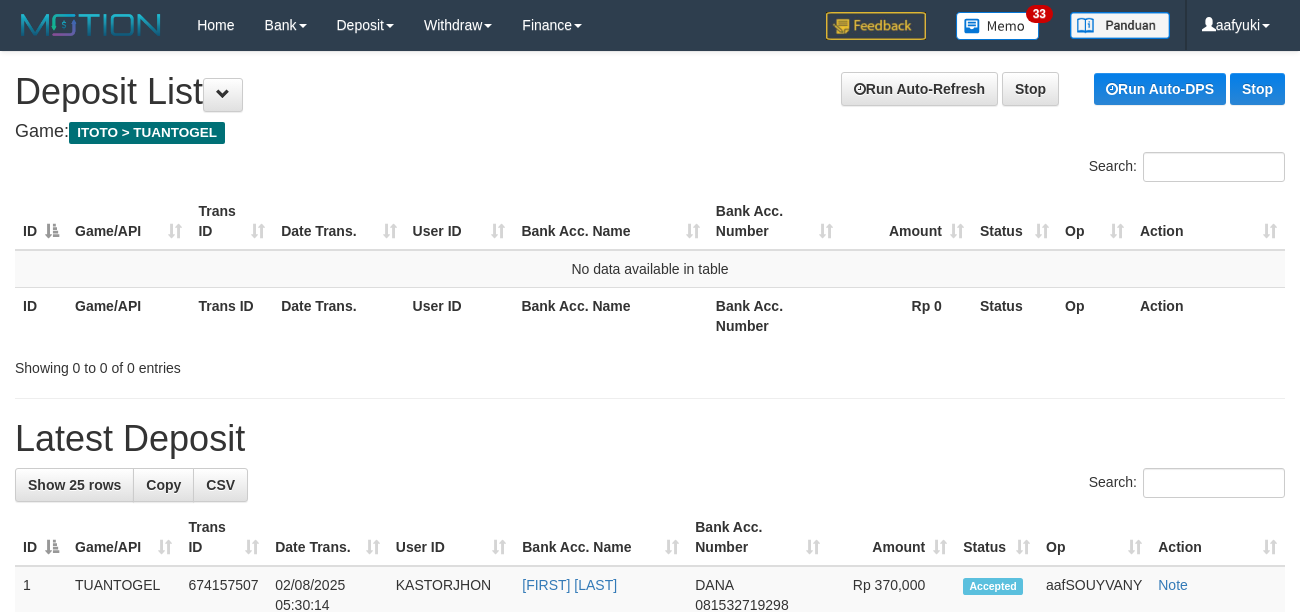 scroll, scrollTop: 0, scrollLeft: 0, axis: both 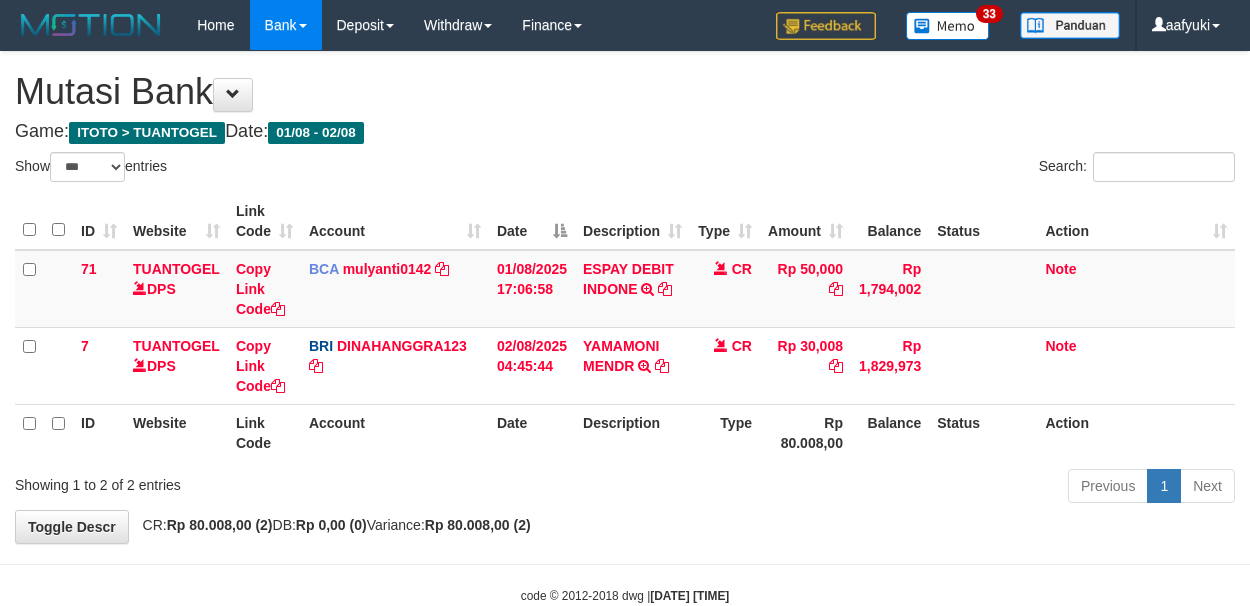 select on "***" 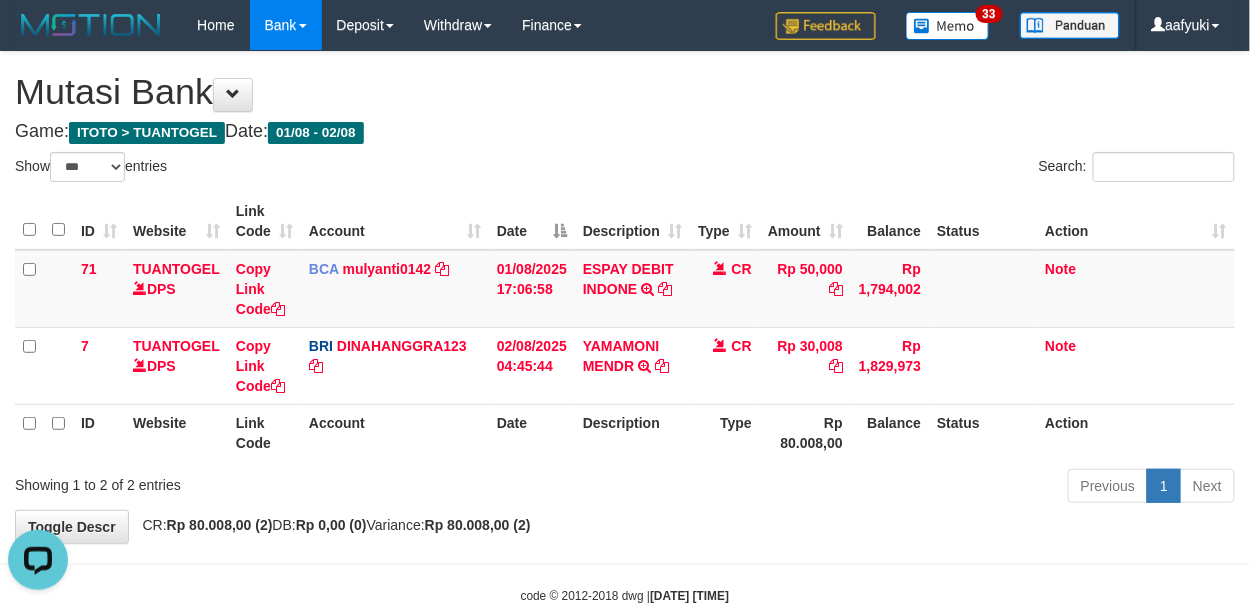 scroll, scrollTop: 0, scrollLeft: 0, axis: both 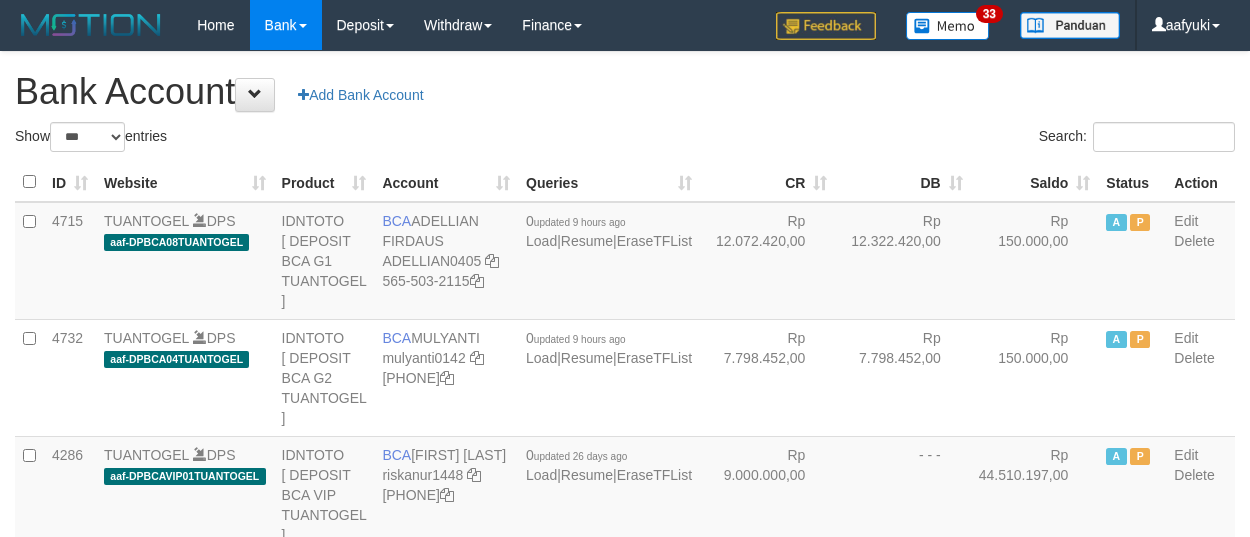 select on "***" 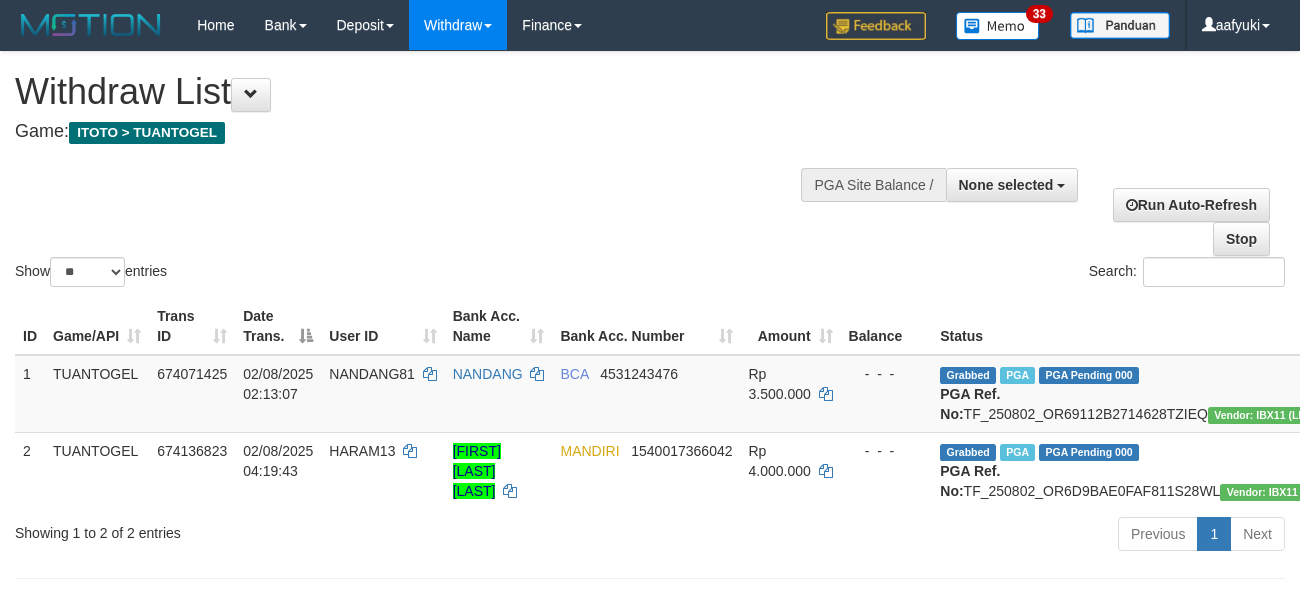 select 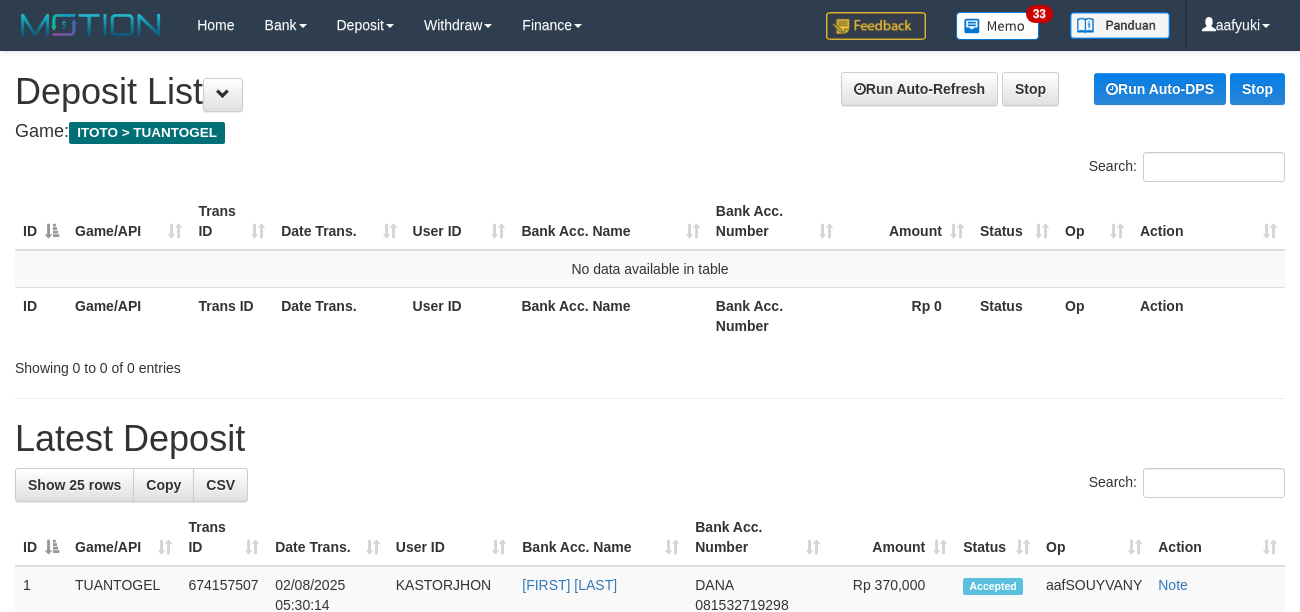 scroll, scrollTop: 0, scrollLeft: 0, axis: both 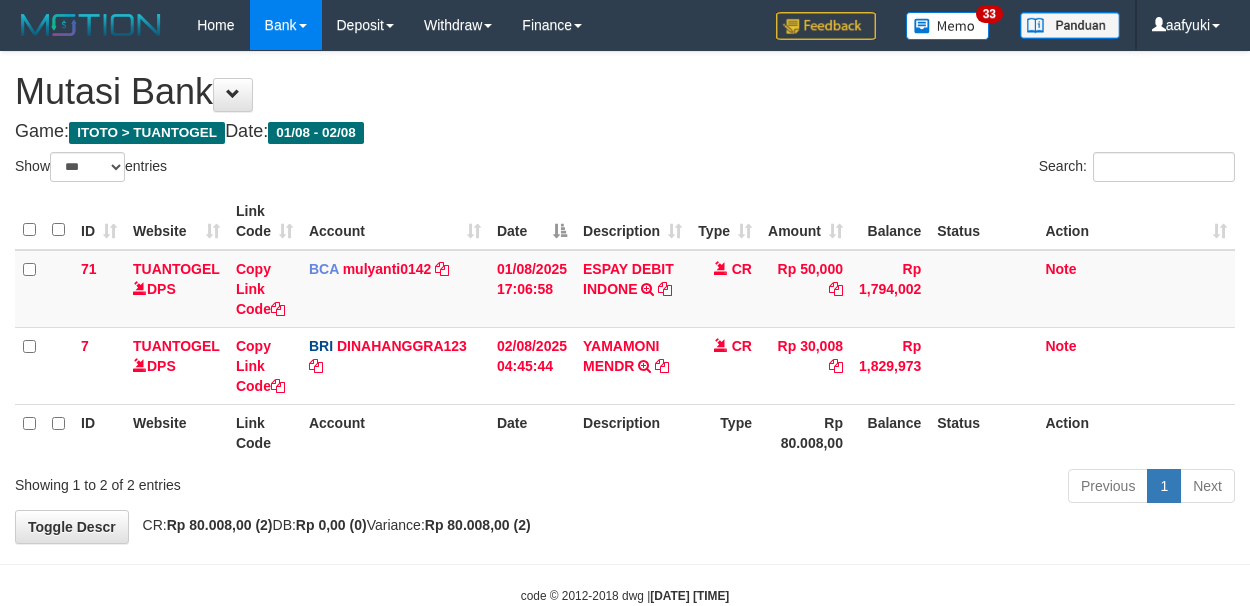 select on "***" 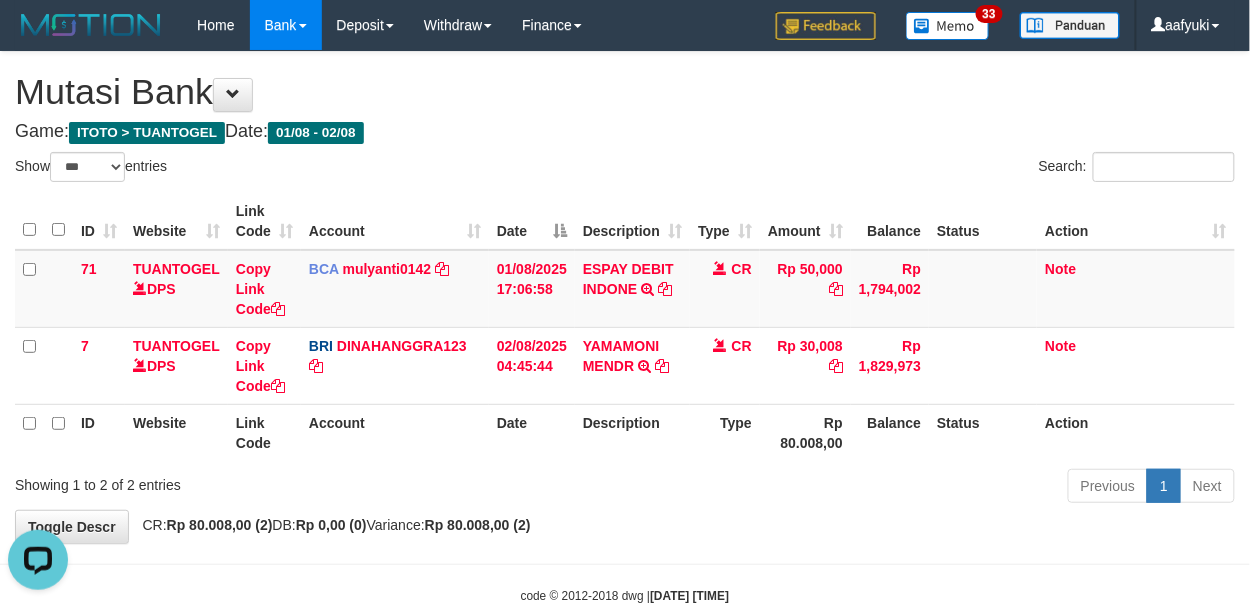 scroll, scrollTop: 0, scrollLeft: 0, axis: both 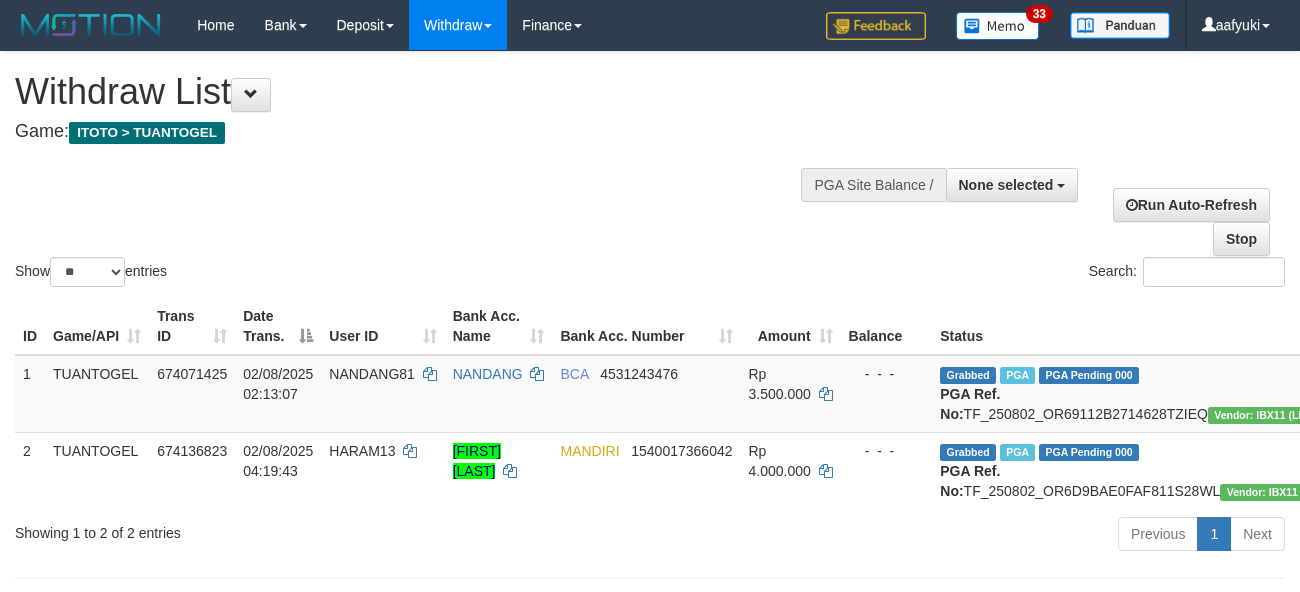 select 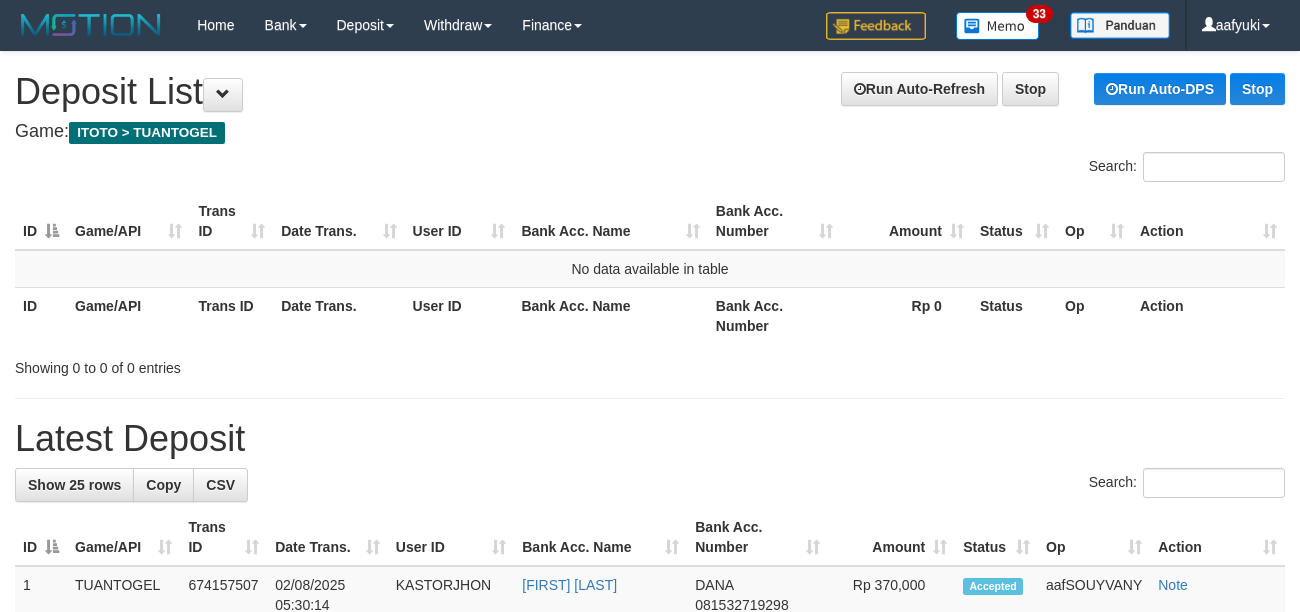 scroll, scrollTop: 0, scrollLeft: 0, axis: both 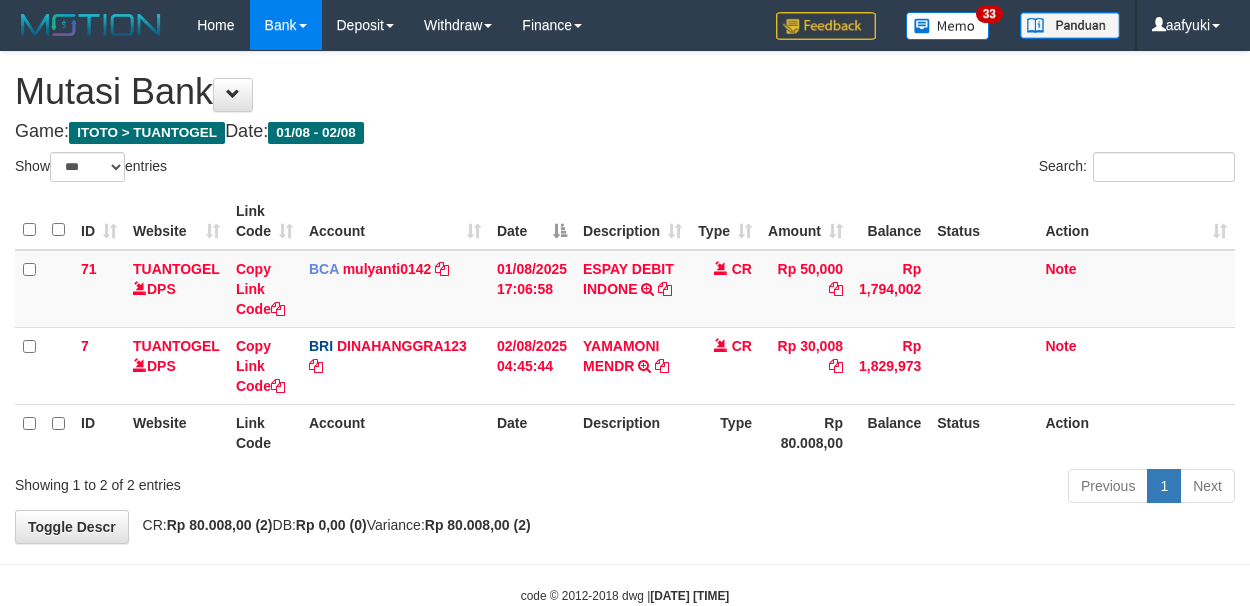 select on "***" 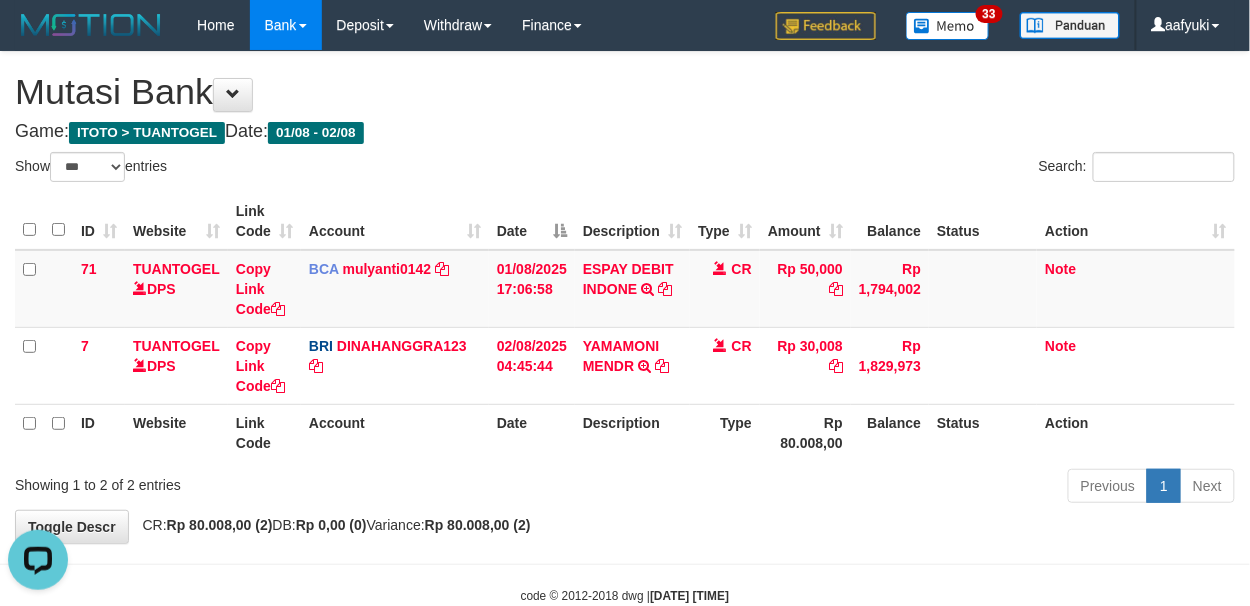 scroll, scrollTop: 0, scrollLeft: 0, axis: both 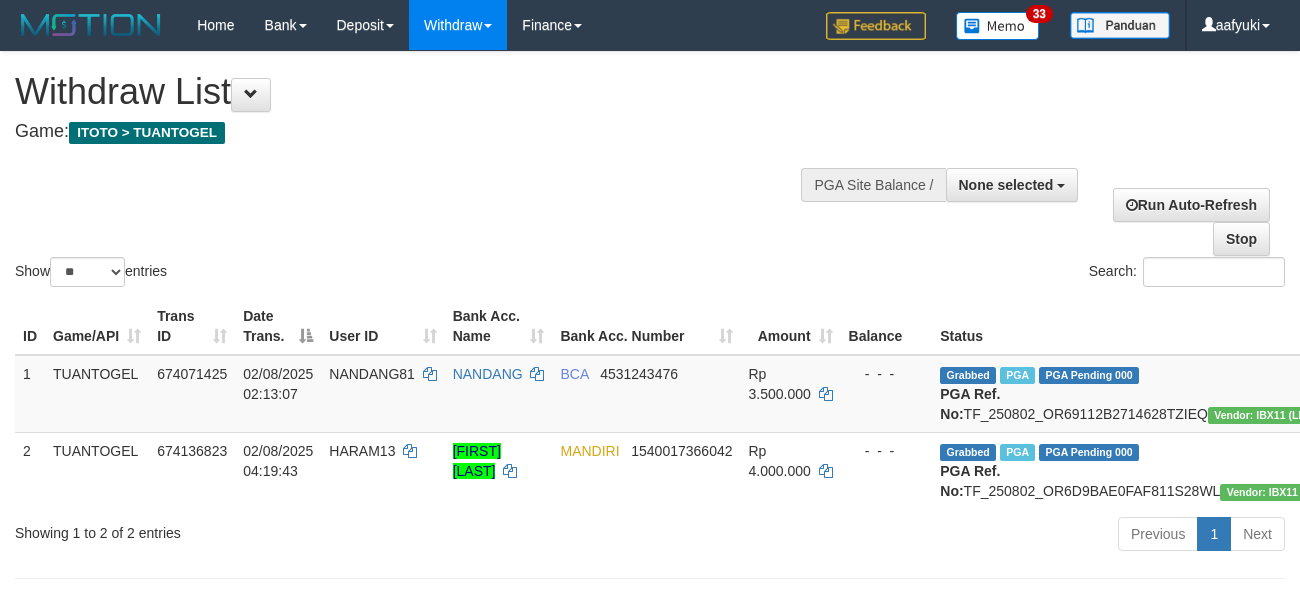 select 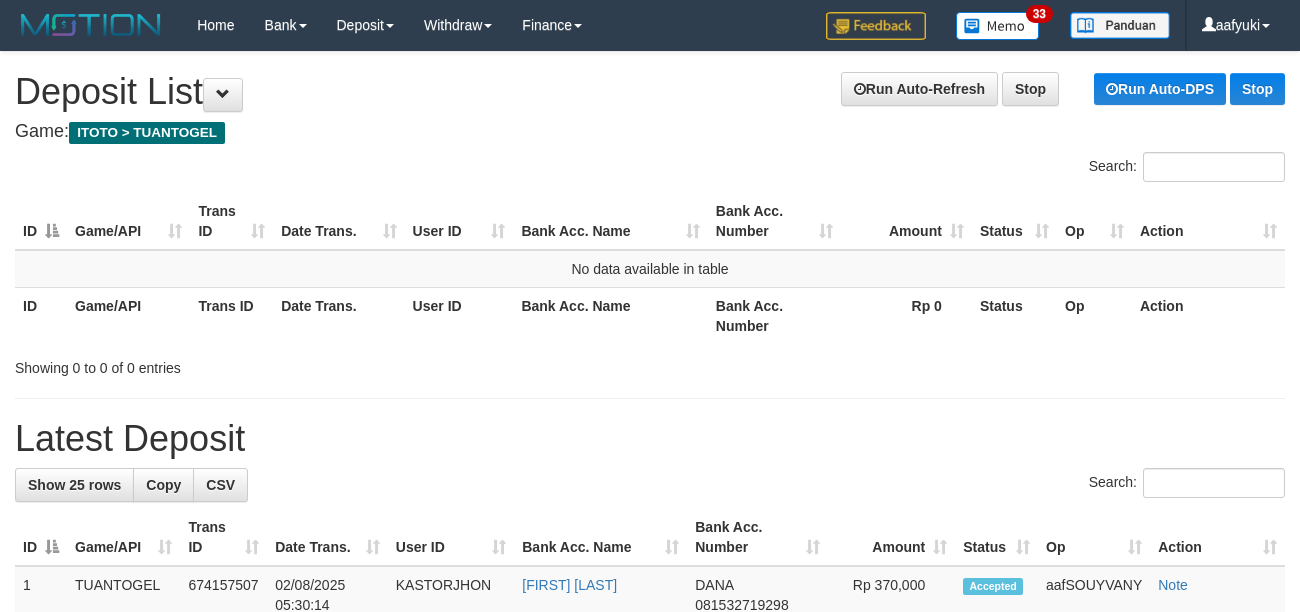 scroll, scrollTop: 0, scrollLeft: 0, axis: both 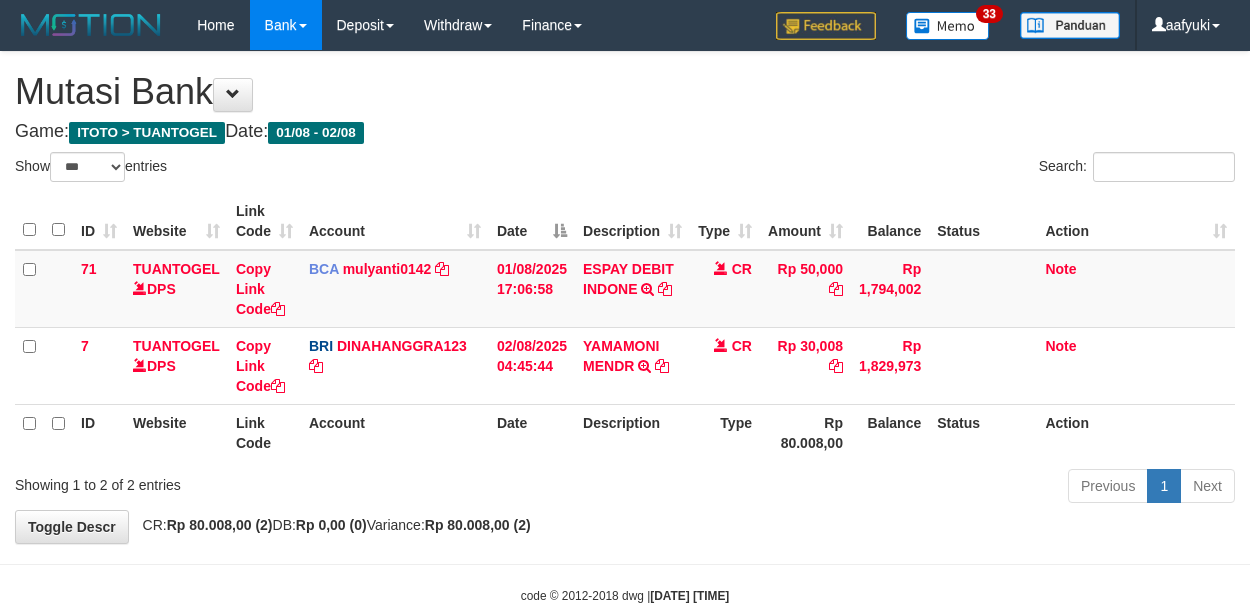 select on "***" 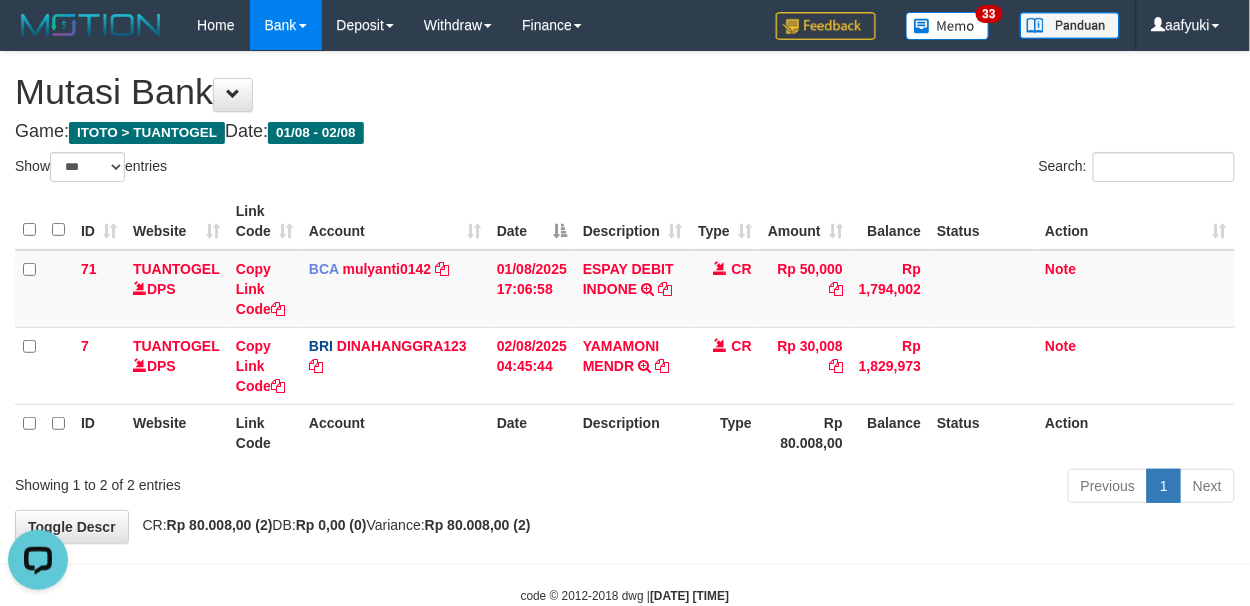 scroll, scrollTop: 0, scrollLeft: 0, axis: both 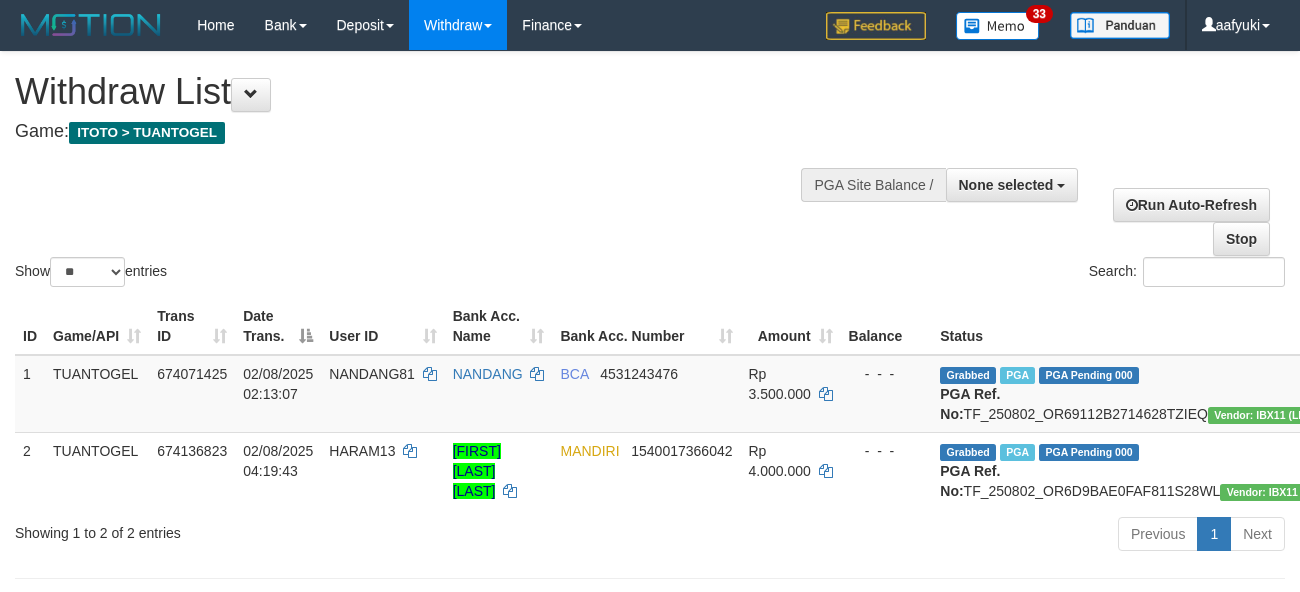 select 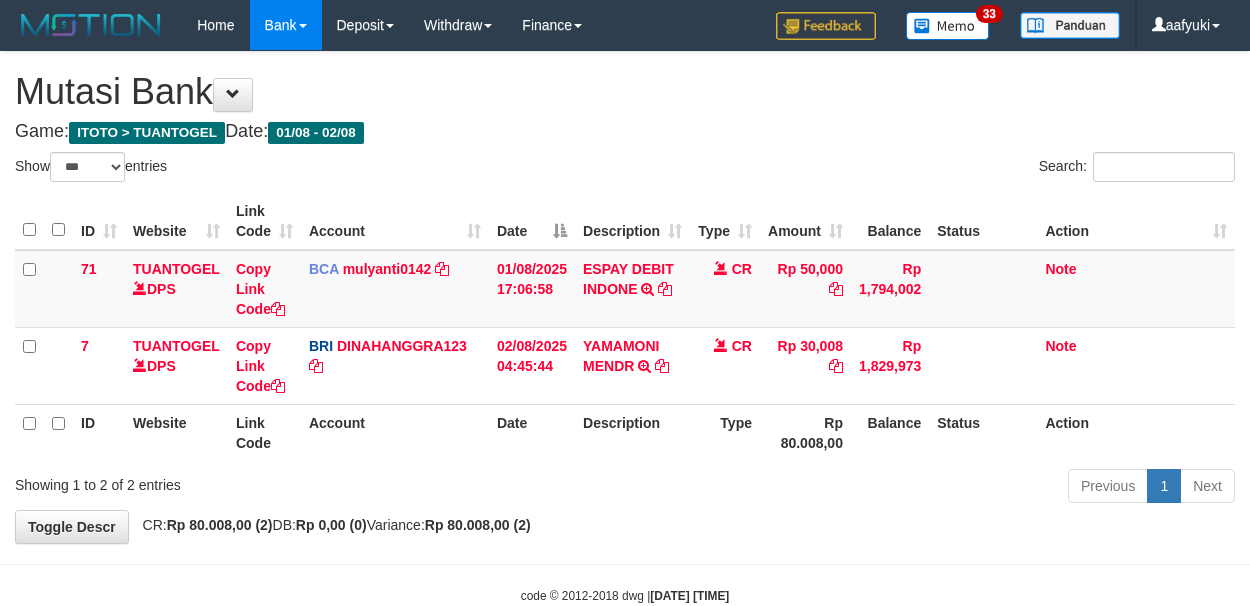 select on "***" 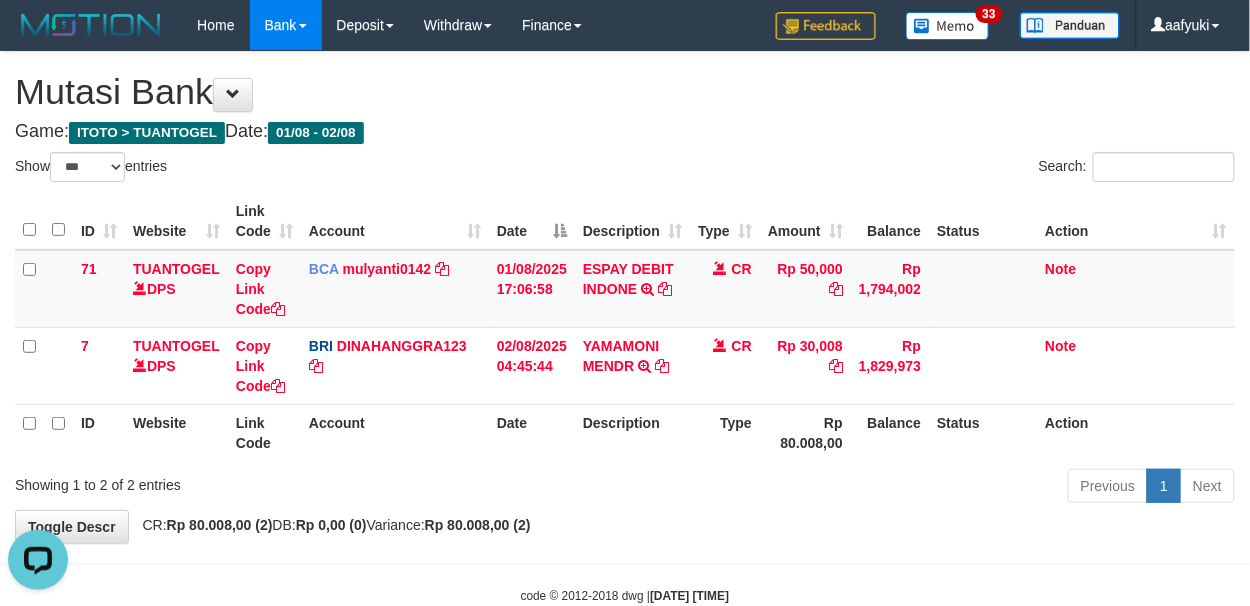 scroll, scrollTop: 0, scrollLeft: 0, axis: both 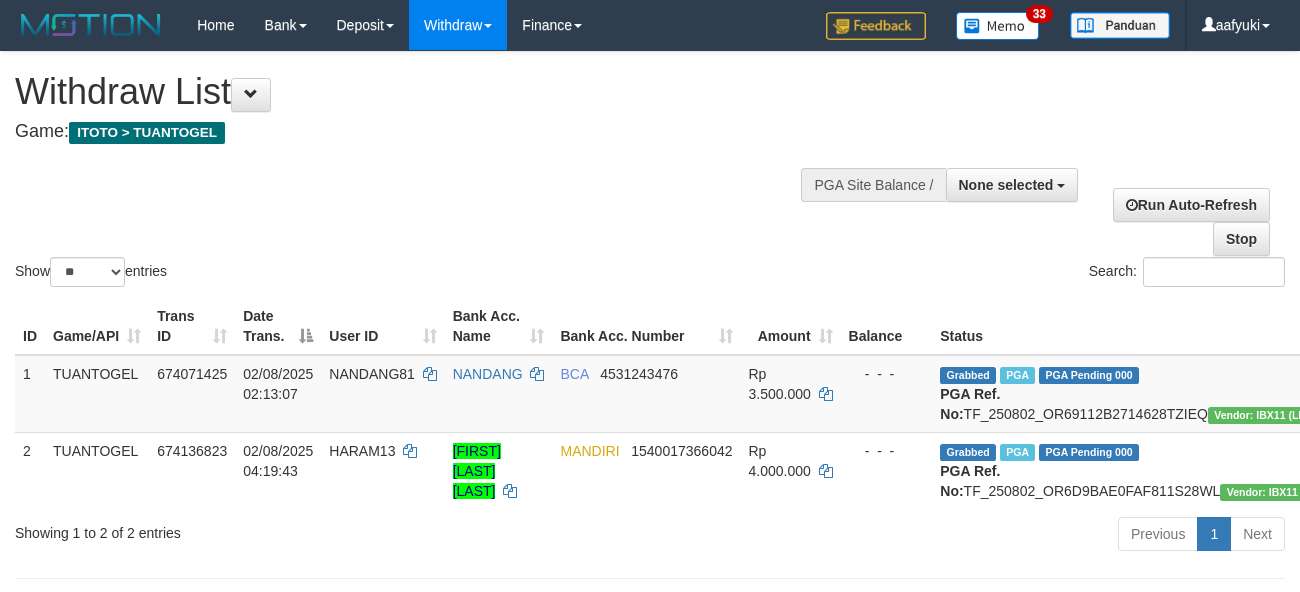 select 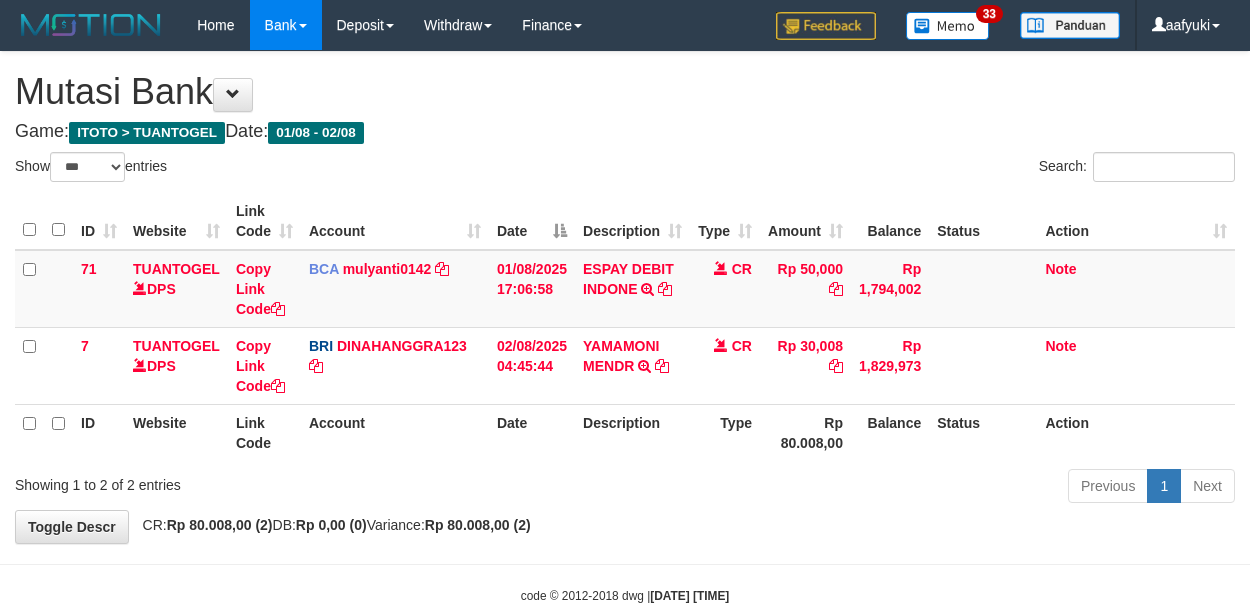 select on "***" 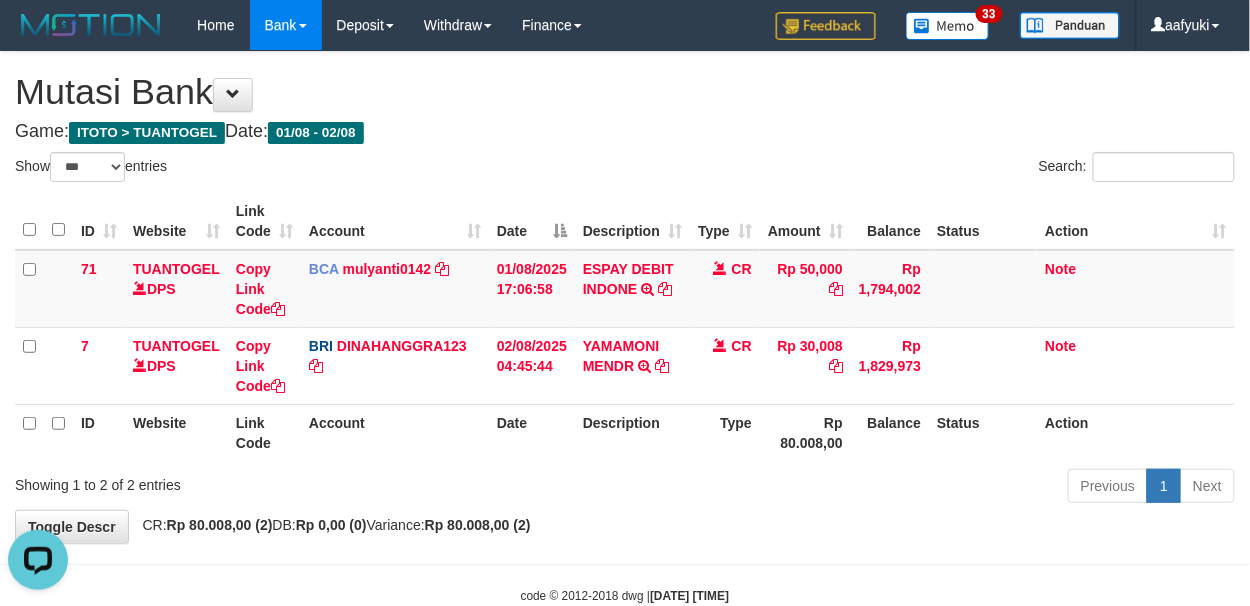scroll, scrollTop: 0, scrollLeft: 0, axis: both 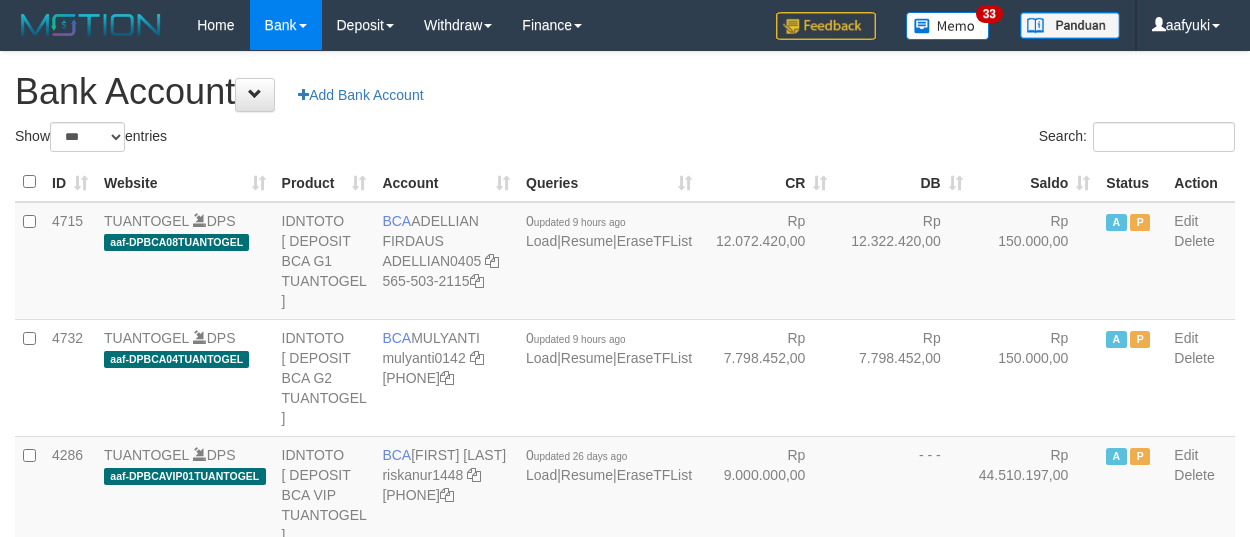 select on "***" 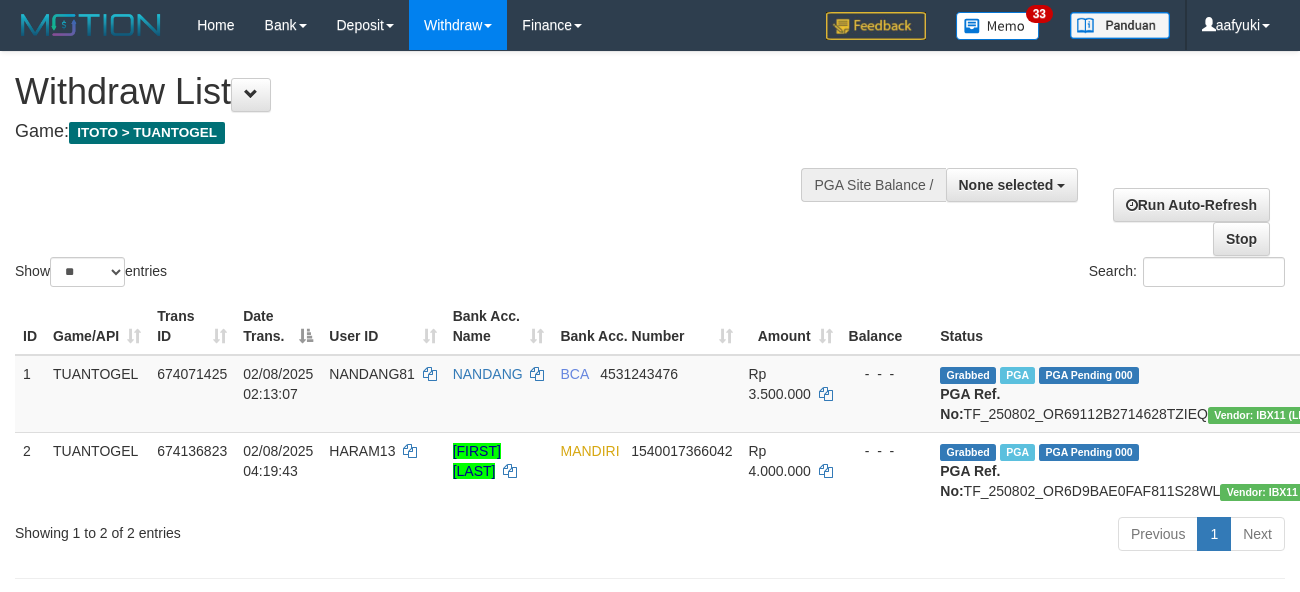 select 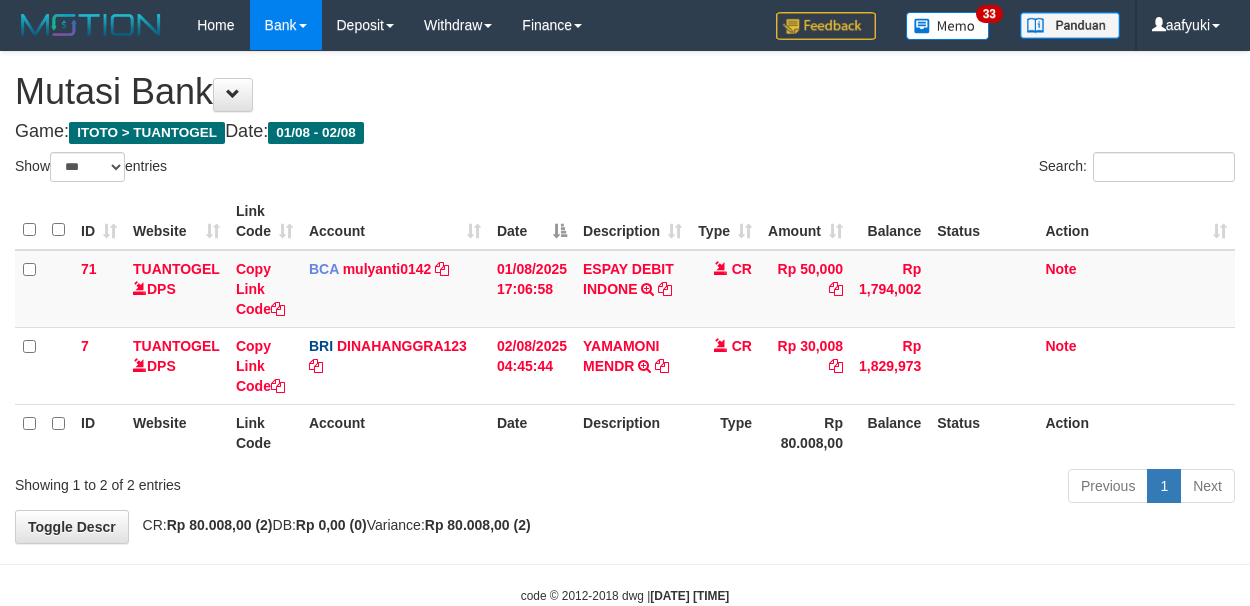 select on "***" 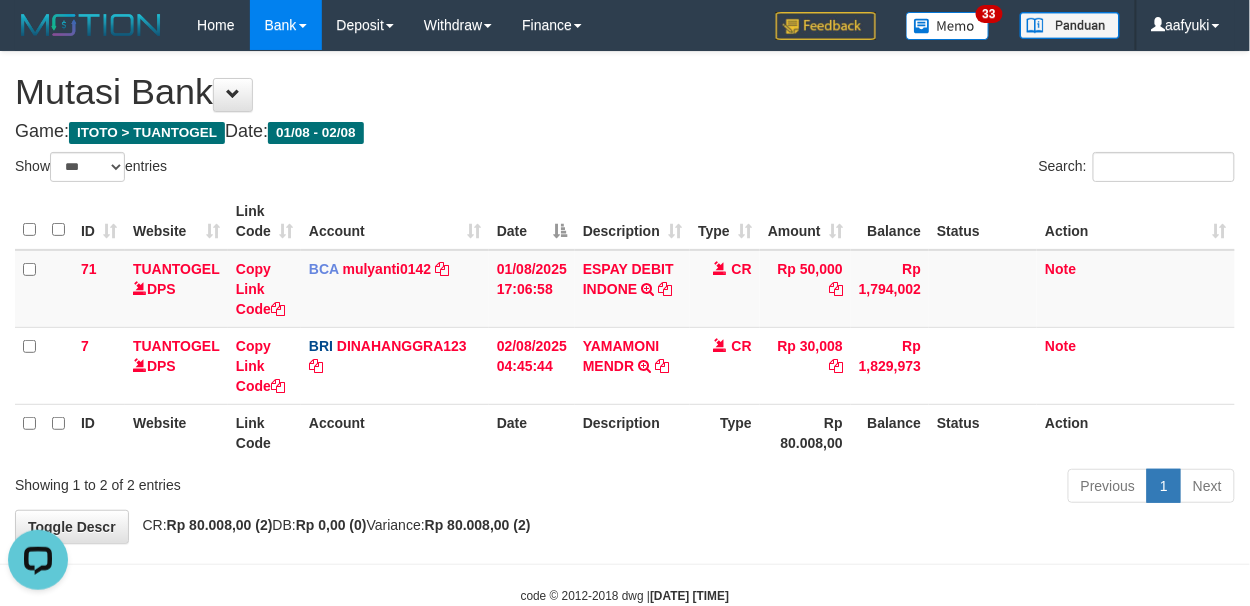 scroll, scrollTop: 0, scrollLeft: 0, axis: both 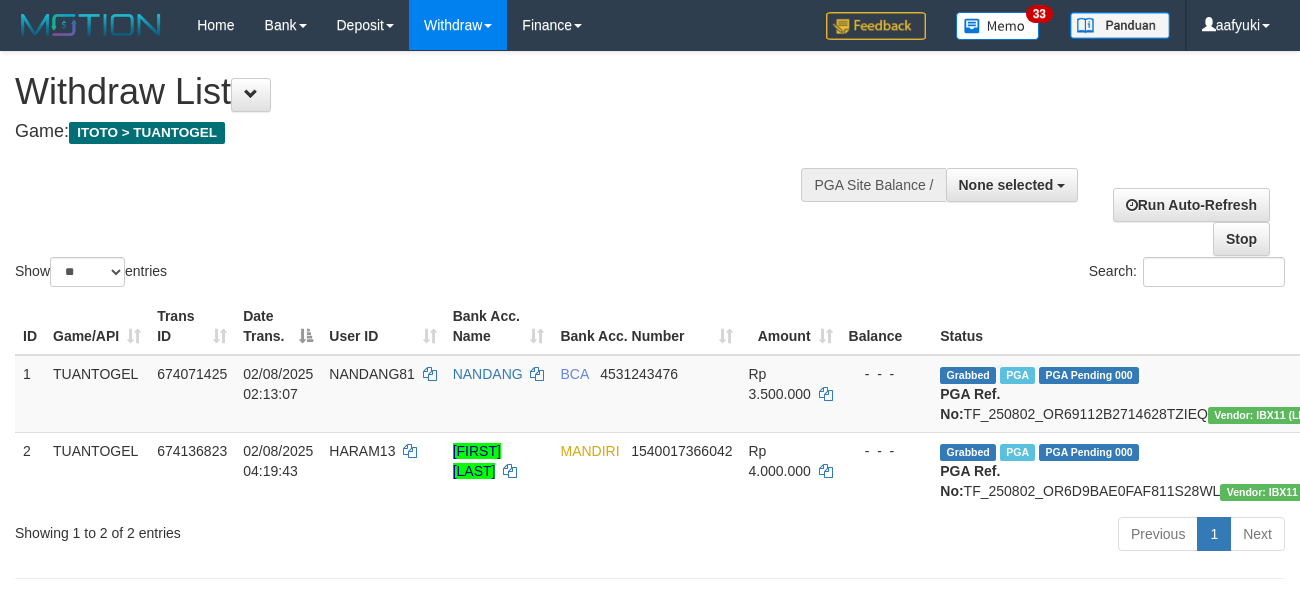 select 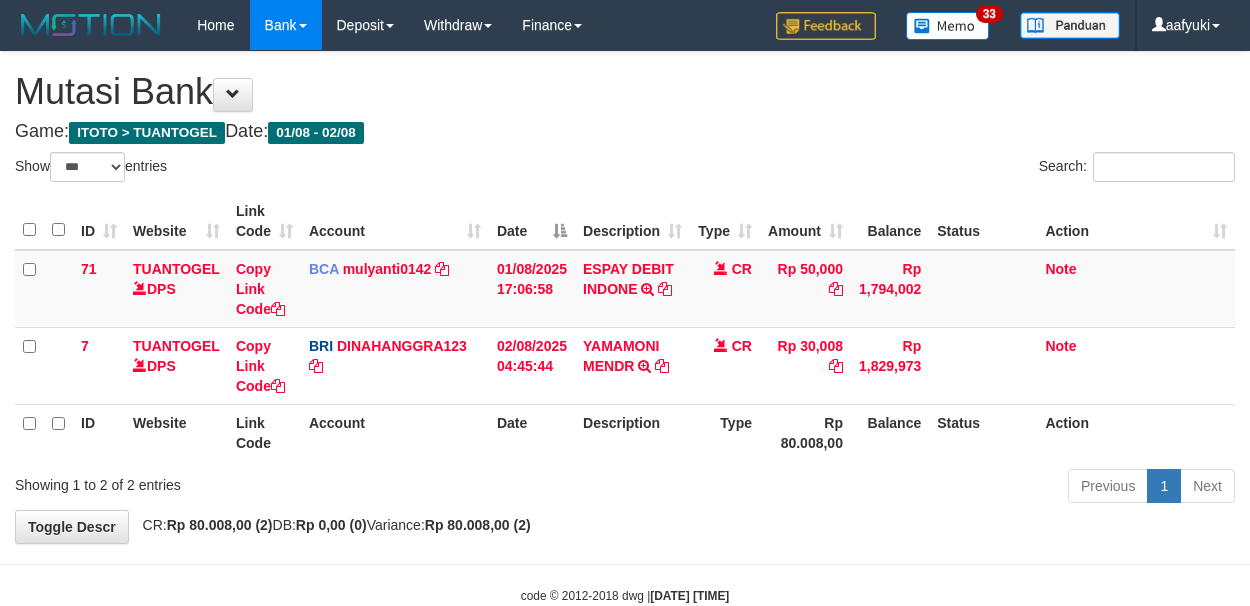 select on "***" 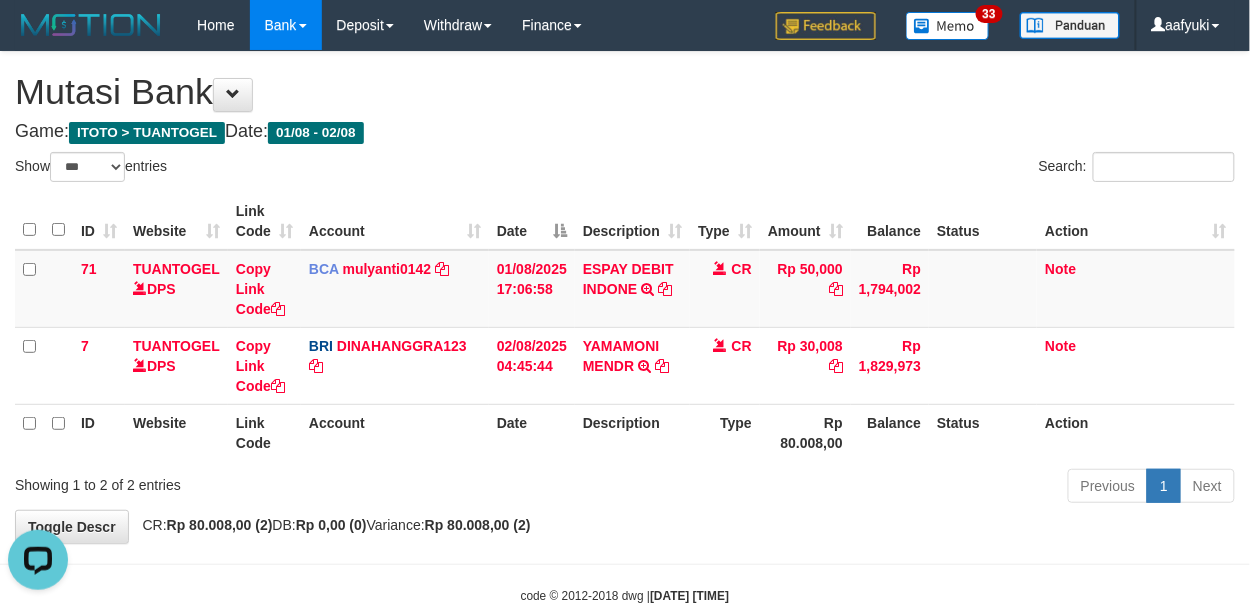 scroll, scrollTop: 0, scrollLeft: 0, axis: both 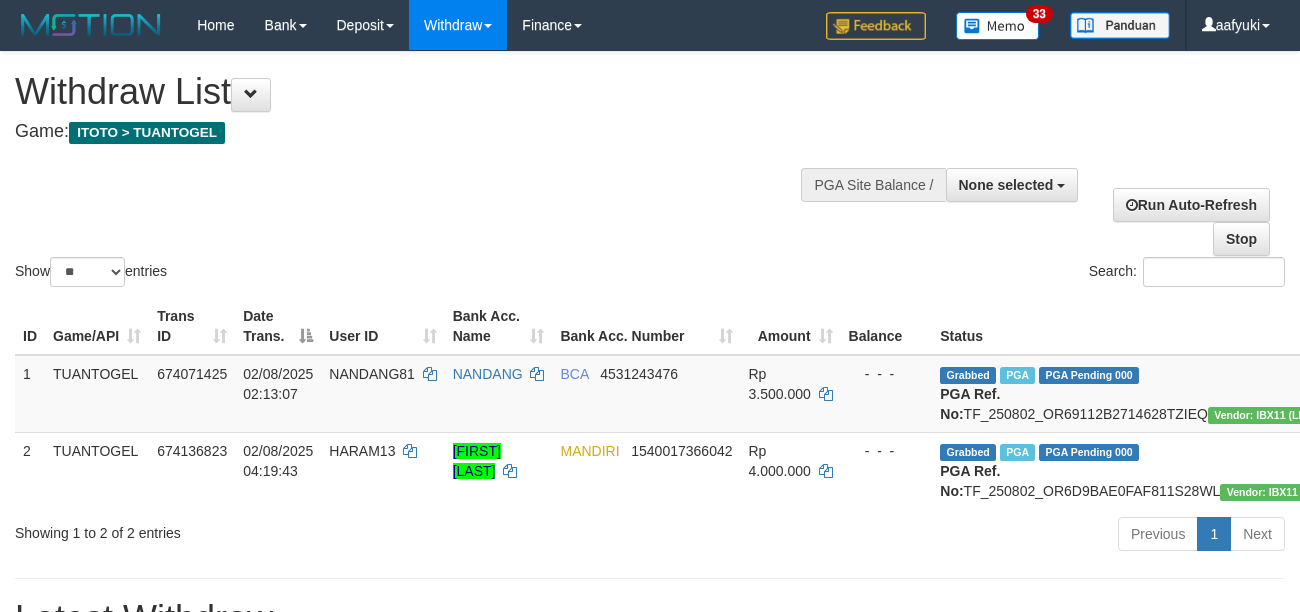 select 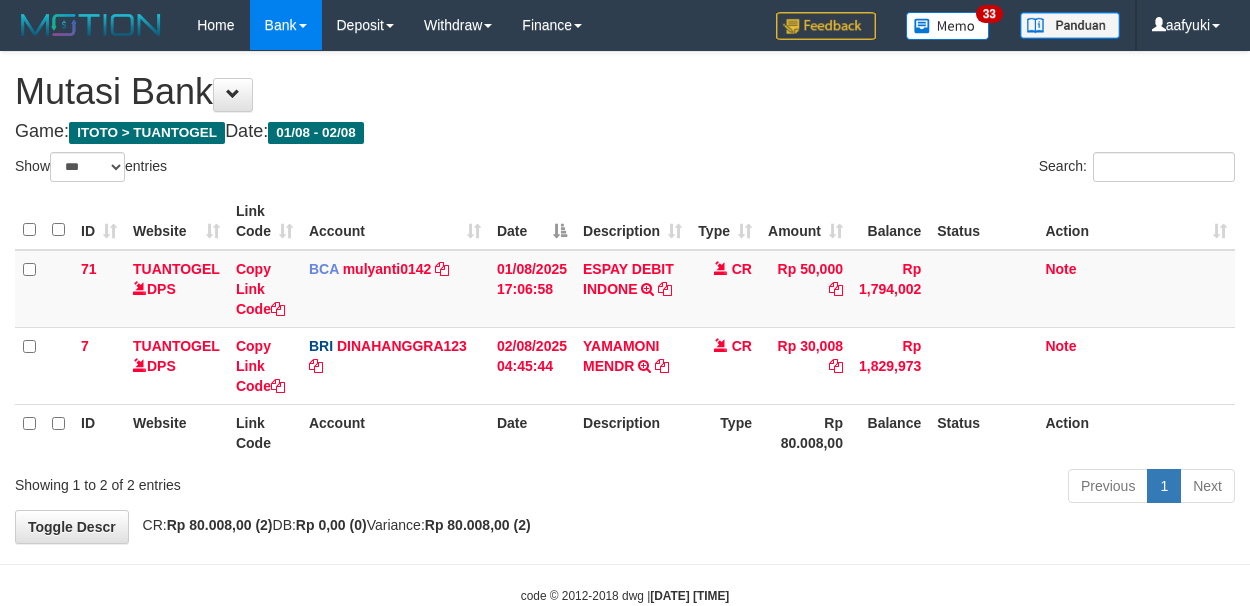 select on "***" 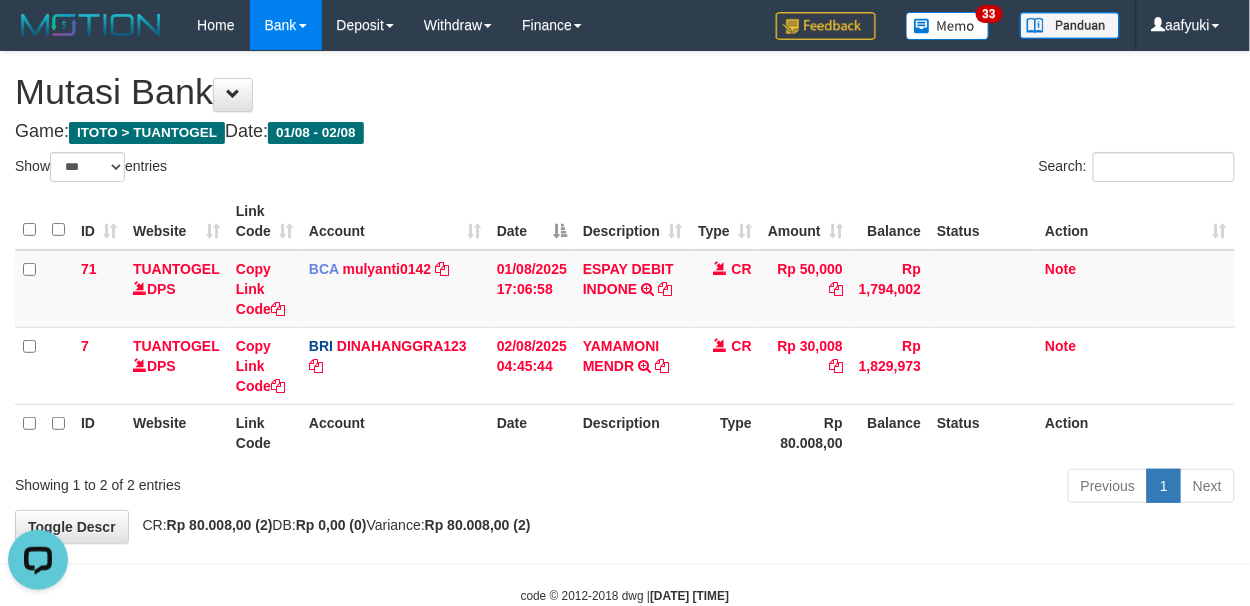 scroll, scrollTop: 0, scrollLeft: 0, axis: both 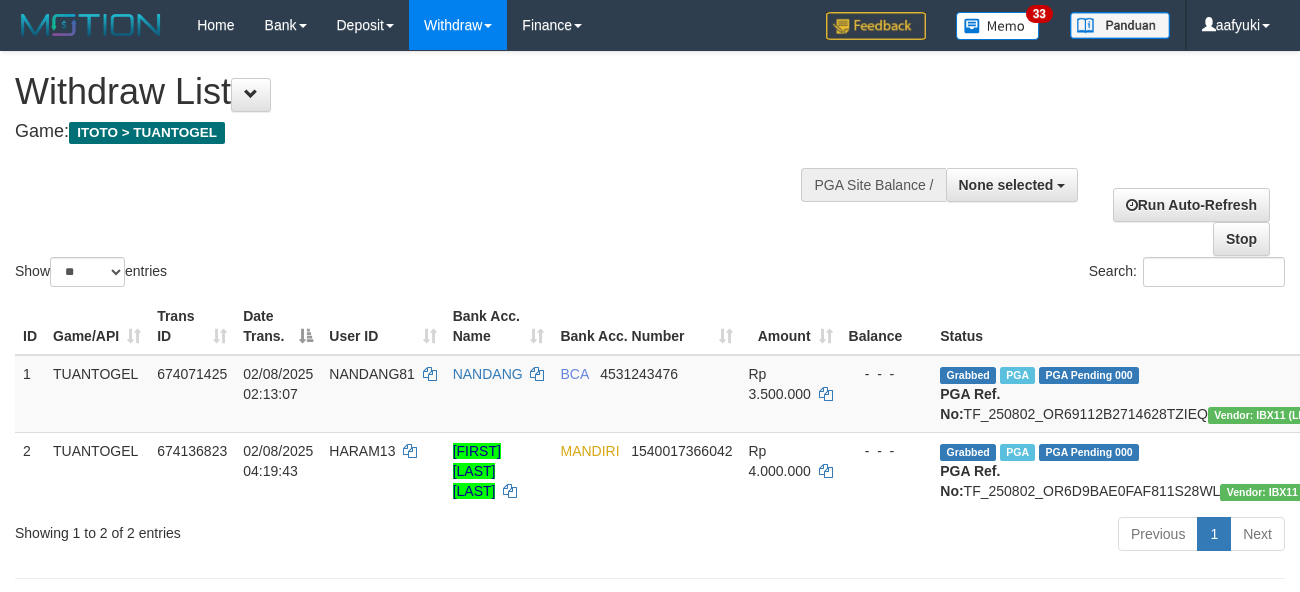 select 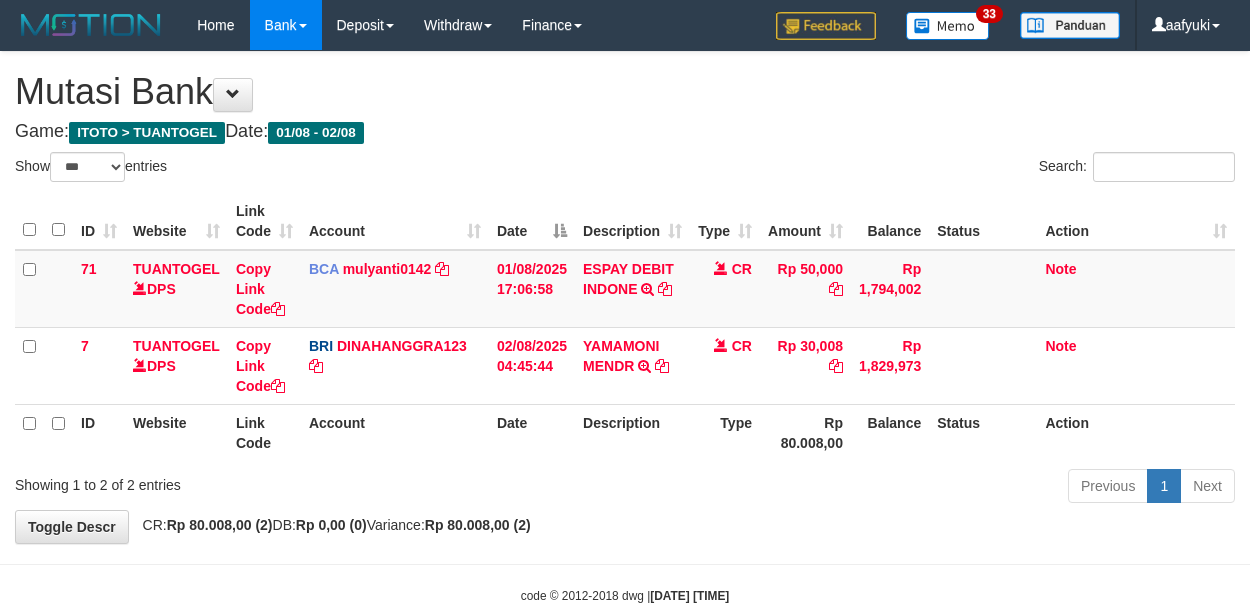 select on "***" 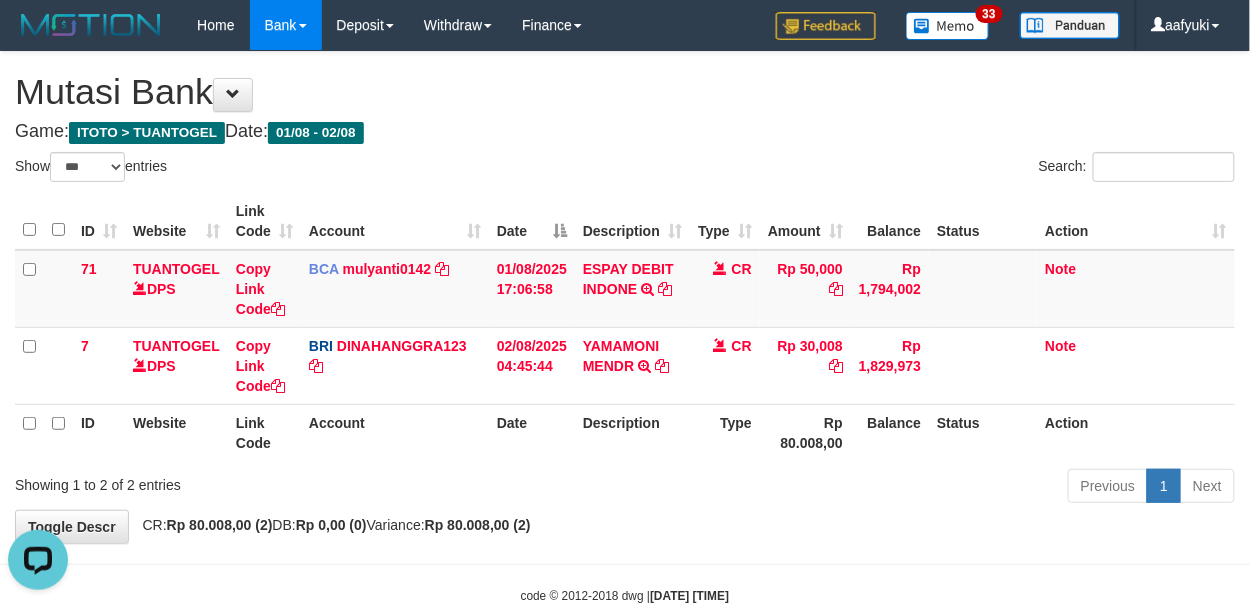 scroll, scrollTop: 0, scrollLeft: 0, axis: both 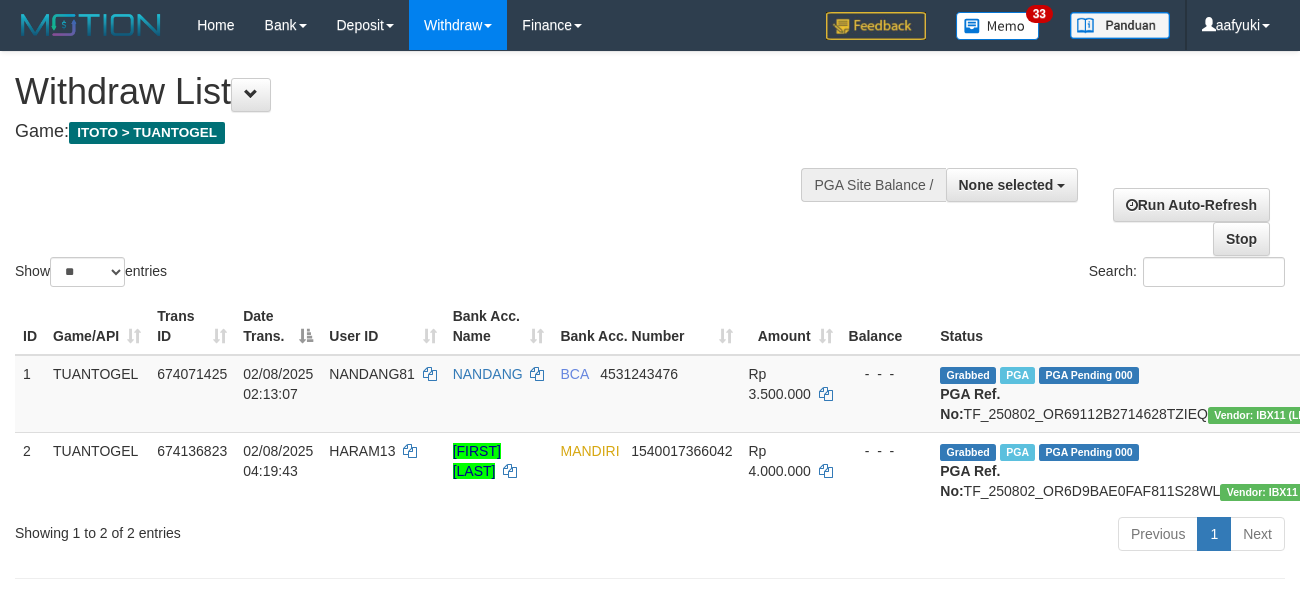 select 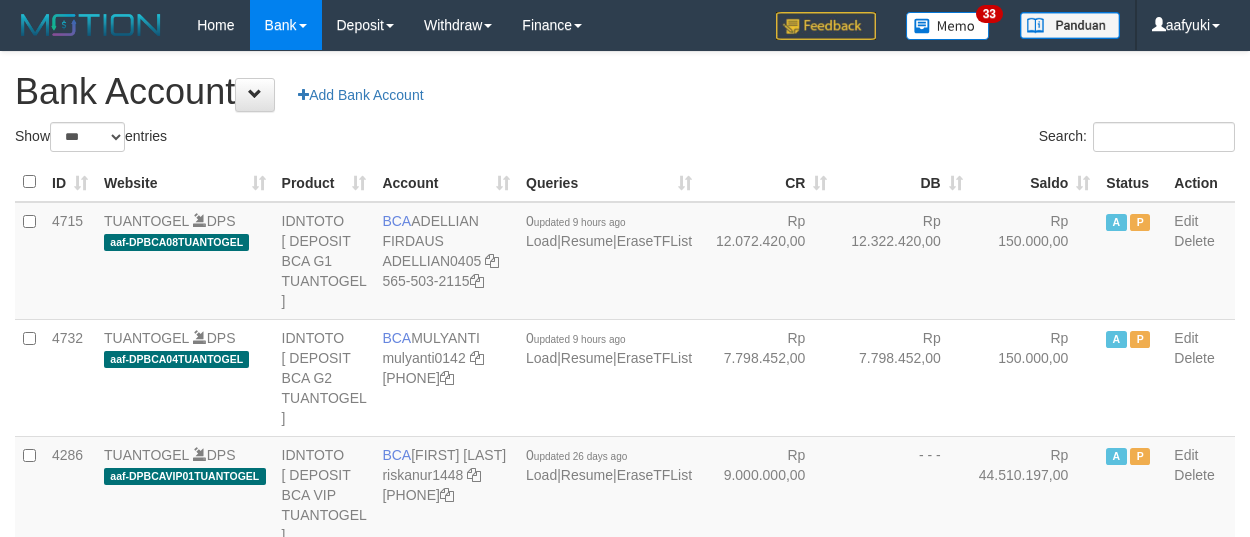 select on "***" 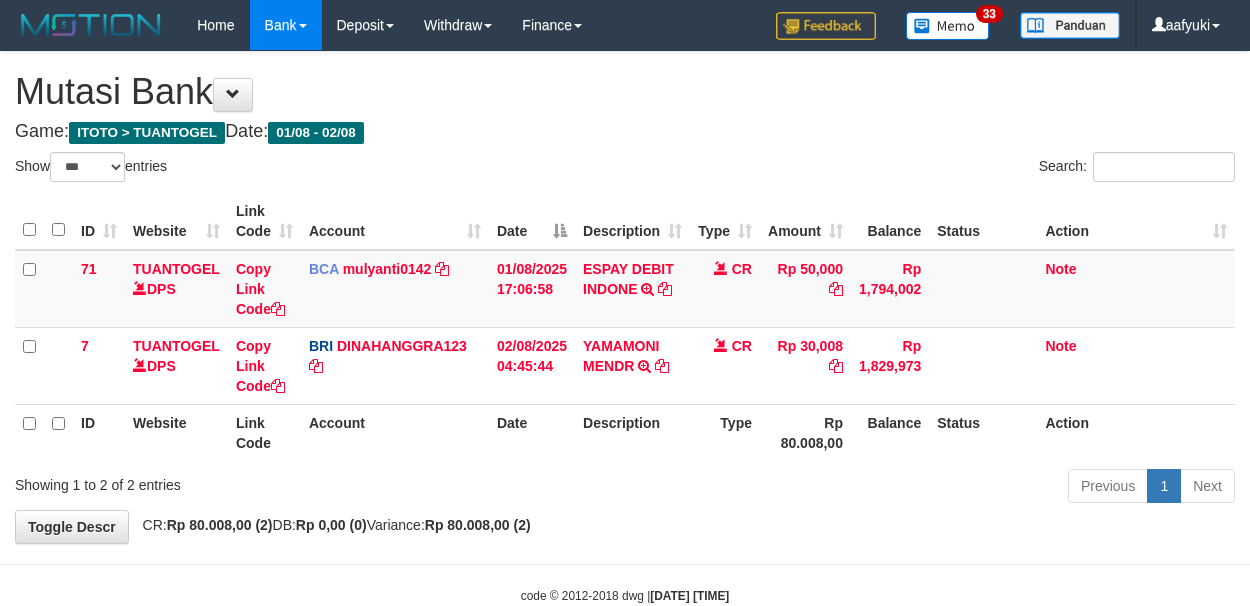 select on "***" 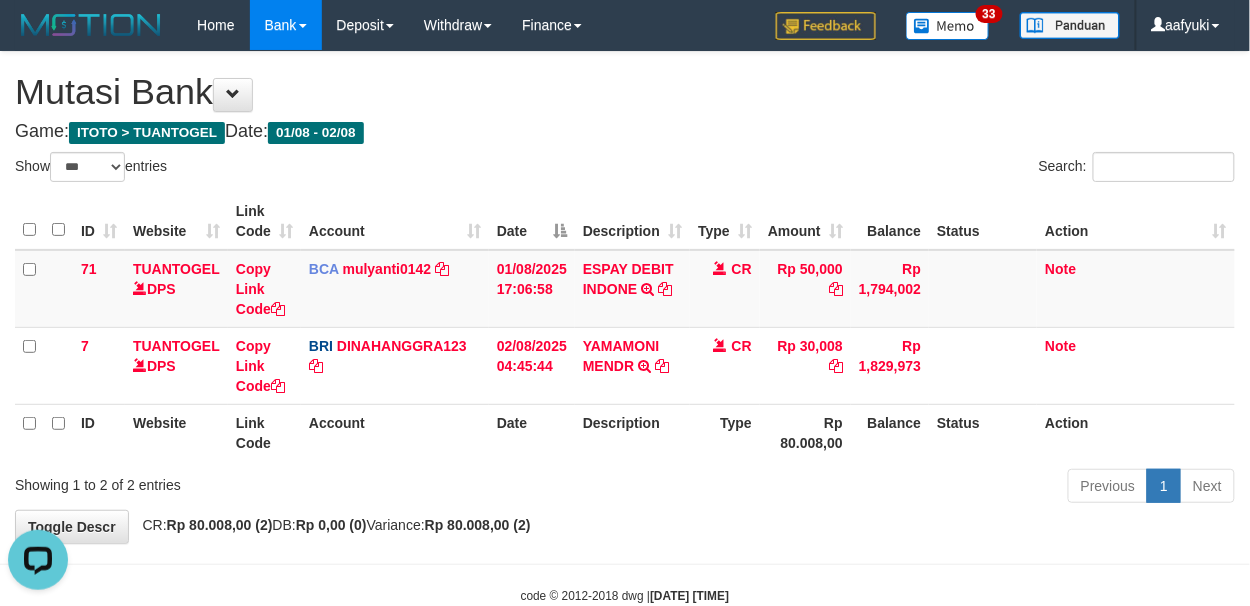 scroll, scrollTop: 0, scrollLeft: 0, axis: both 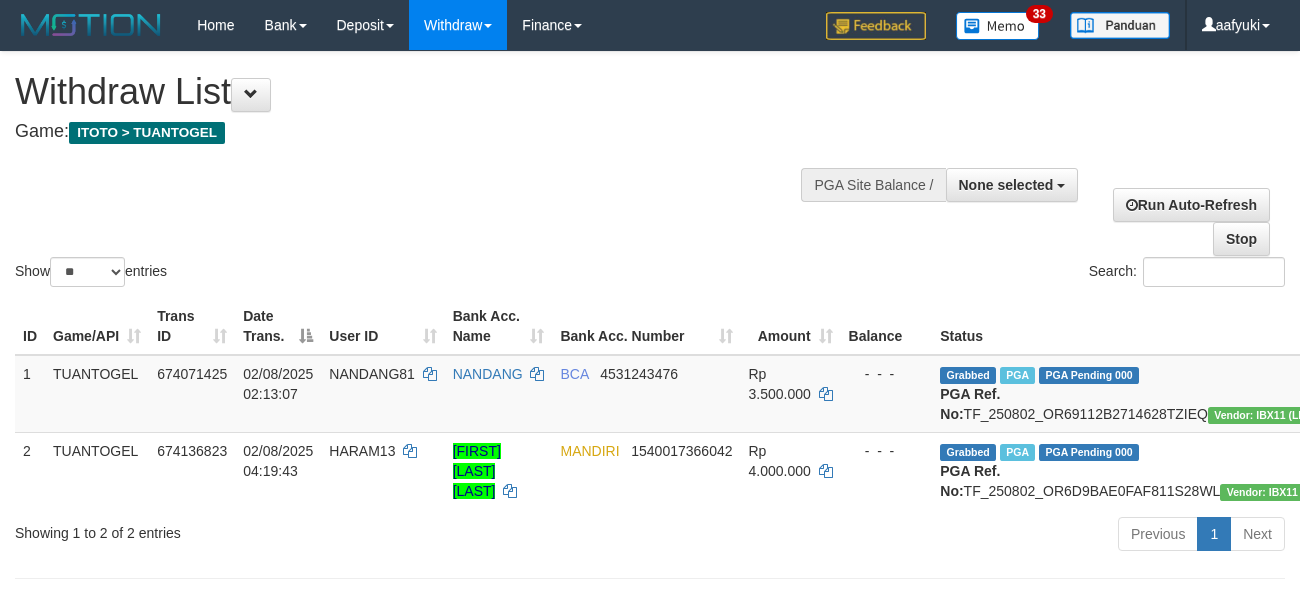 select 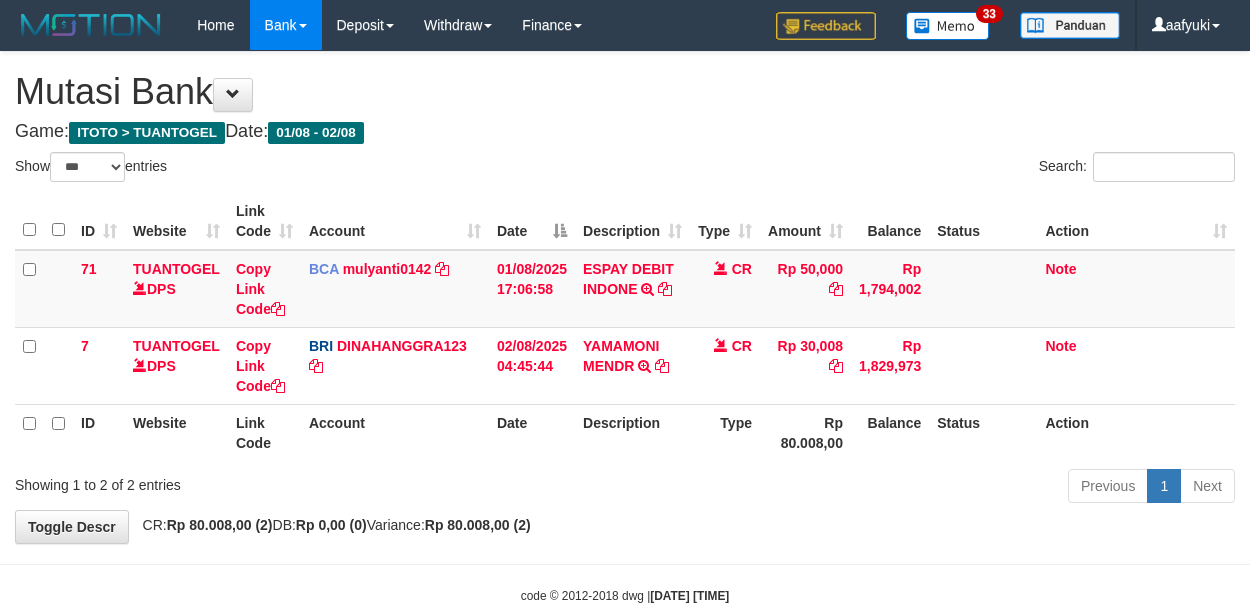 select on "***" 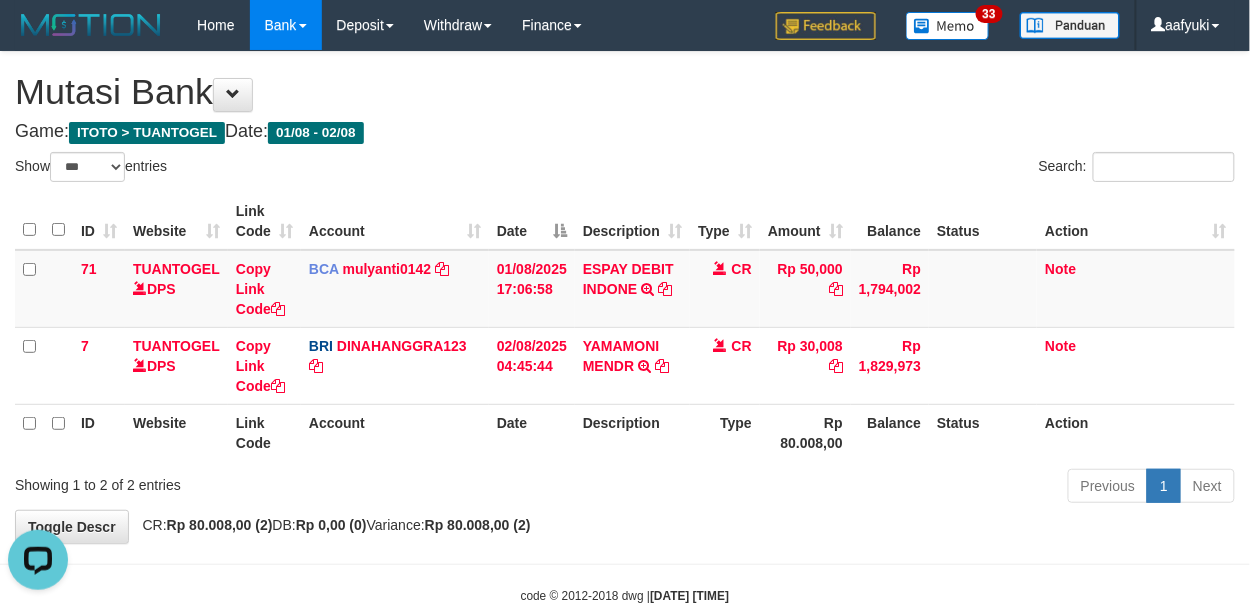 scroll, scrollTop: 0, scrollLeft: 0, axis: both 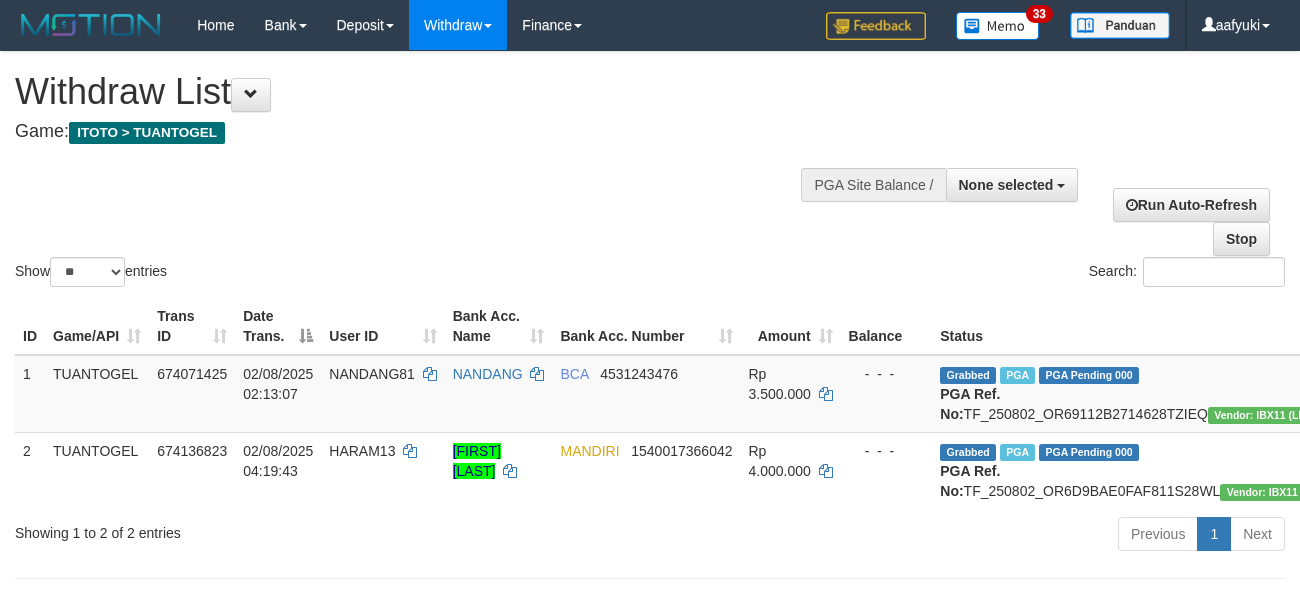 select 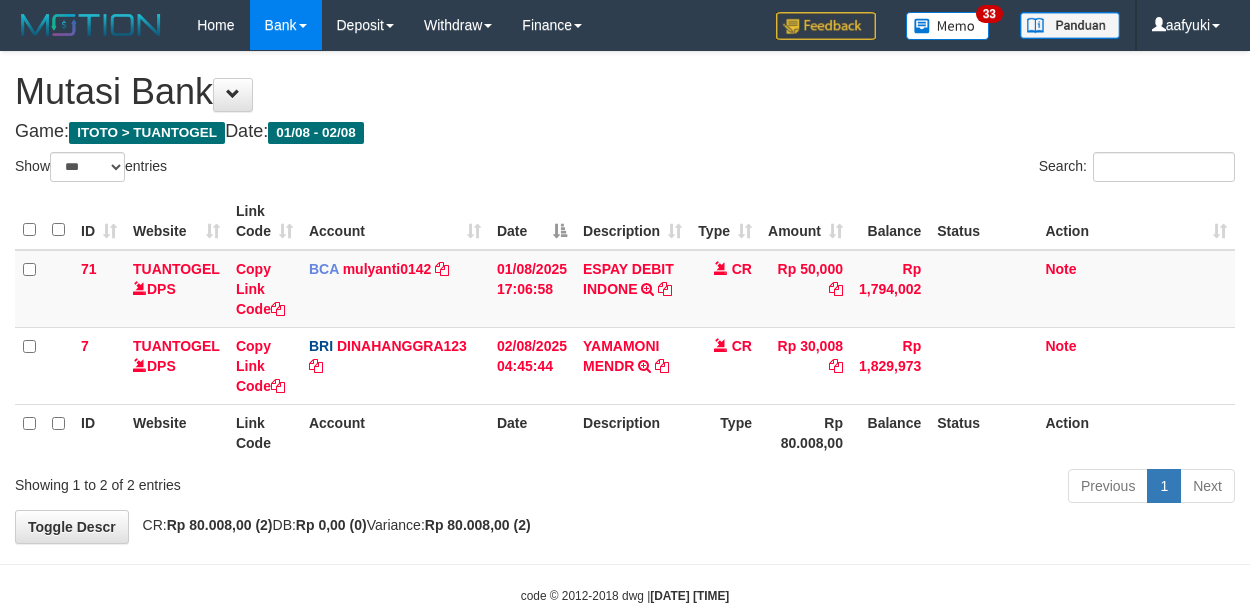 select on "***" 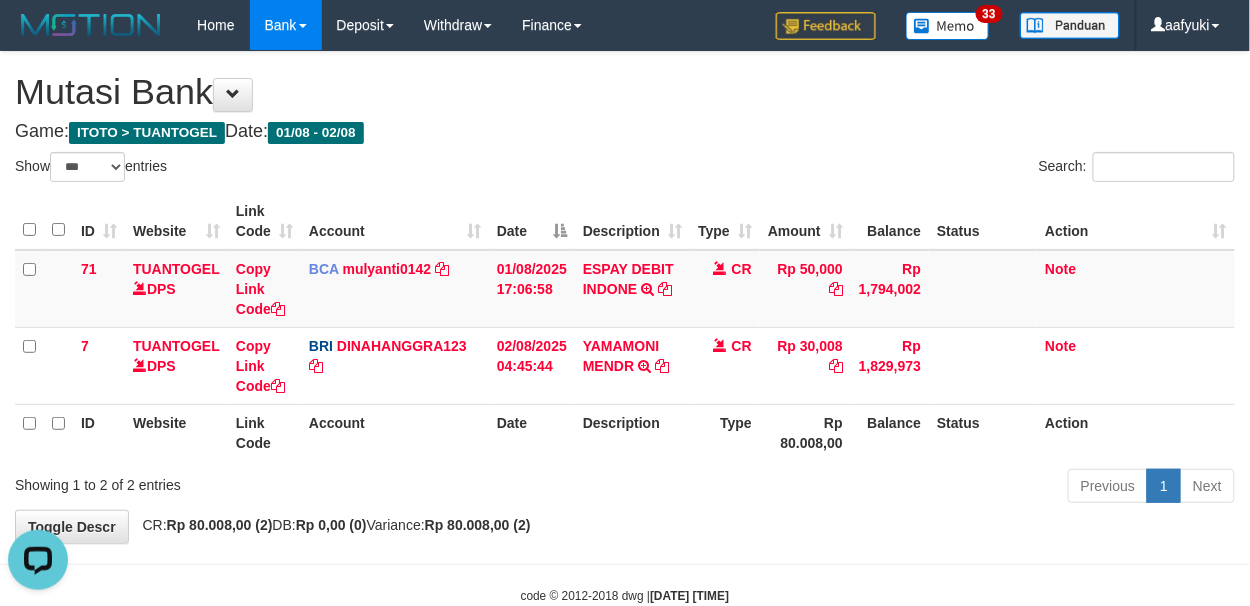 scroll, scrollTop: 0, scrollLeft: 0, axis: both 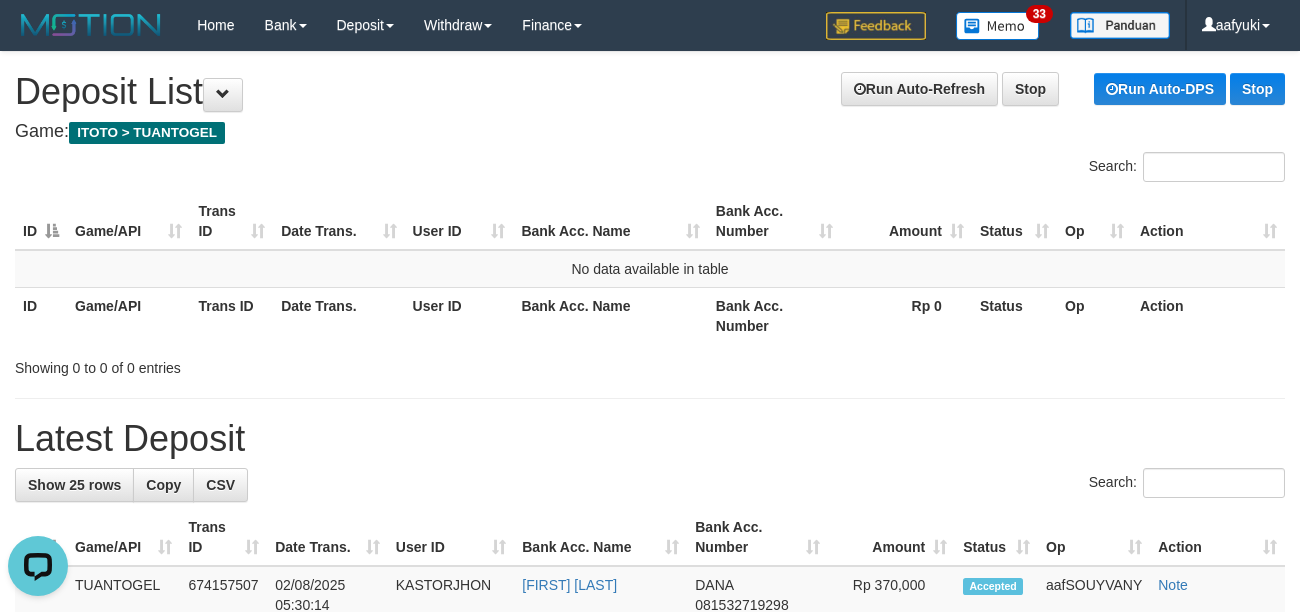 drag, startPoint x: 705, startPoint y: 402, endPoint x: 680, endPoint y: 400, distance: 25.079872 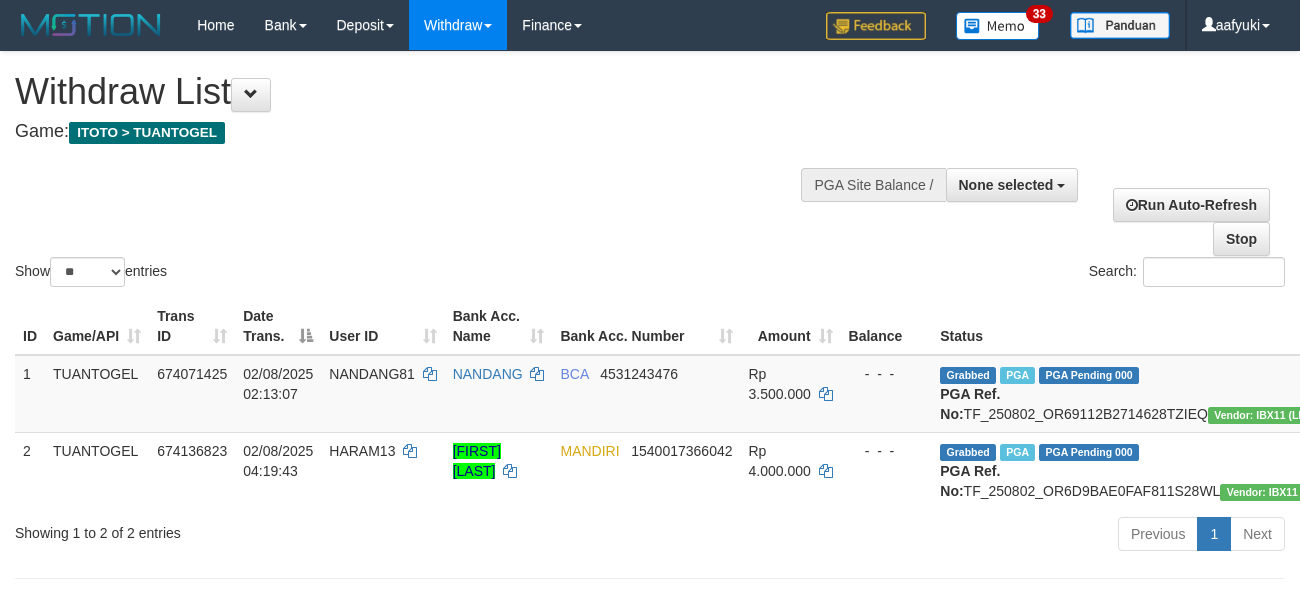 select 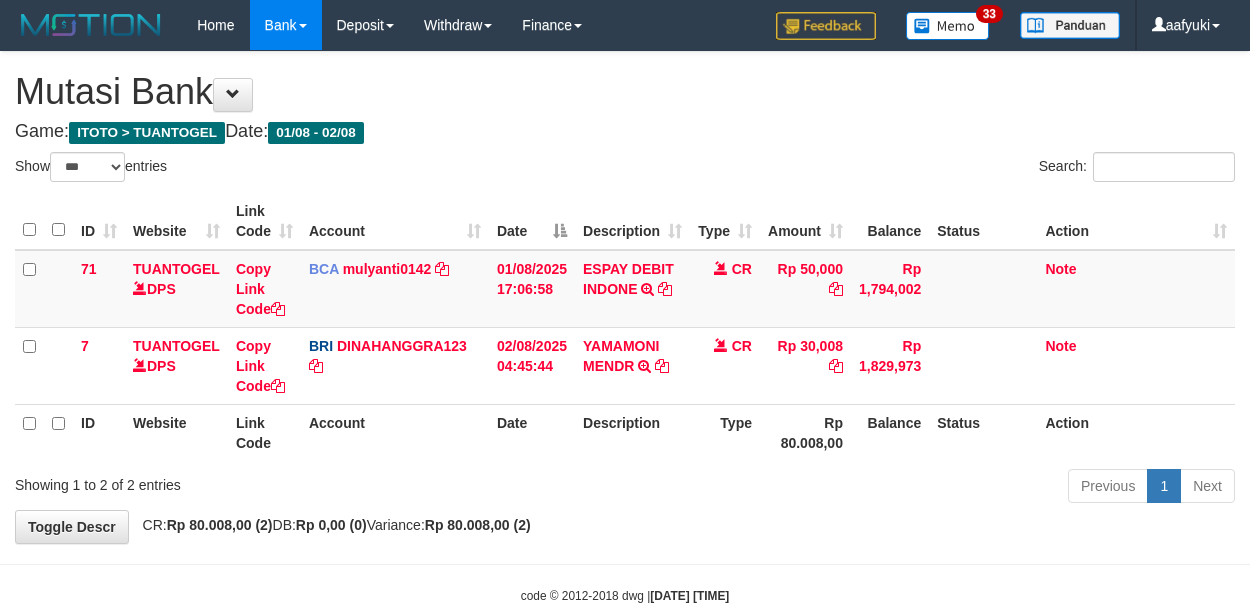 select on "***" 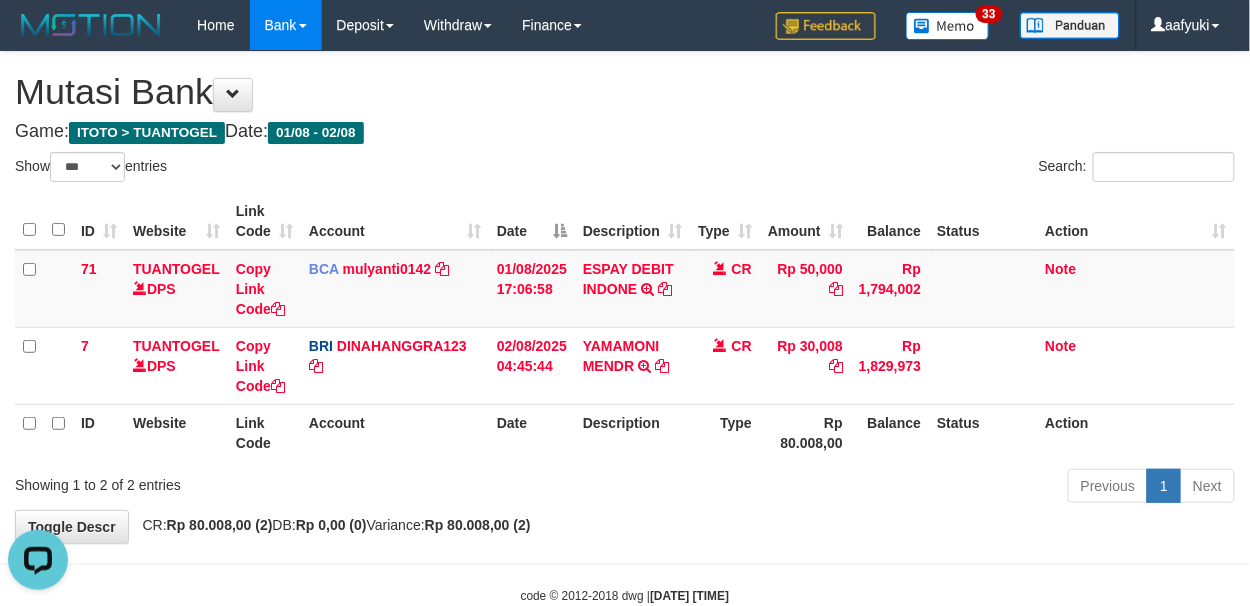 scroll, scrollTop: 0, scrollLeft: 0, axis: both 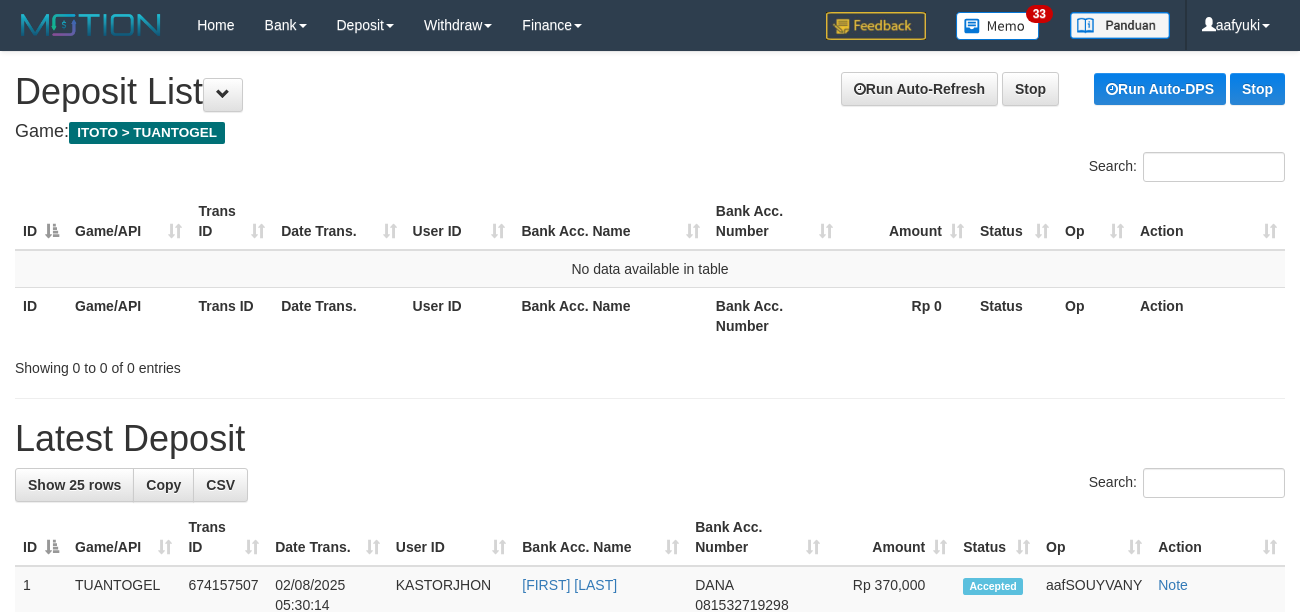 click on "Latest Deposit" at bounding box center [650, 439] 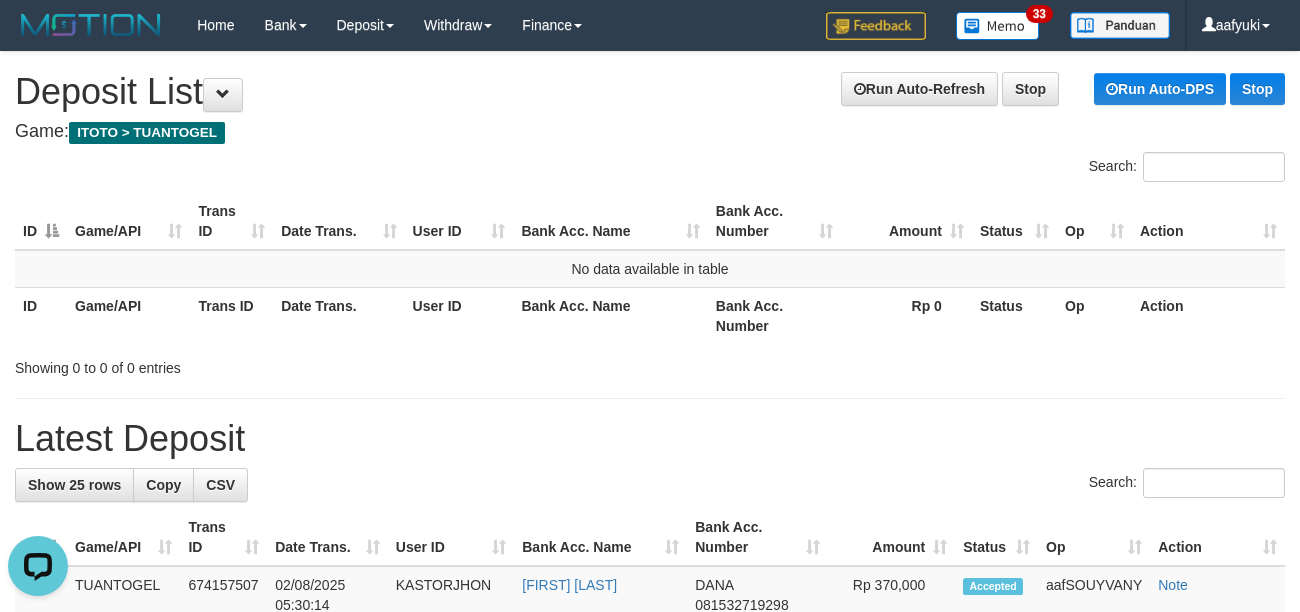 scroll, scrollTop: 0, scrollLeft: 0, axis: both 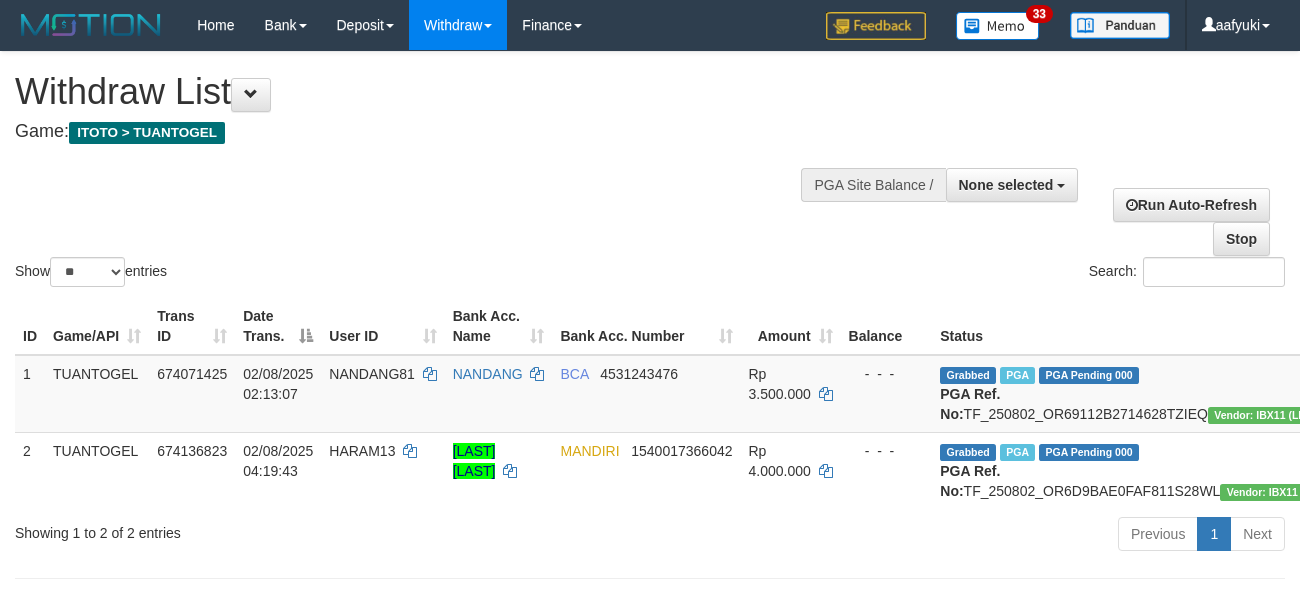 select 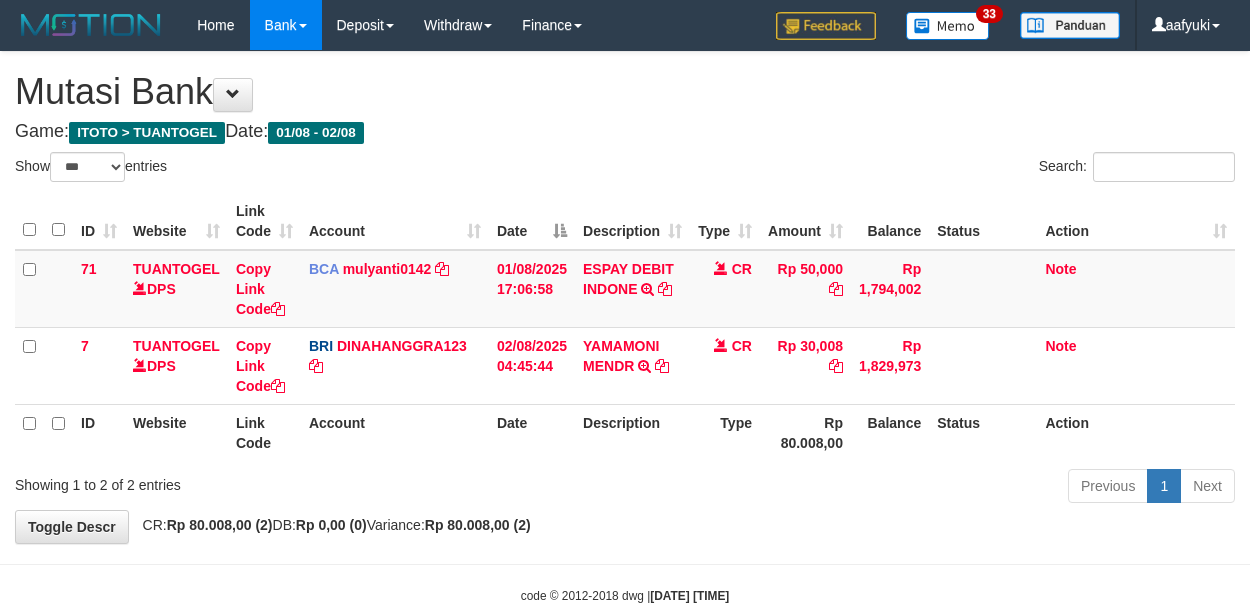 select on "***" 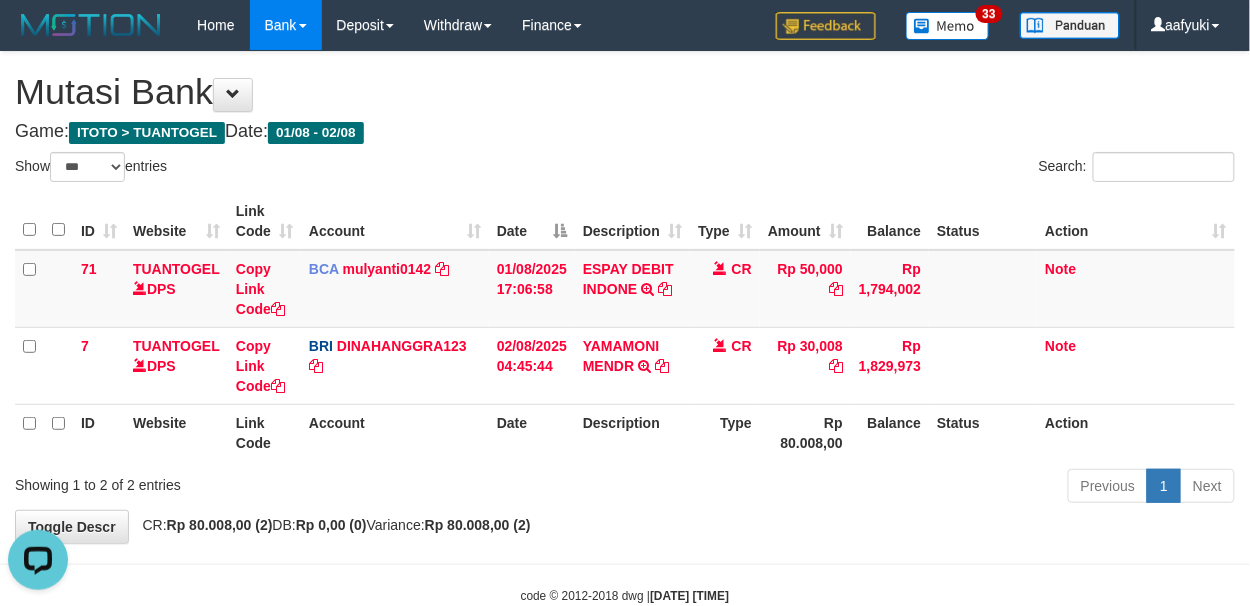 scroll, scrollTop: 0, scrollLeft: 0, axis: both 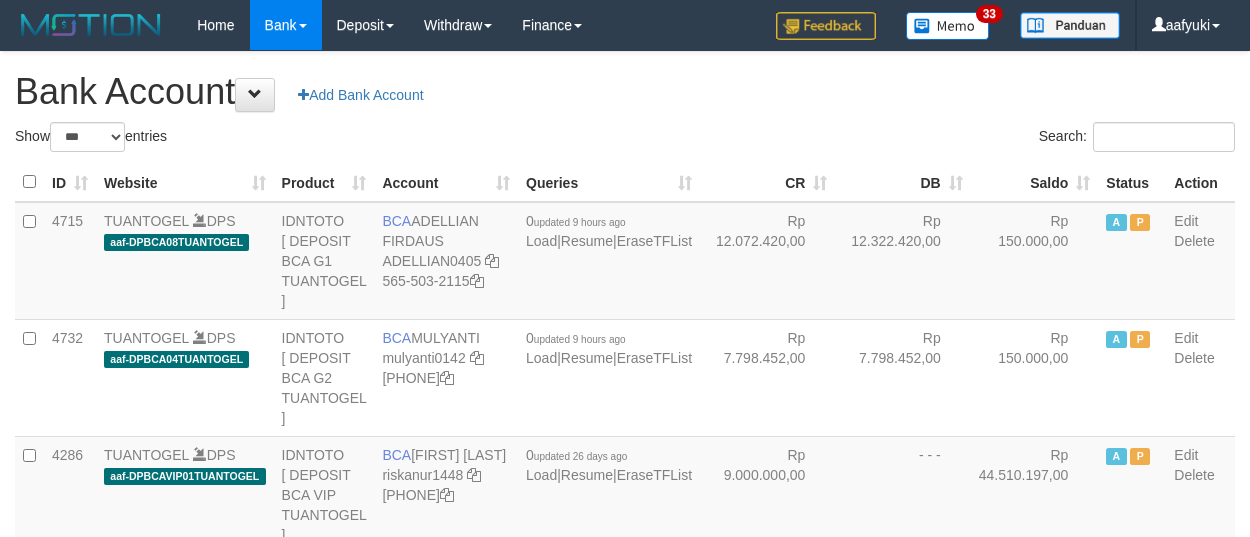 select on "***" 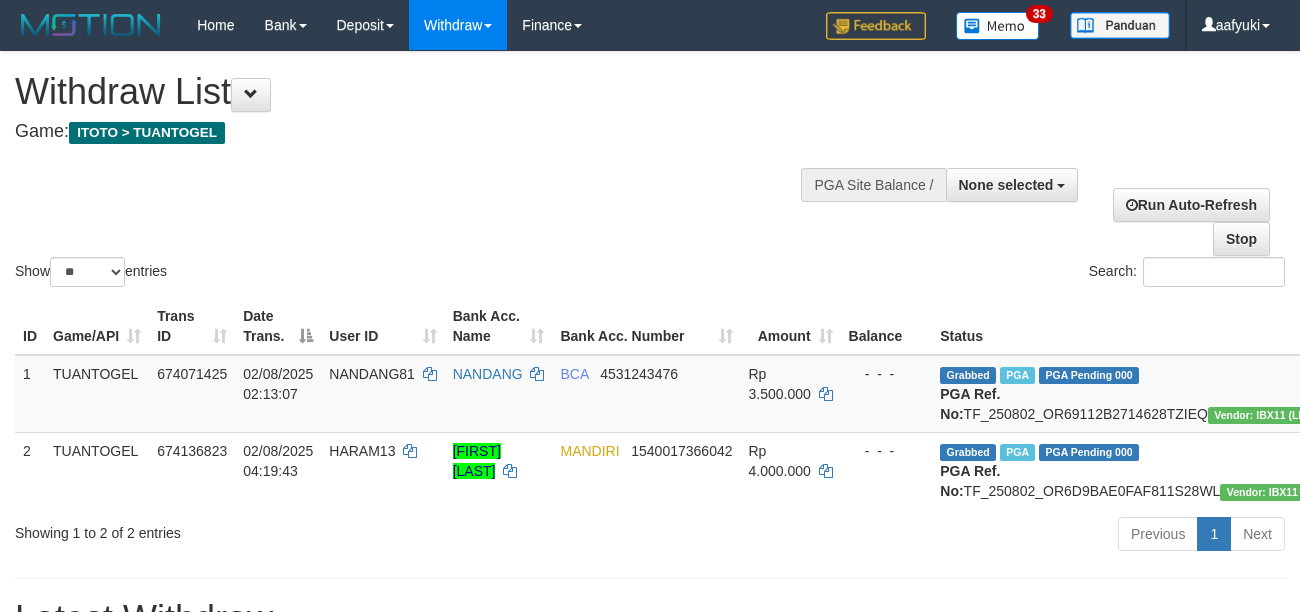 select 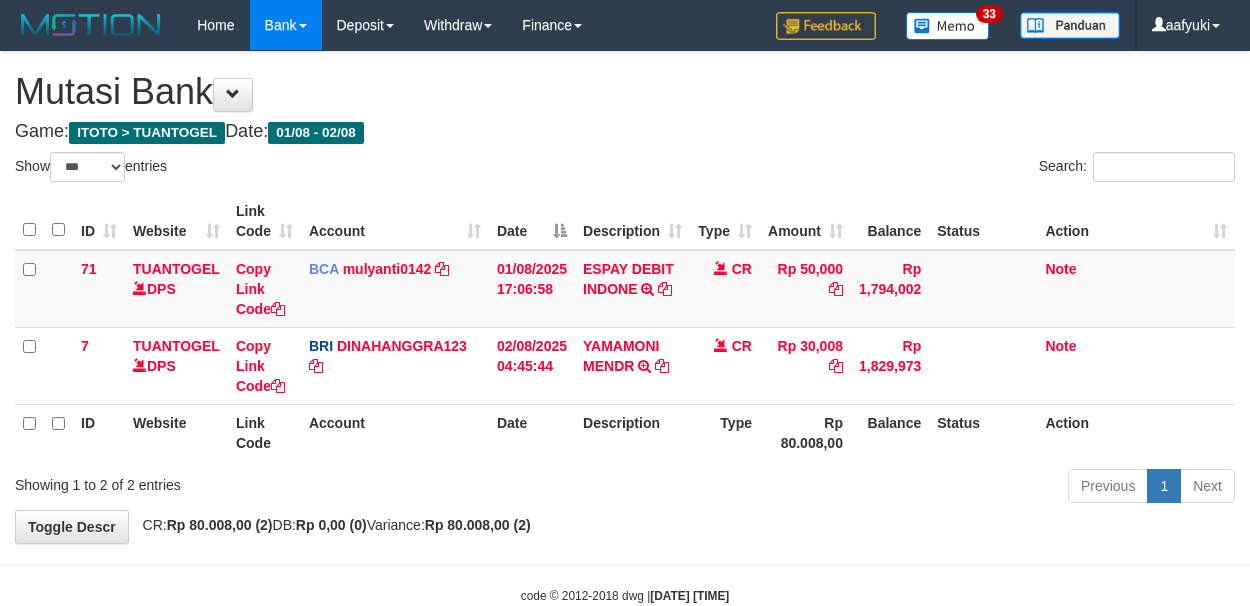 select on "***" 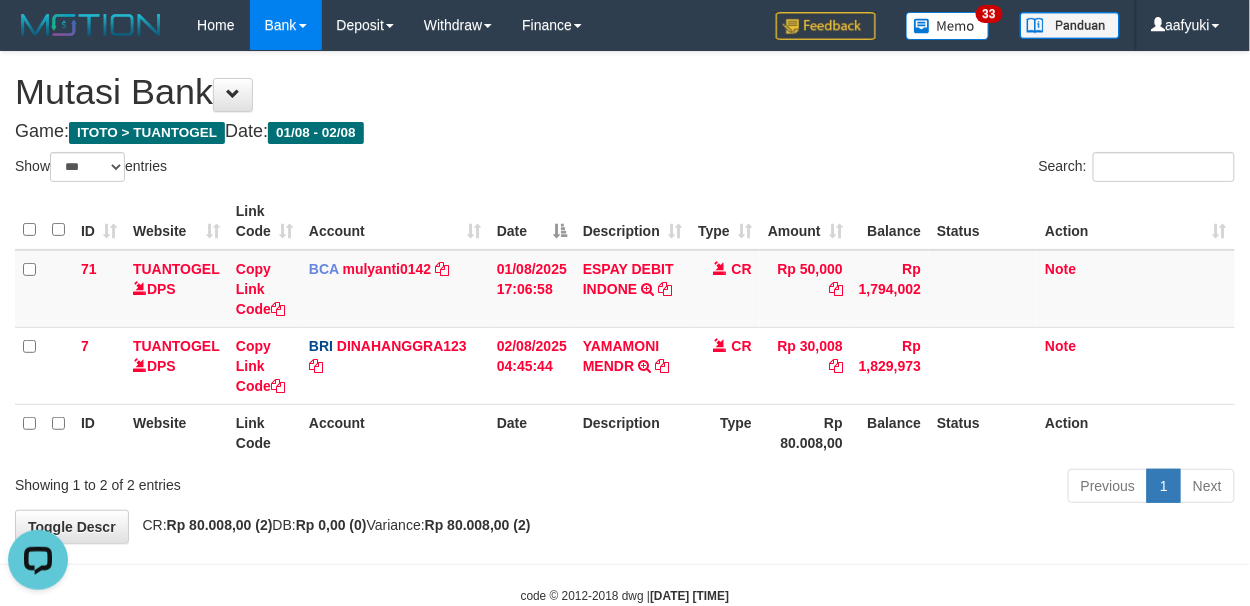 scroll, scrollTop: 0, scrollLeft: 0, axis: both 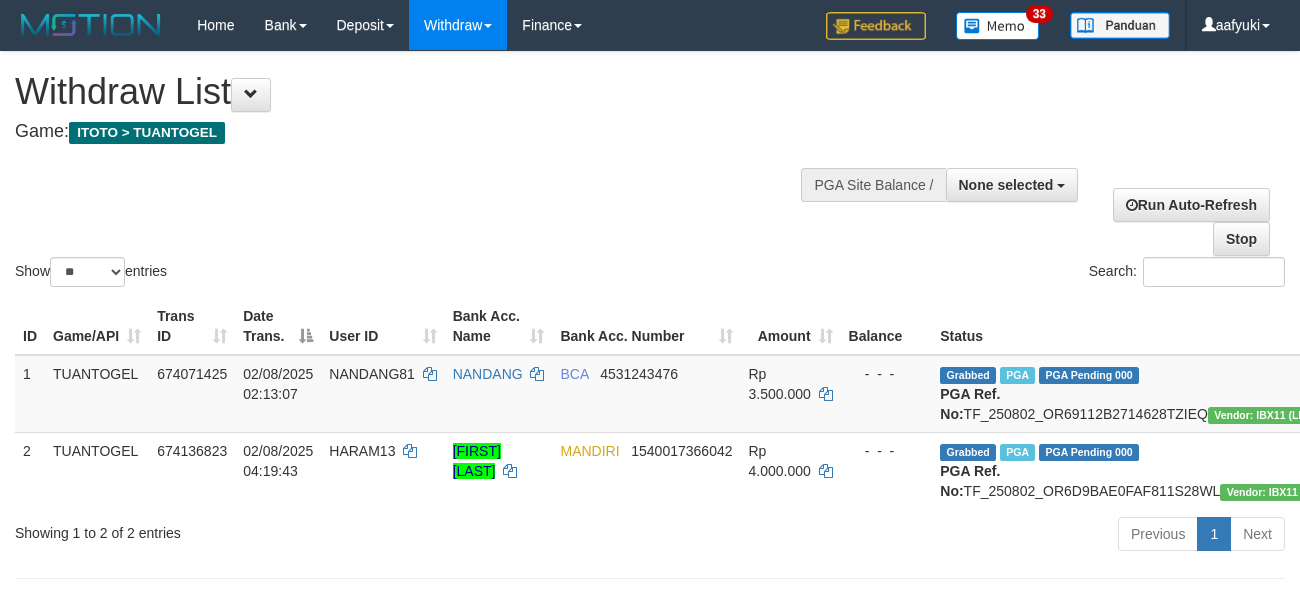 select 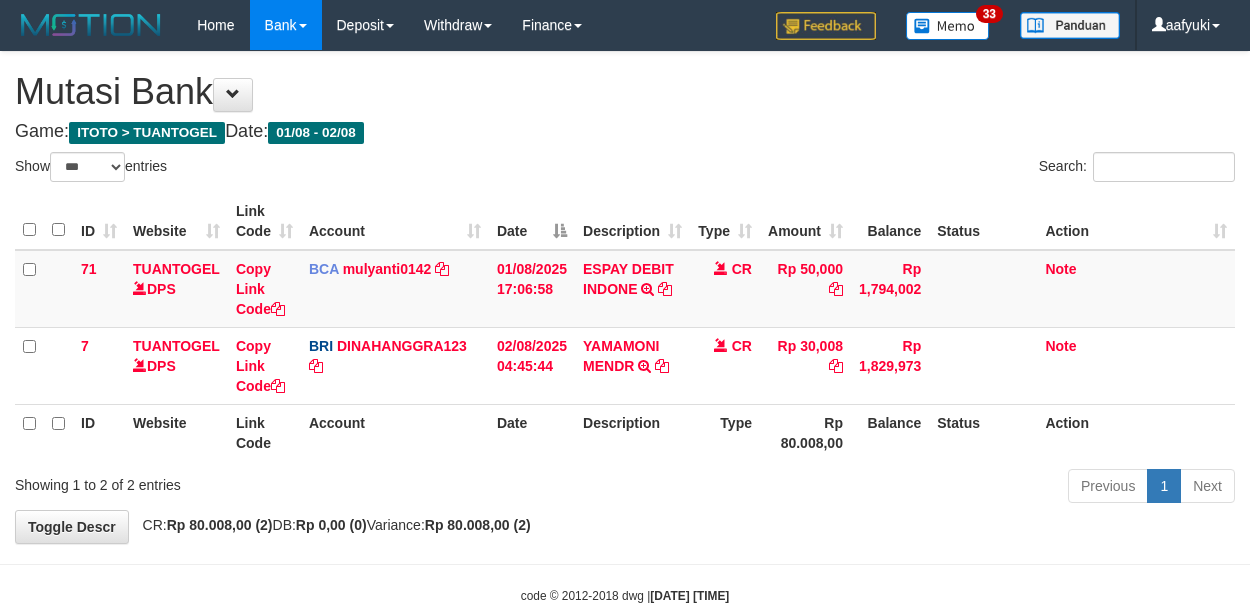 select on "***" 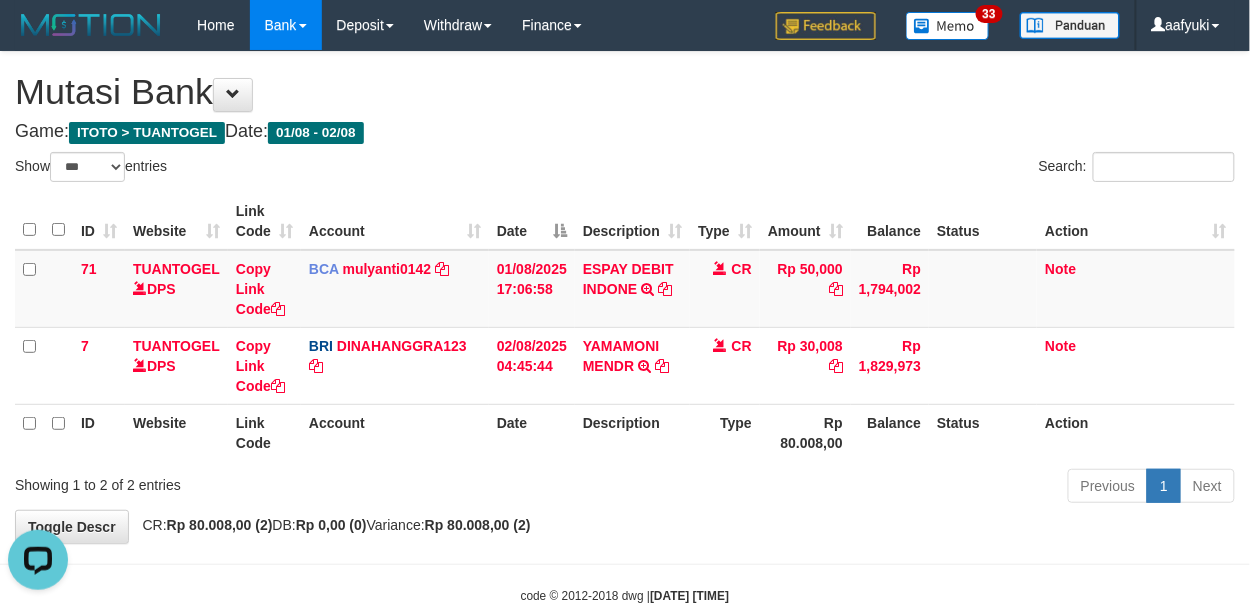 scroll, scrollTop: 0, scrollLeft: 0, axis: both 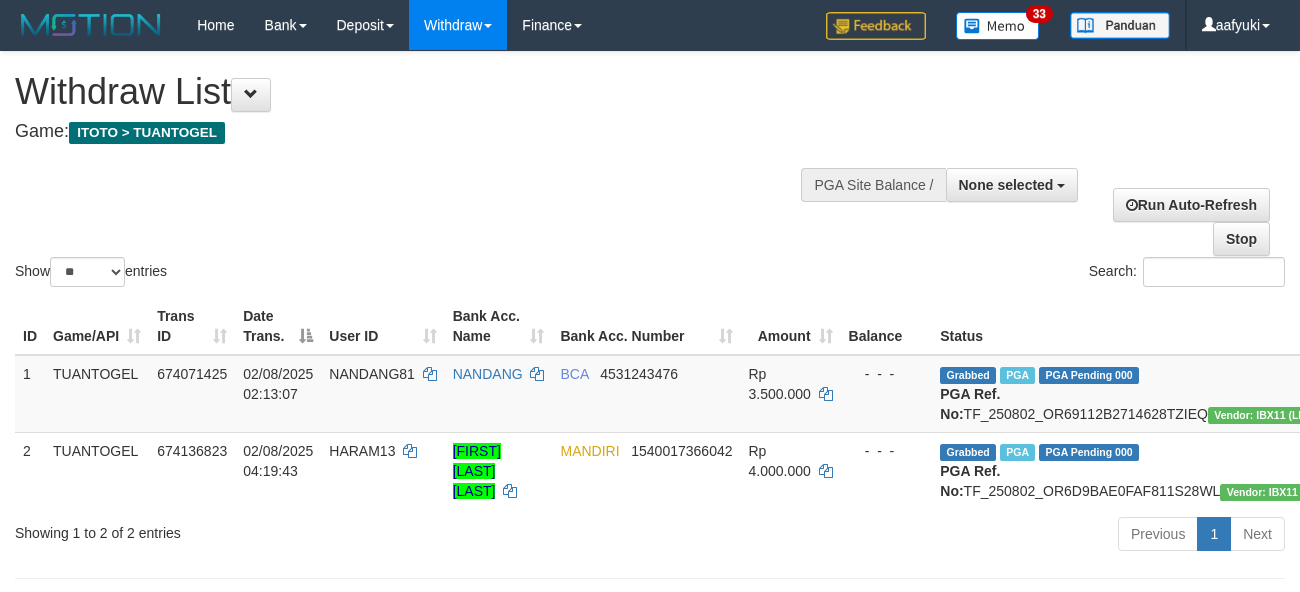 select 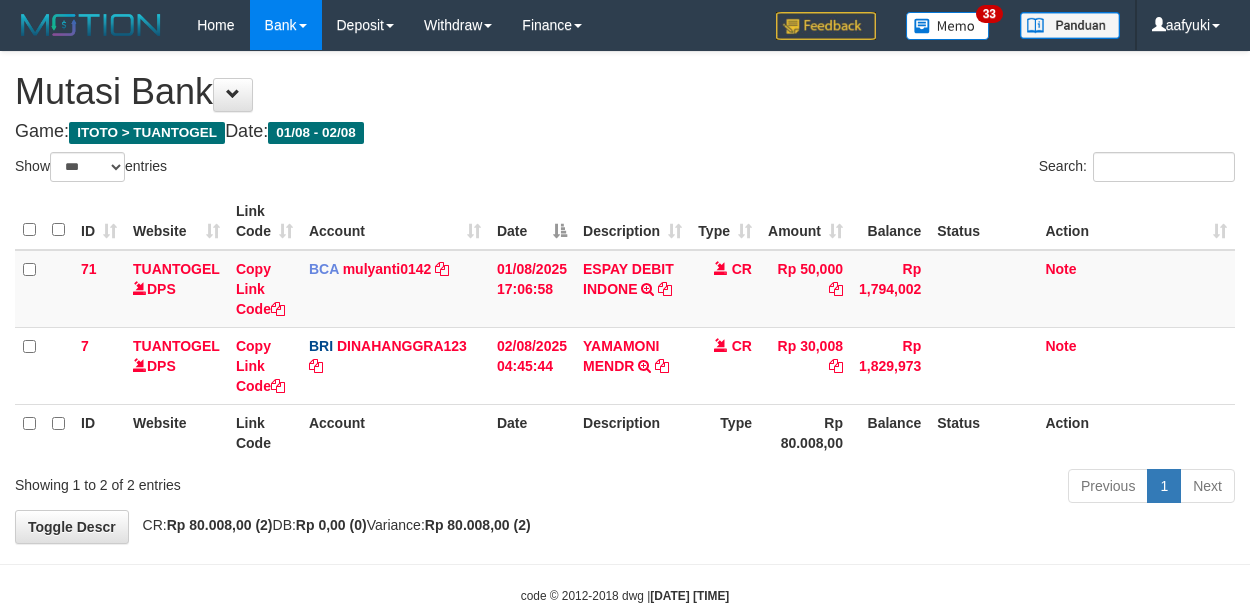 select on "***" 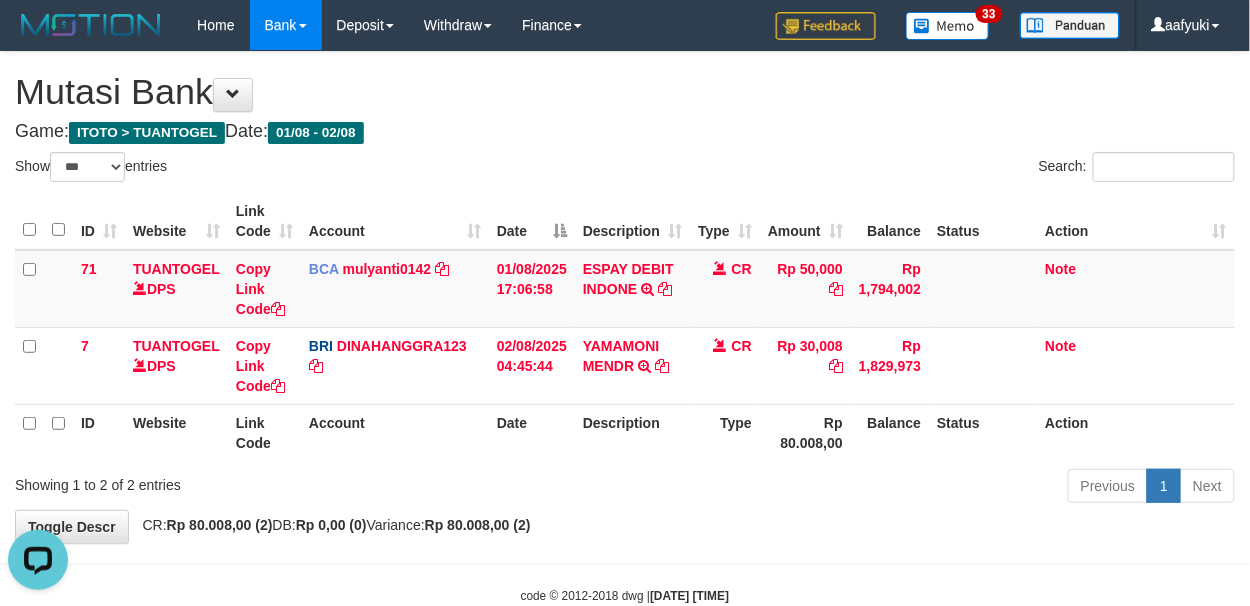 scroll, scrollTop: 0, scrollLeft: 0, axis: both 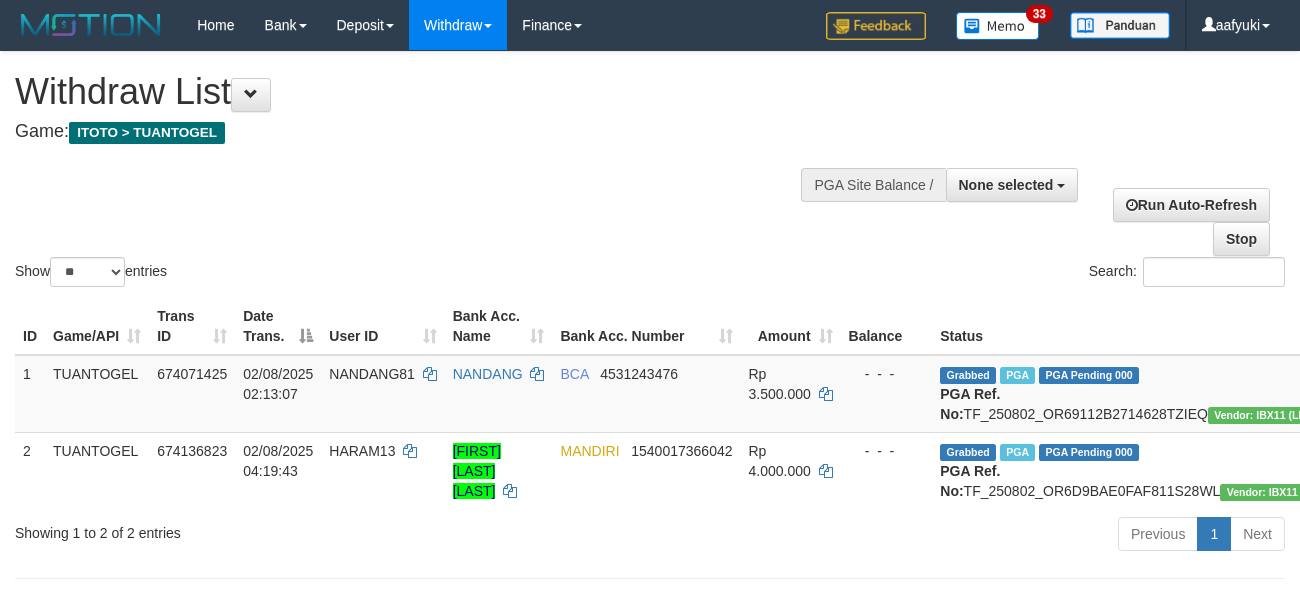 select 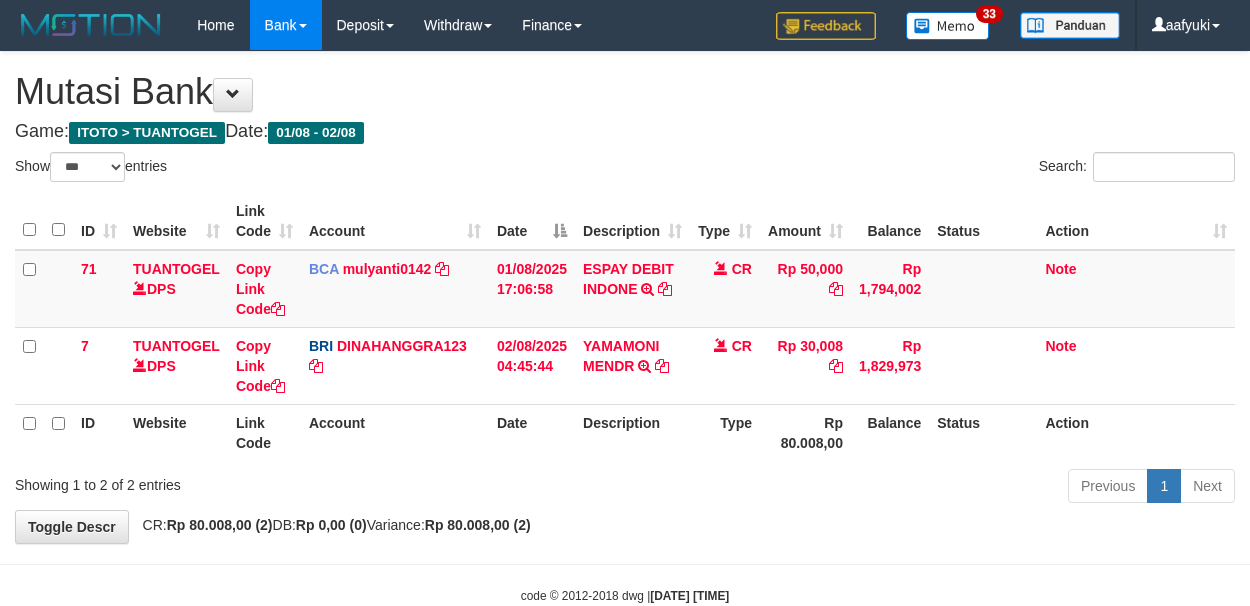 select on "***" 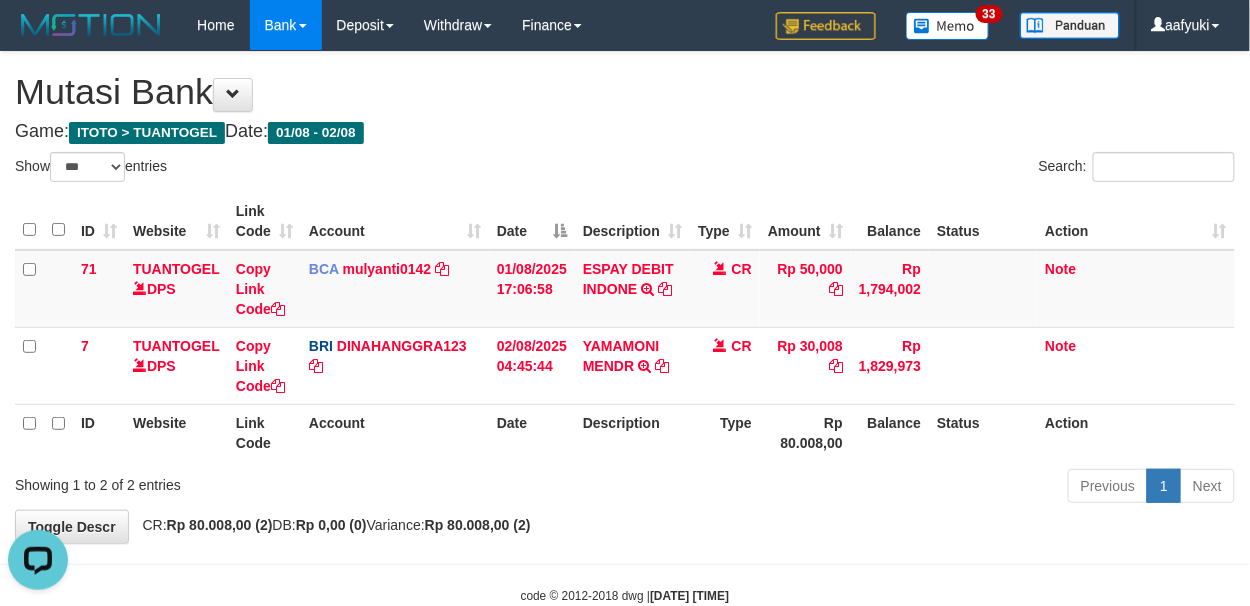 scroll, scrollTop: 0, scrollLeft: 0, axis: both 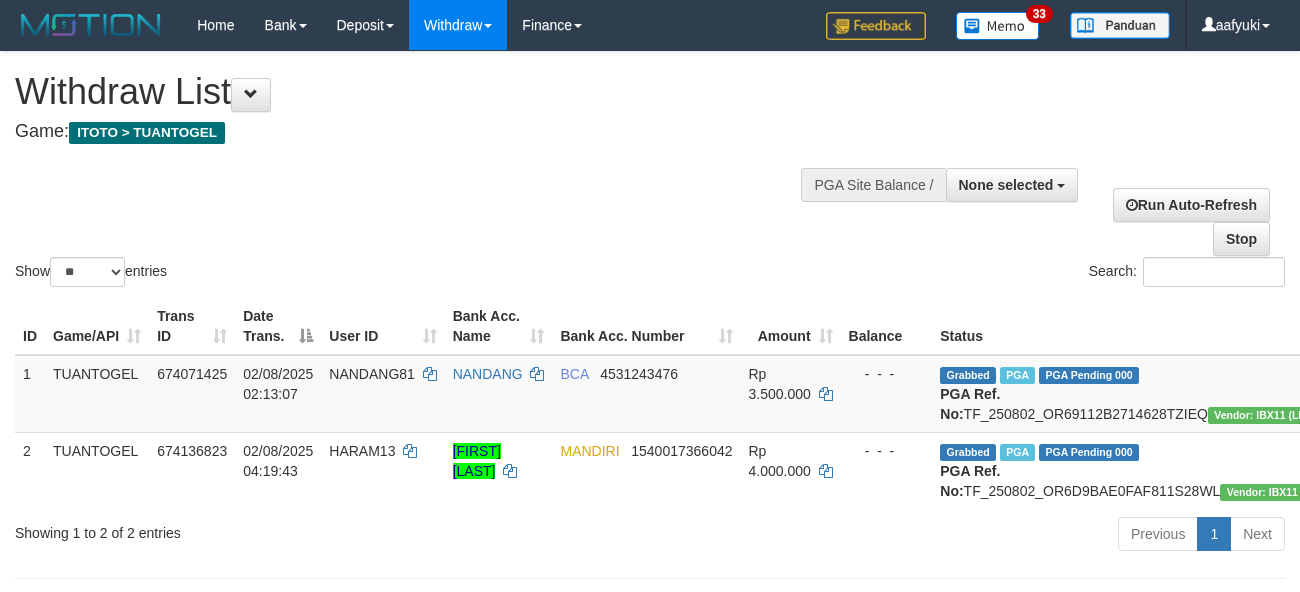 select 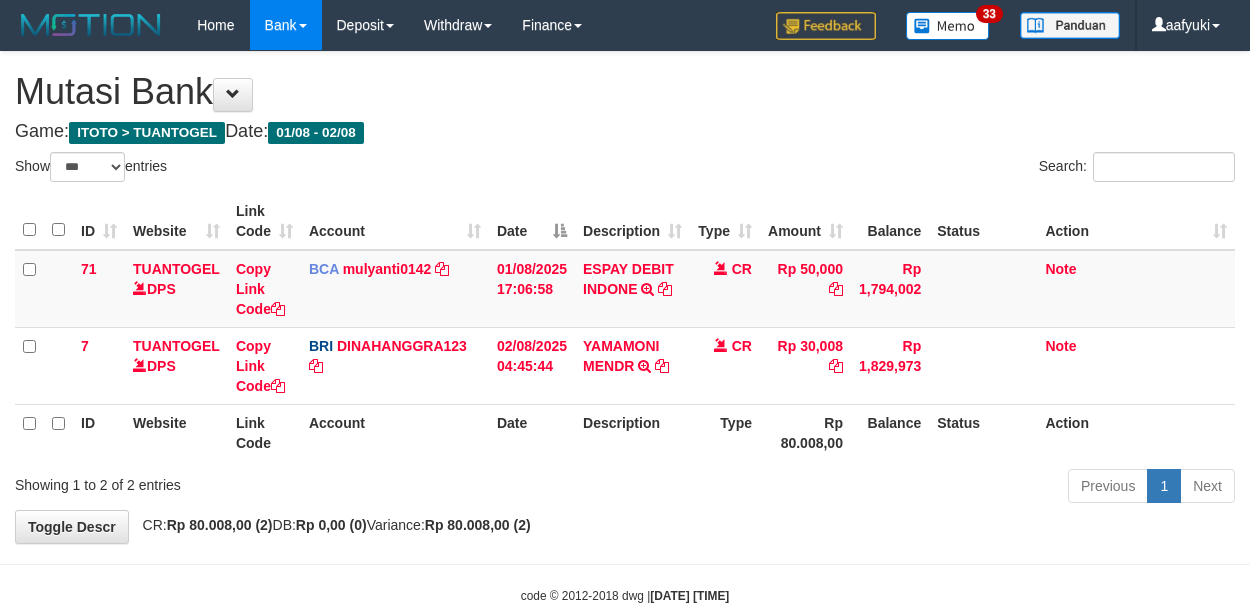 select on "***" 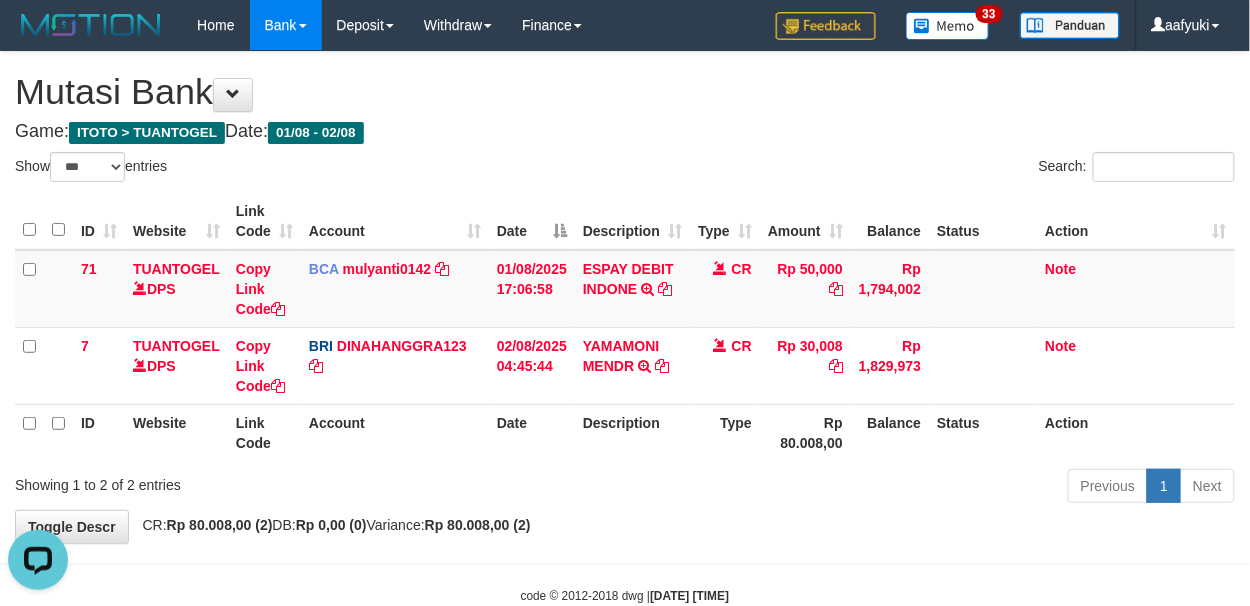 scroll, scrollTop: 0, scrollLeft: 0, axis: both 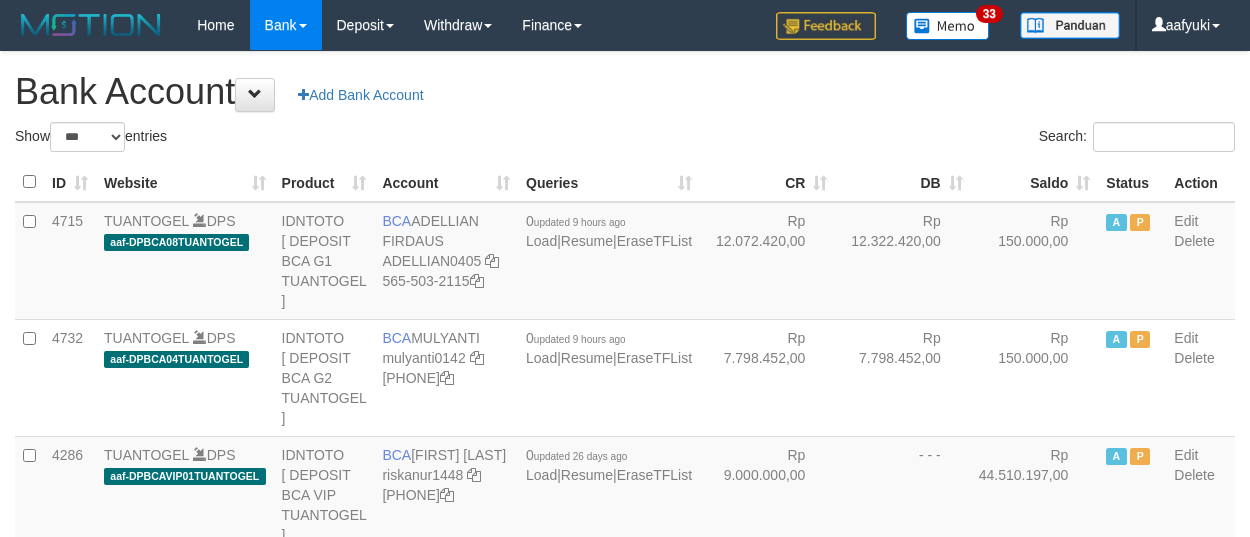 select on "***" 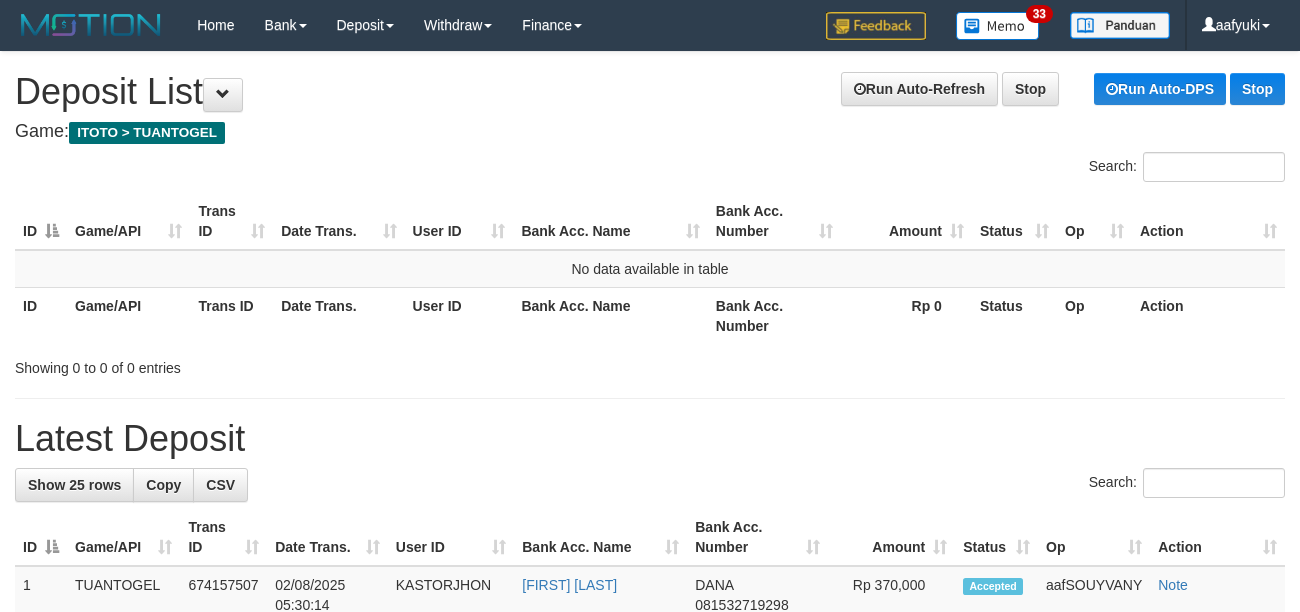 scroll, scrollTop: 0, scrollLeft: 0, axis: both 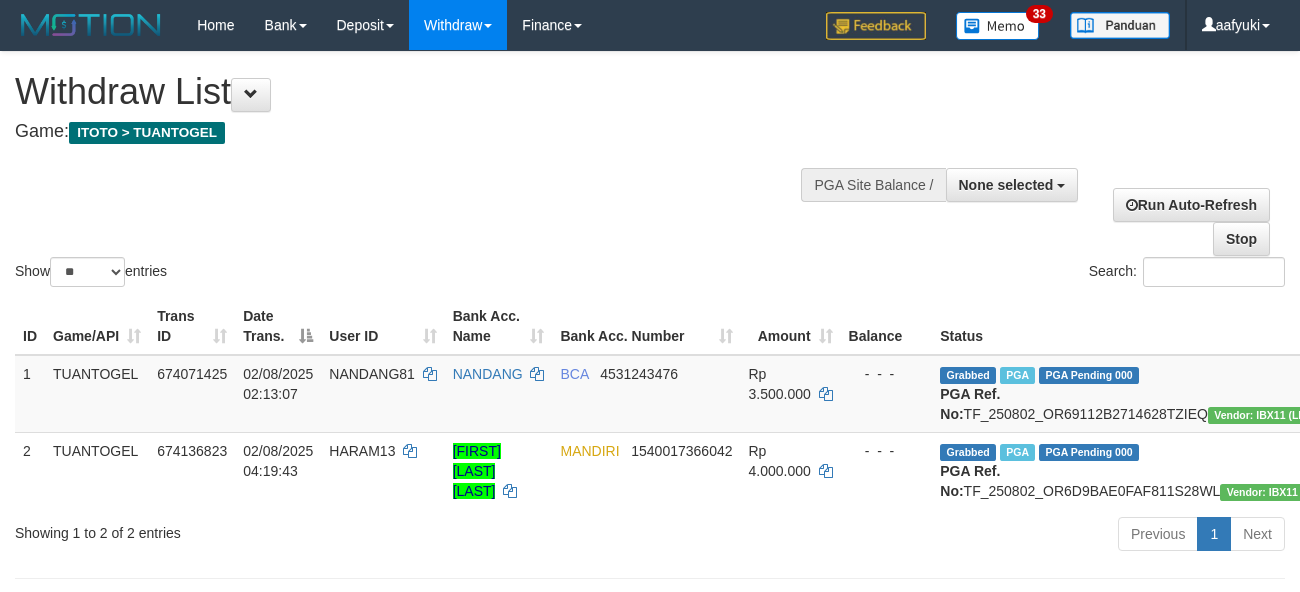 select 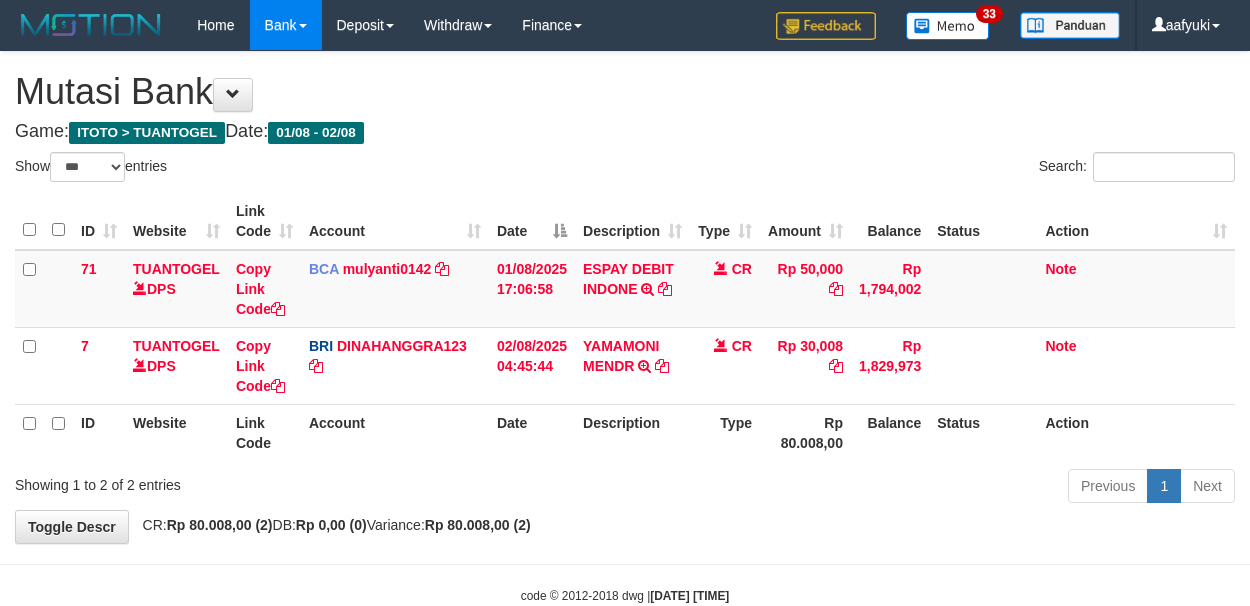select on "***" 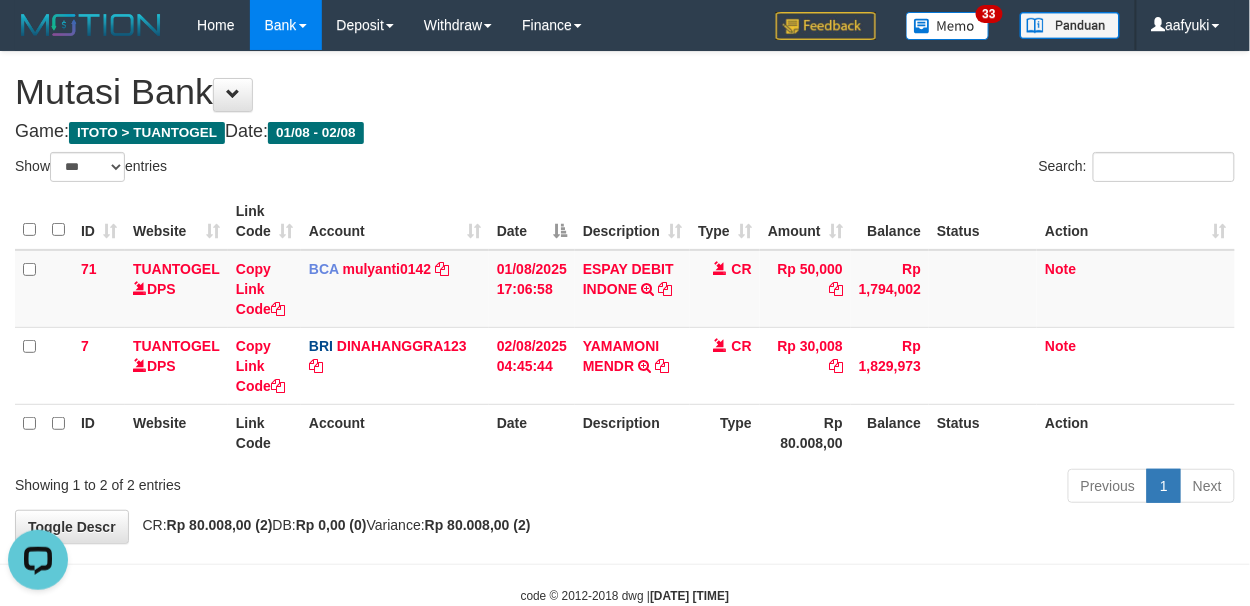 scroll, scrollTop: 0, scrollLeft: 0, axis: both 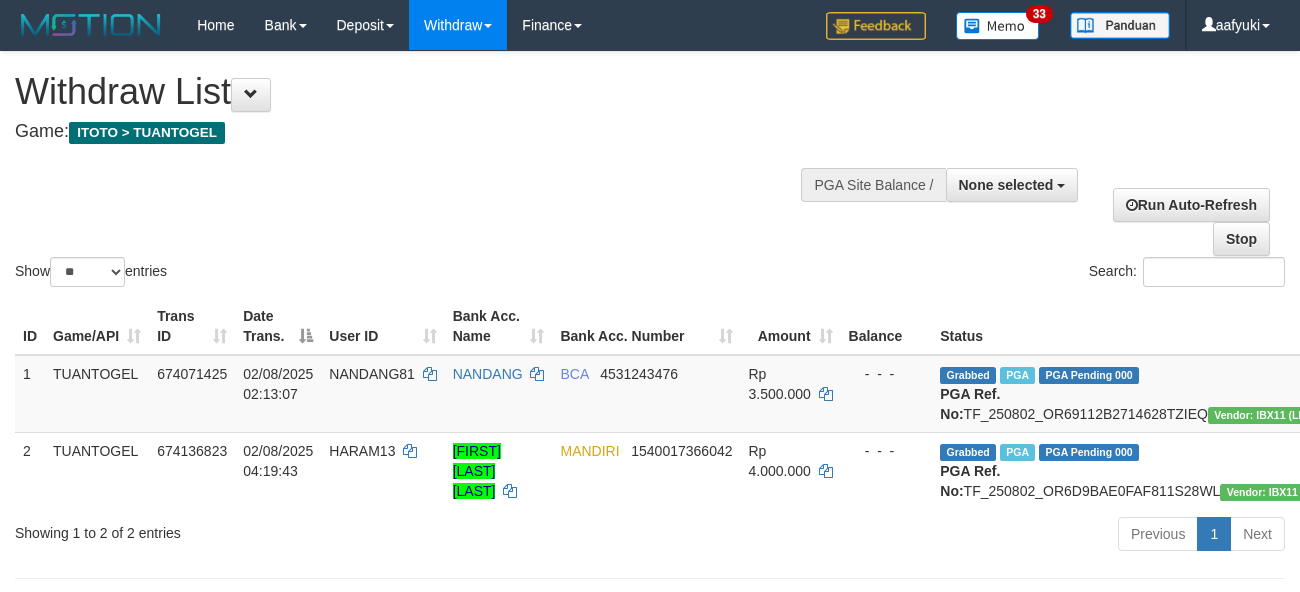 select 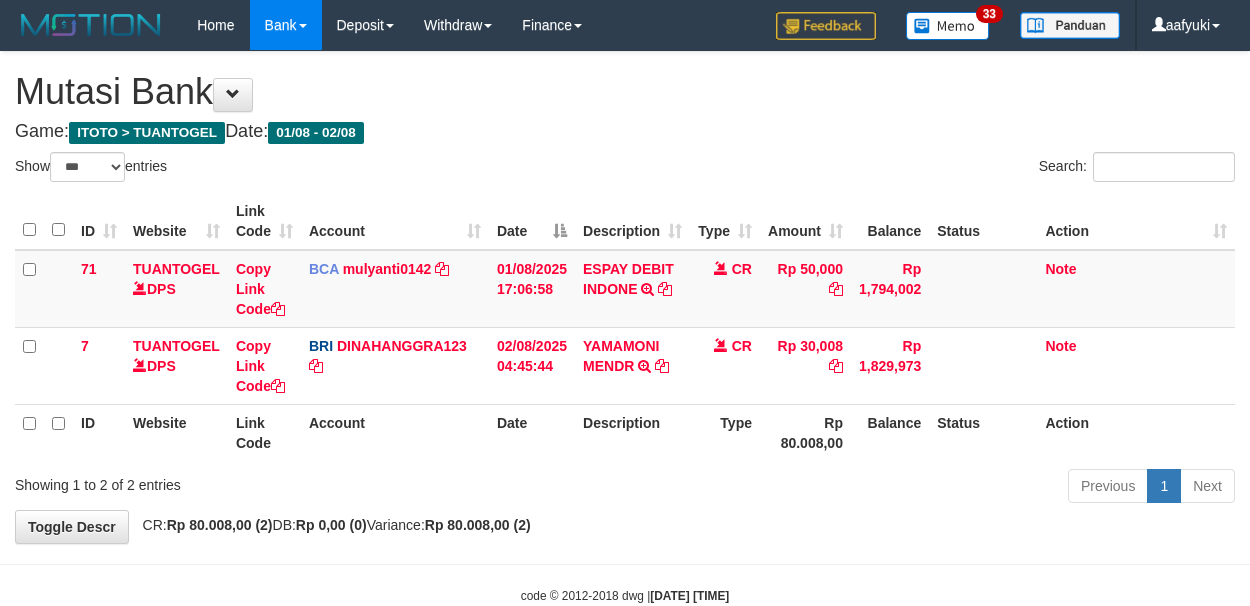 select on "***" 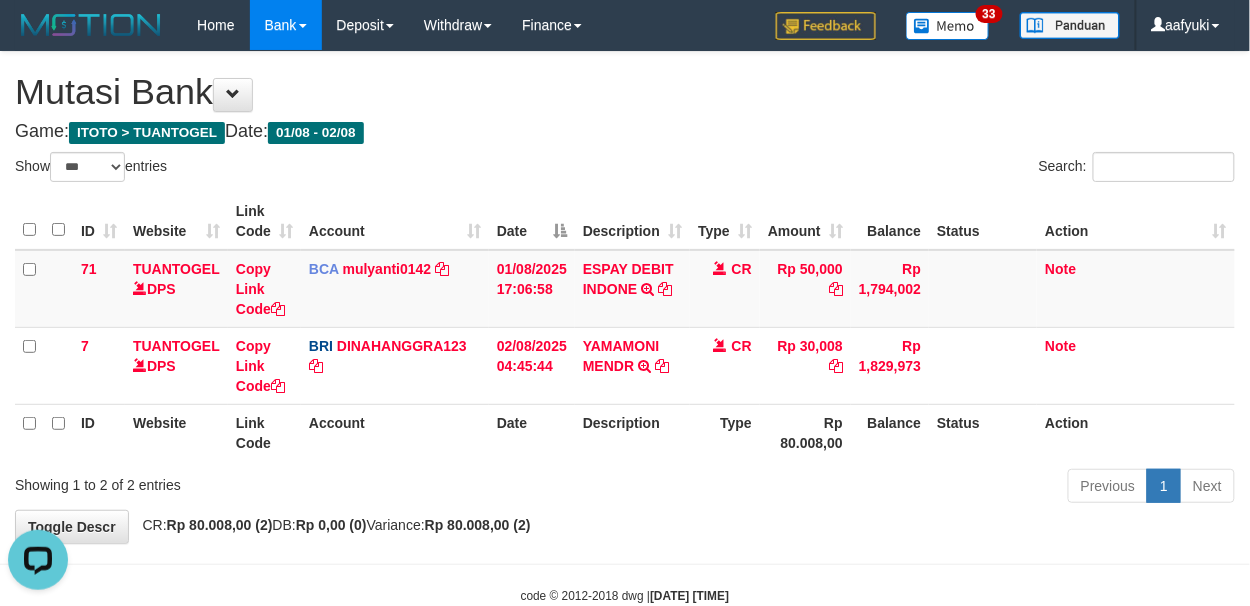 scroll, scrollTop: 0, scrollLeft: 0, axis: both 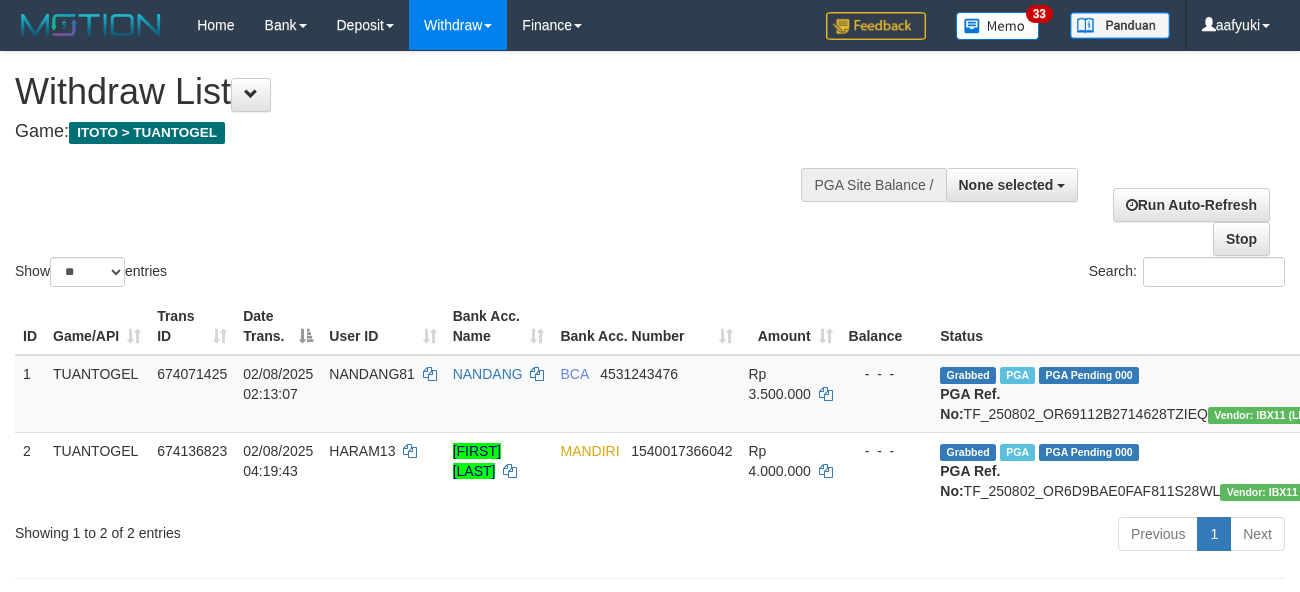 select 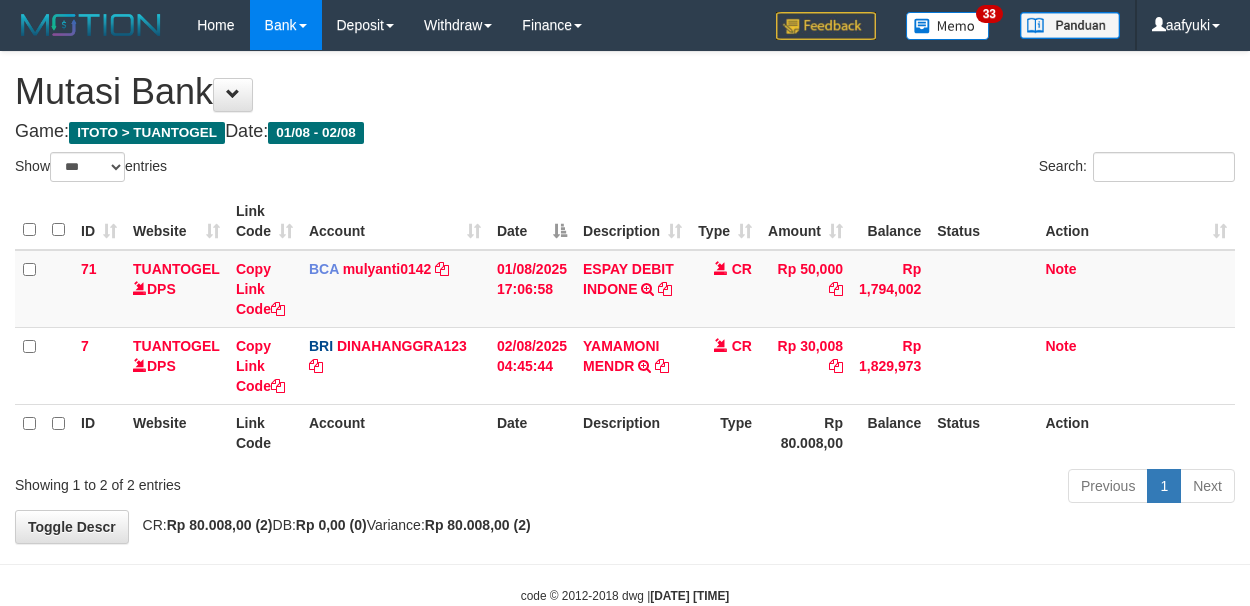 select on "***" 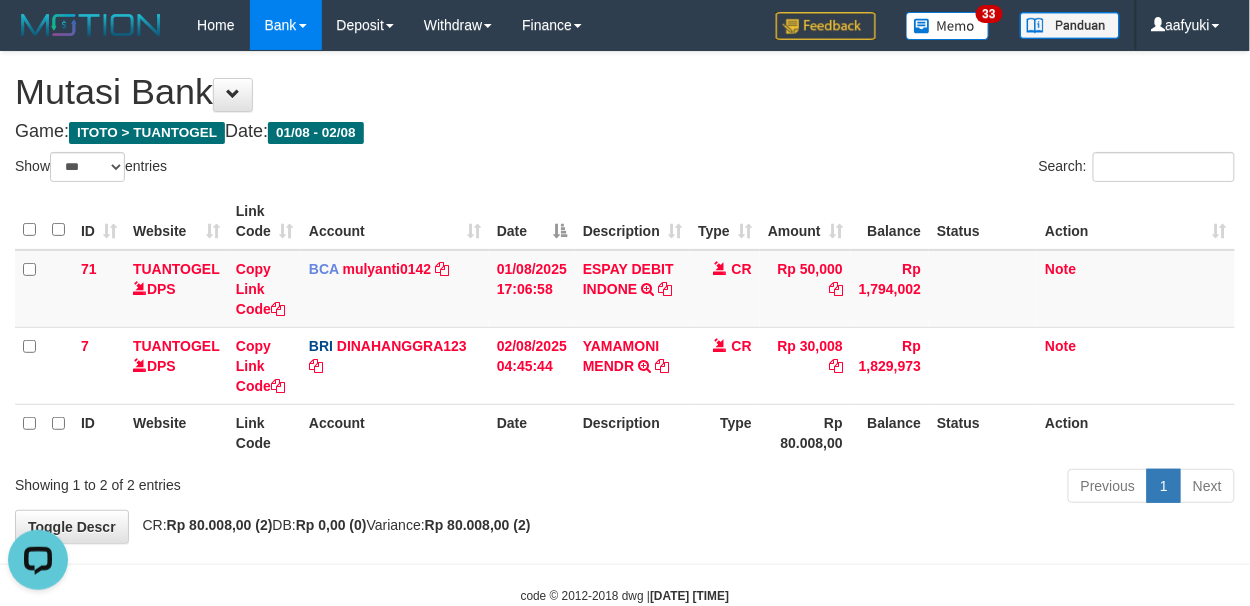 scroll, scrollTop: 0, scrollLeft: 0, axis: both 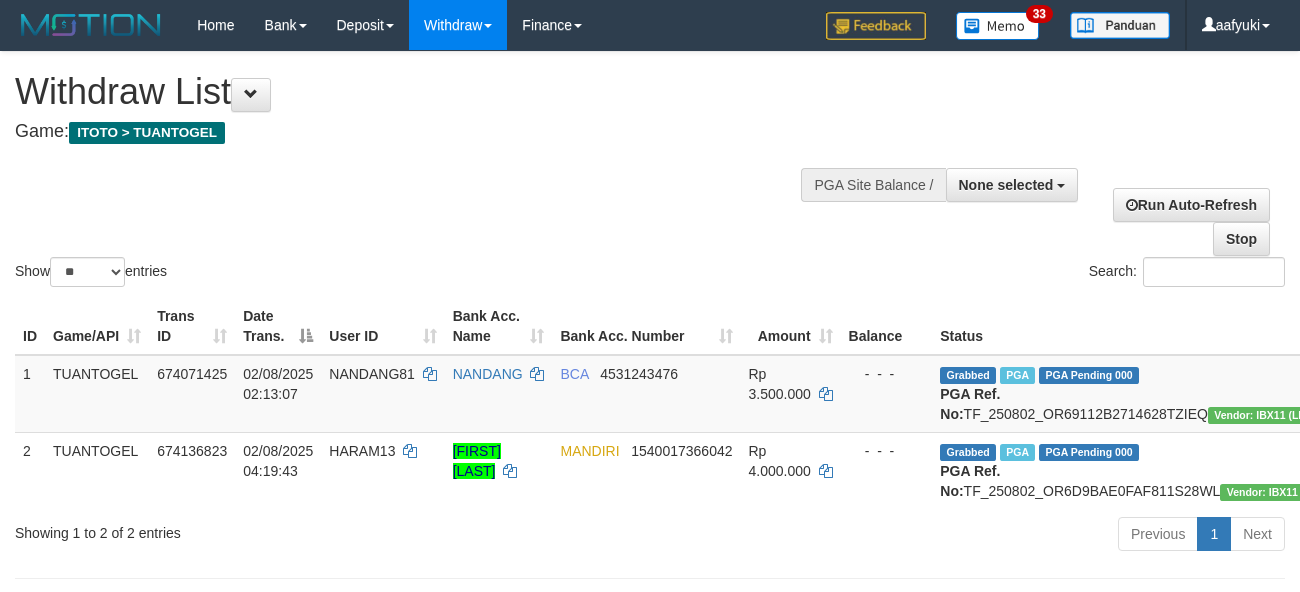 select 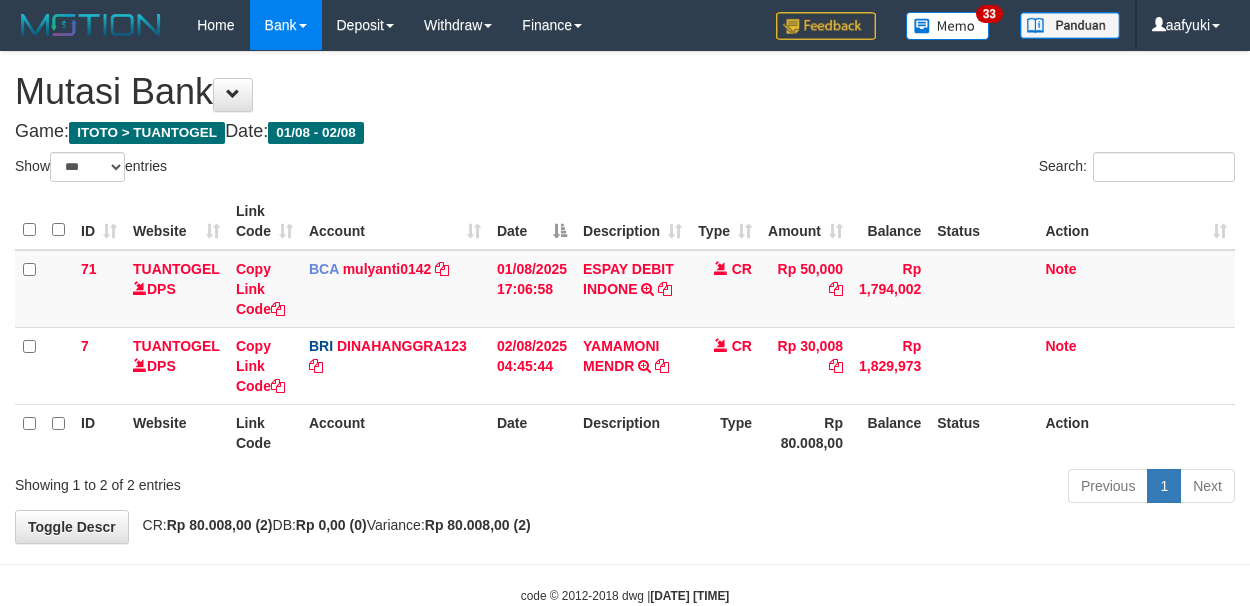 select on "***" 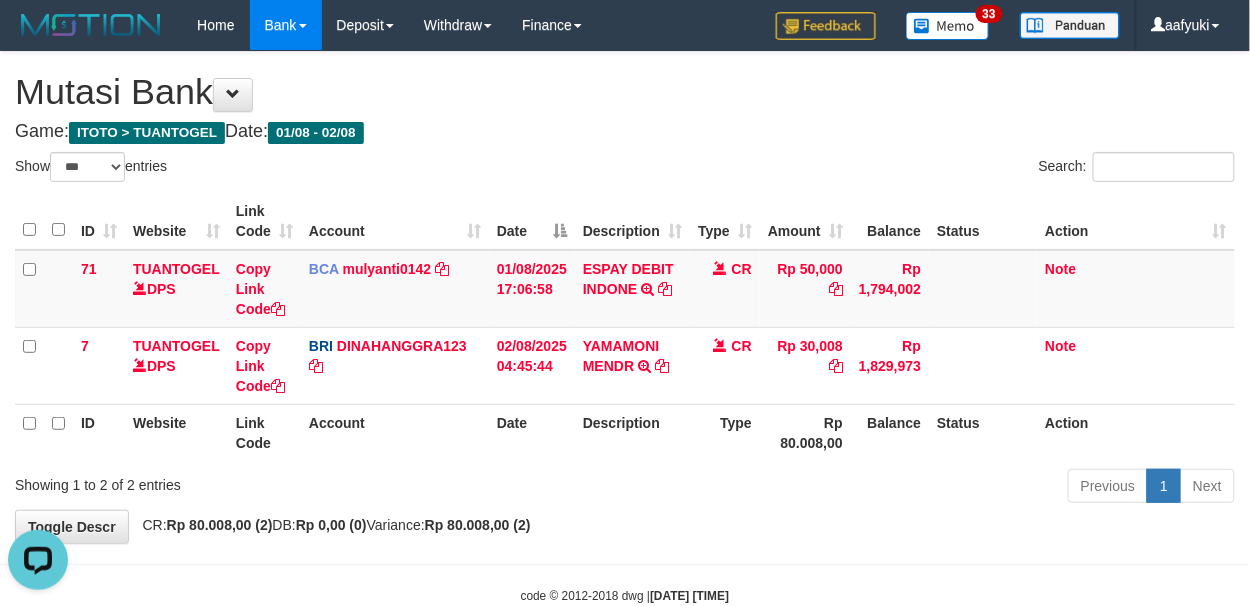 scroll, scrollTop: 0, scrollLeft: 0, axis: both 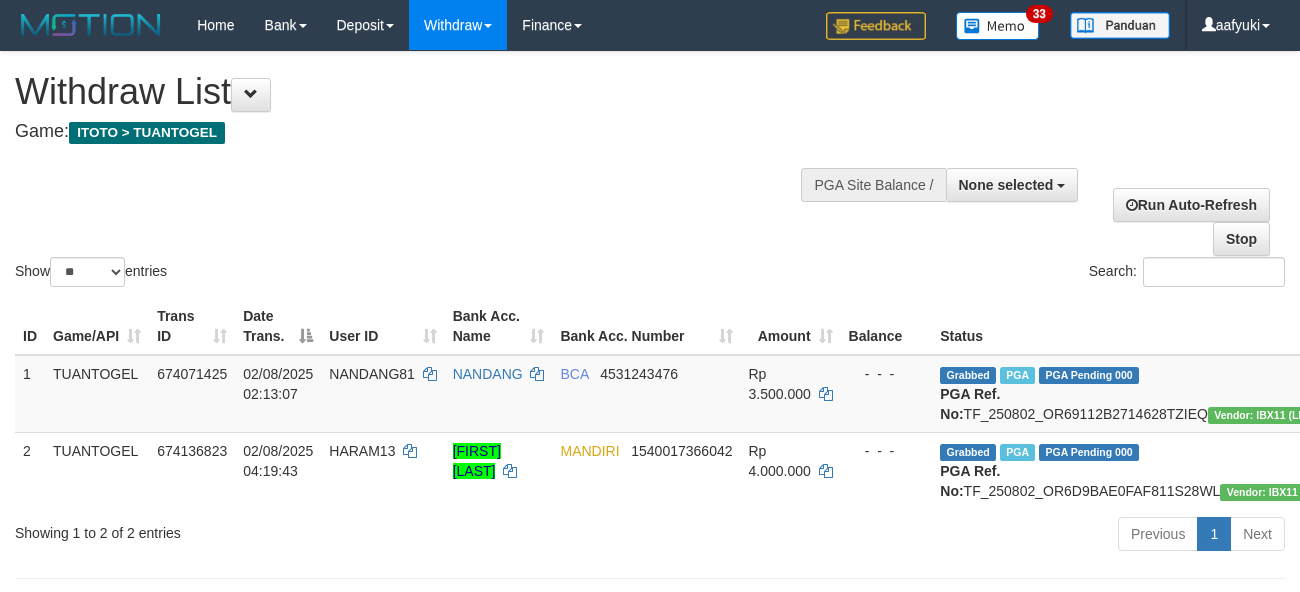 select 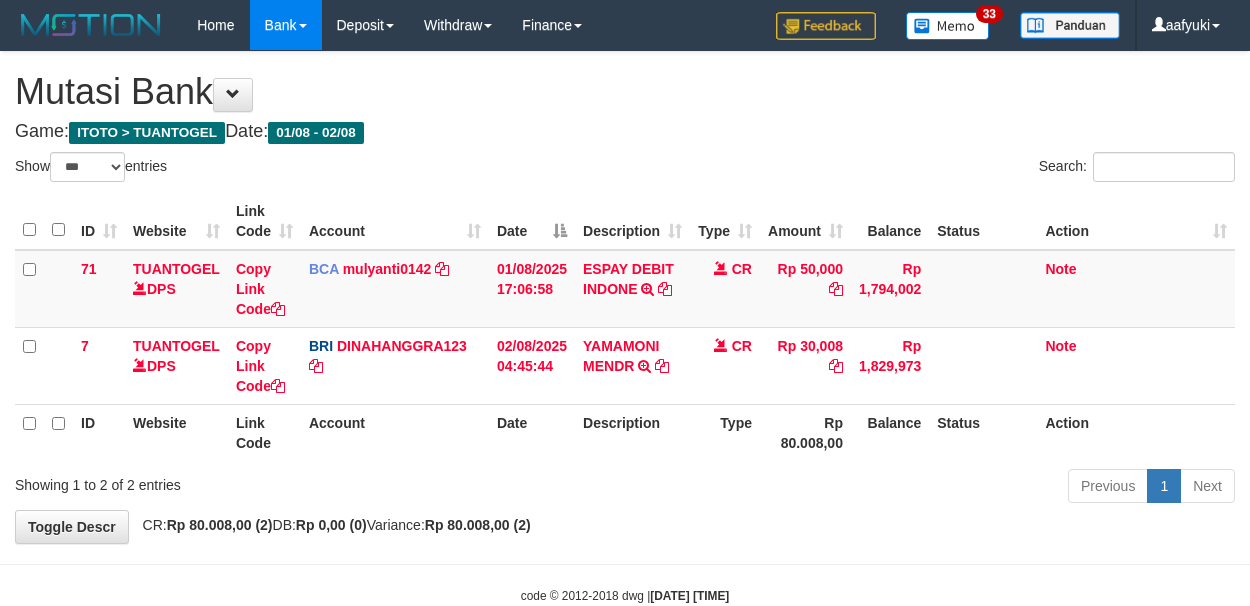 select on "***" 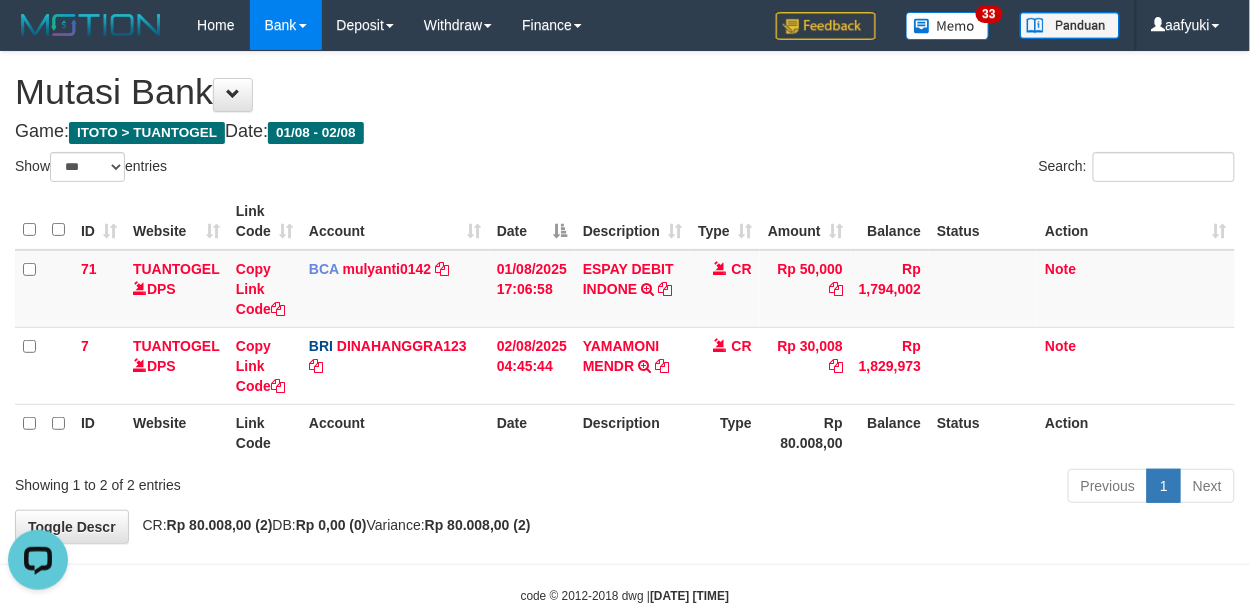scroll, scrollTop: 0, scrollLeft: 0, axis: both 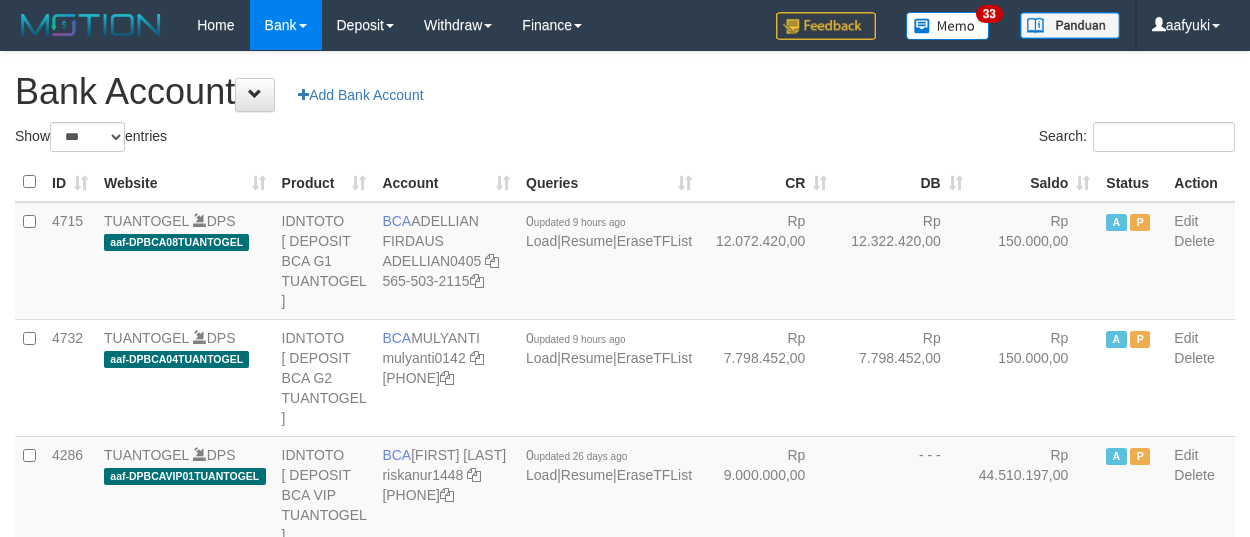 select on "***" 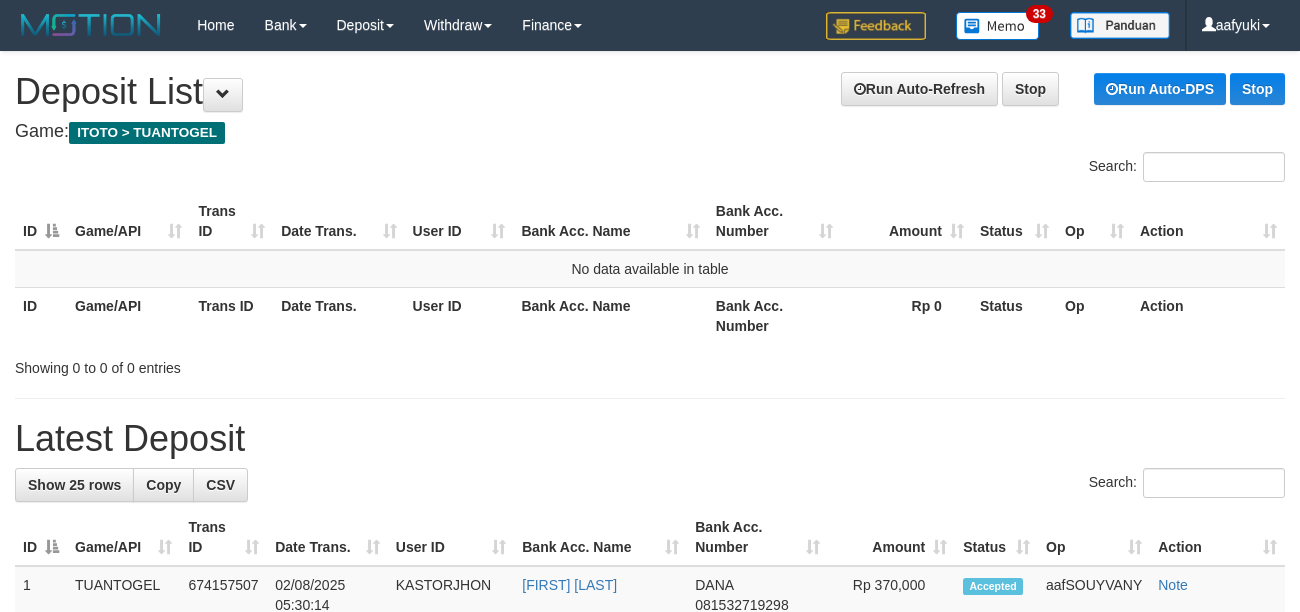 scroll, scrollTop: 0, scrollLeft: 0, axis: both 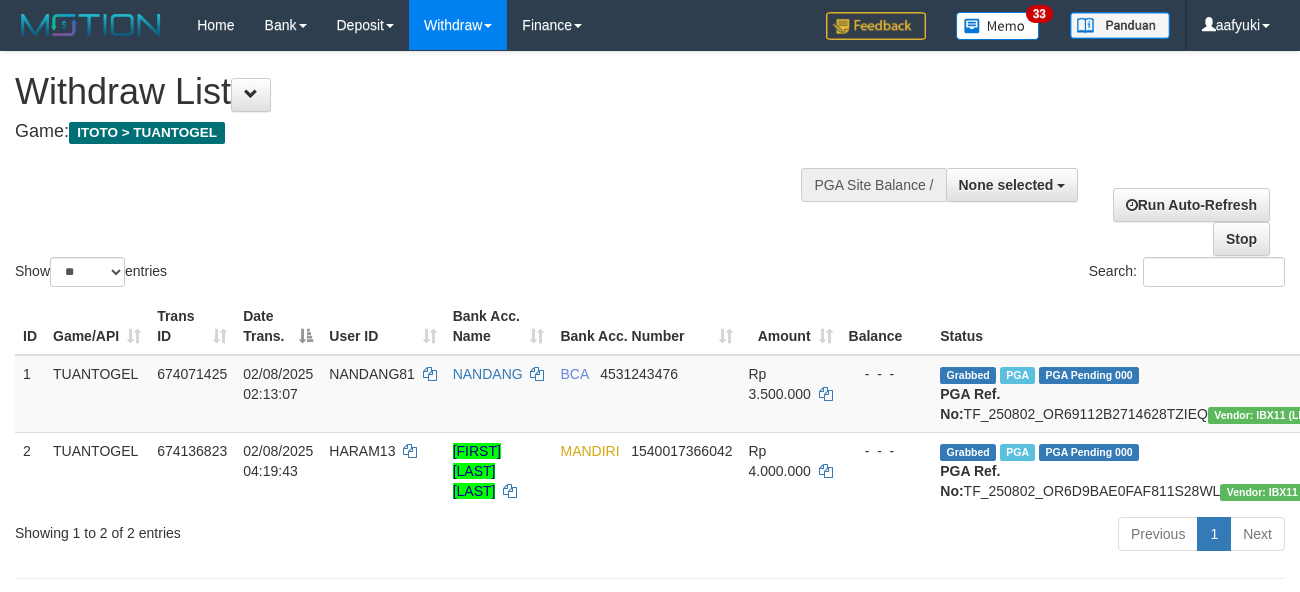 select 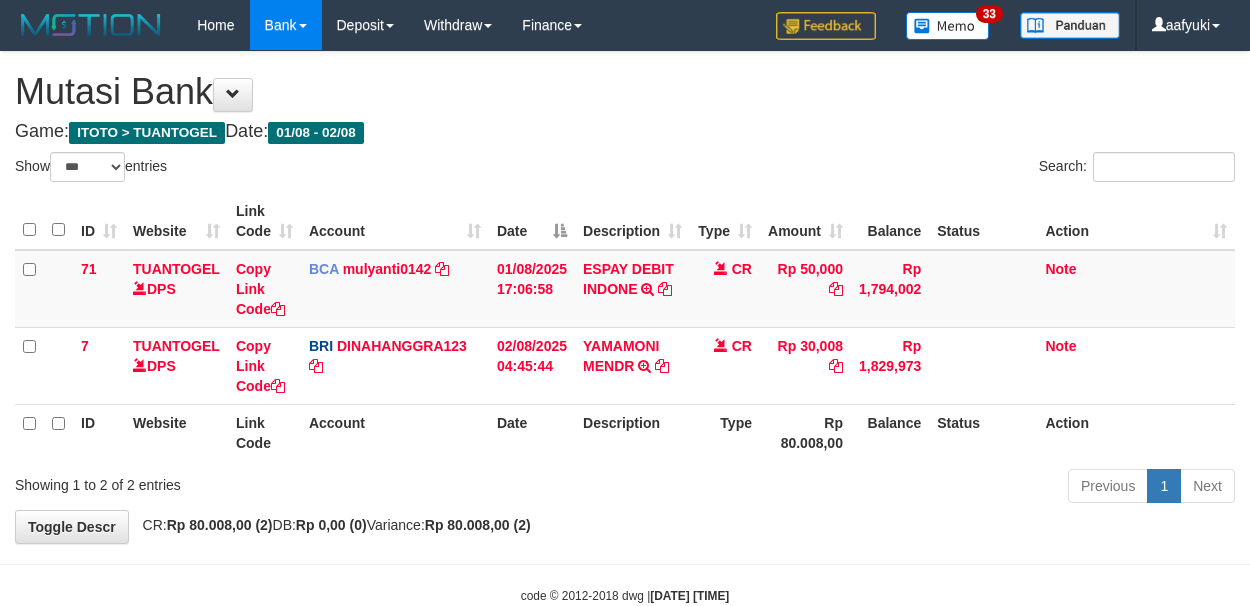 select on "***" 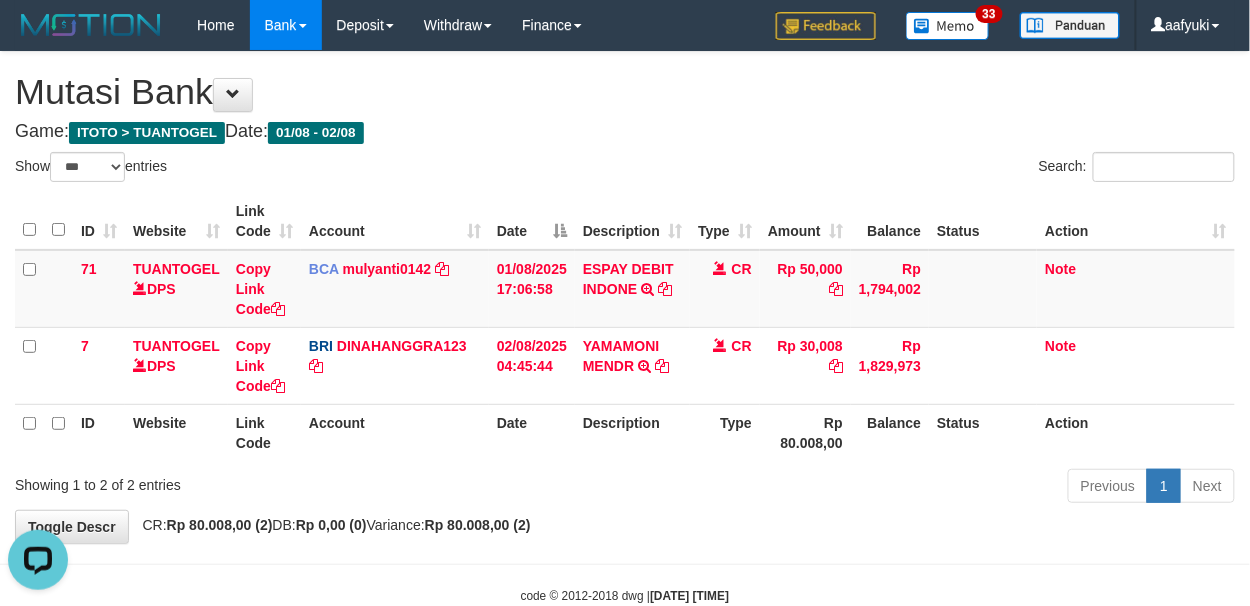 scroll, scrollTop: 0, scrollLeft: 0, axis: both 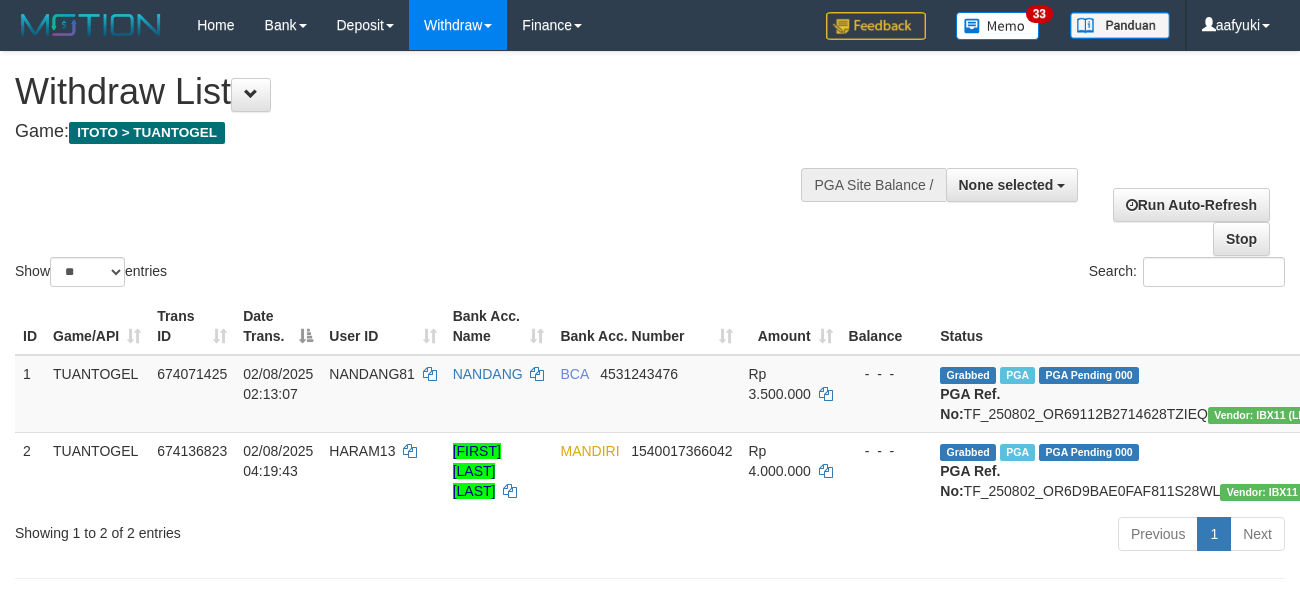 select 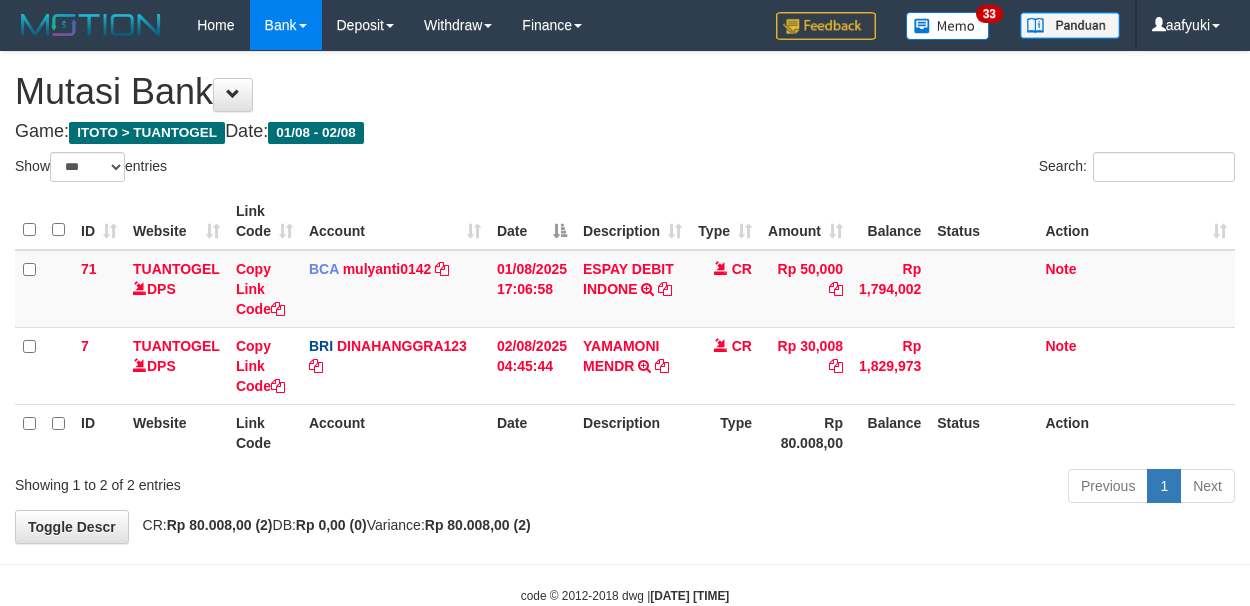 select on "***" 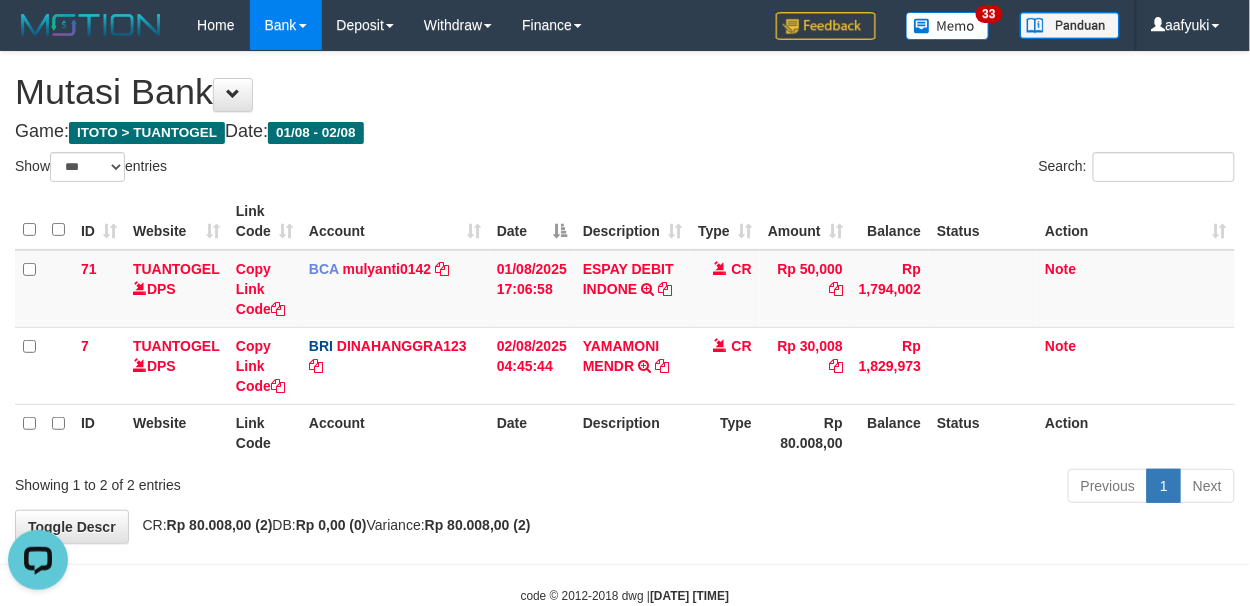 scroll, scrollTop: 0, scrollLeft: 0, axis: both 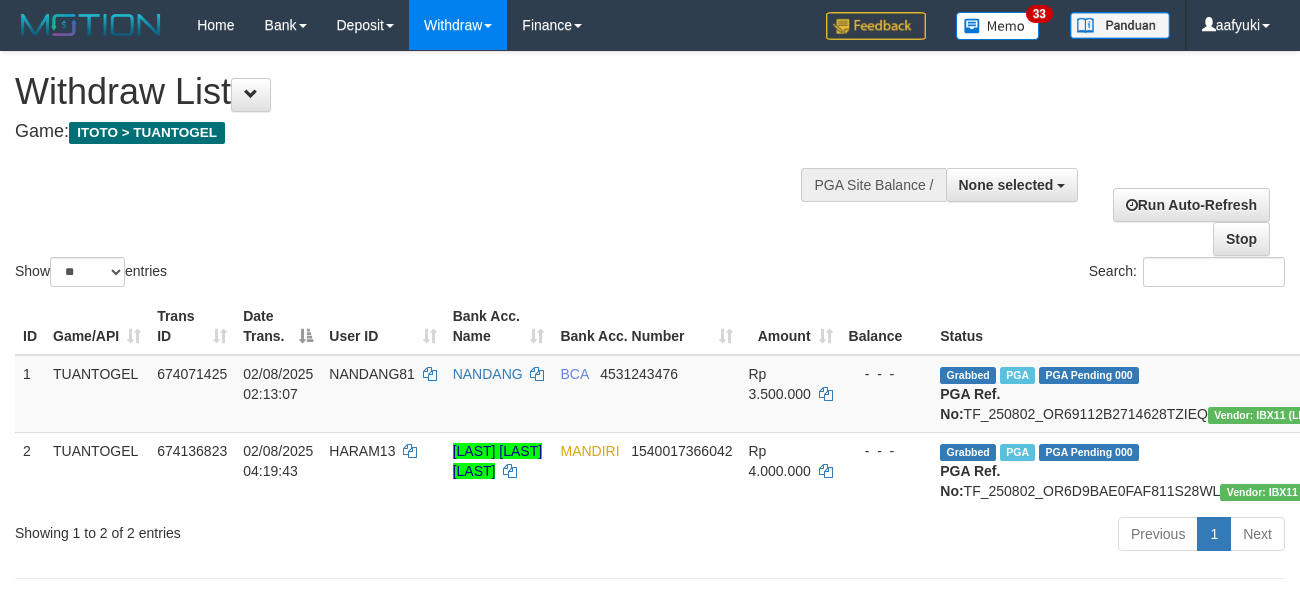 select 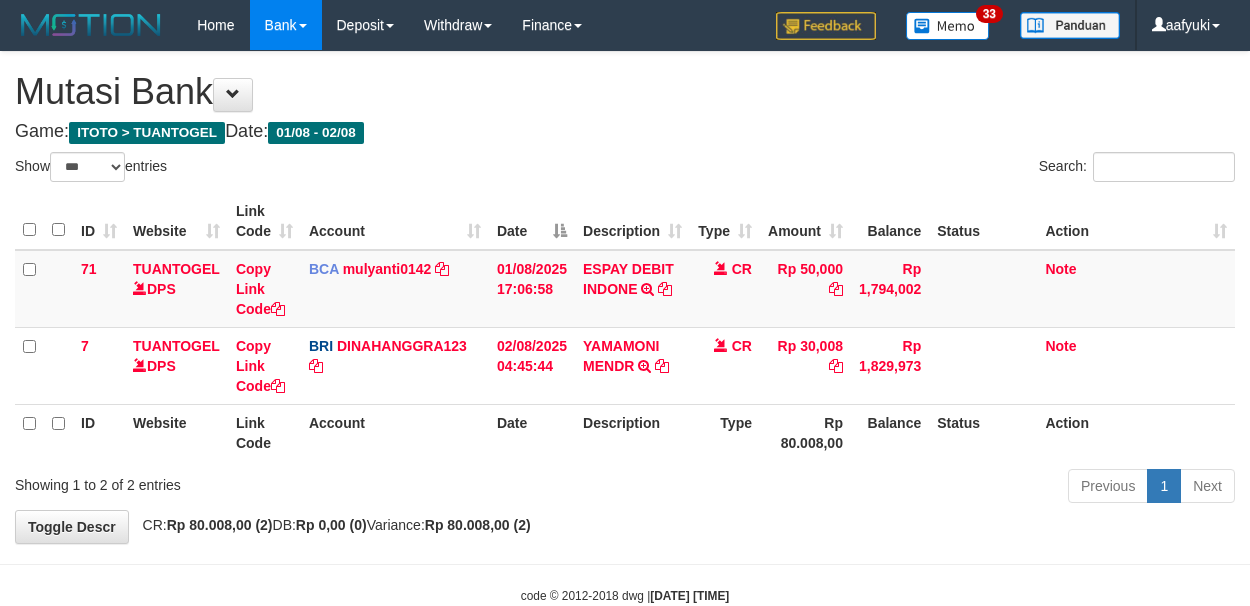 select on "***" 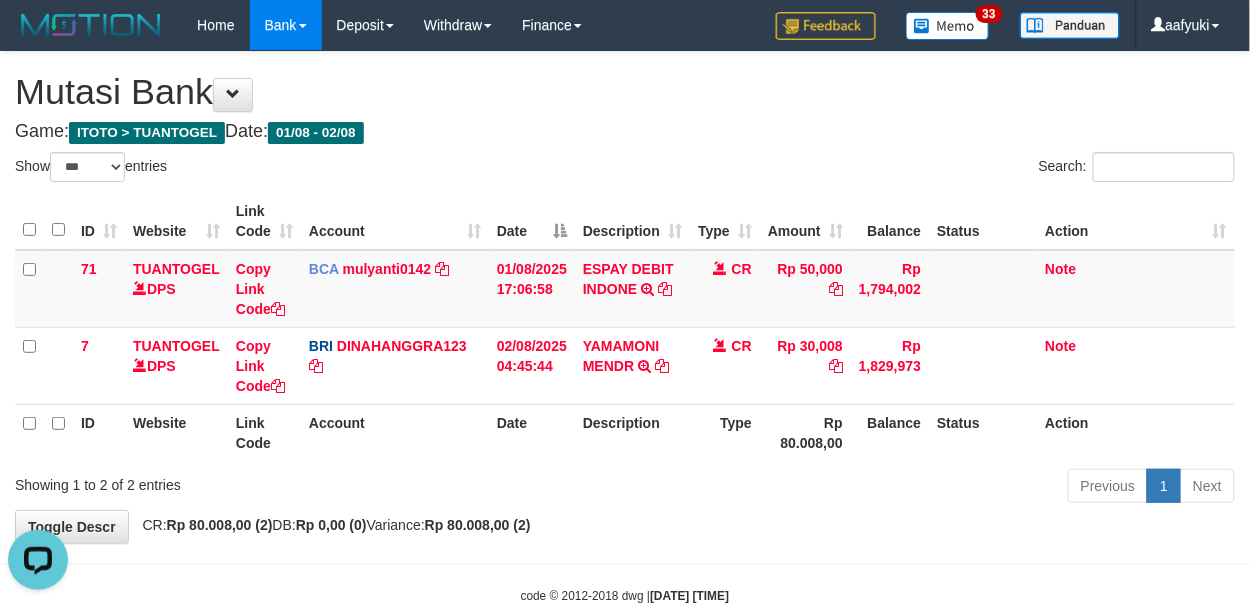 scroll, scrollTop: 0, scrollLeft: 0, axis: both 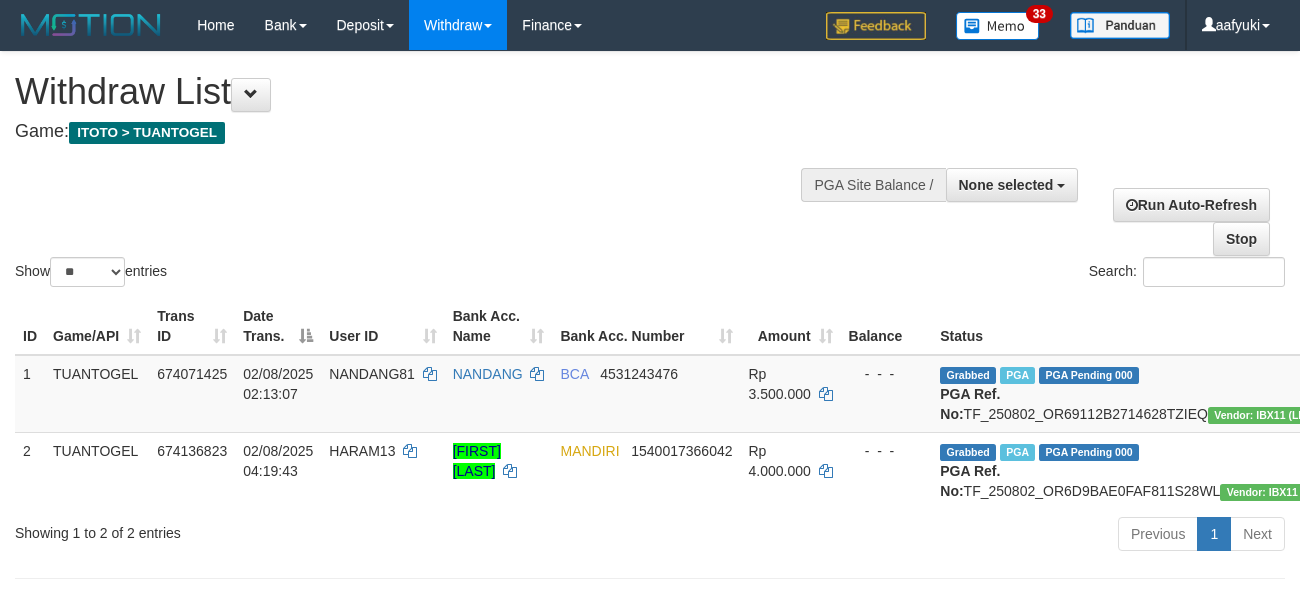 select 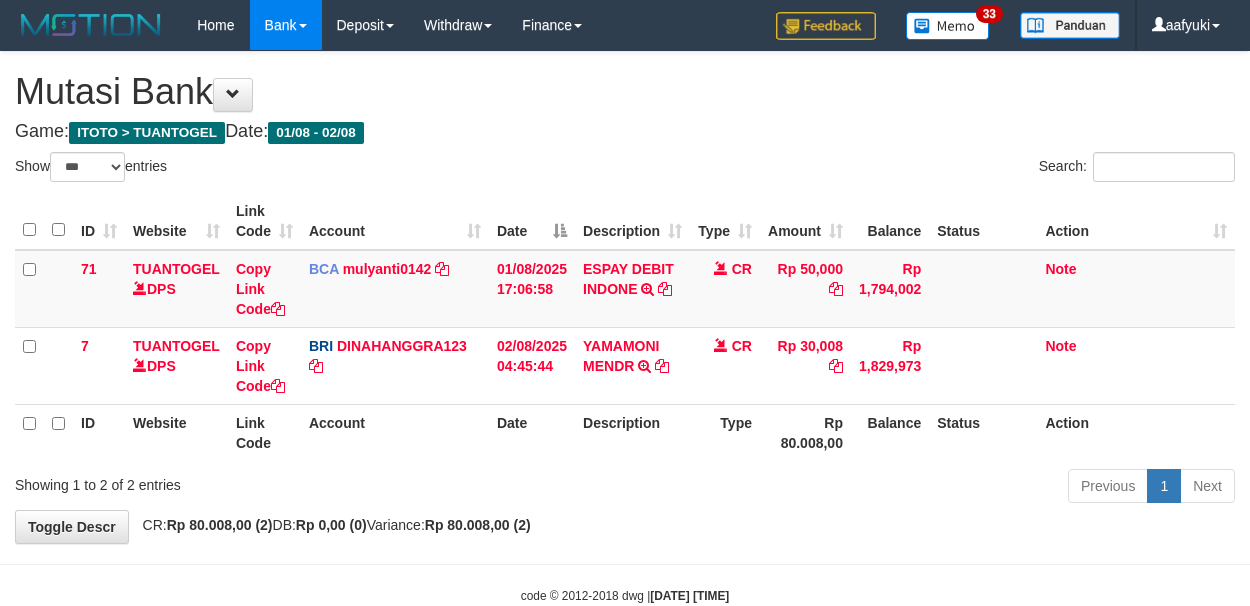 select on "***" 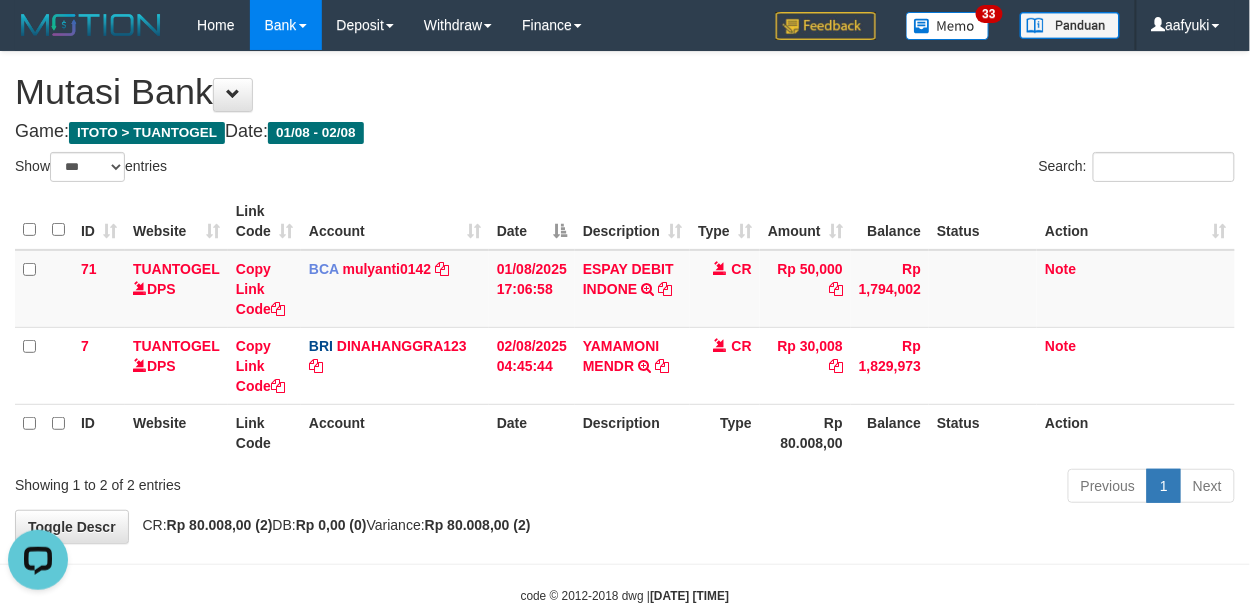 scroll, scrollTop: 0, scrollLeft: 0, axis: both 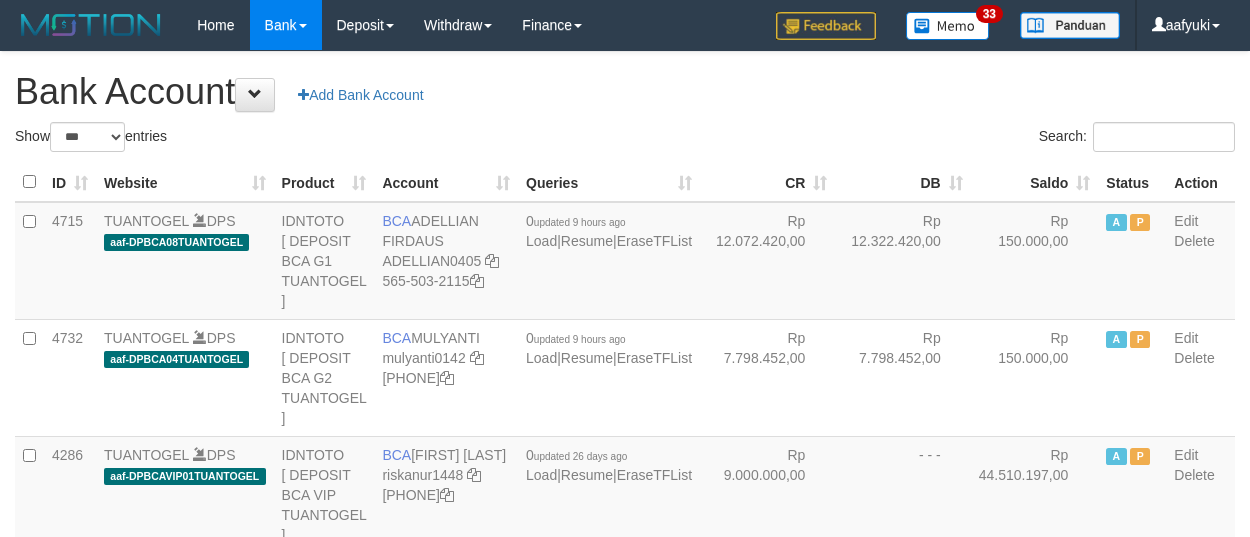 select on "***" 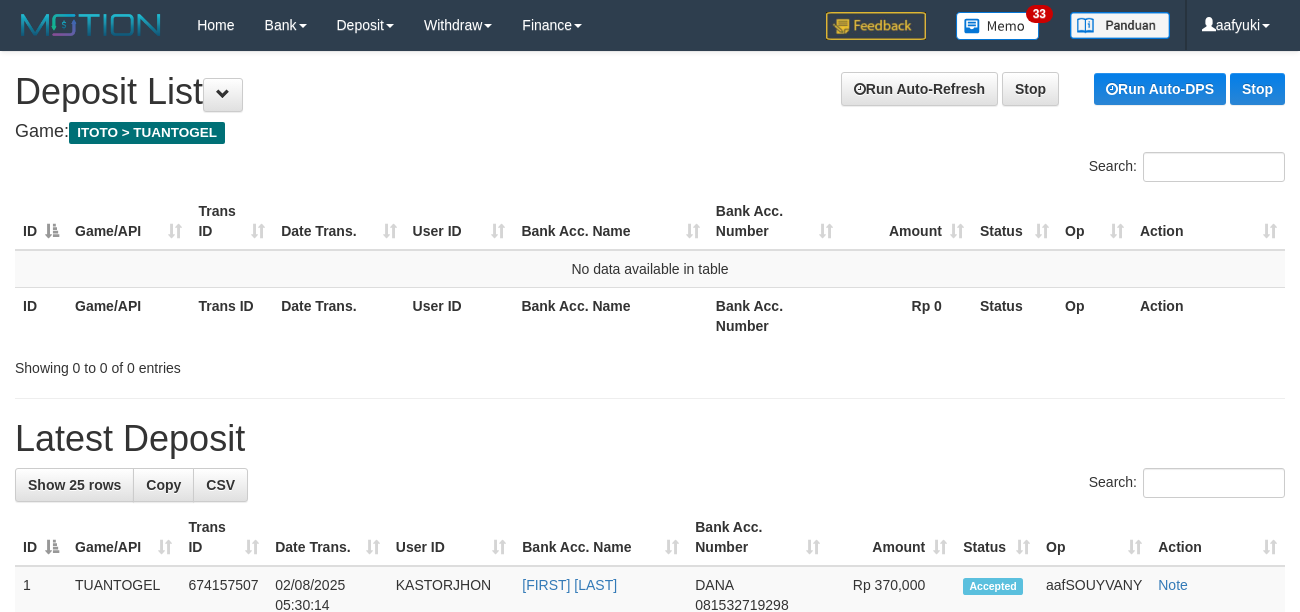 scroll, scrollTop: 0, scrollLeft: 0, axis: both 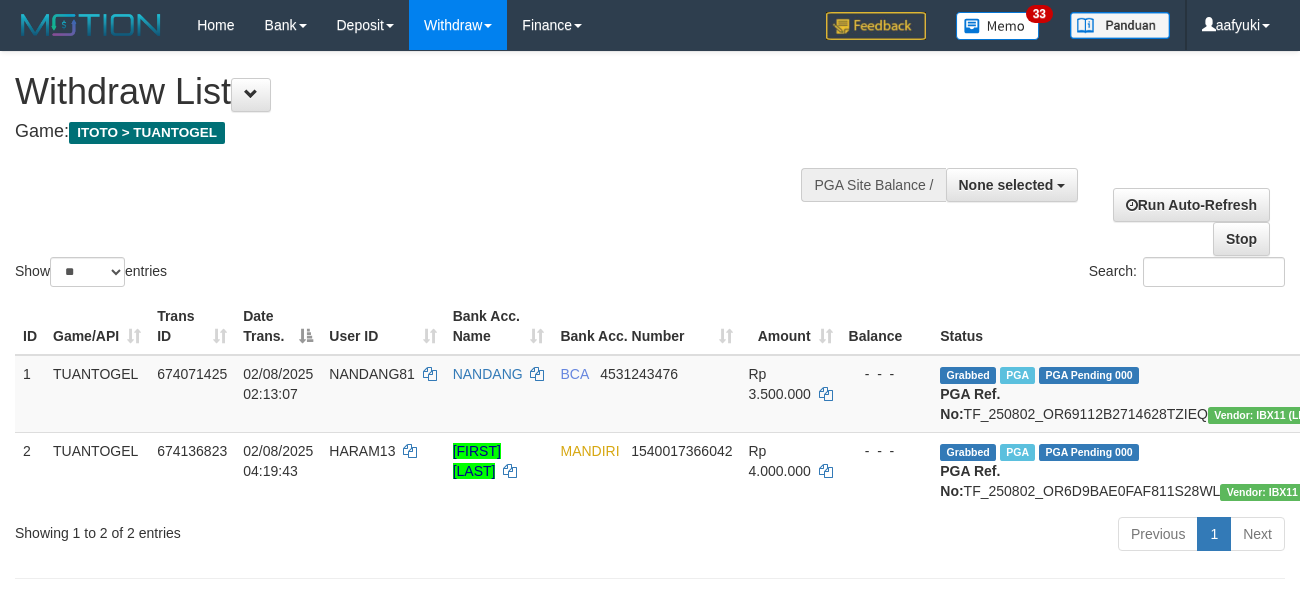 select 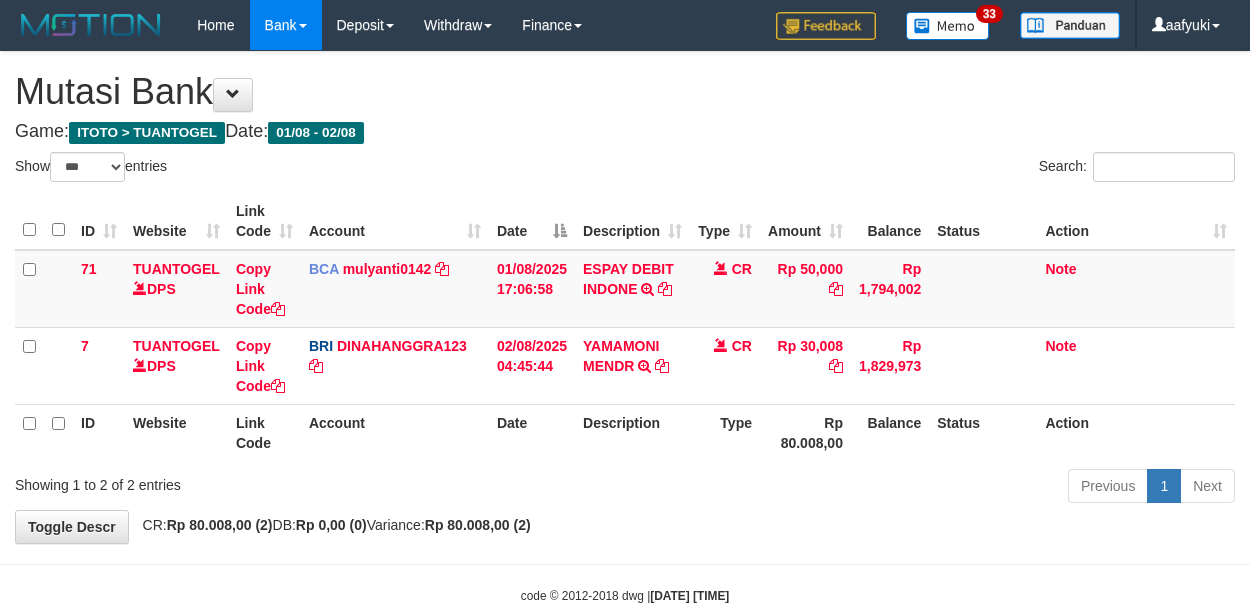 select on "***" 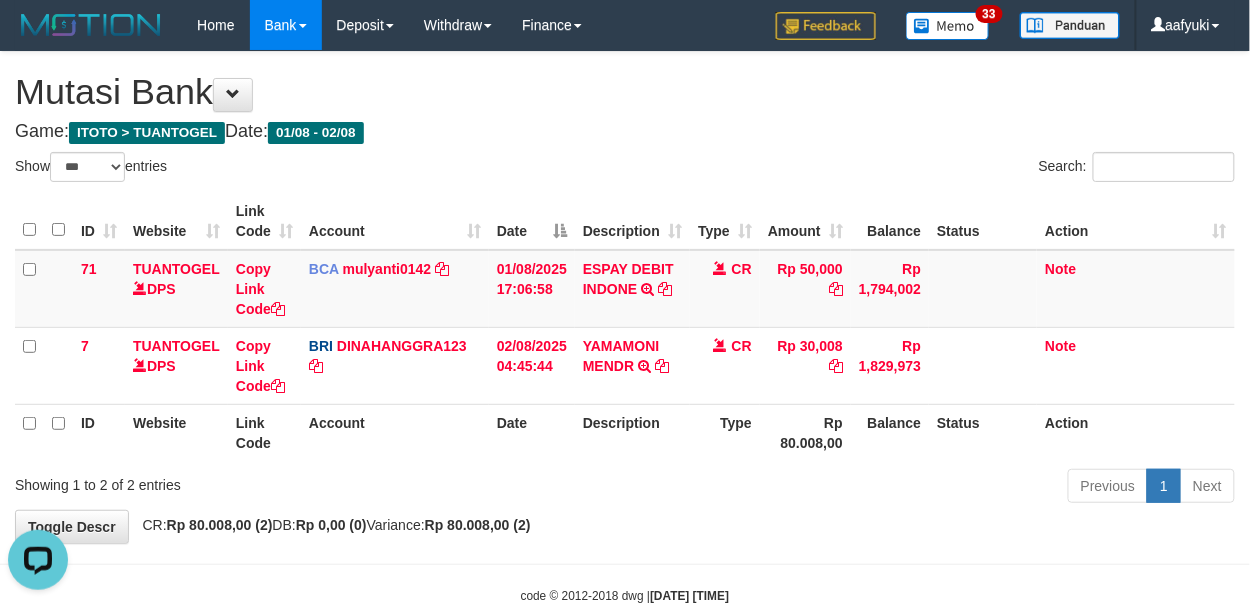 scroll, scrollTop: 0, scrollLeft: 0, axis: both 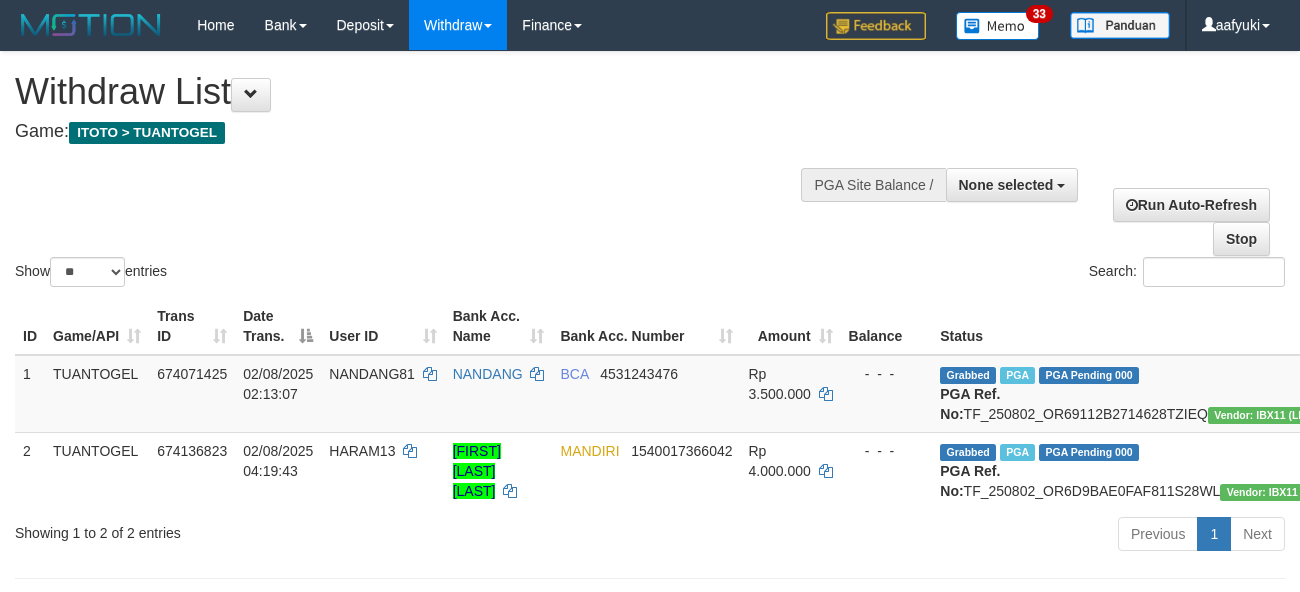 select 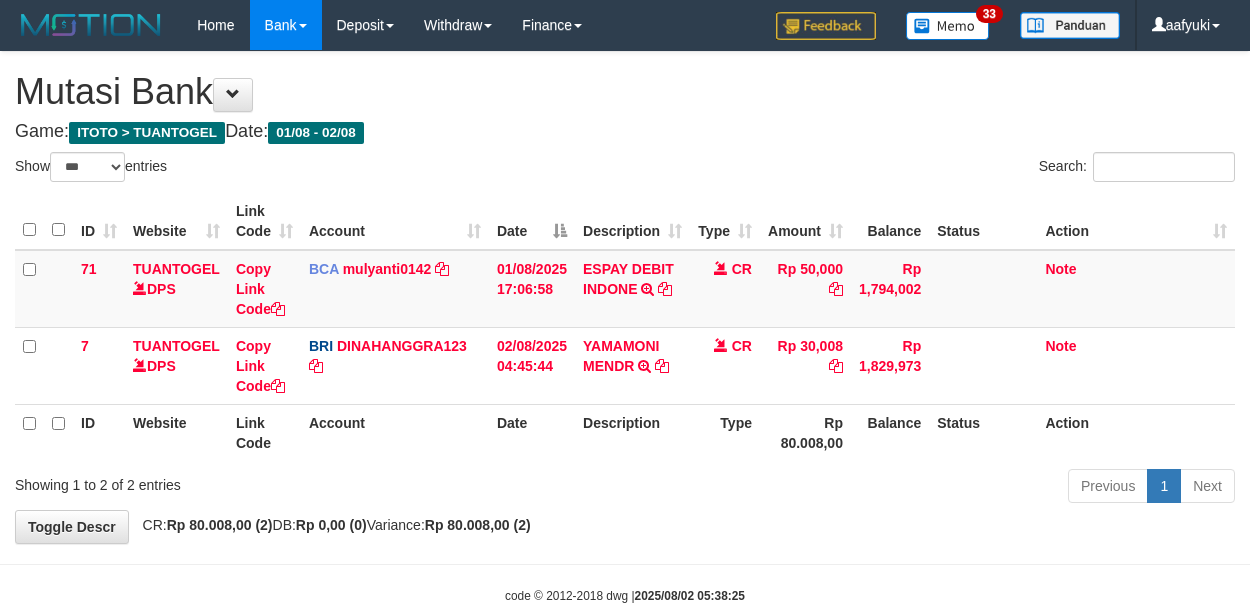 select on "***" 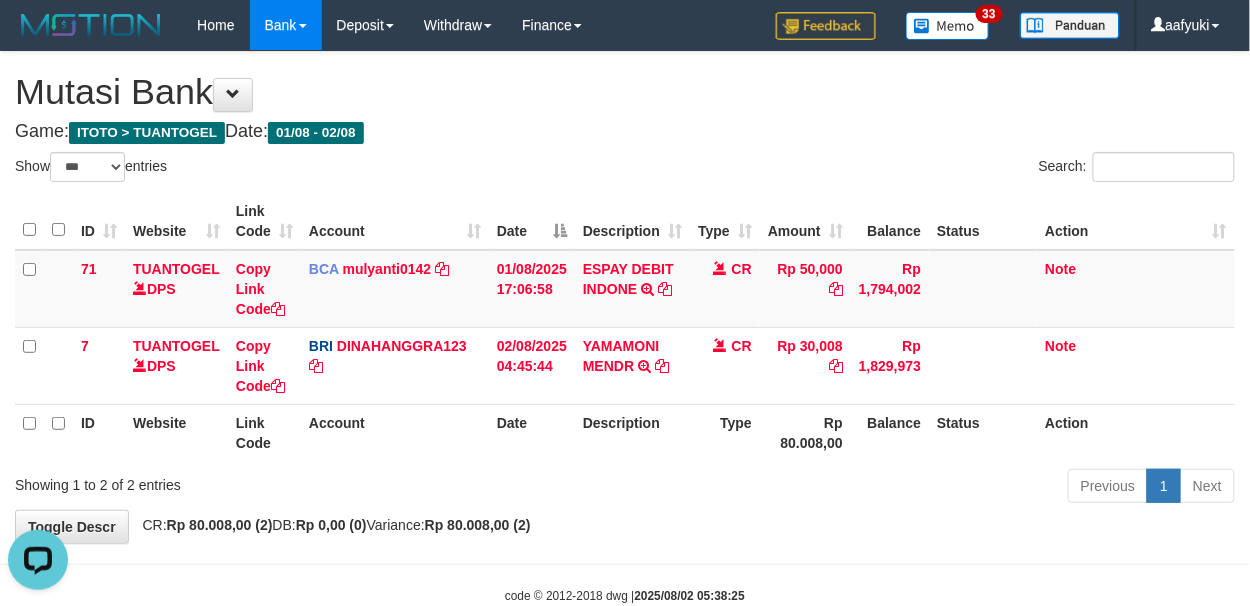 scroll, scrollTop: 0, scrollLeft: 0, axis: both 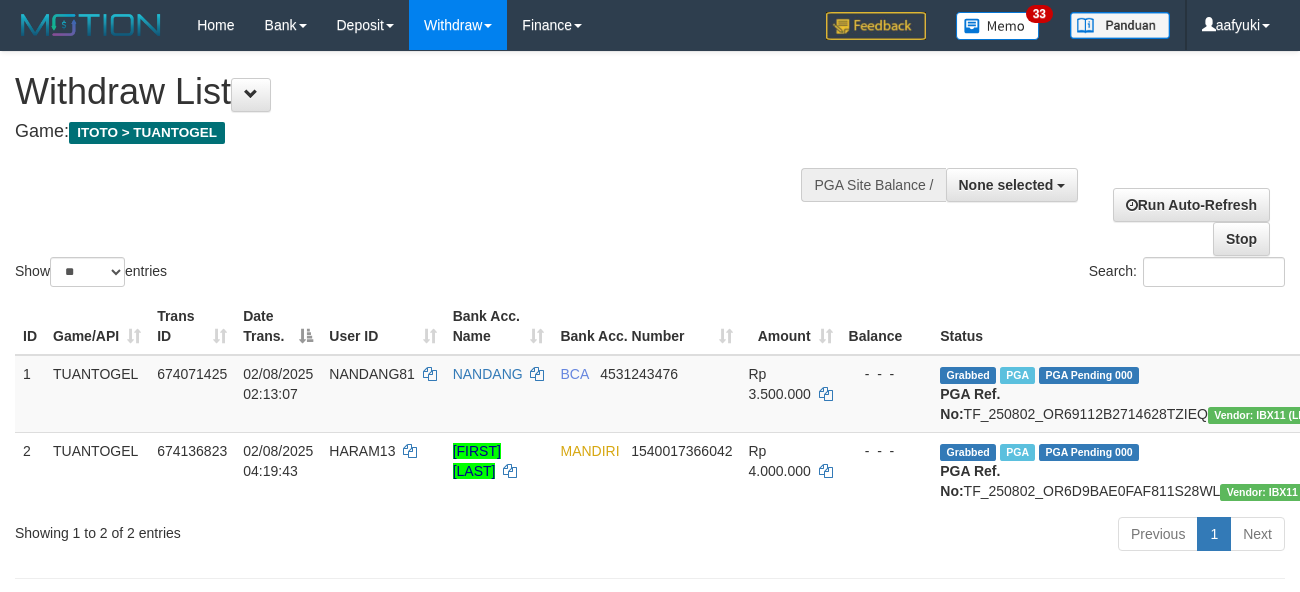 select 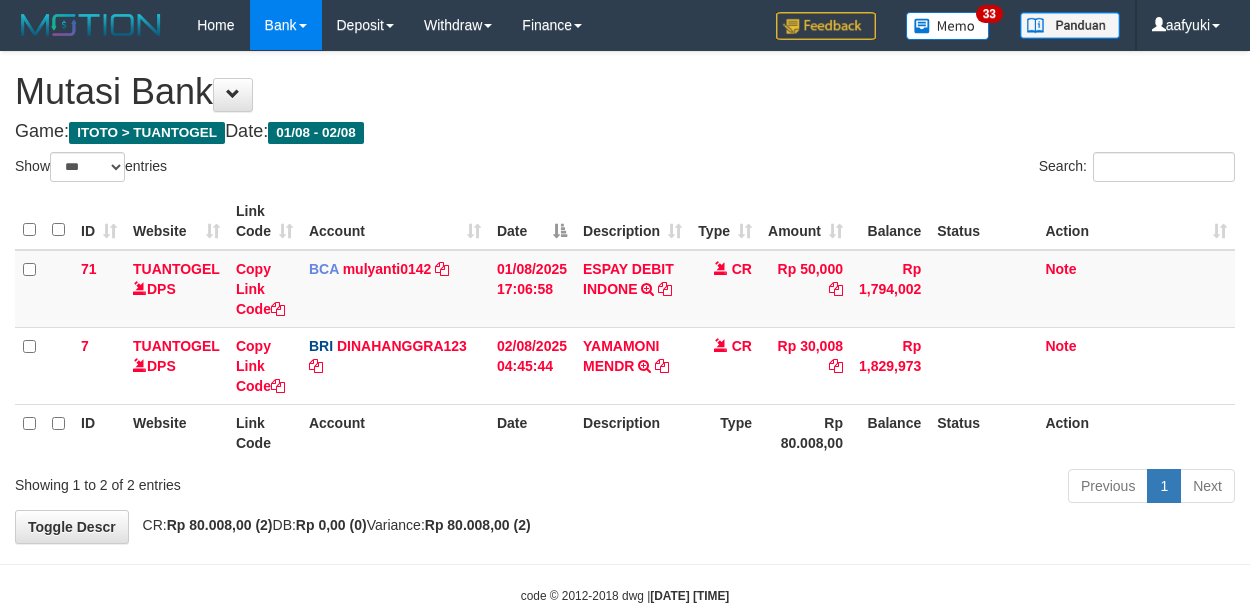 select on "***" 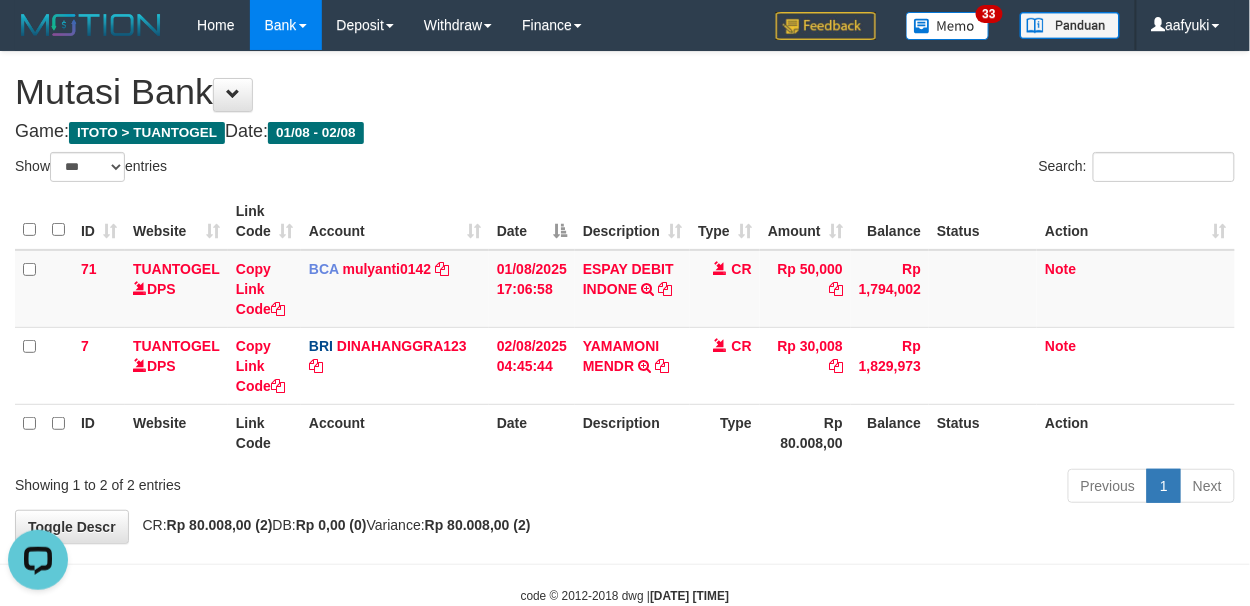scroll, scrollTop: 0, scrollLeft: 0, axis: both 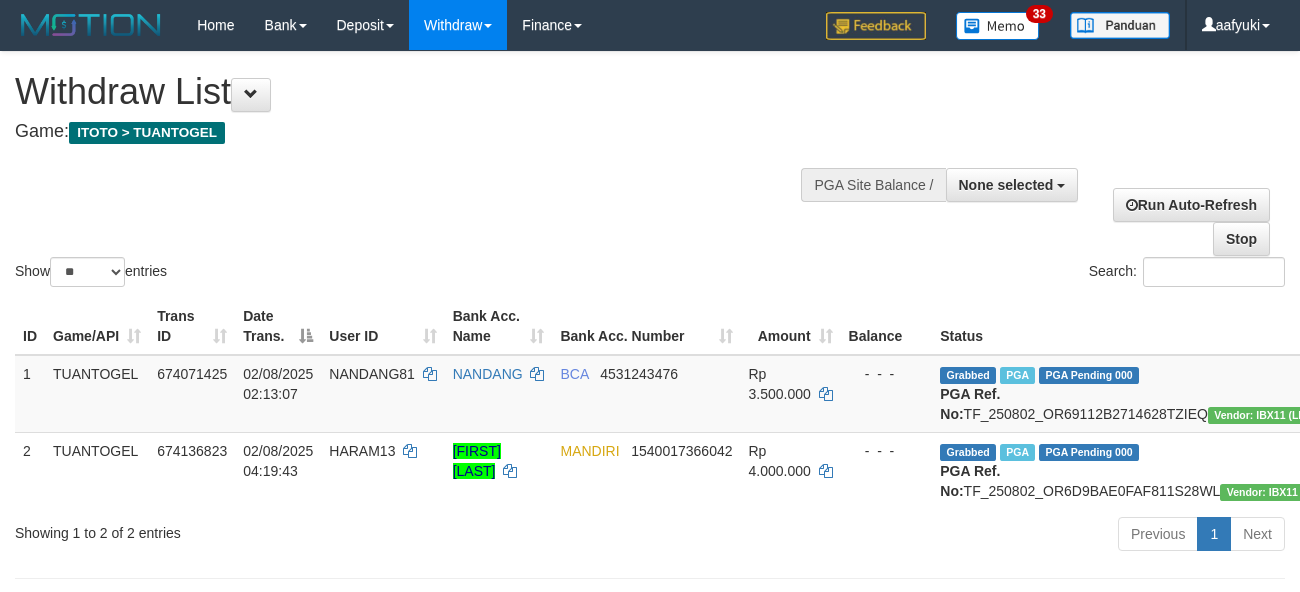select 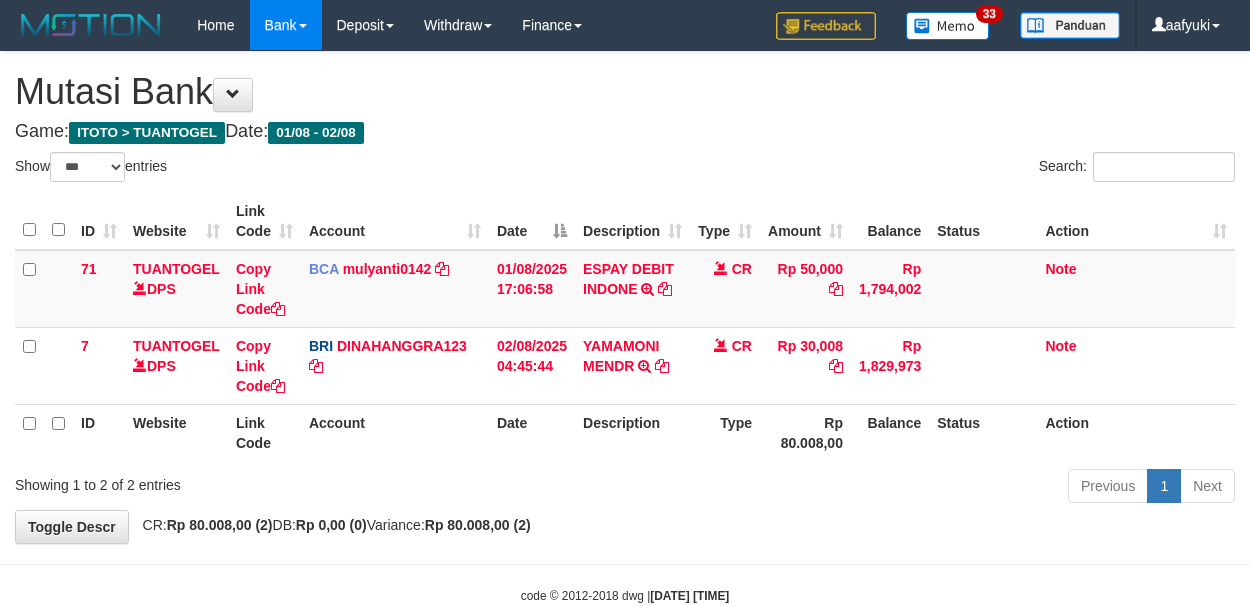 select on "***" 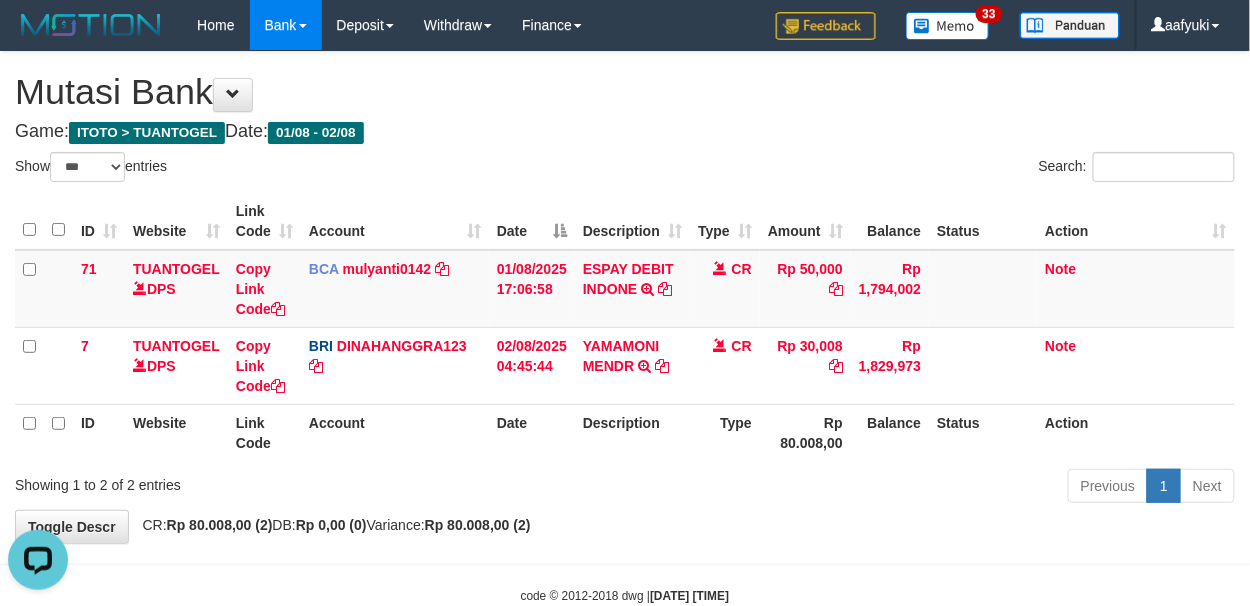 scroll, scrollTop: 0, scrollLeft: 0, axis: both 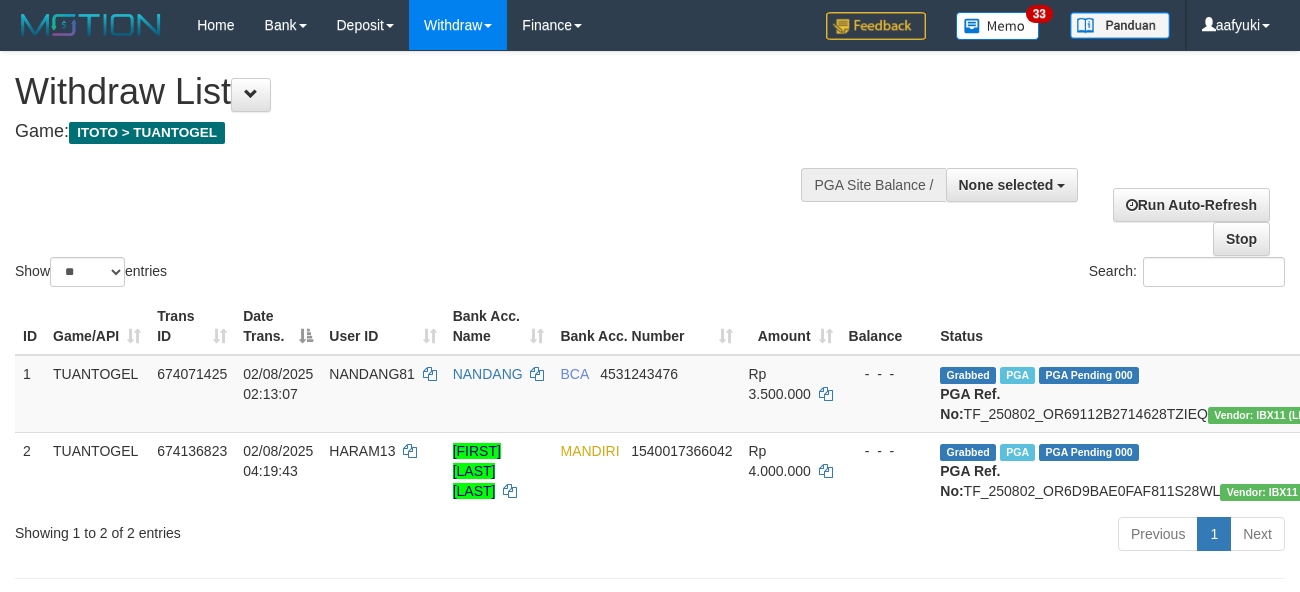 select 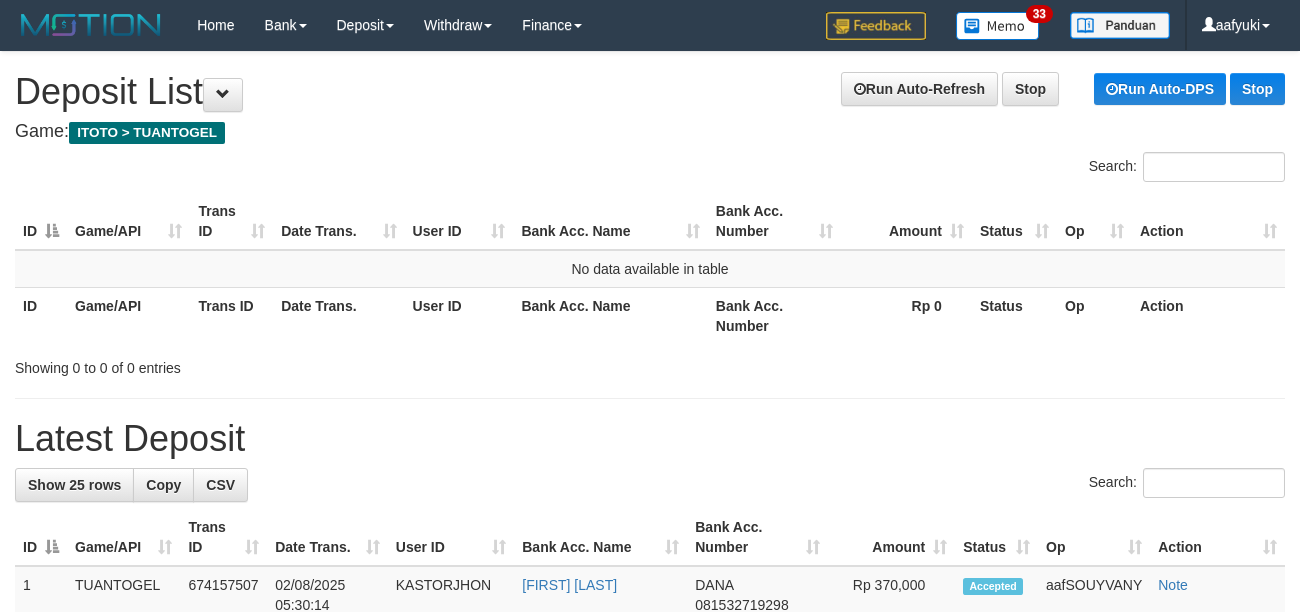 scroll, scrollTop: 0, scrollLeft: 0, axis: both 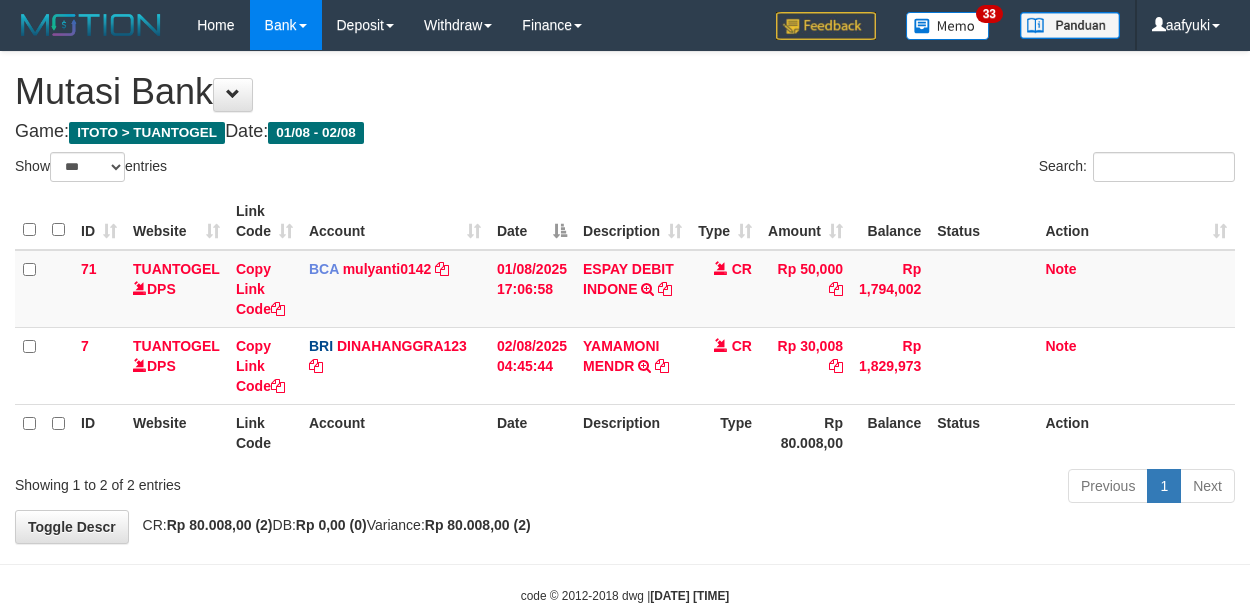 select on "***" 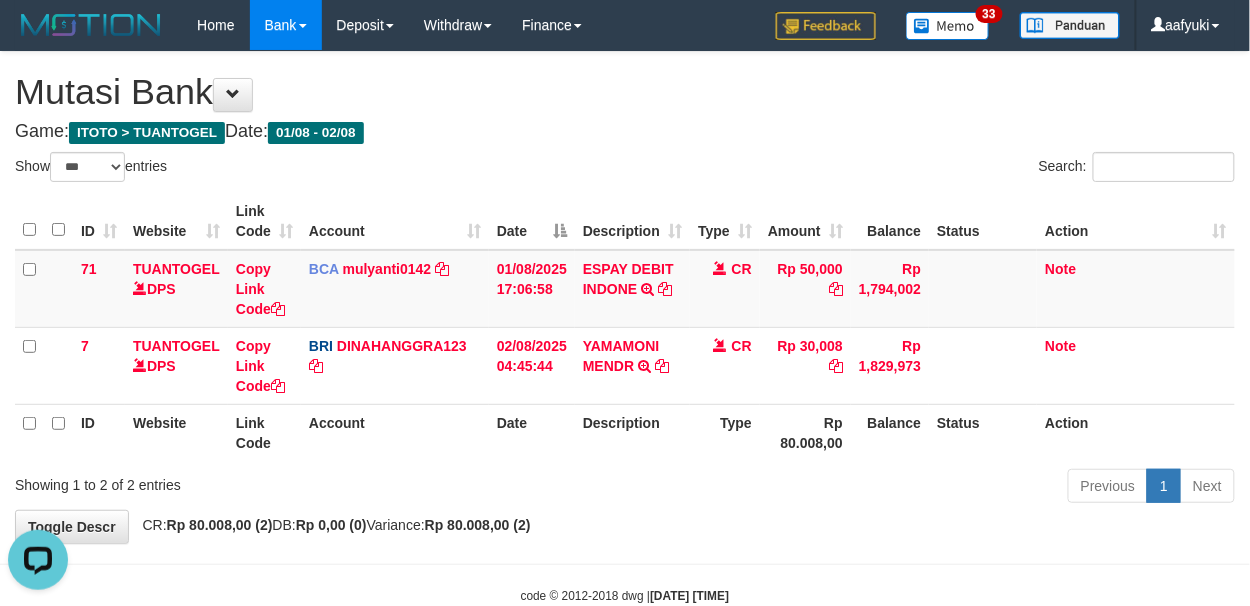 scroll, scrollTop: 0, scrollLeft: 0, axis: both 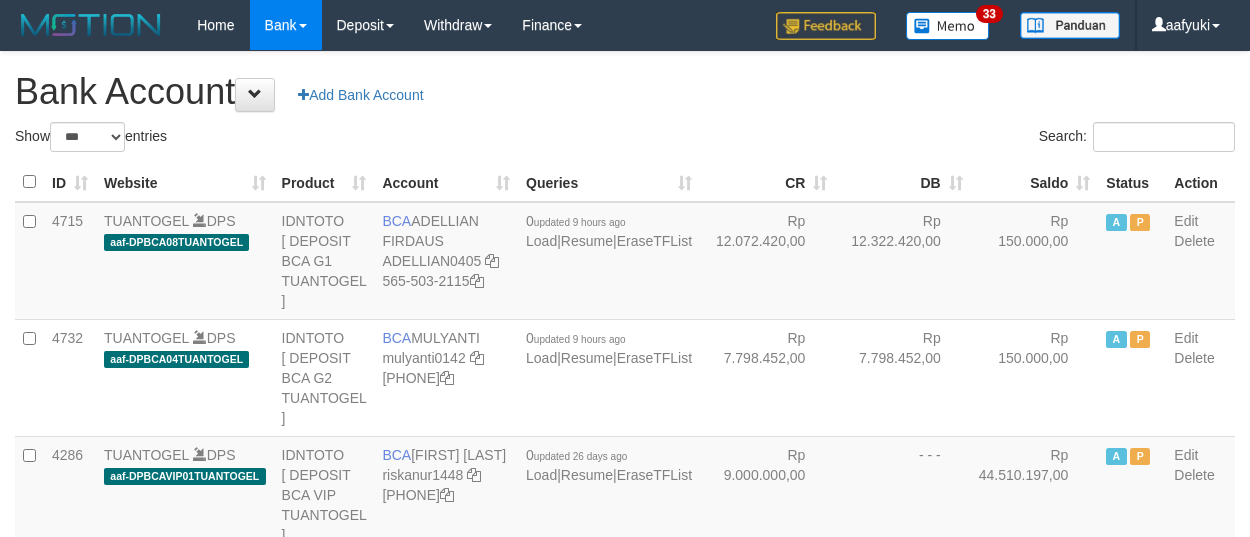 select on "***" 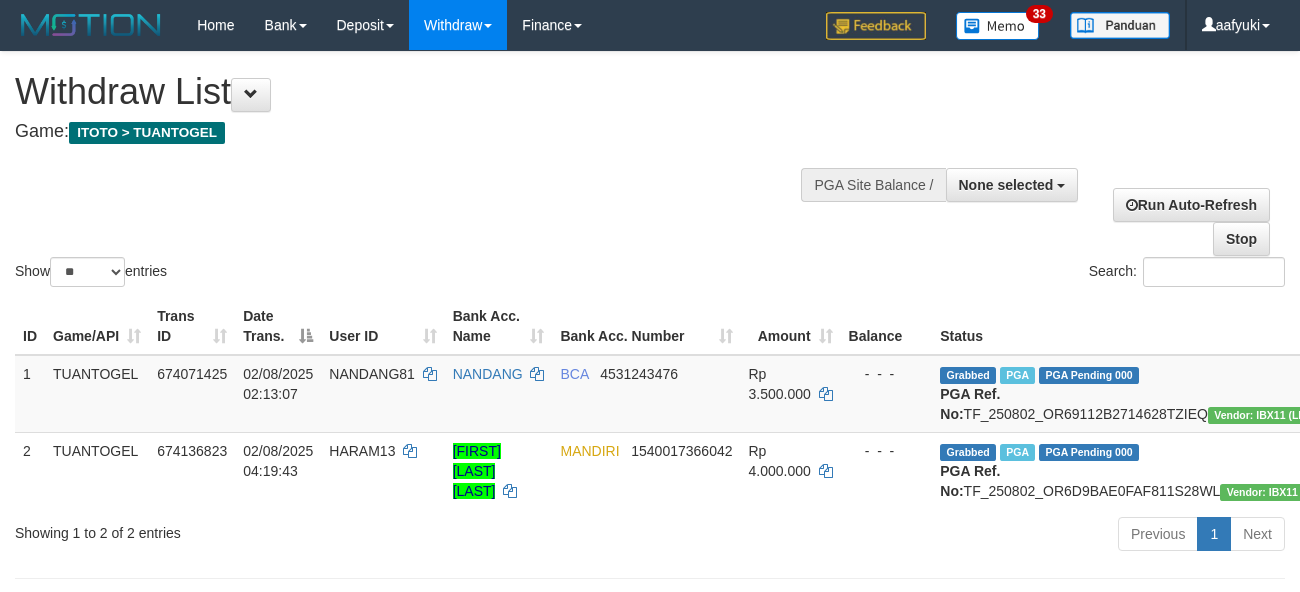 select 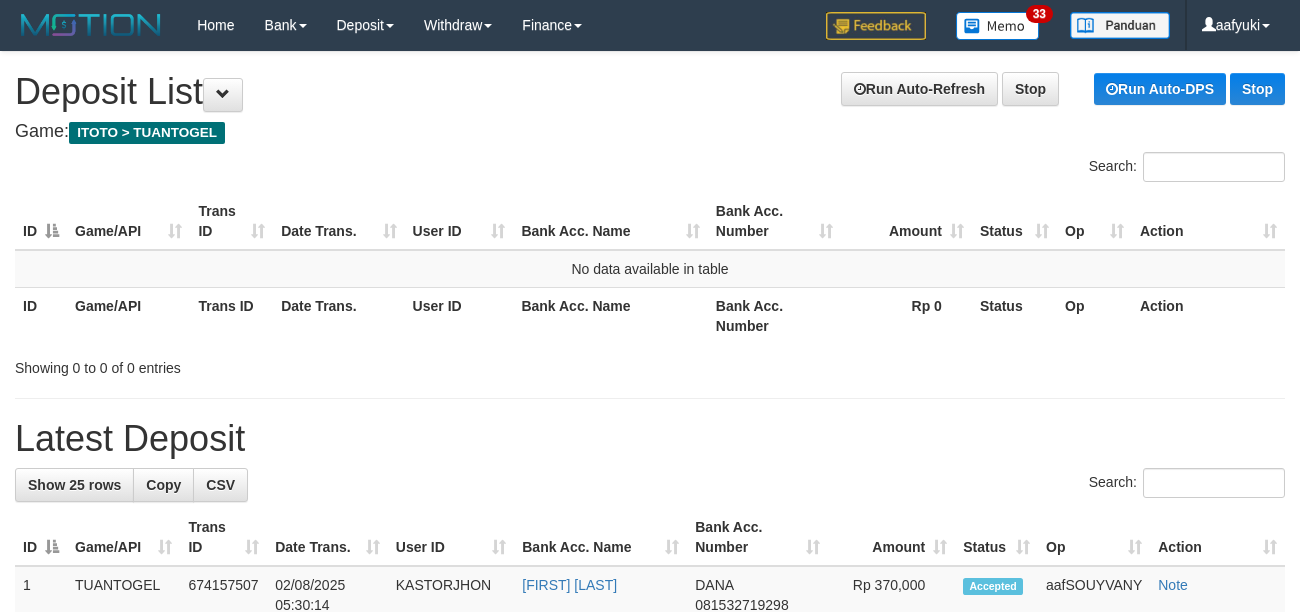 scroll, scrollTop: 0, scrollLeft: 0, axis: both 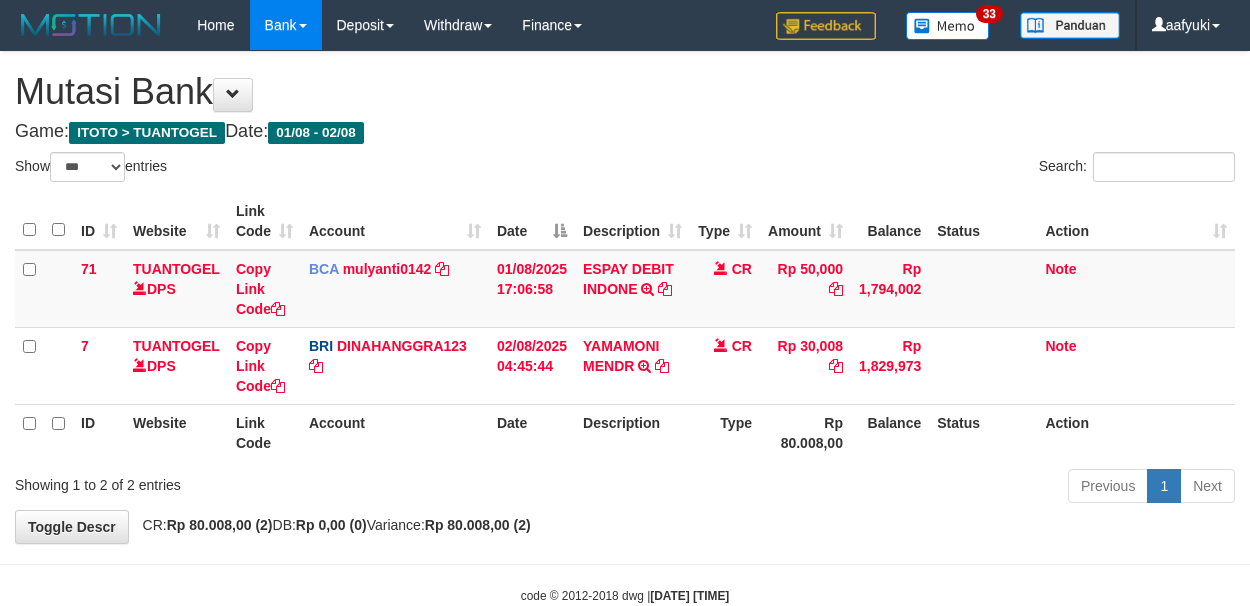 select on "***" 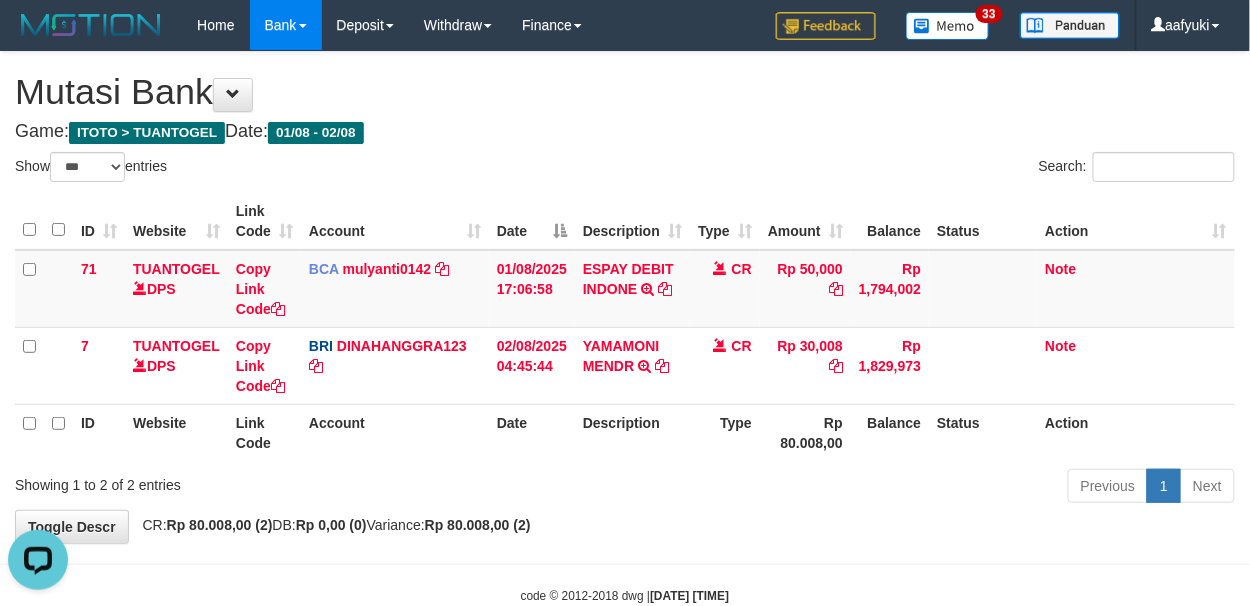 scroll, scrollTop: 0, scrollLeft: 0, axis: both 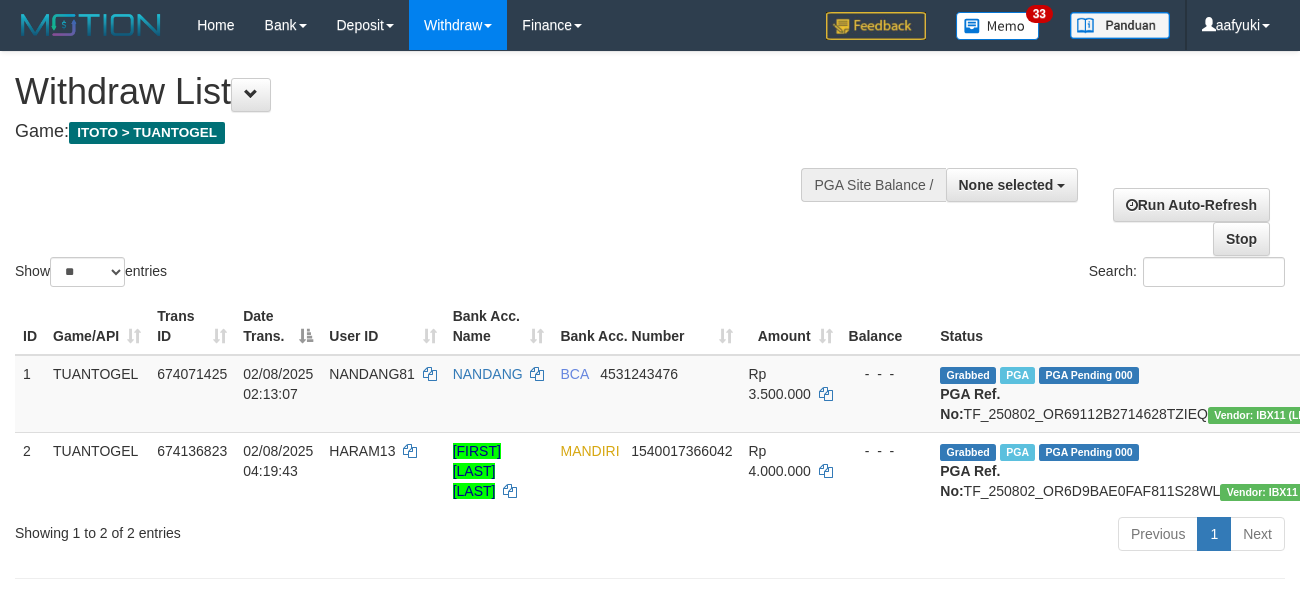 select 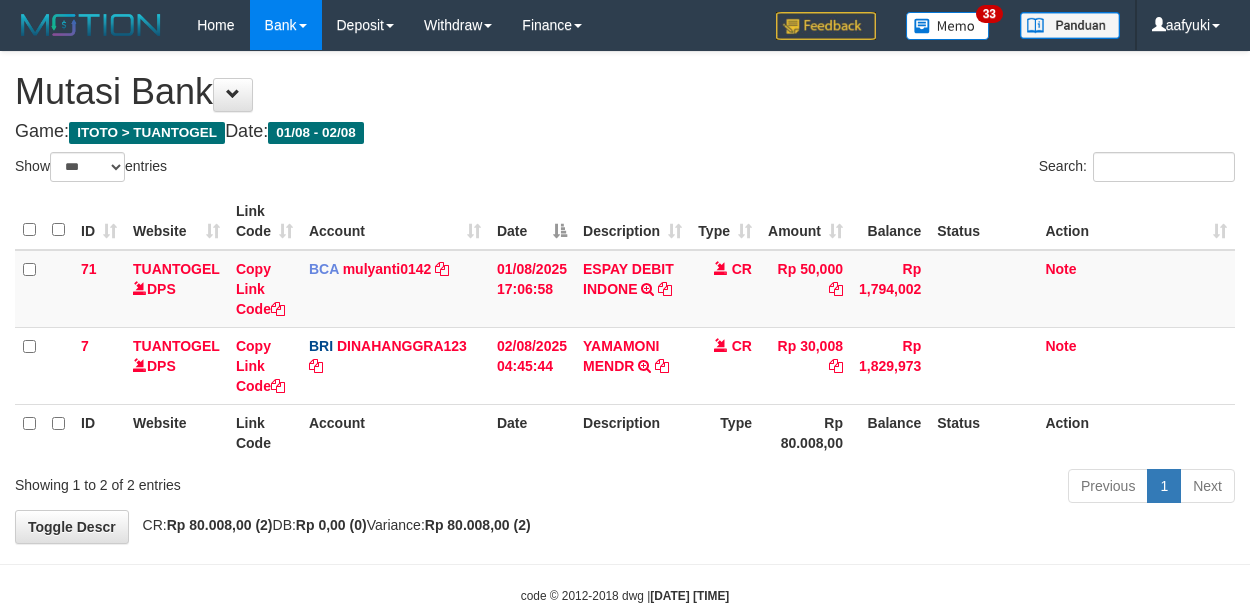 select on "***" 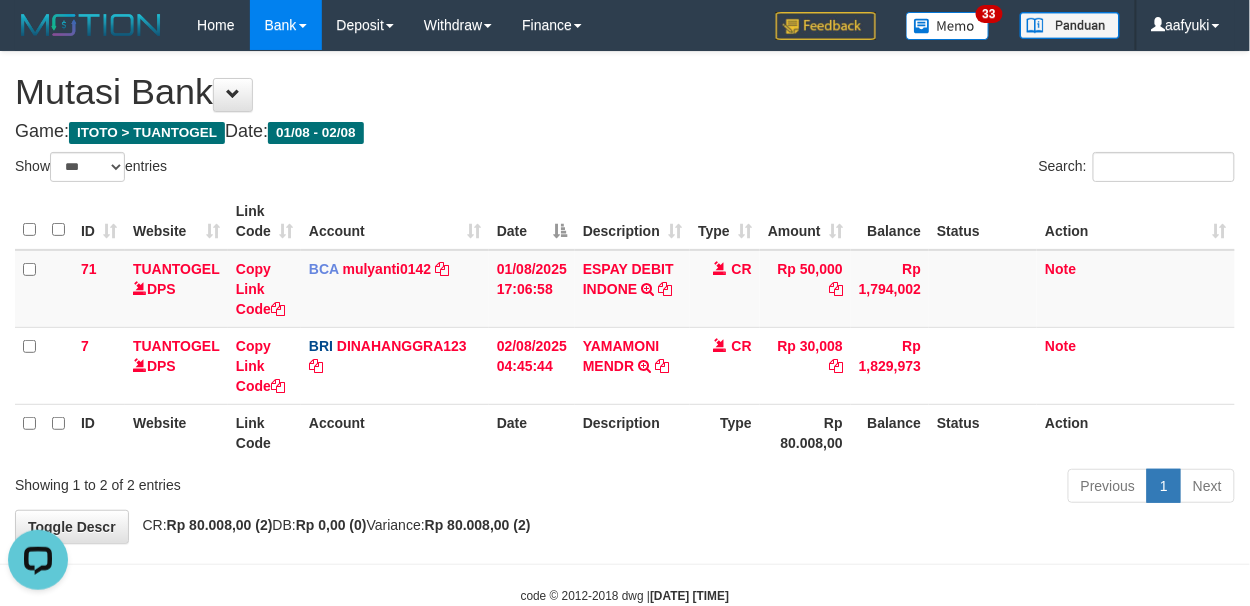scroll, scrollTop: 0, scrollLeft: 0, axis: both 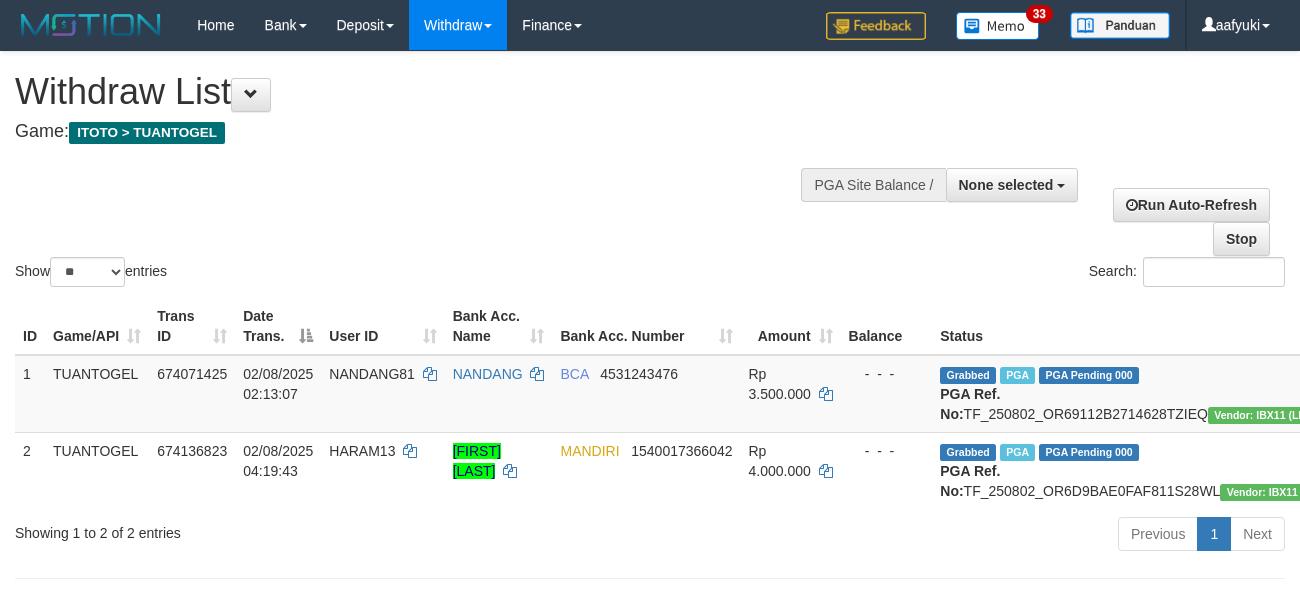 select 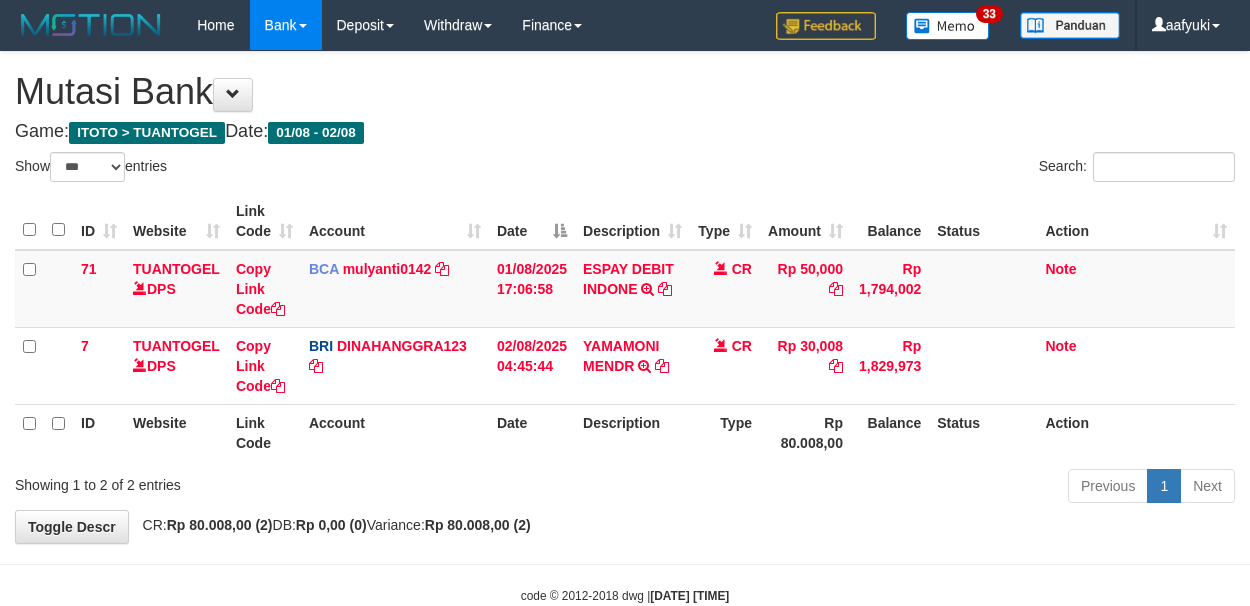 select on "***" 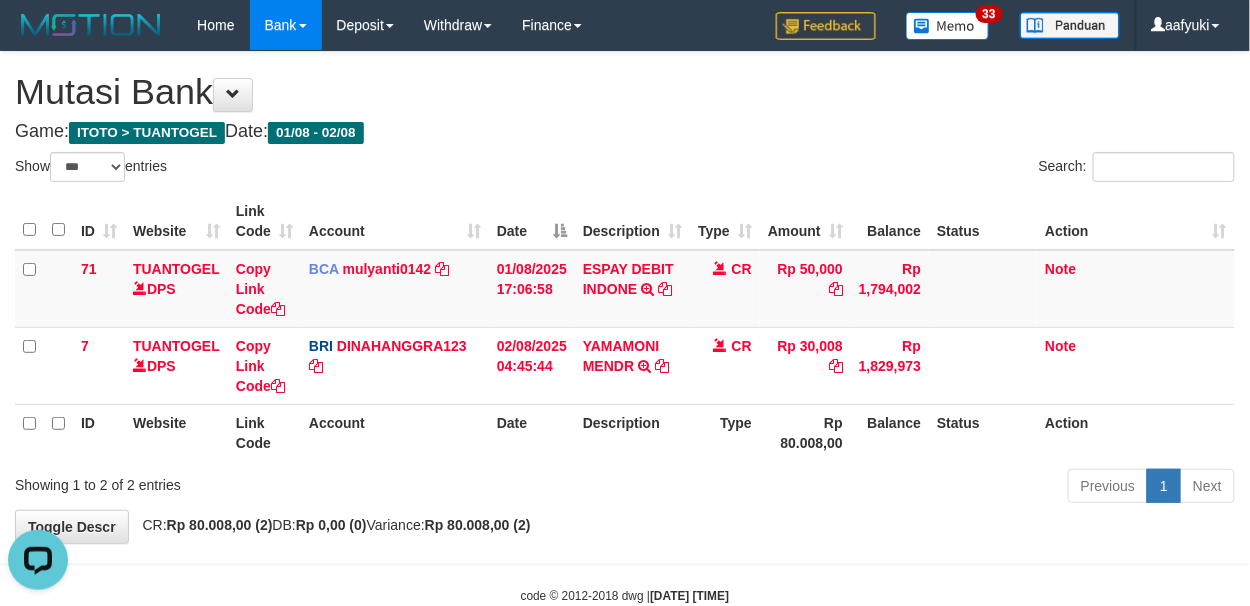 scroll, scrollTop: 0, scrollLeft: 0, axis: both 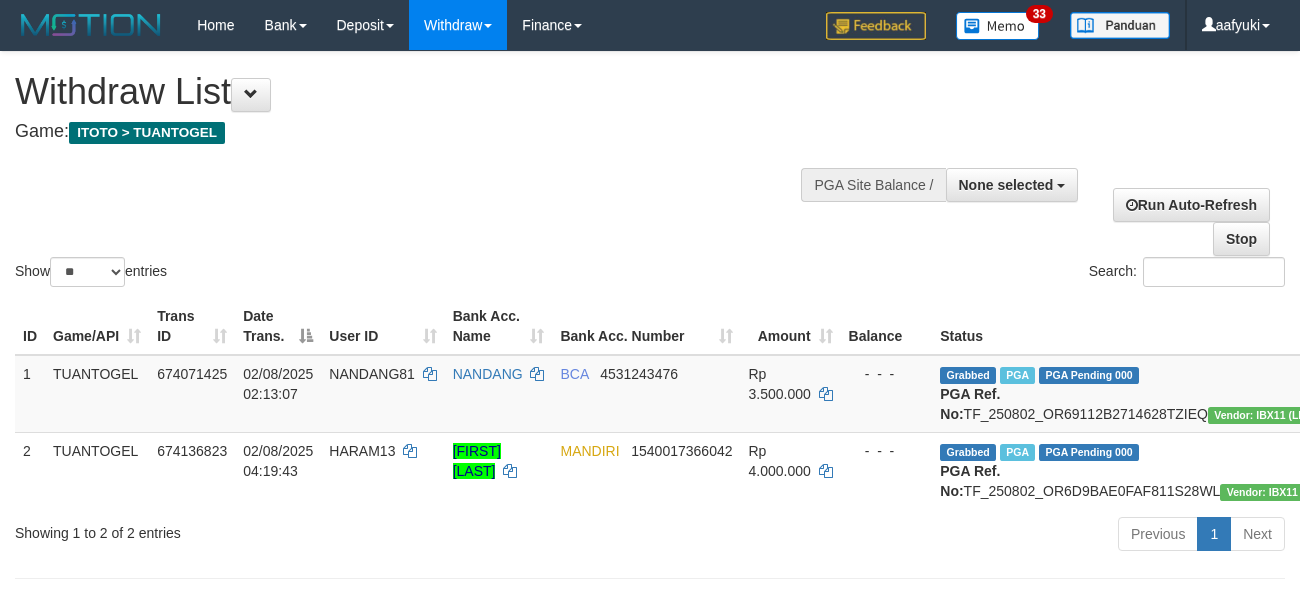select 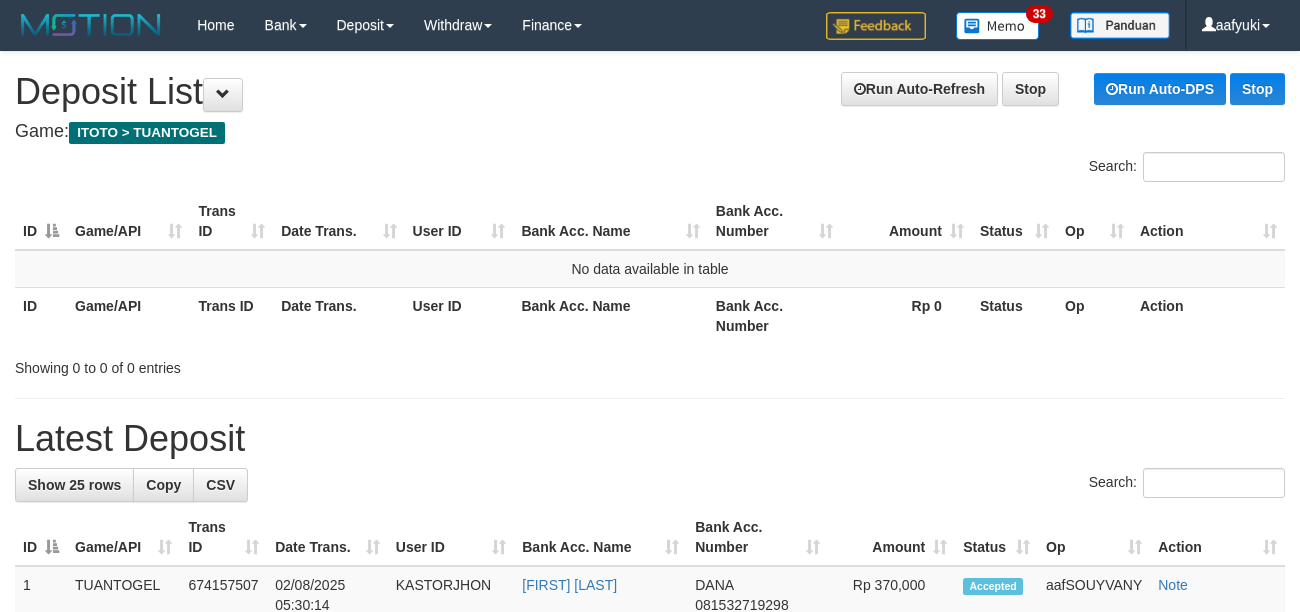 scroll, scrollTop: 0, scrollLeft: 0, axis: both 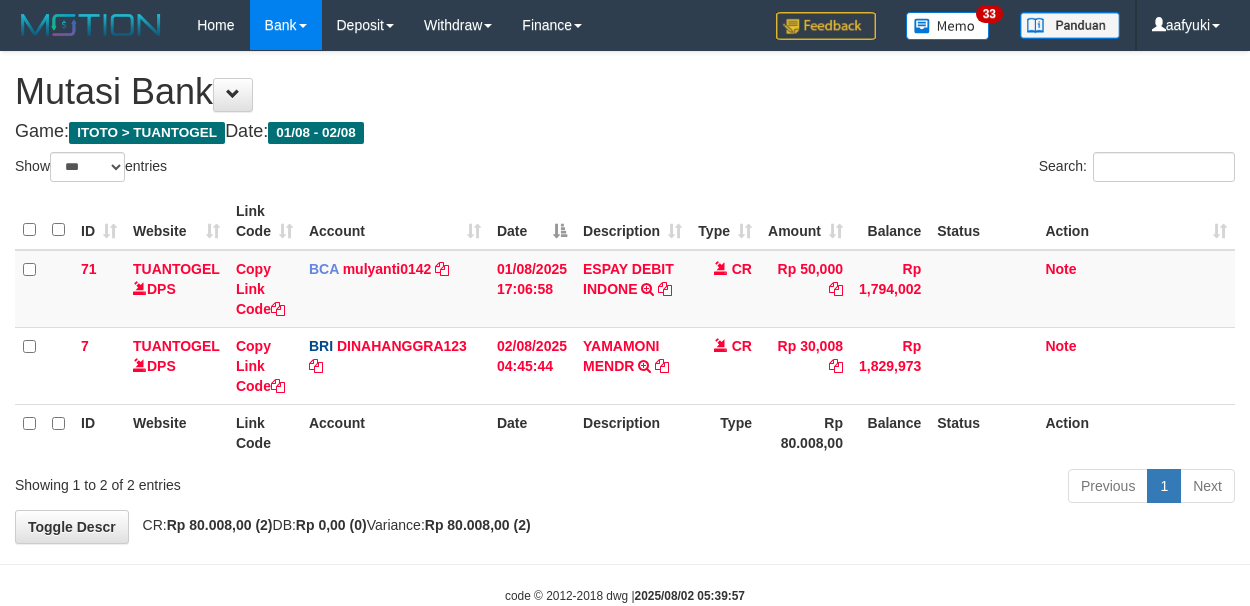 select on "***" 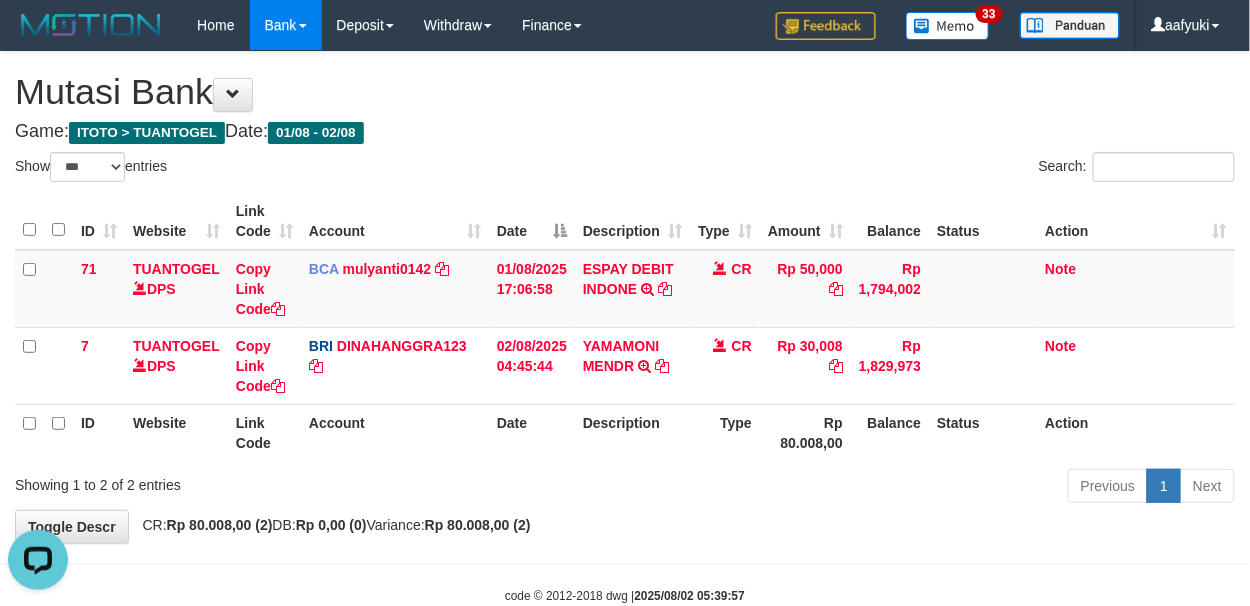 scroll, scrollTop: 0, scrollLeft: 0, axis: both 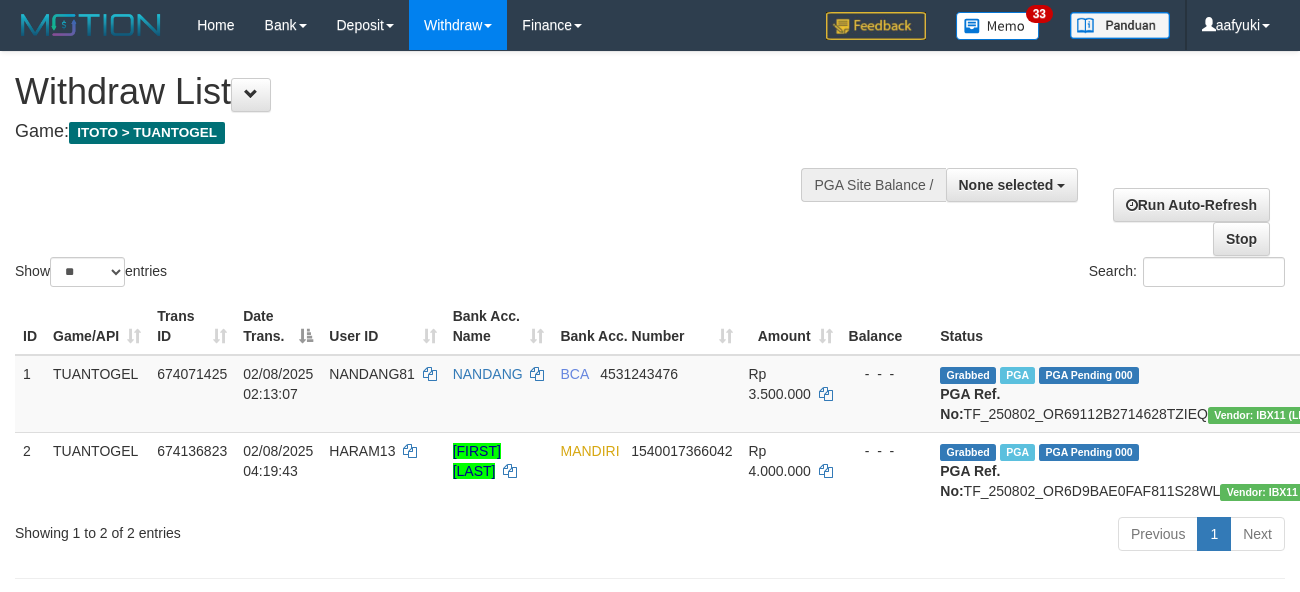 select 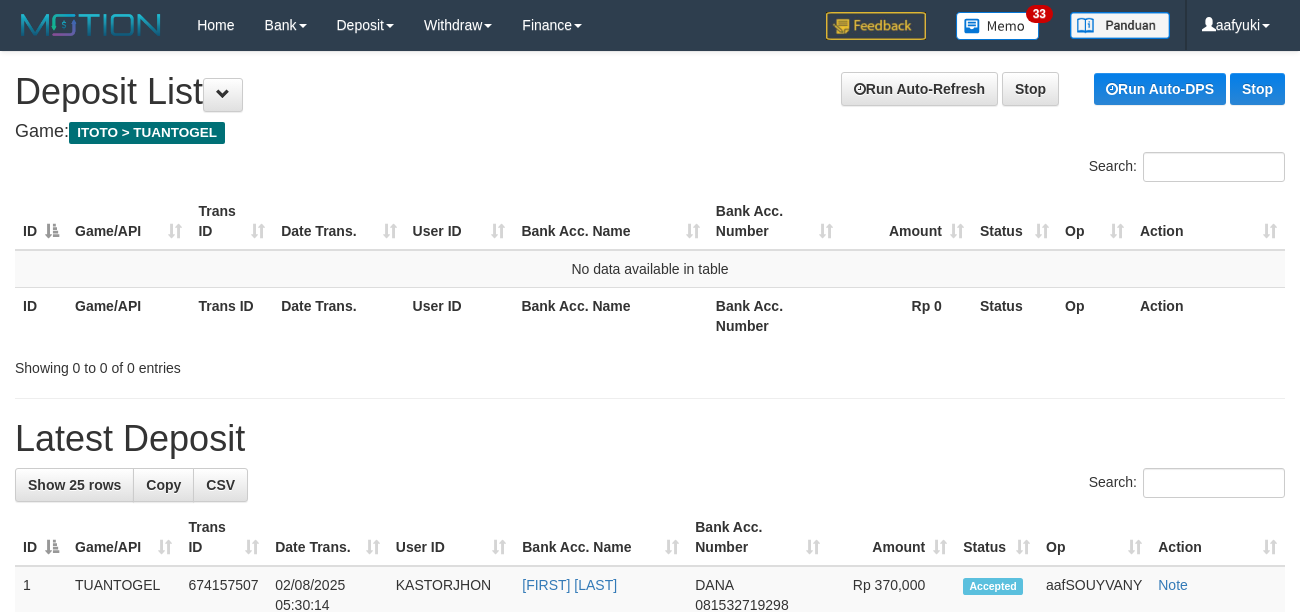 scroll, scrollTop: 0, scrollLeft: 0, axis: both 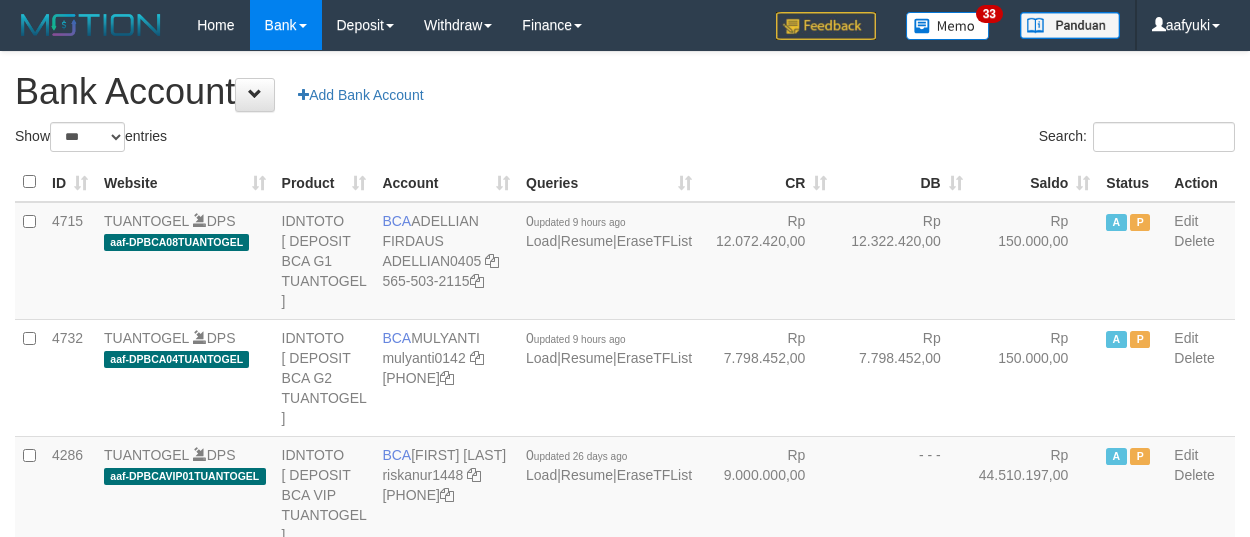 select on "***" 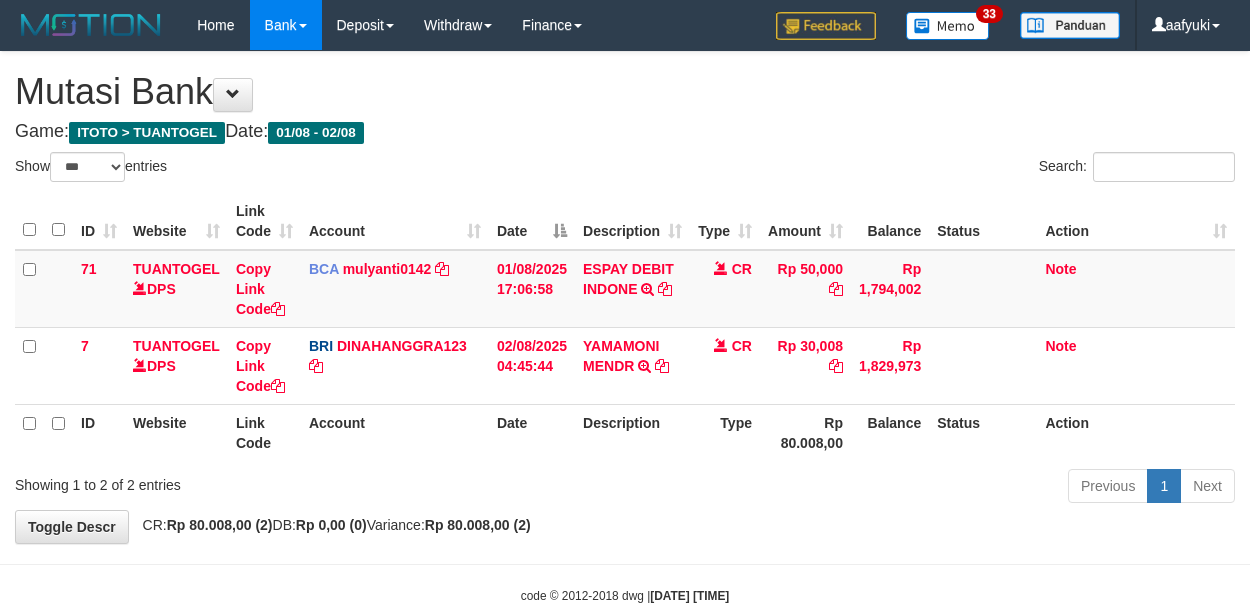 select on "***" 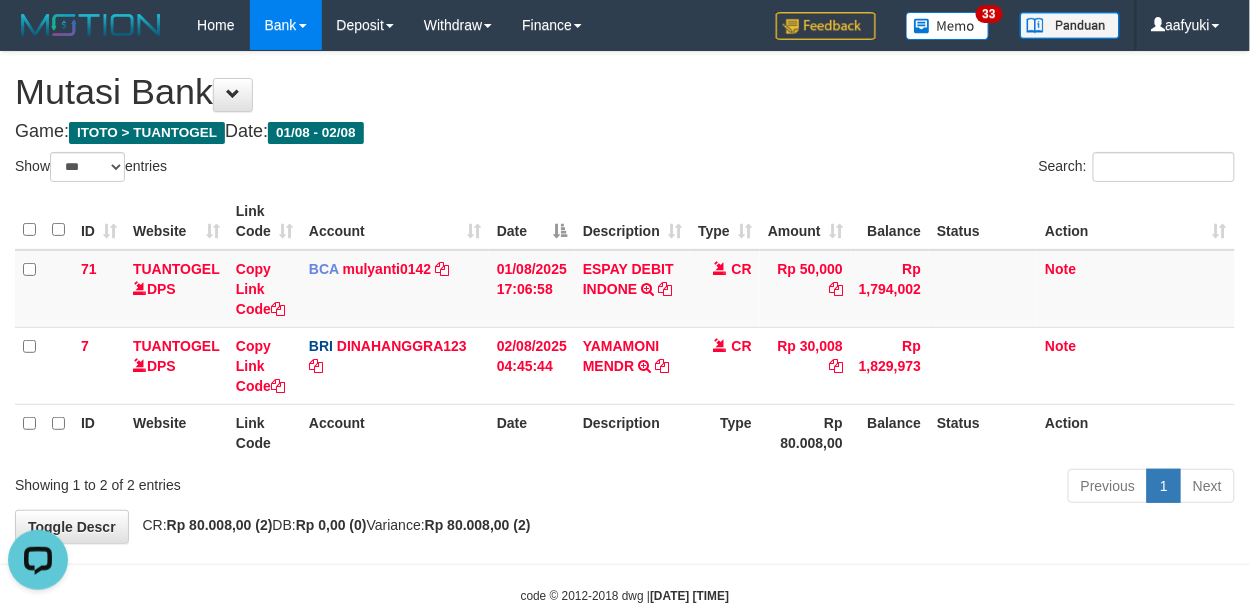 scroll, scrollTop: 0, scrollLeft: 0, axis: both 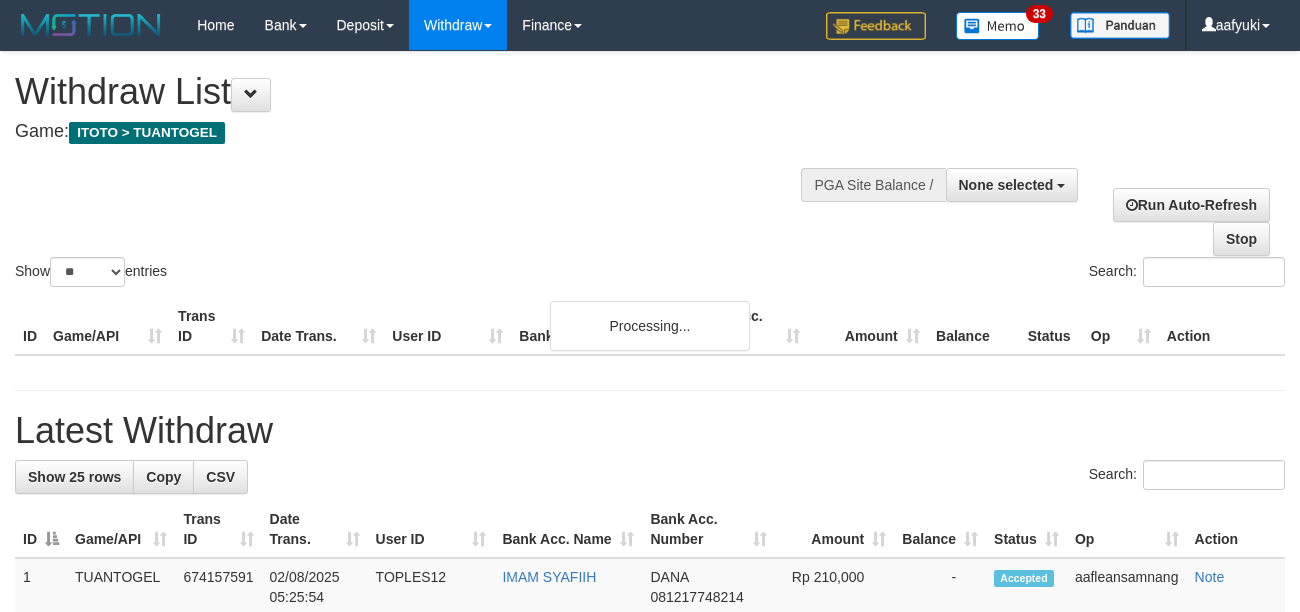 select 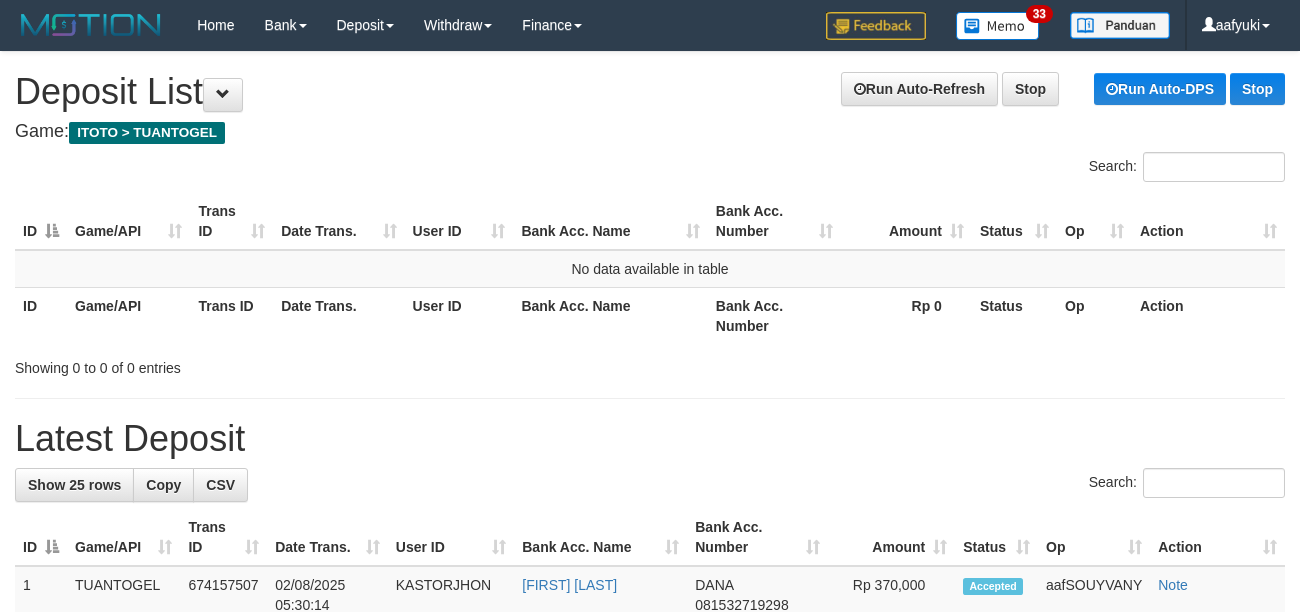scroll, scrollTop: 0, scrollLeft: 0, axis: both 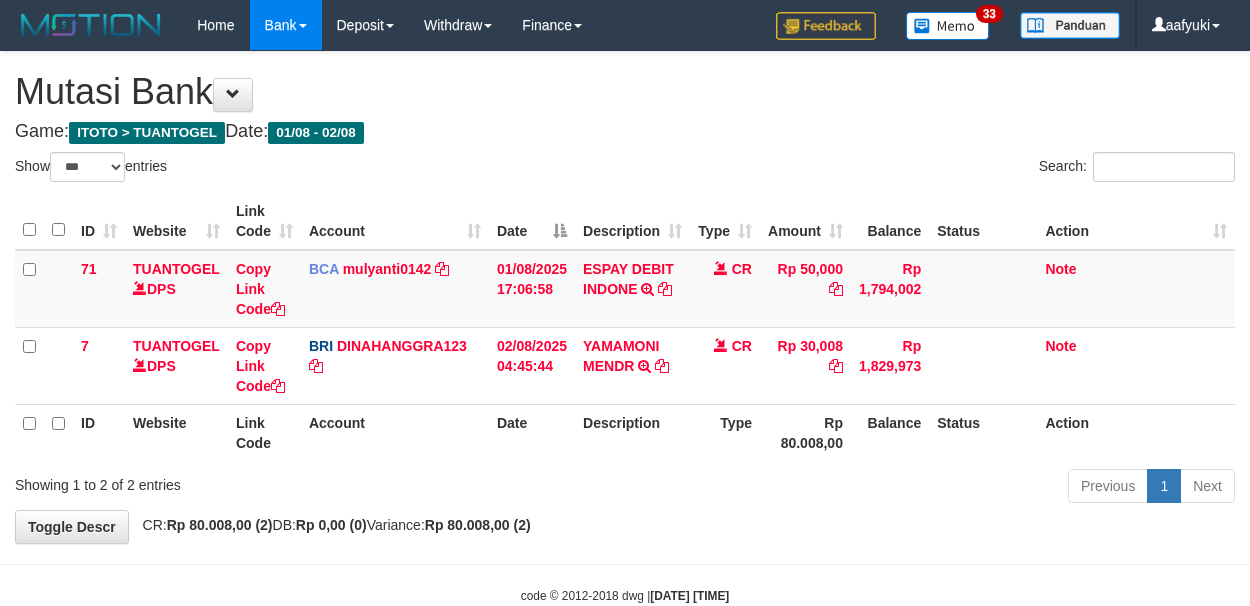 select on "***" 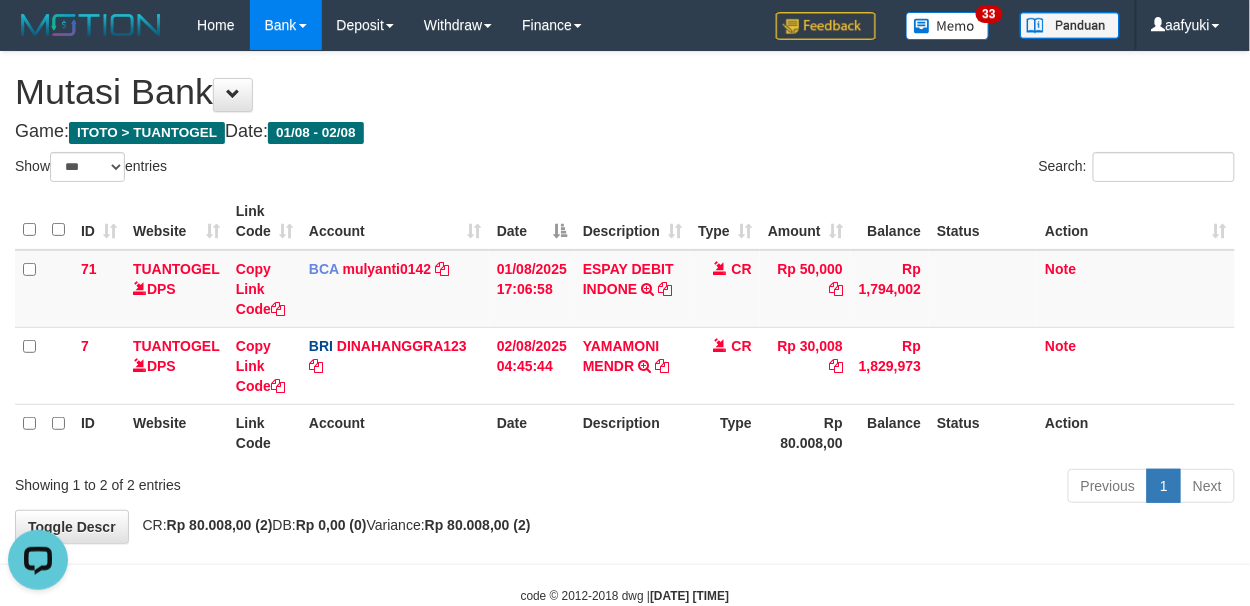 scroll, scrollTop: 0, scrollLeft: 0, axis: both 